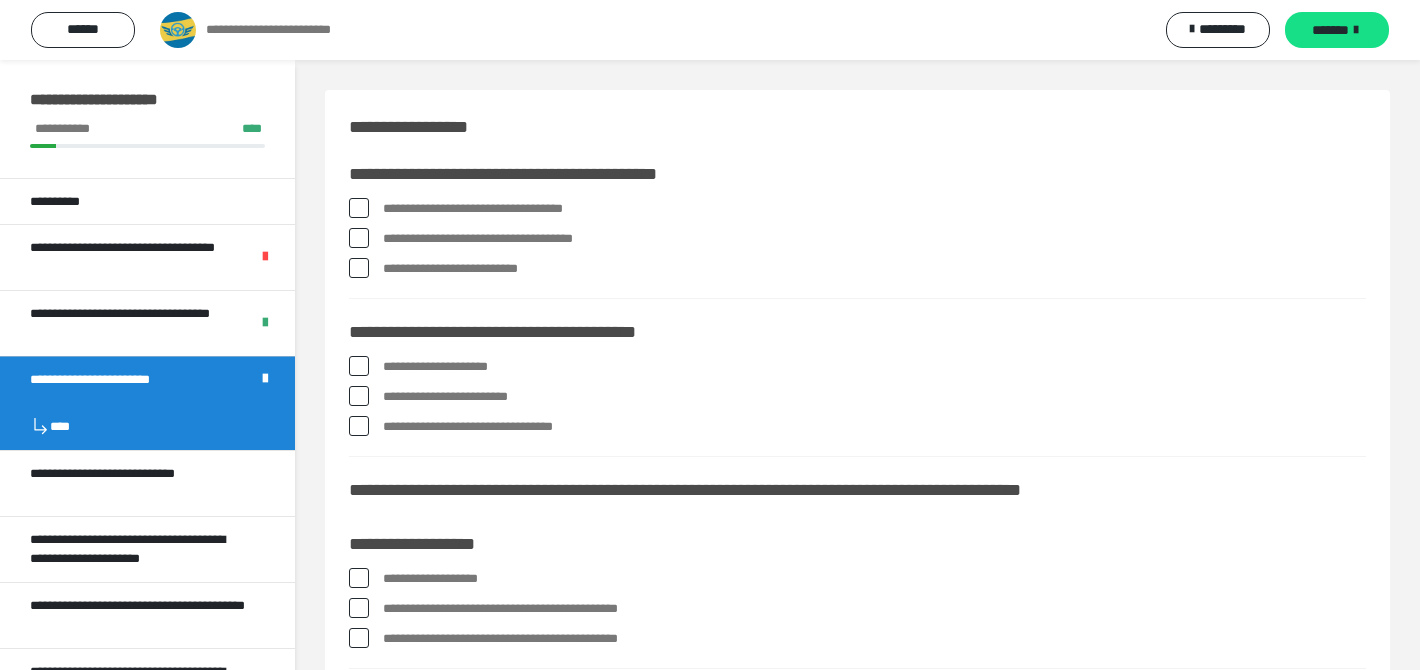 scroll, scrollTop: 0, scrollLeft: 0, axis: both 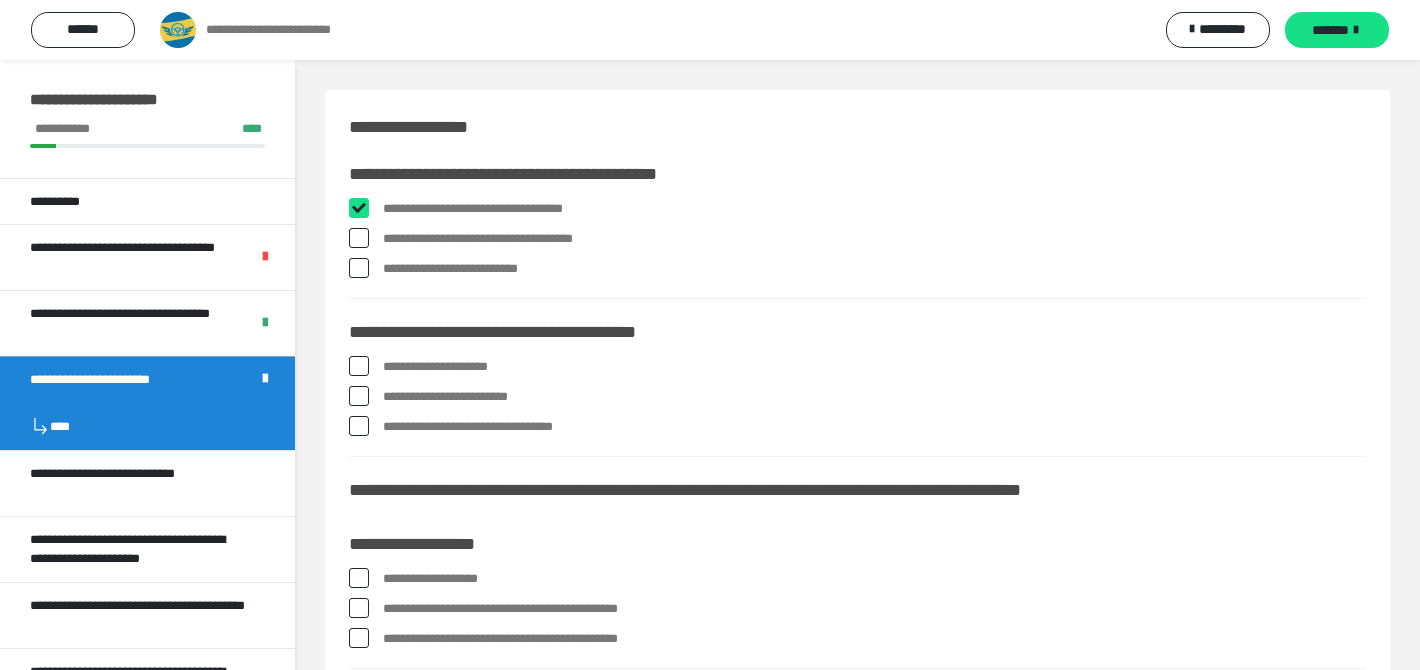 checkbox on "****" 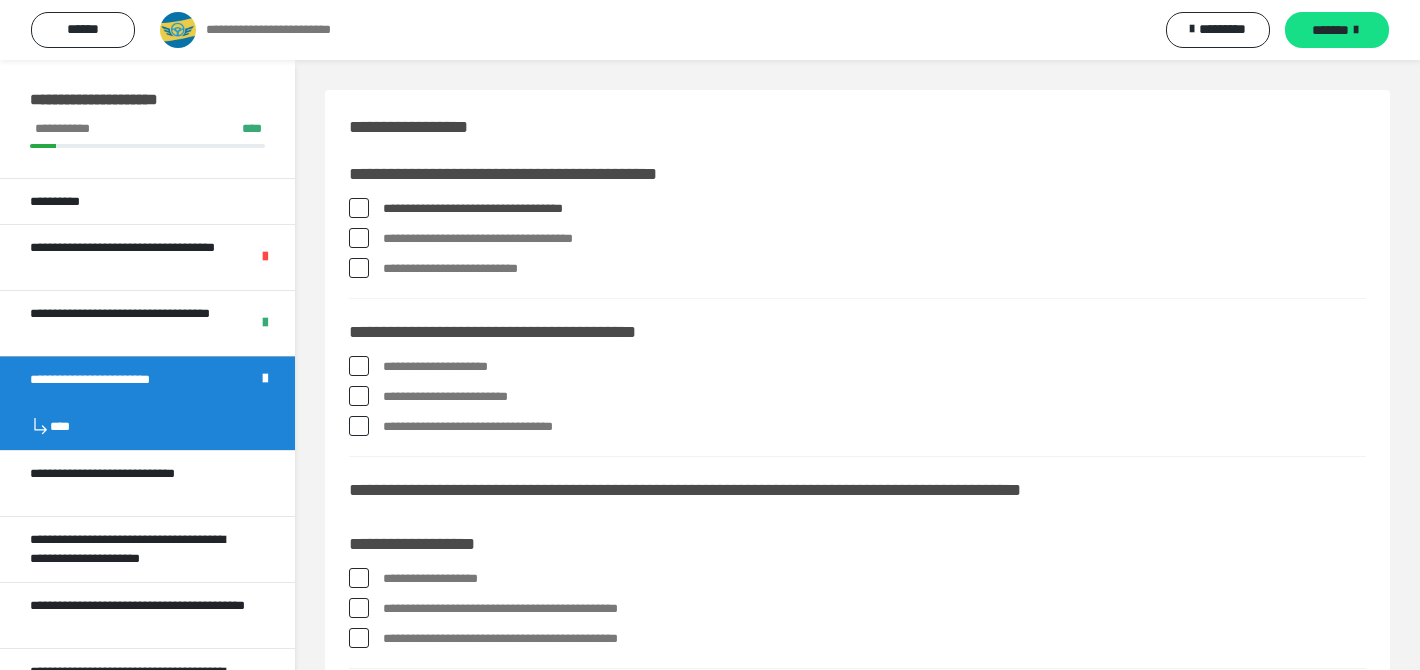 click on "**********" at bounding box center (874, 269) 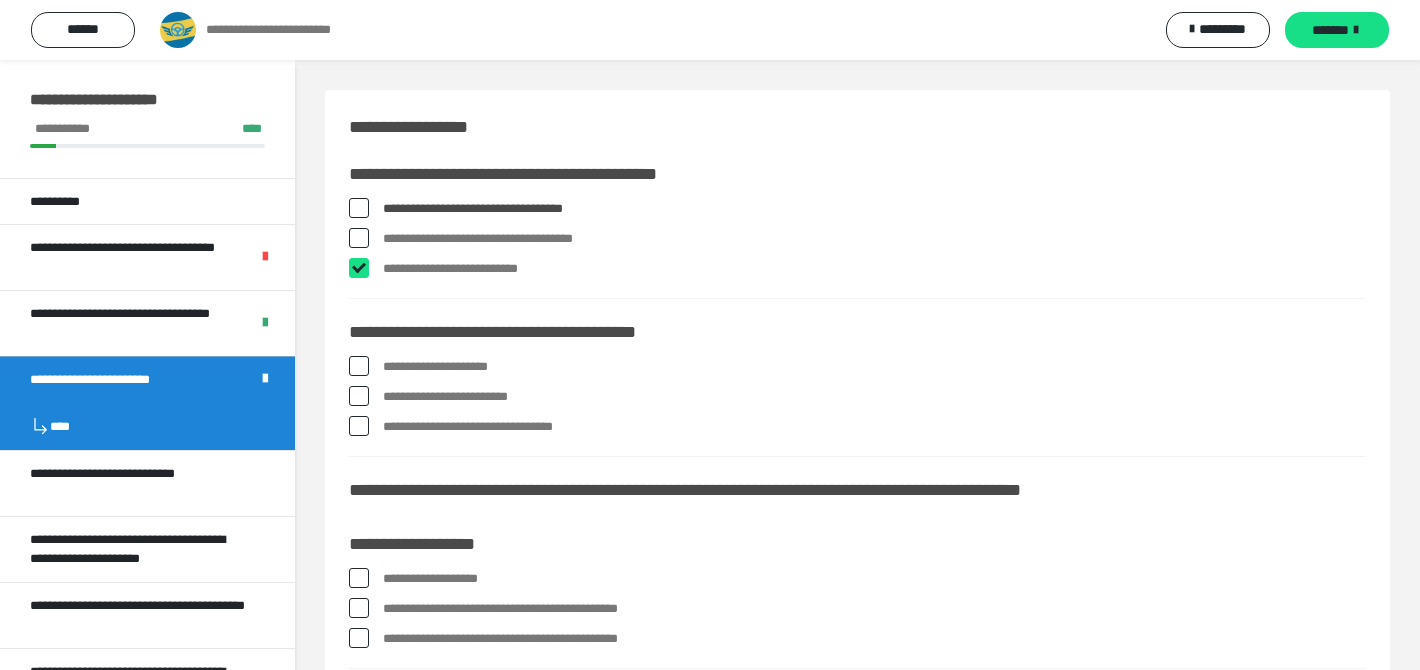 checkbox on "****" 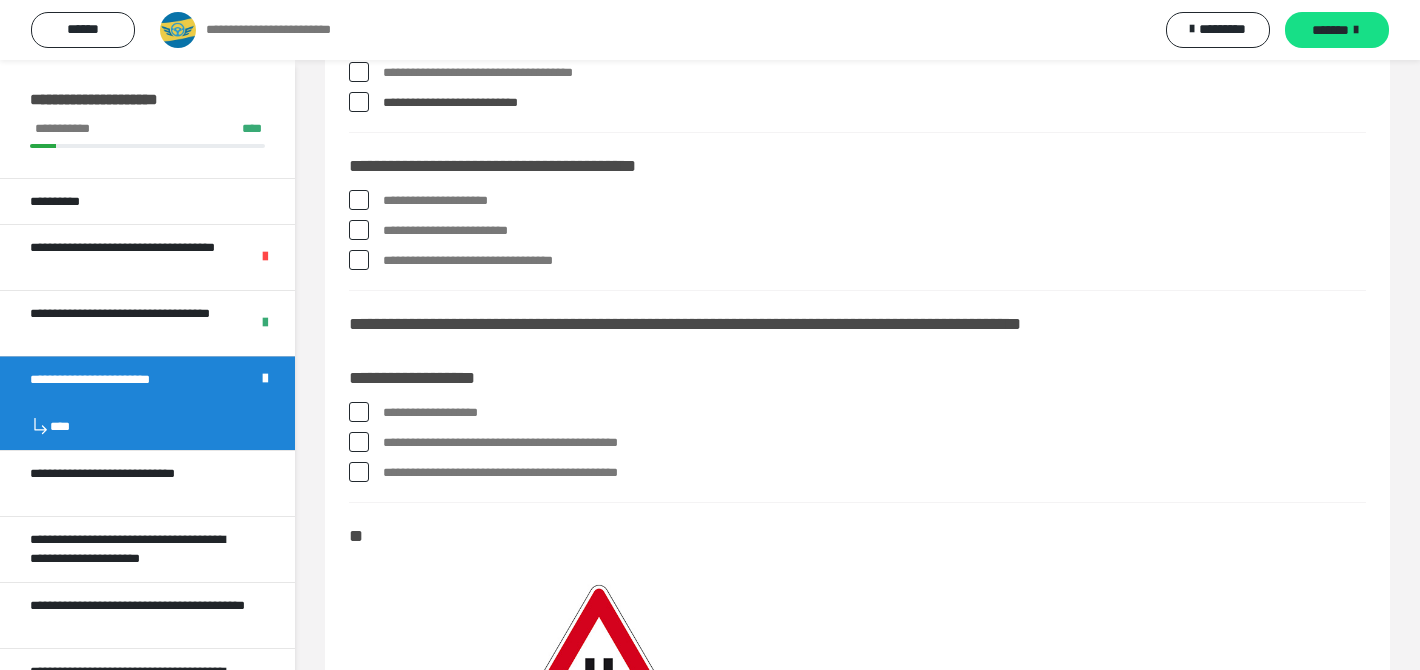 scroll, scrollTop: 172, scrollLeft: 0, axis: vertical 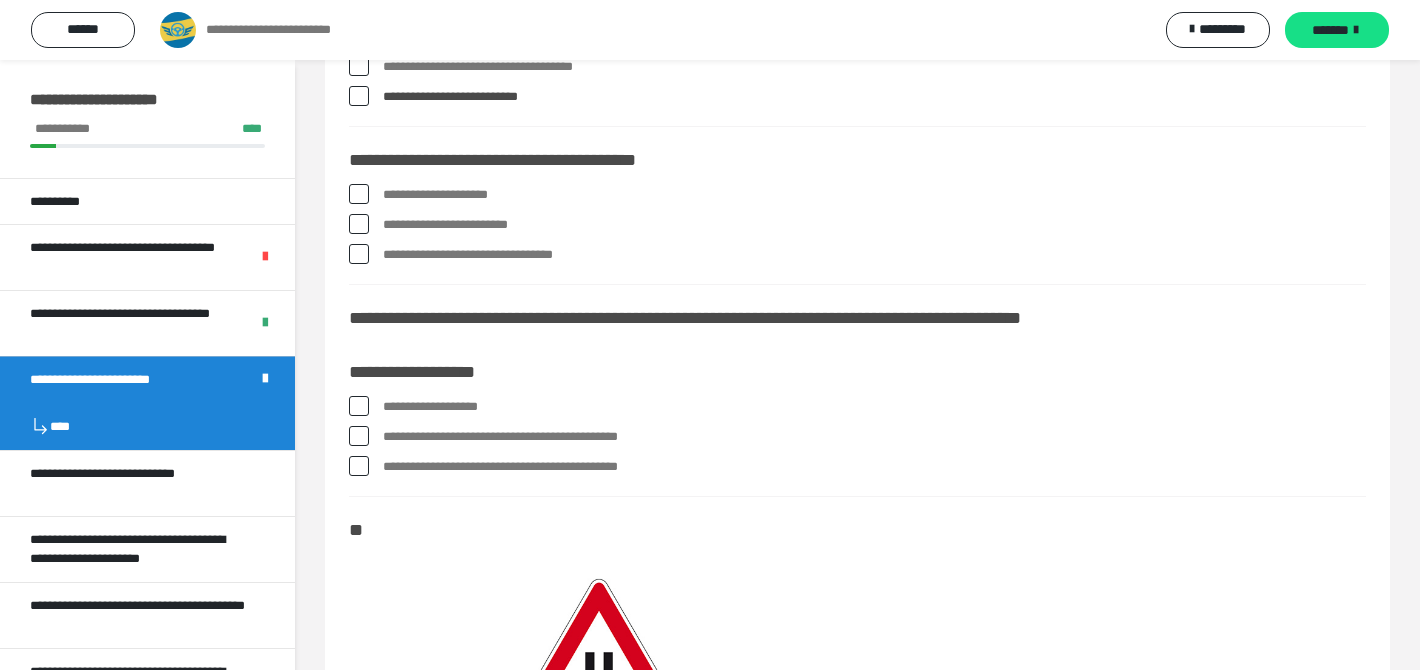 click on "**********" at bounding box center (874, 195) 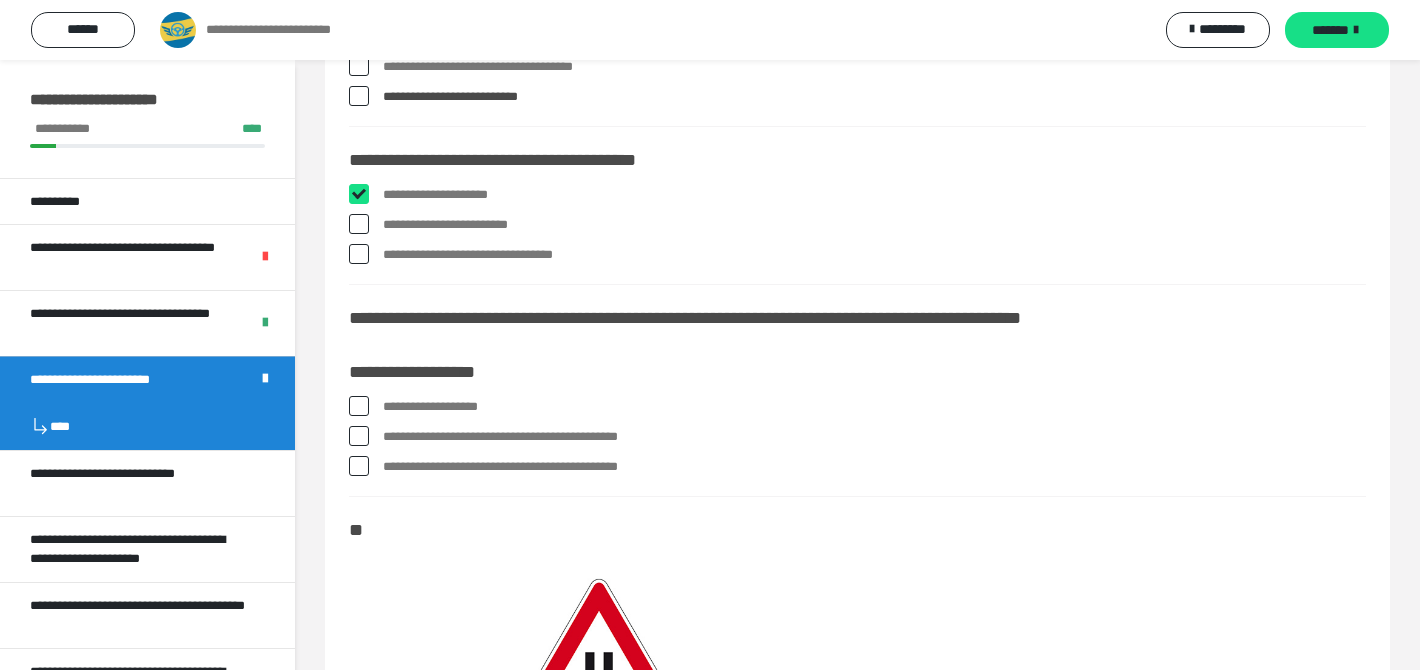checkbox on "****" 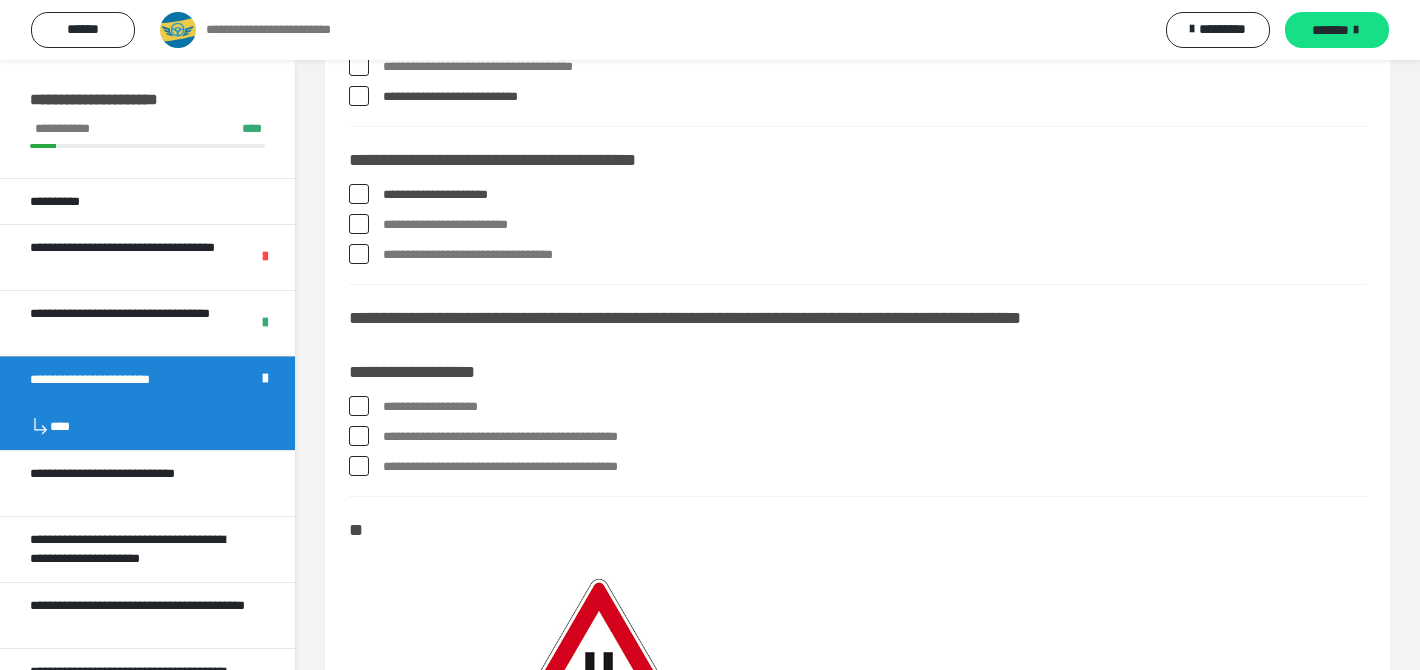 click on "**********" at bounding box center [874, 225] 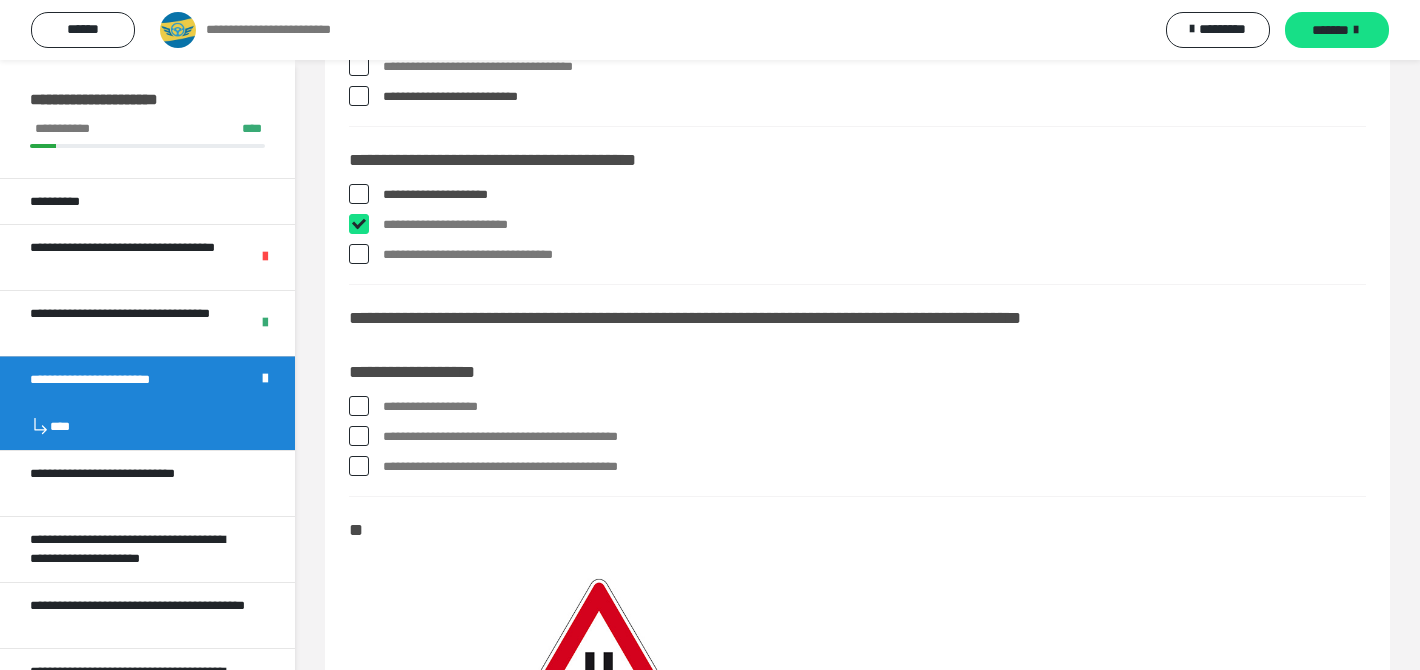 checkbox on "****" 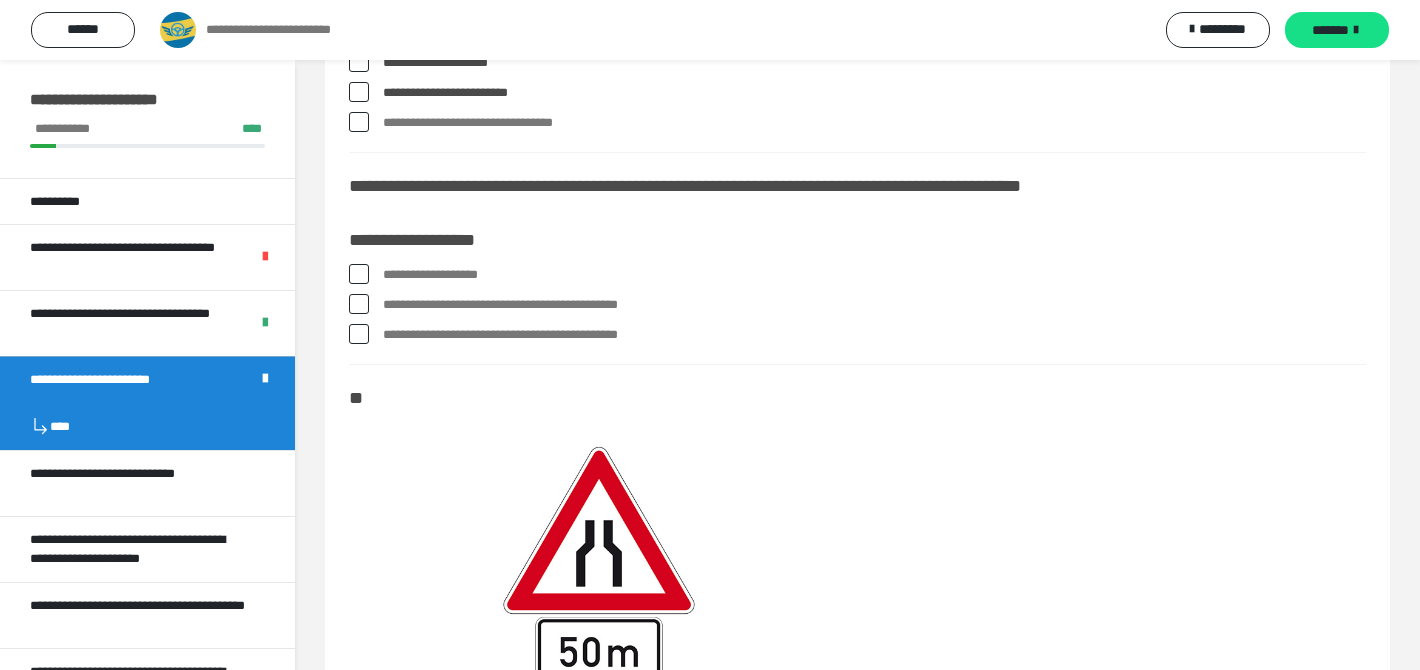 scroll, scrollTop: 303, scrollLeft: 0, axis: vertical 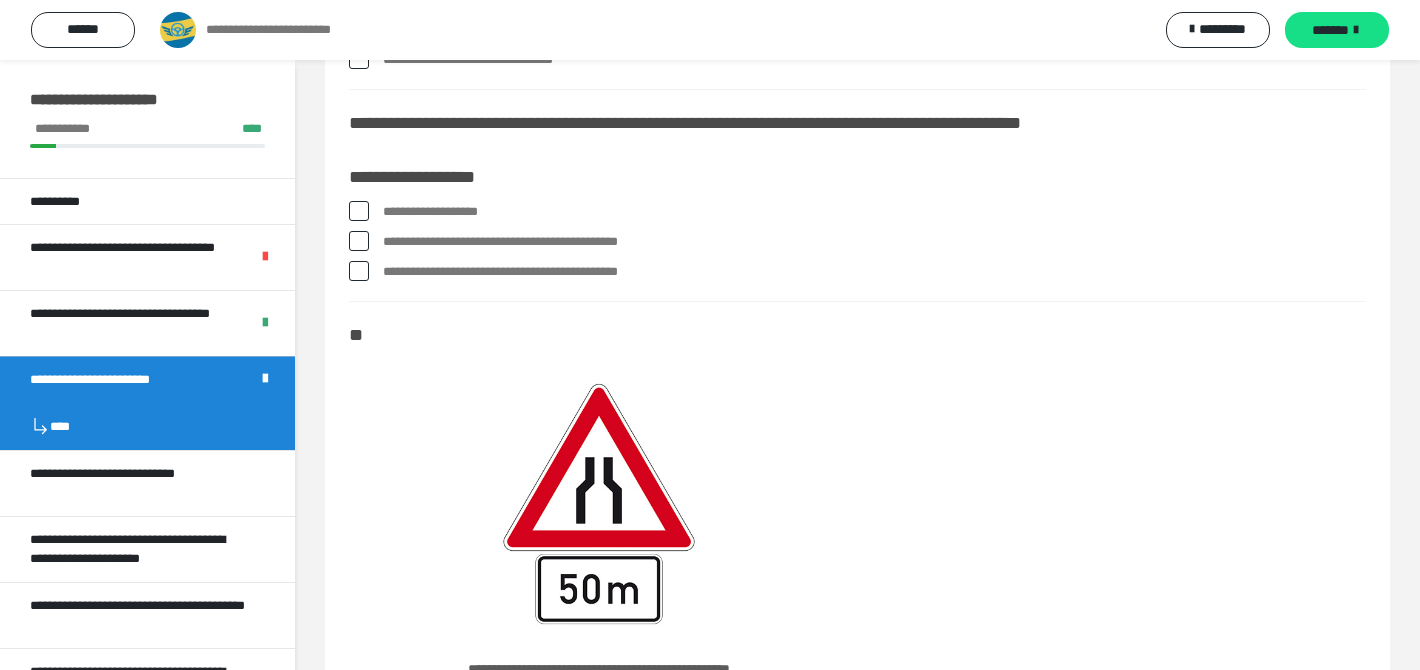 click on "**********" at bounding box center (874, 212) 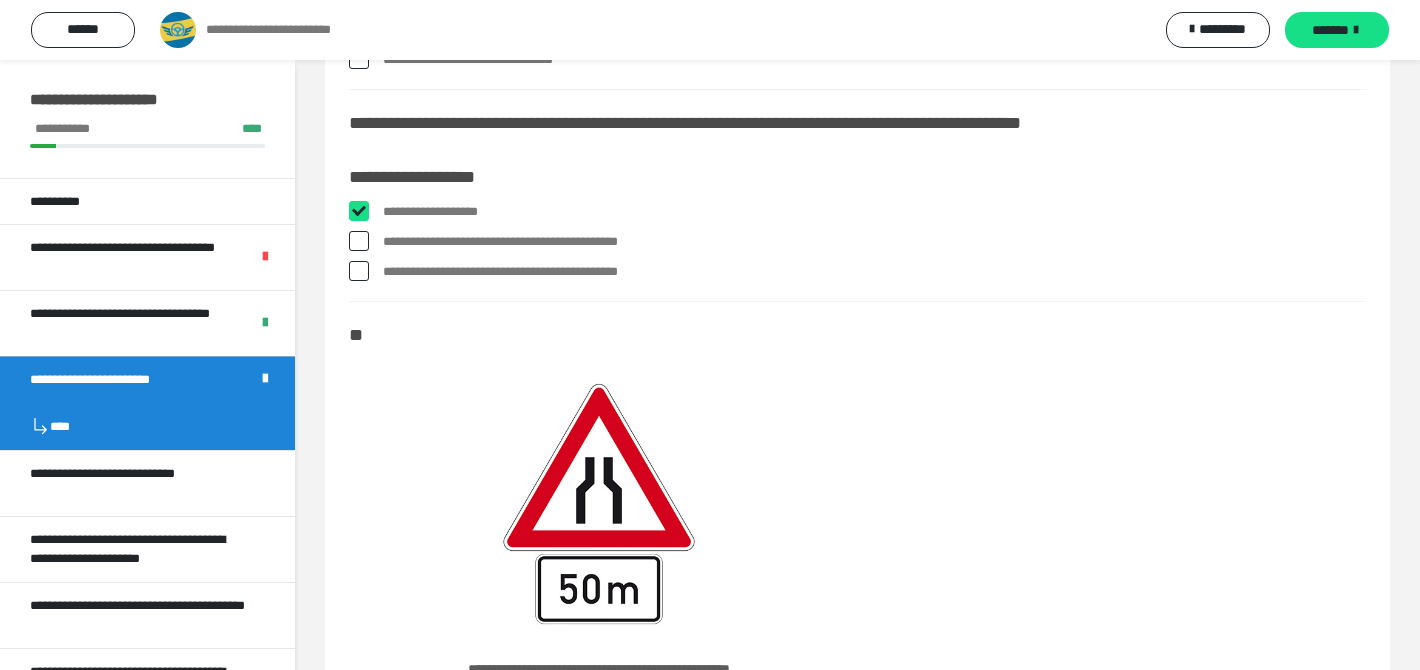 checkbox on "****" 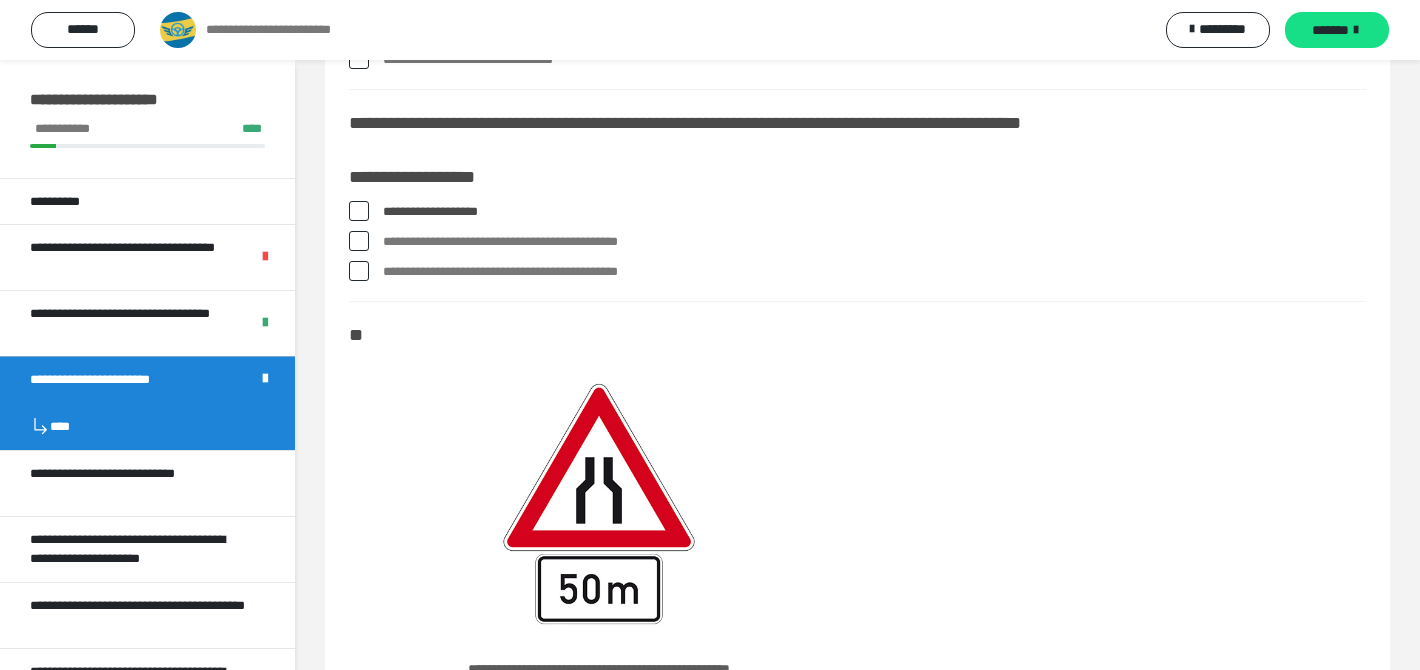 click on "**********" at bounding box center [874, 242] 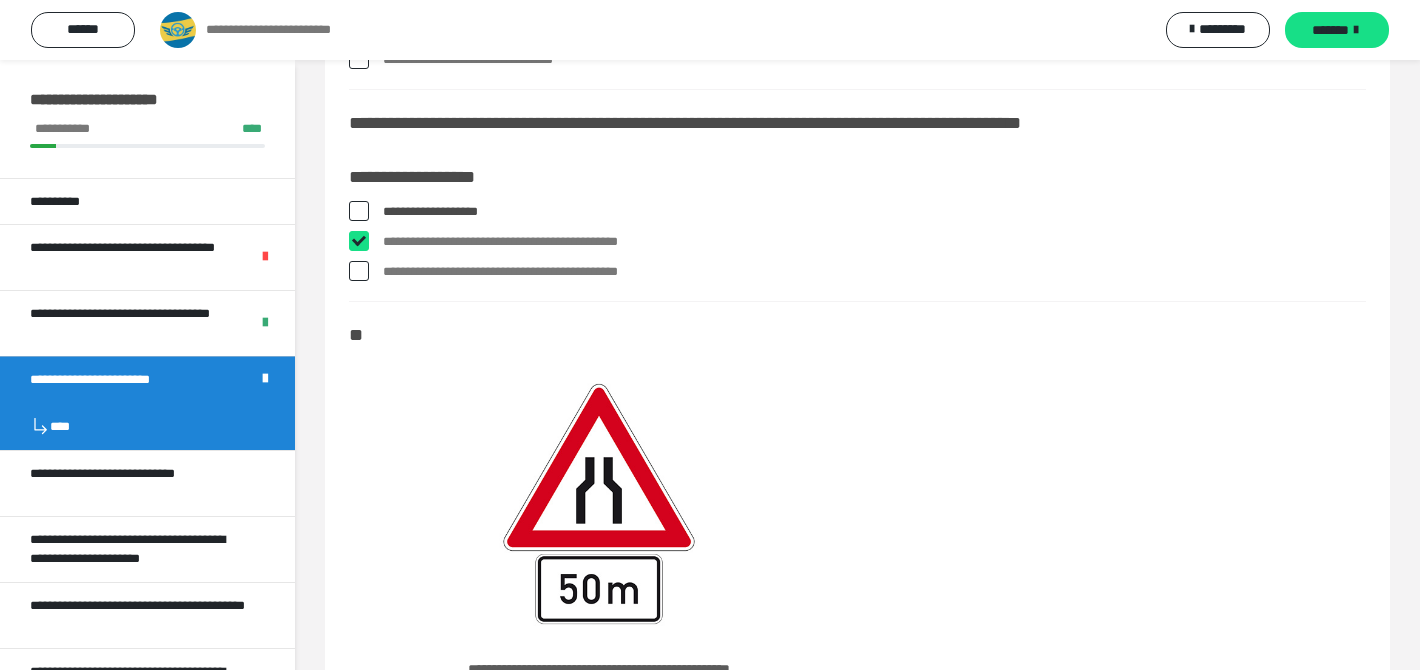 checkbox on "****" 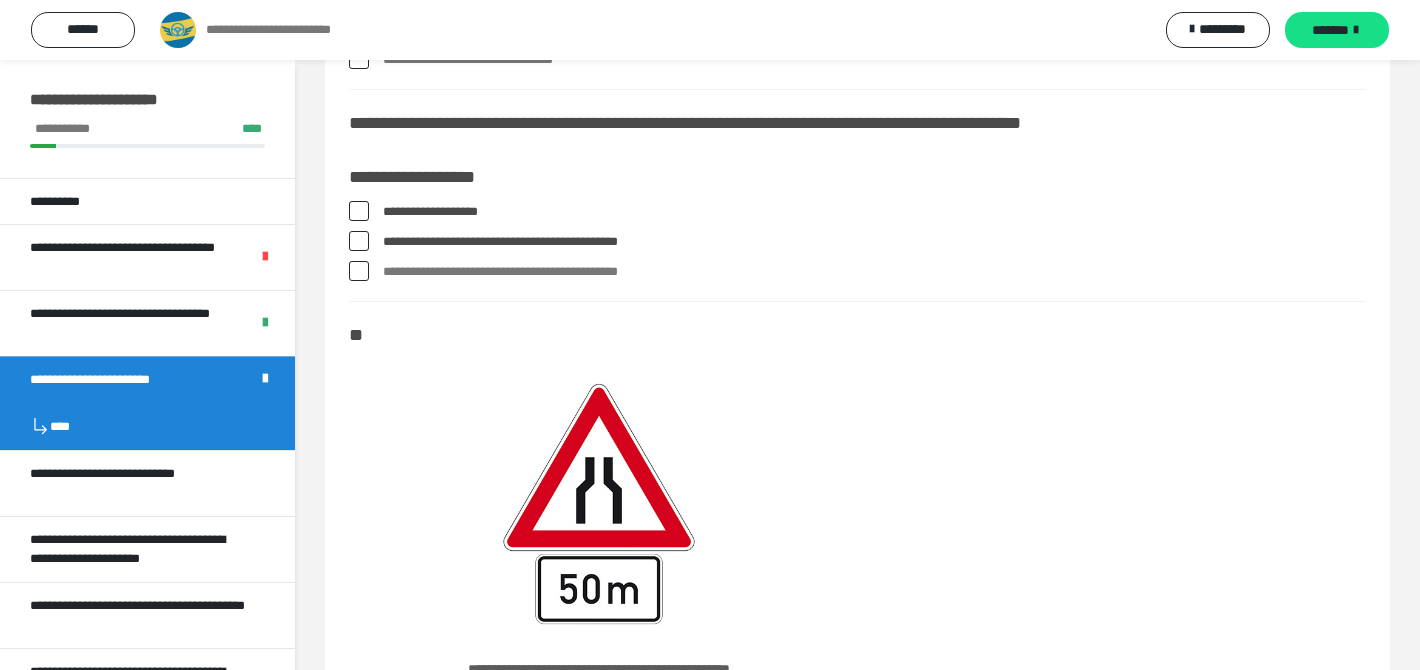 click on "**********" at bounding box center (874, 272) 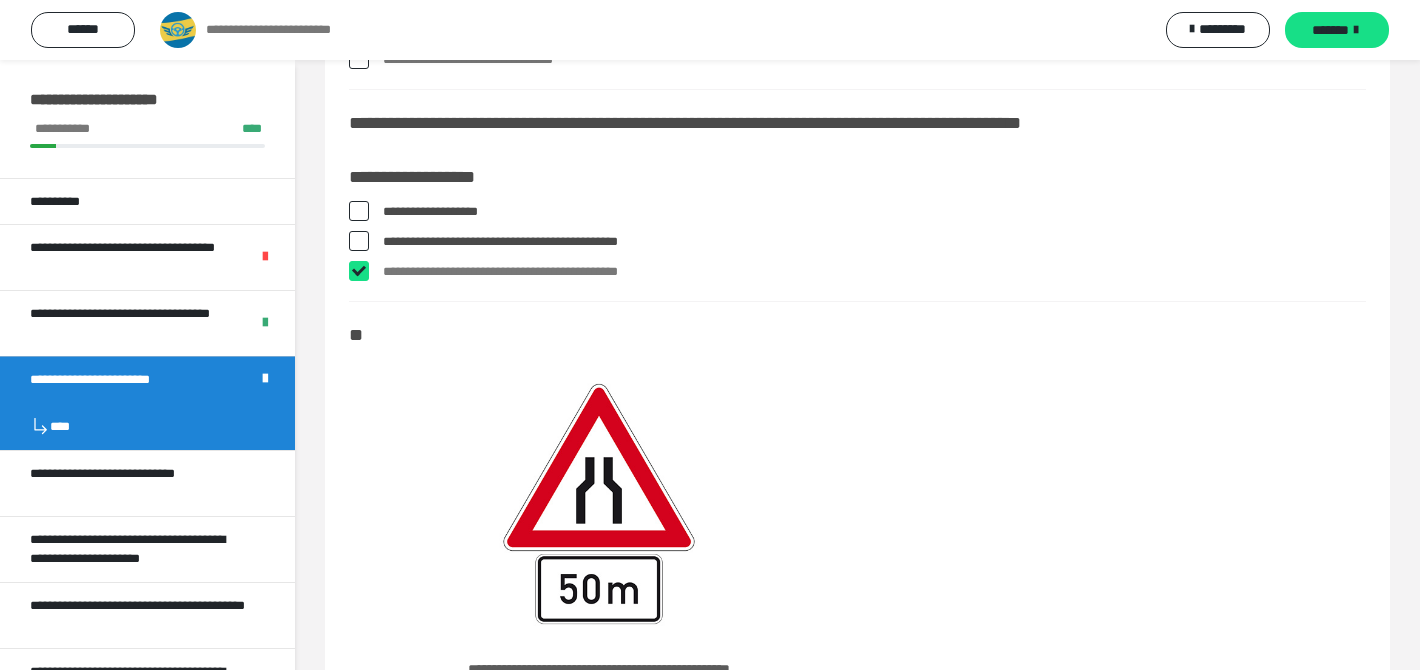 checkbox on "****" 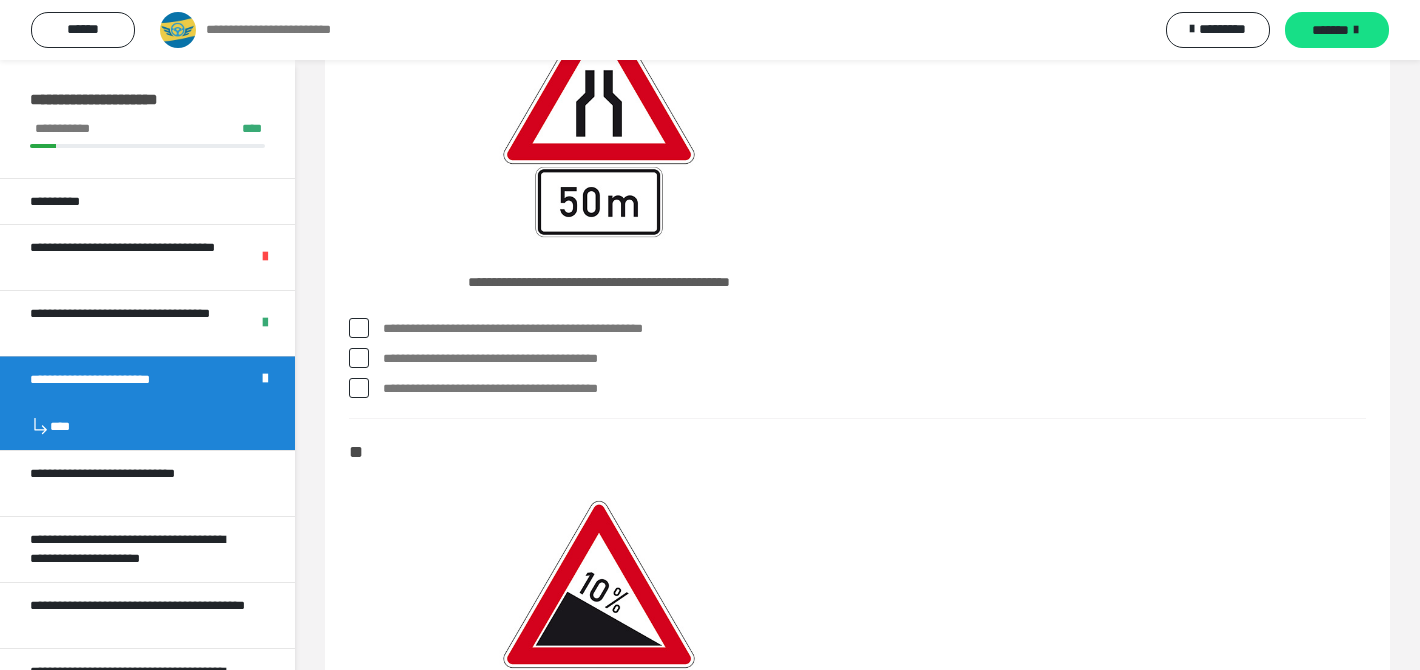 scroll, scrollTop: 751, scrollLeft: 0, axis: vertical 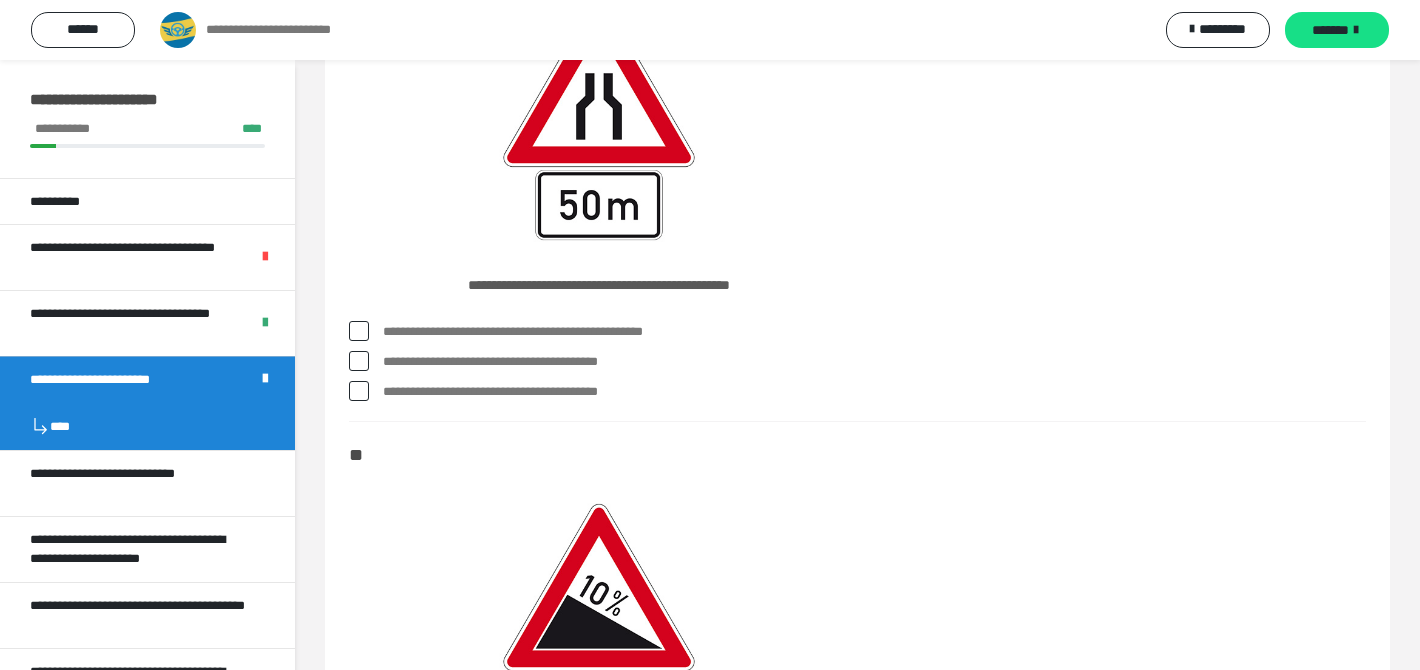 click on "**********" at bounding box center [874, 332] 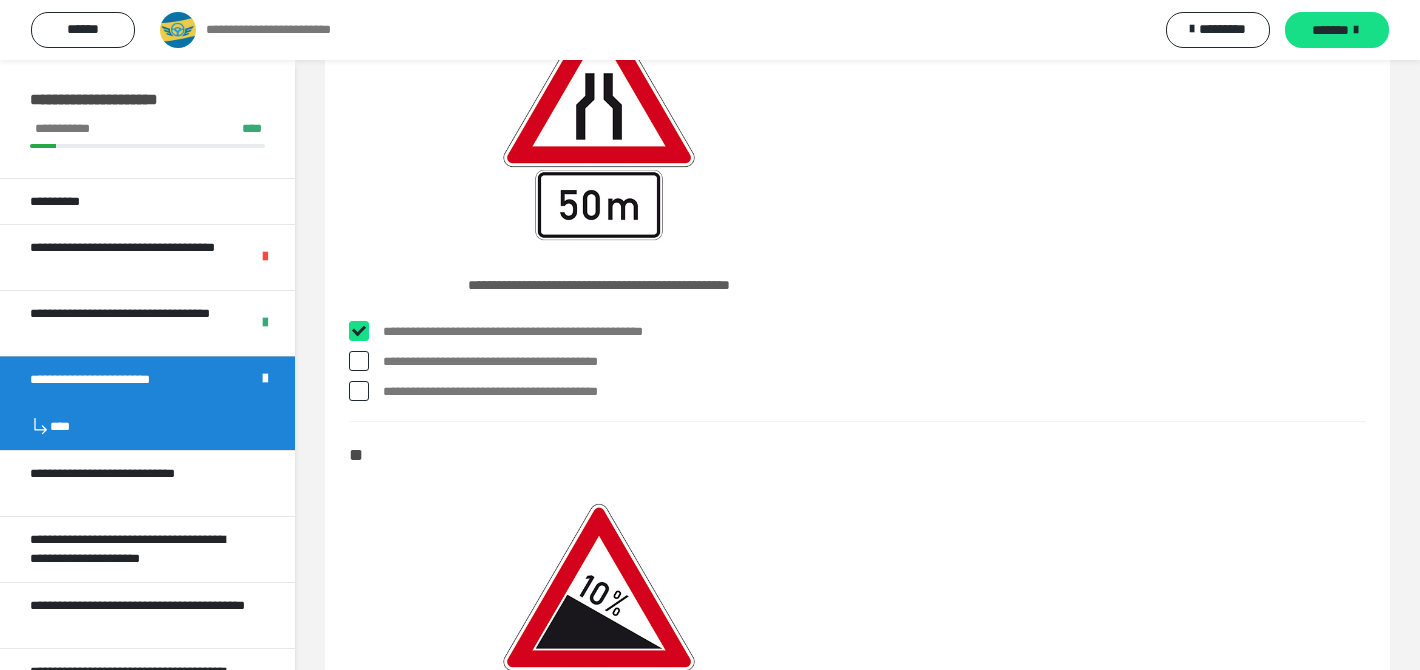 checkbox on "****" 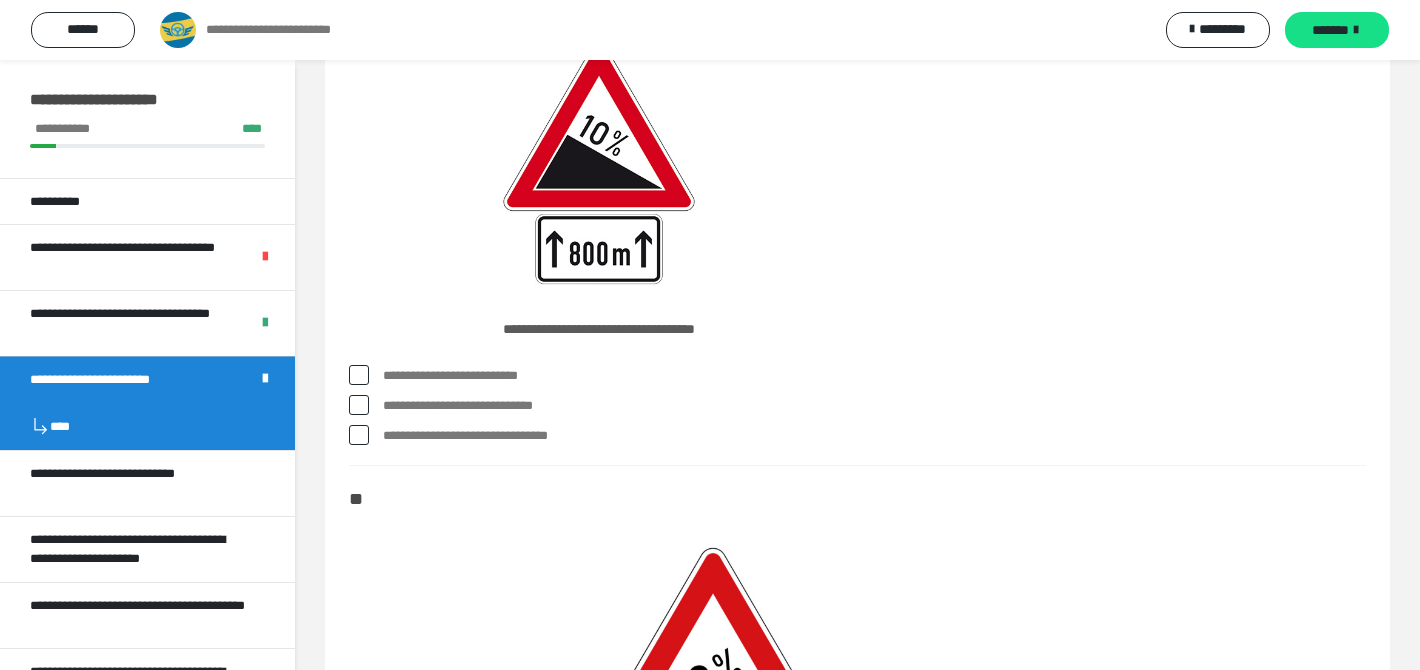 scroll, scrollTop: 1226, scrollLeft: 0, axis: vertical 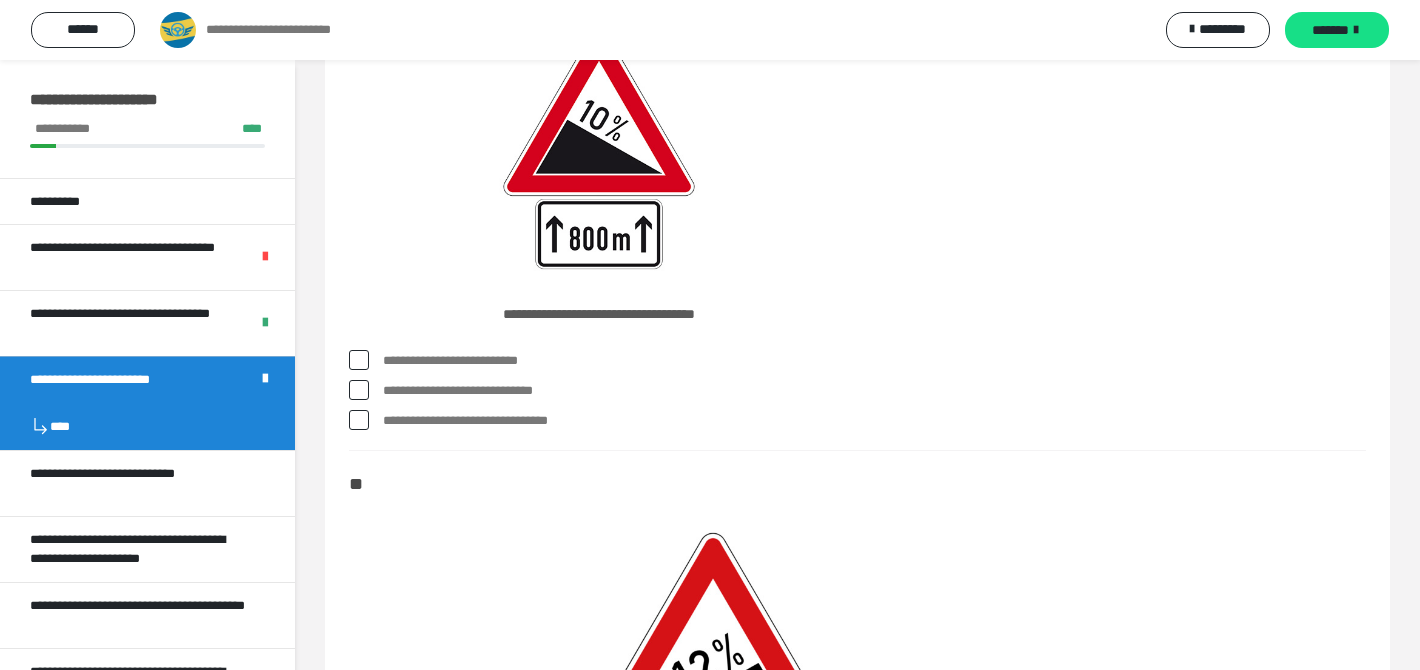 click on "**********" at bounding box center (874, 361) 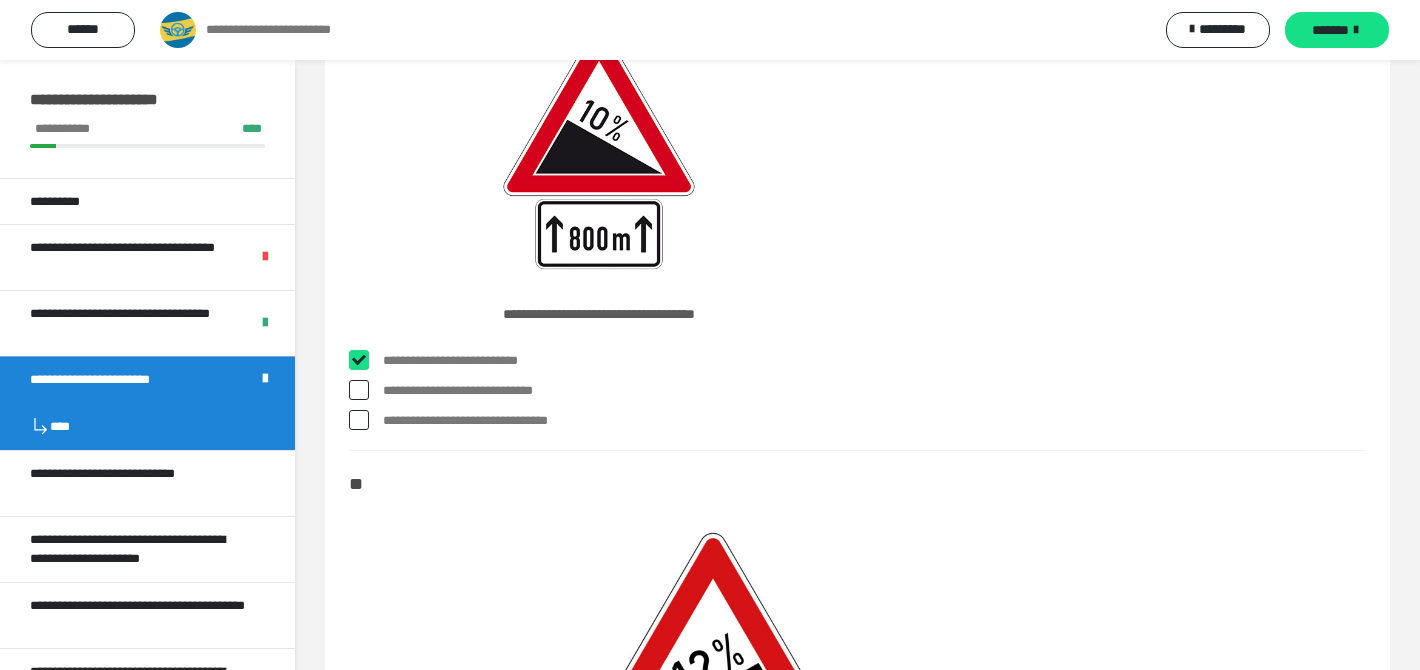checkbox on "****" 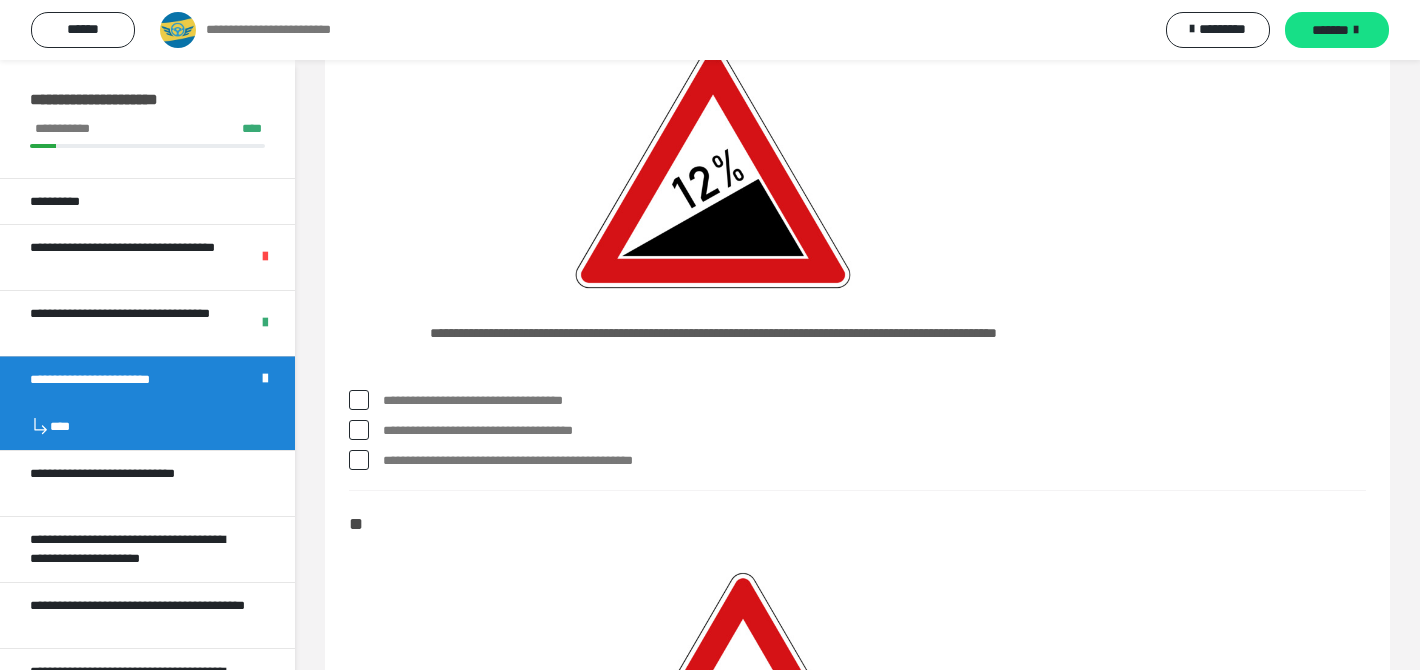 scroll, scrollTop: 1707, scrollLeft: 0, axis: vertical 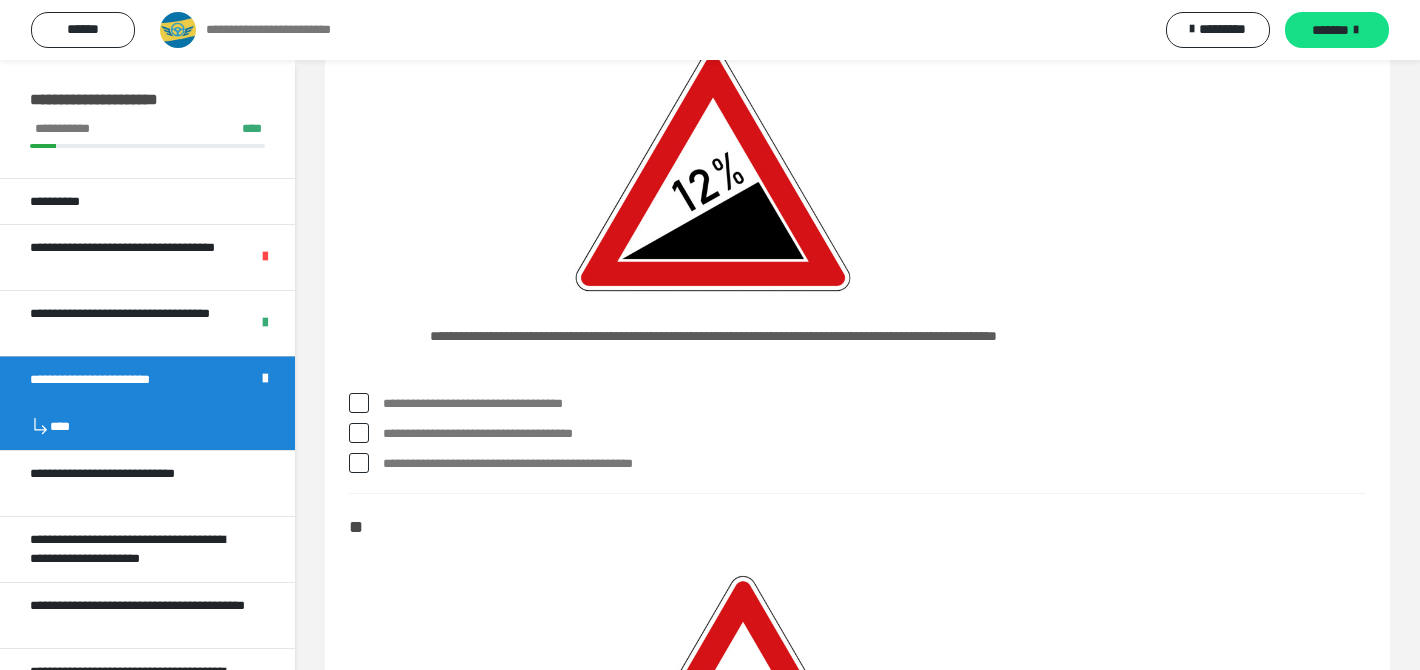click on "**********" at bounding box center [874, 464] 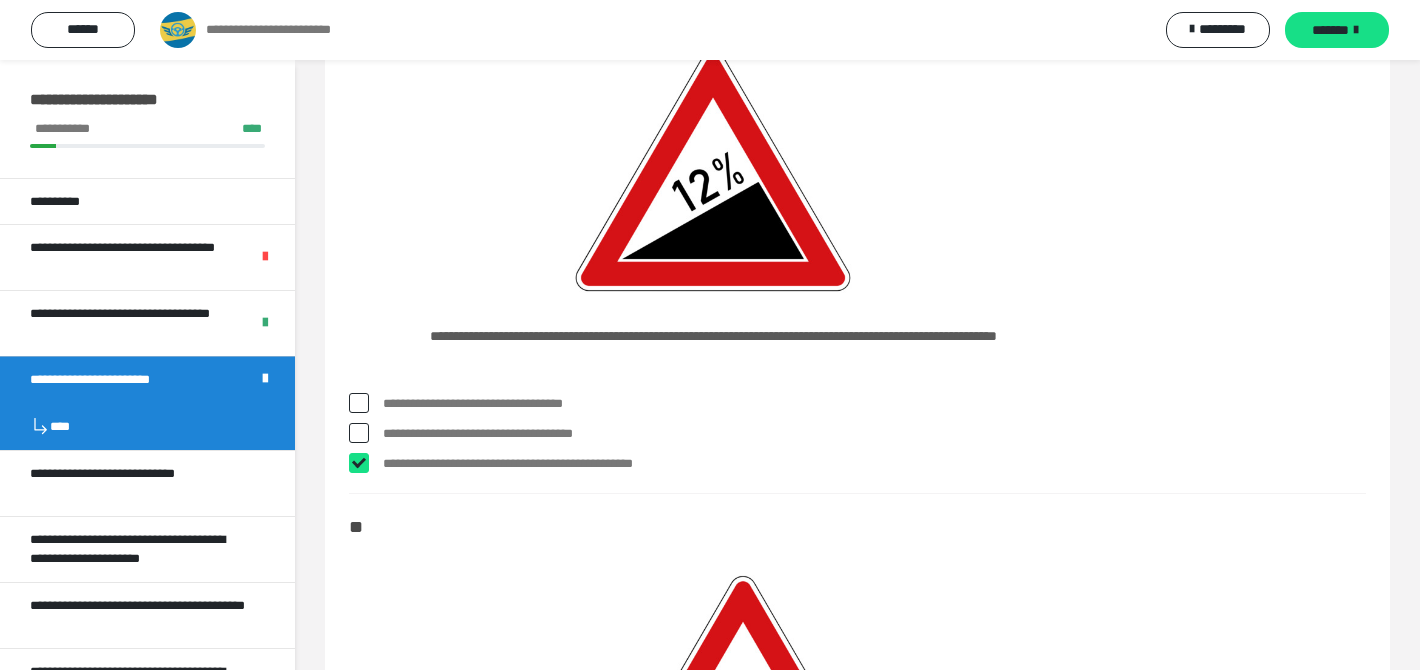 checkbox on "****" 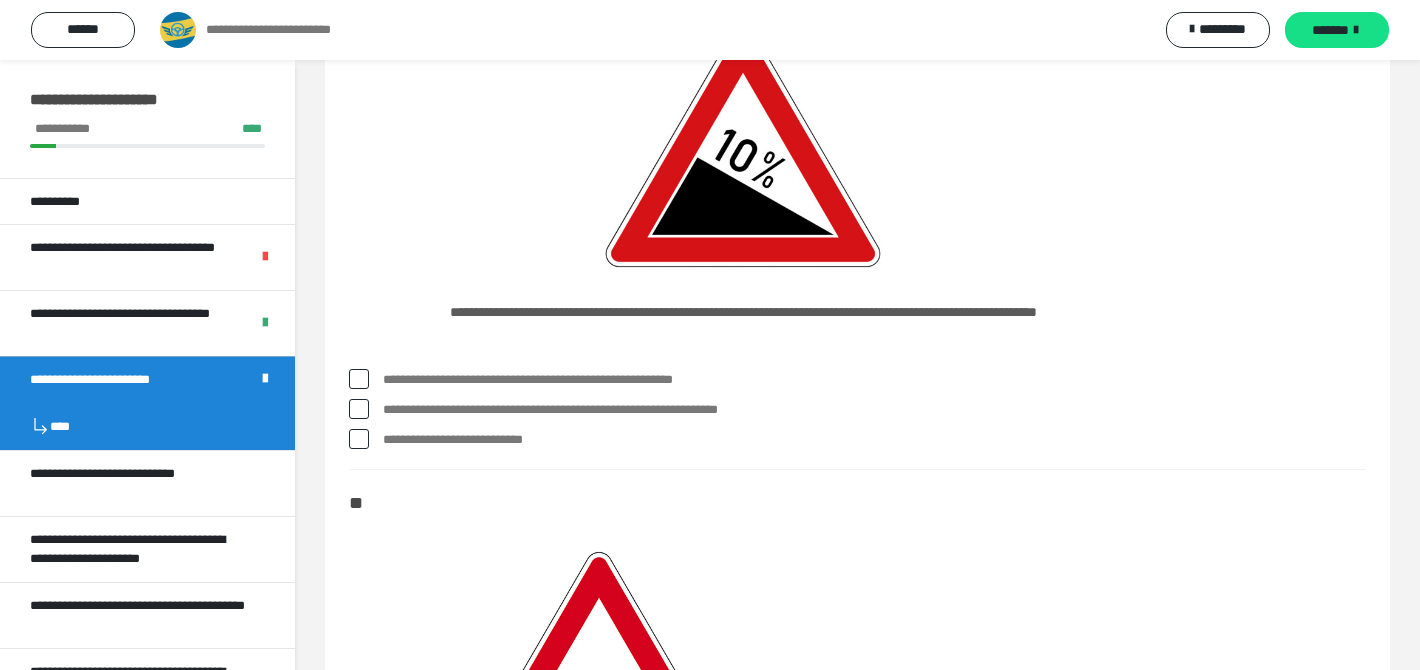 scroll, scrollTop: 2251, scrollLeft: 0, axis: vertical 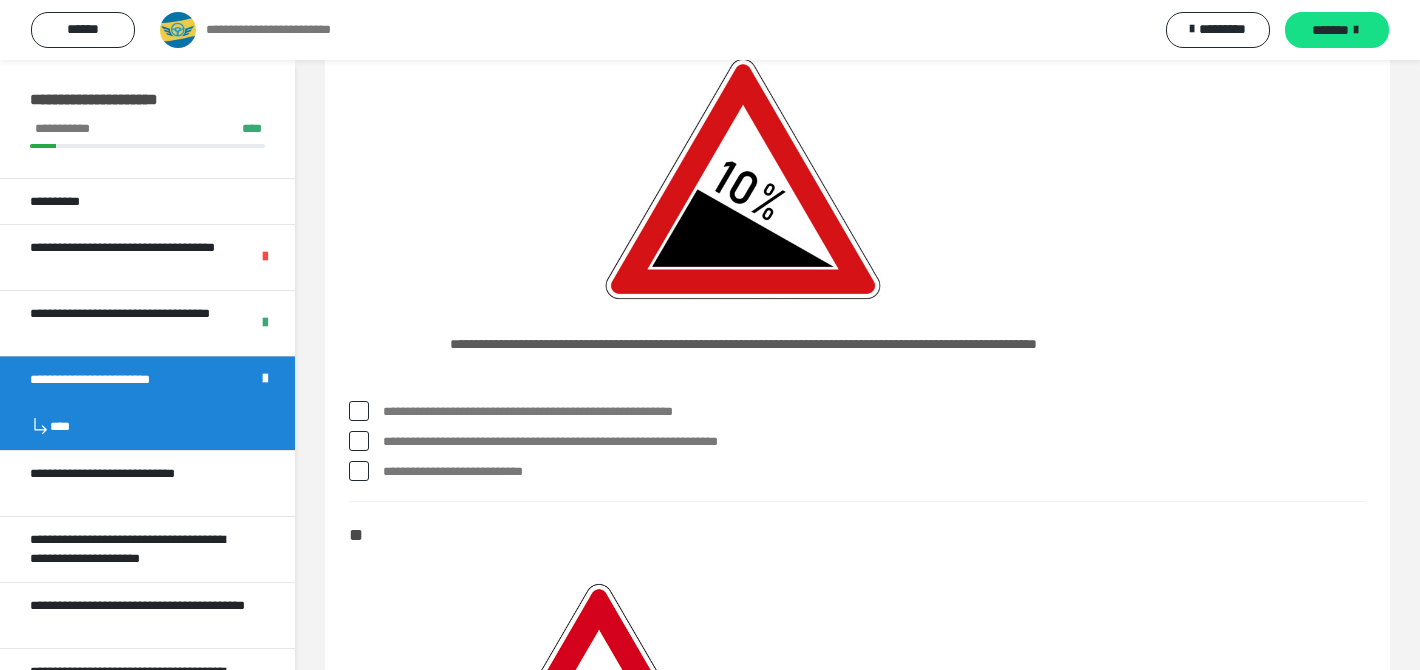 click on "**********" at bounding box center [874, 442] 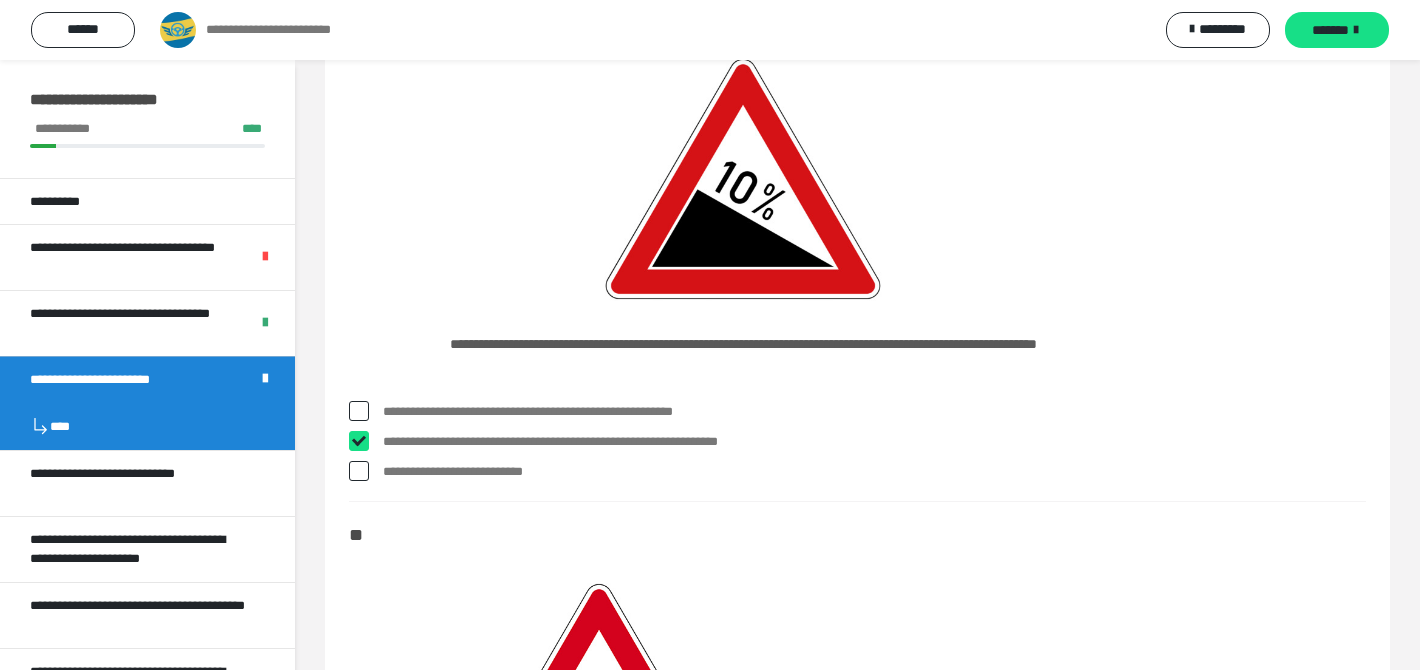 checkbox on "****" 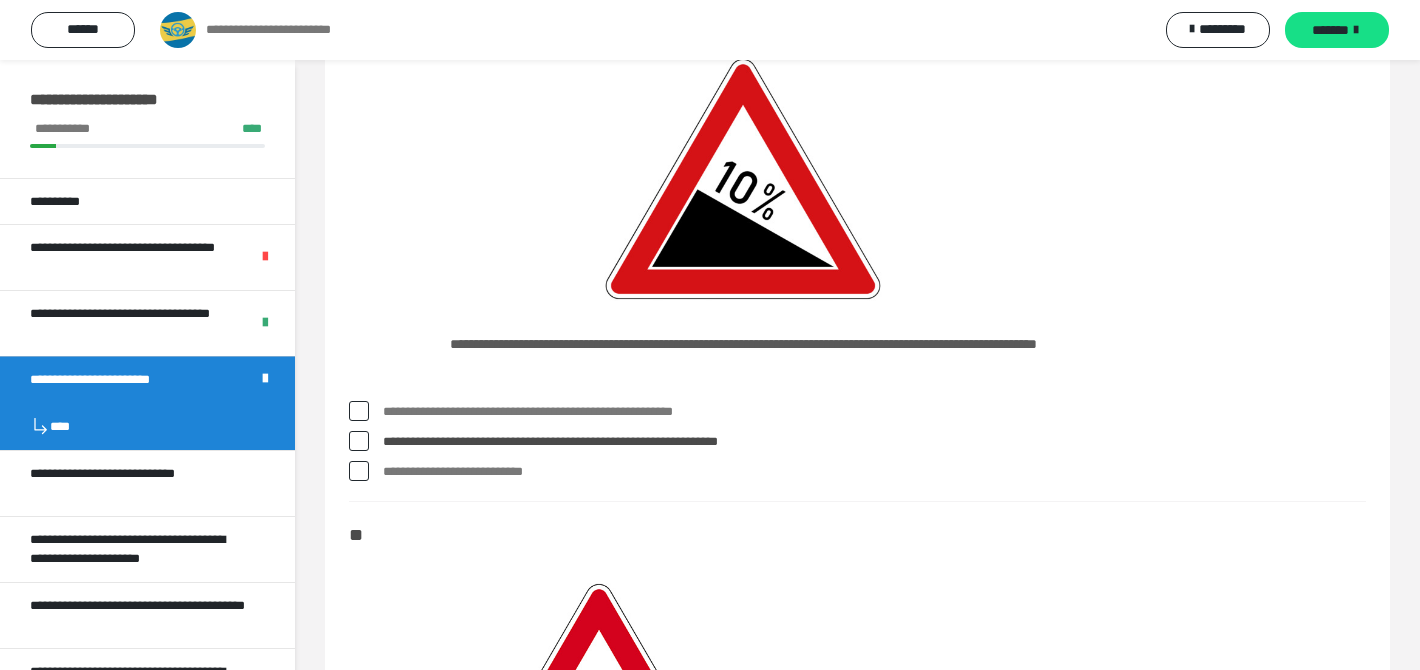 click on "**********" at bounding box center [874, 472] 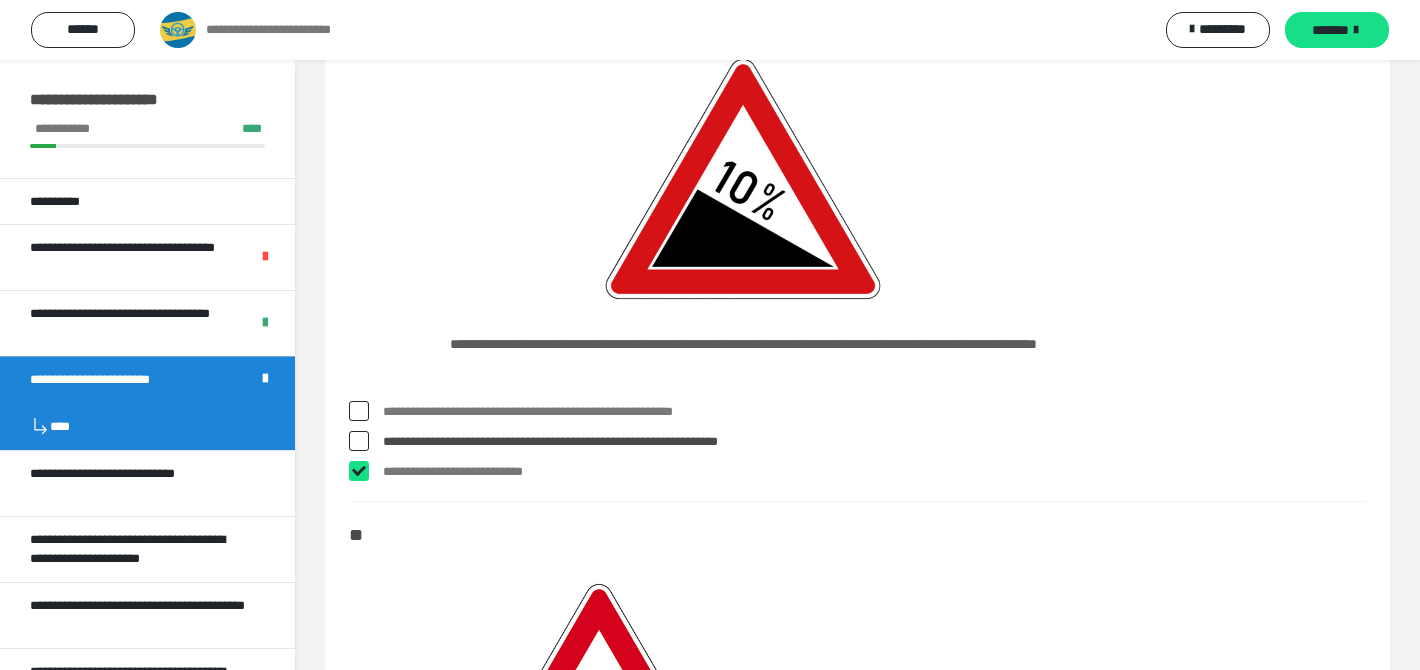 checkbox on "****" 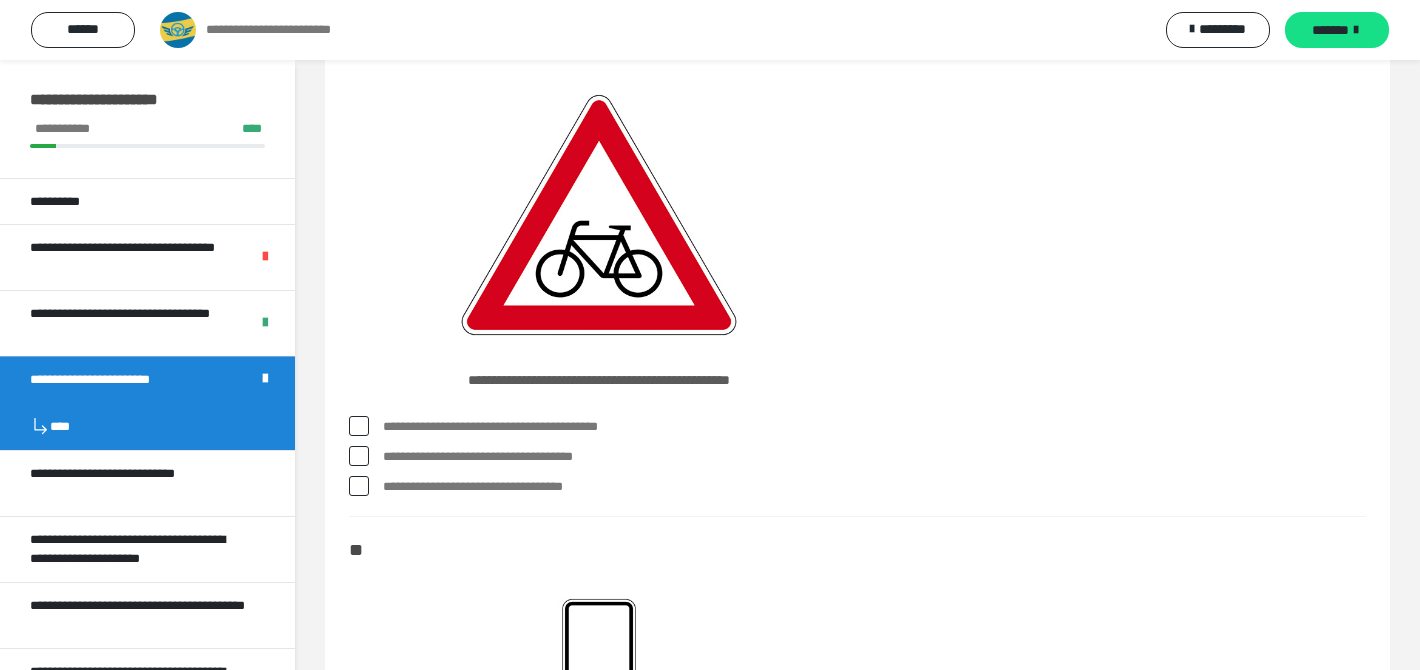 scroll, scrollTop: 2718, scrollLeft: 0, axis: vertical 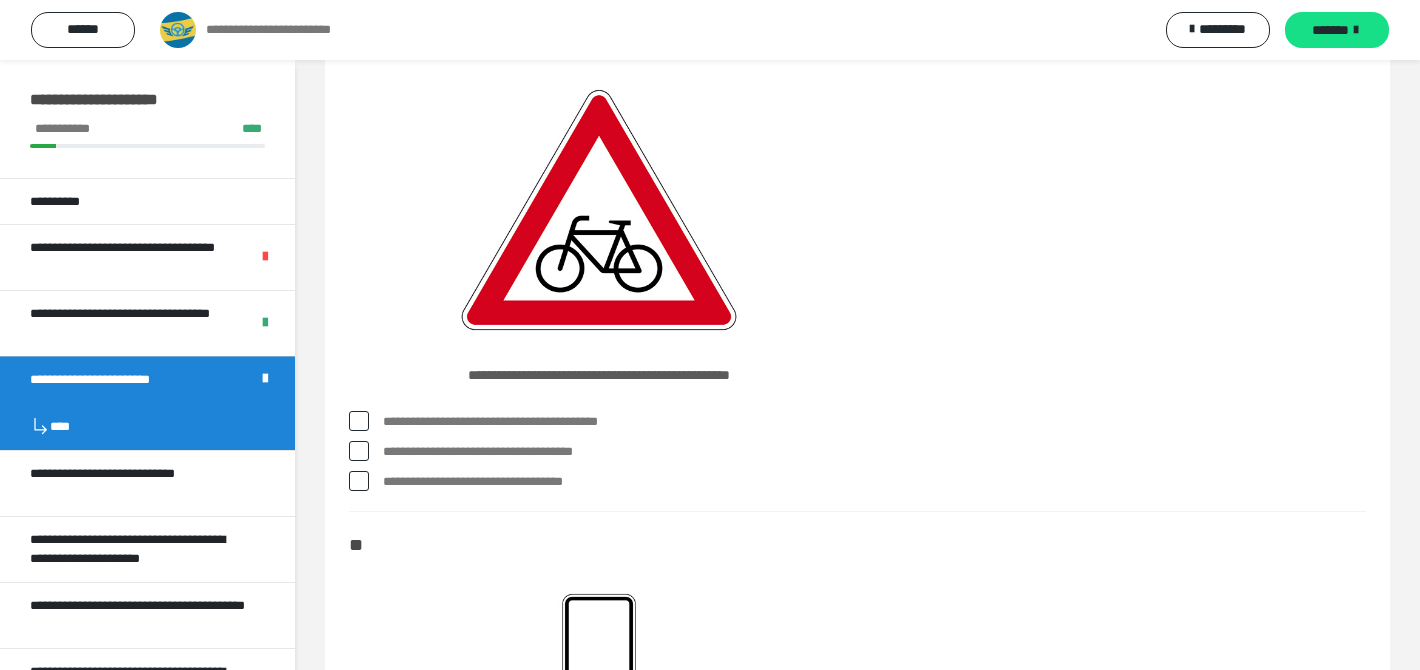 click on "**********" at bounding box center (874, 422) 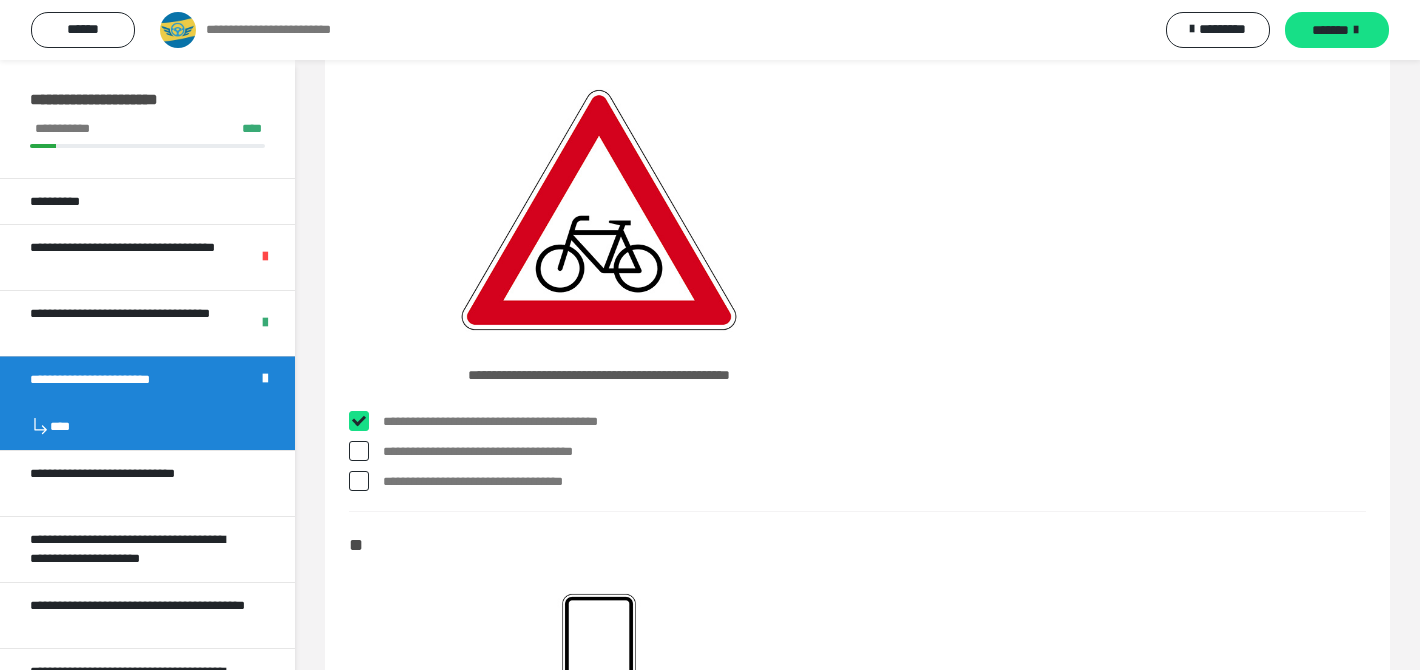 checkbox on "****" 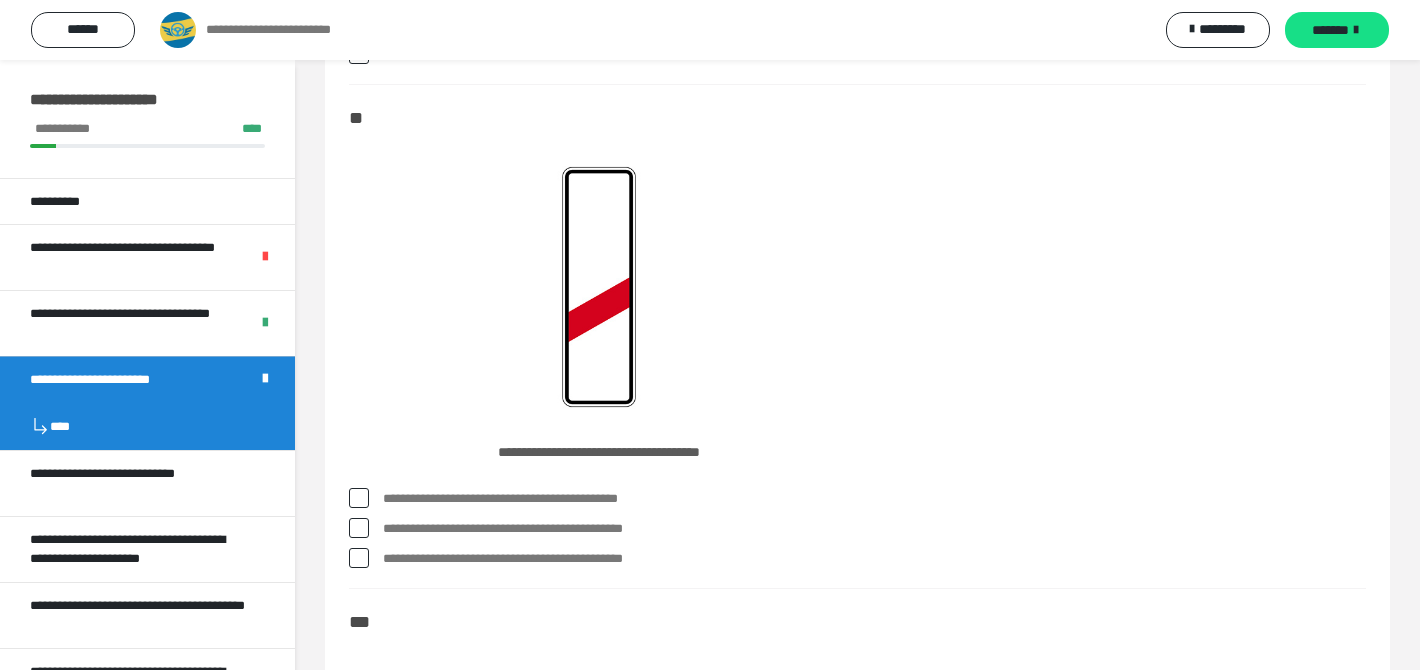 scroll, scrollTop: 3267, scrollLeft: 0, axis: vertical 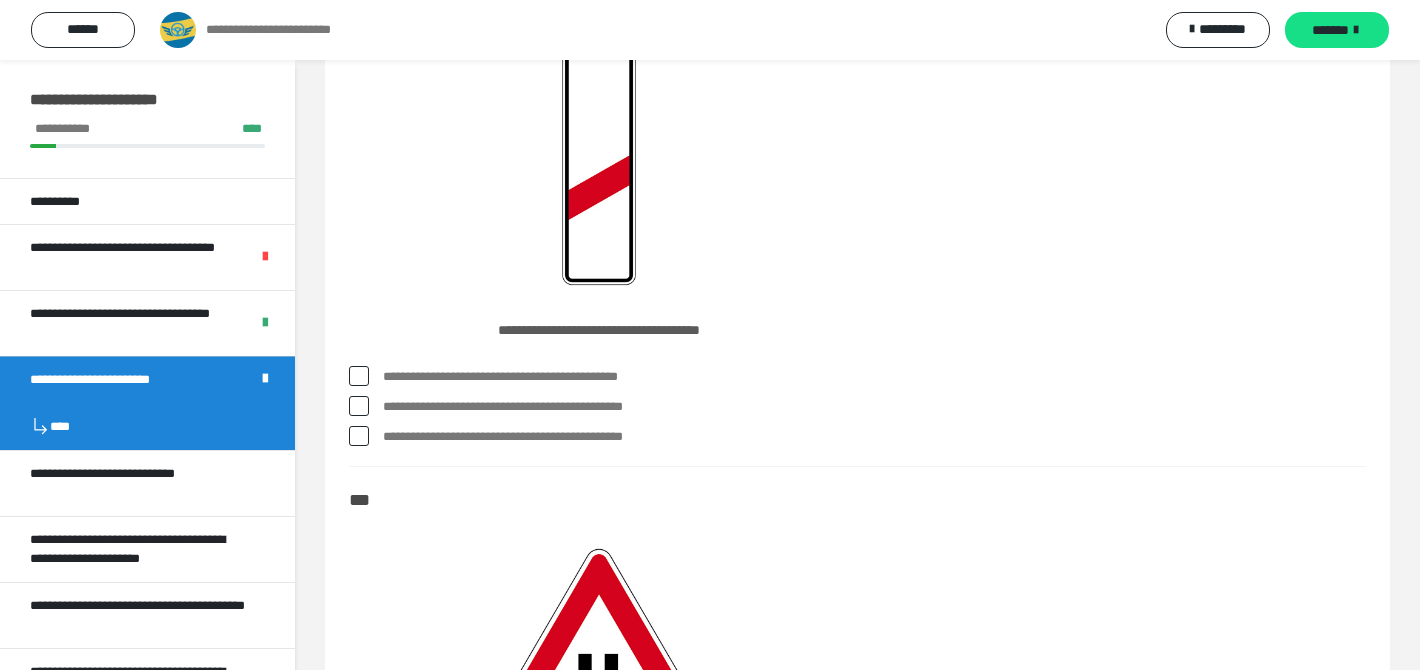 click on "**********" at bounding box center [874, 377] 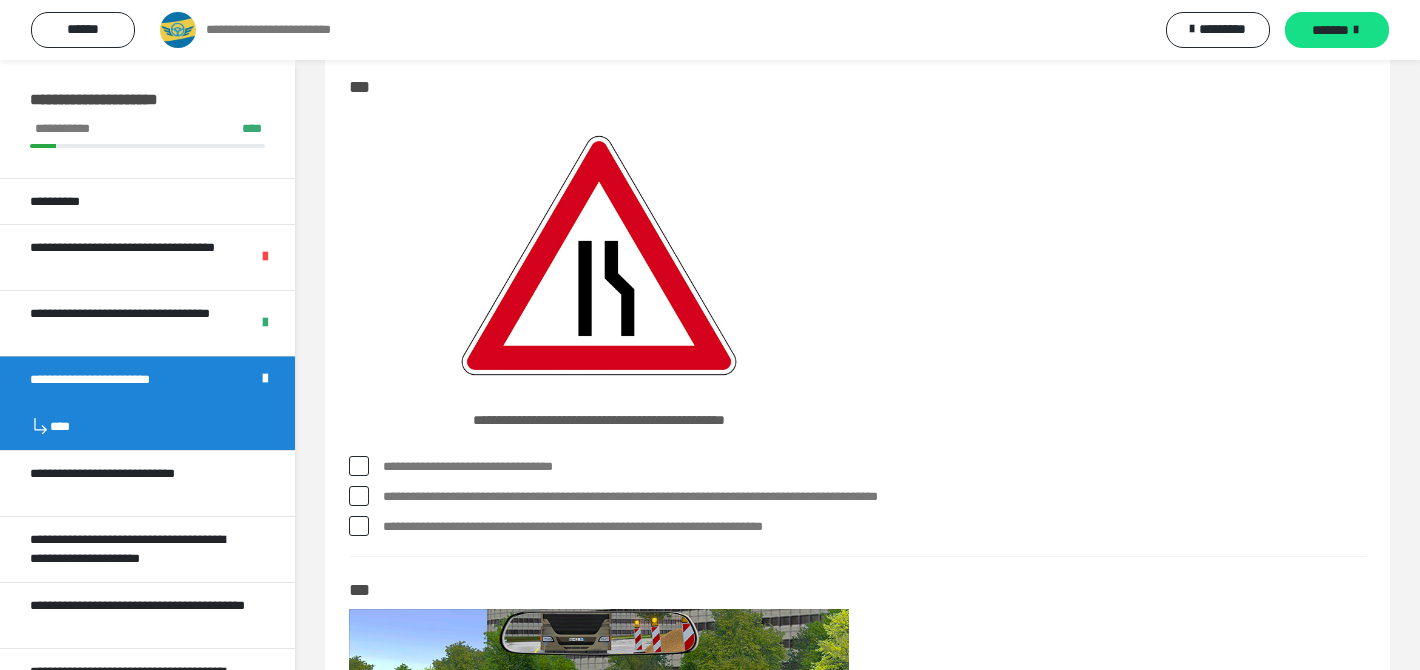 scroll, scrollTop: 3681, scrollLeft: 0, axis: vertical 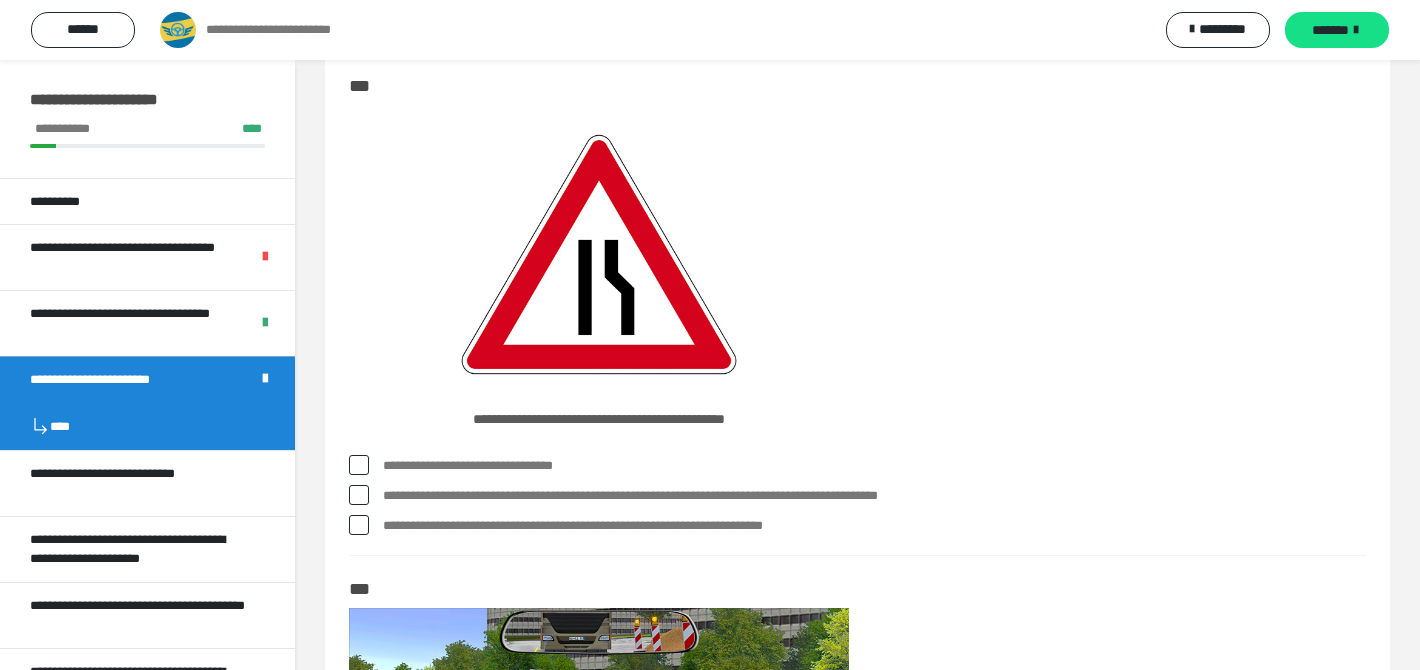 click on "**********" at bounding box center (874, 496) 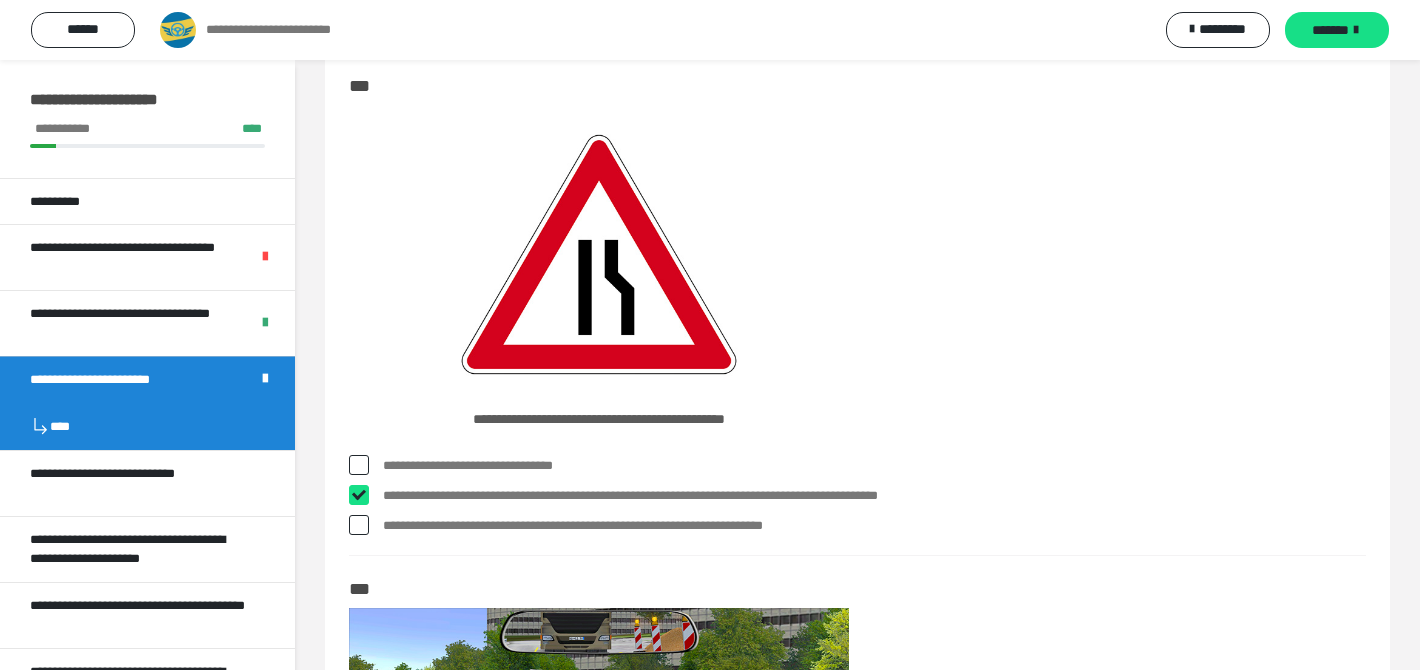checkbox on "****" 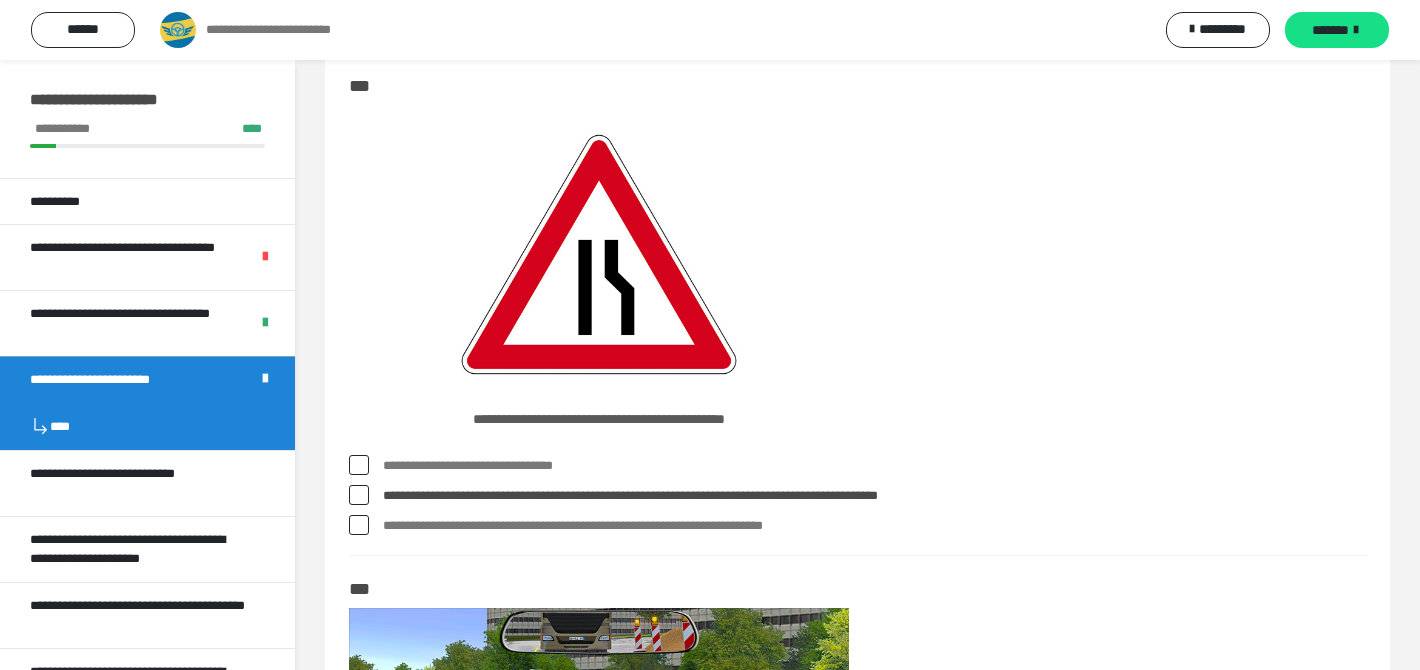 click on "**********" at bounding box center [874, 526] 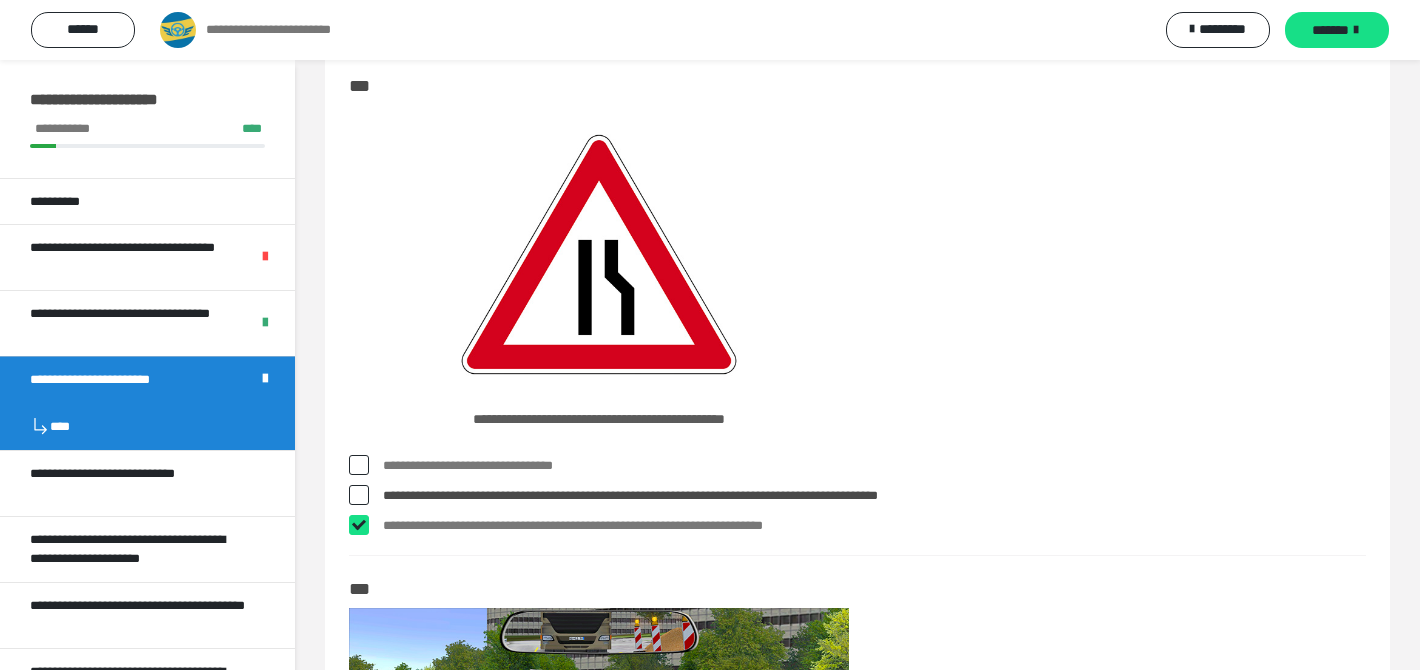 checkbox on "****" 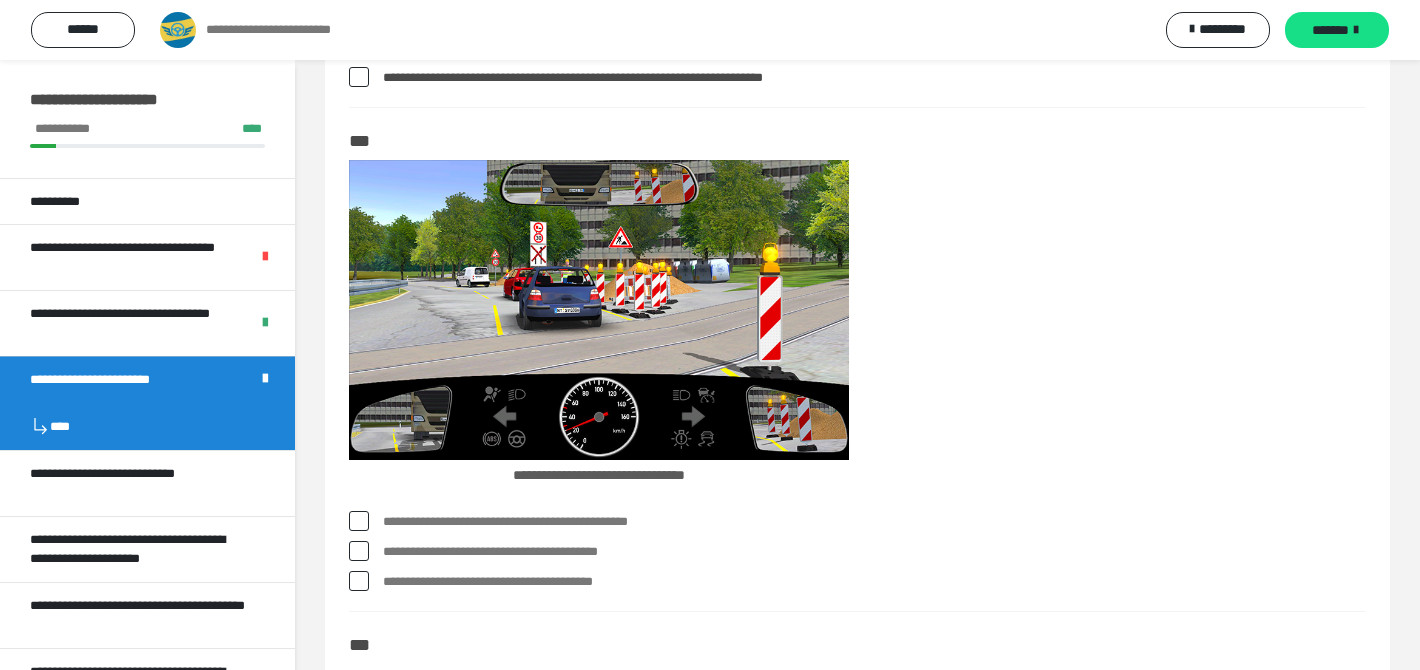 scroll, scrollTop: 4148, scrollLeft: 0, axis: vertical 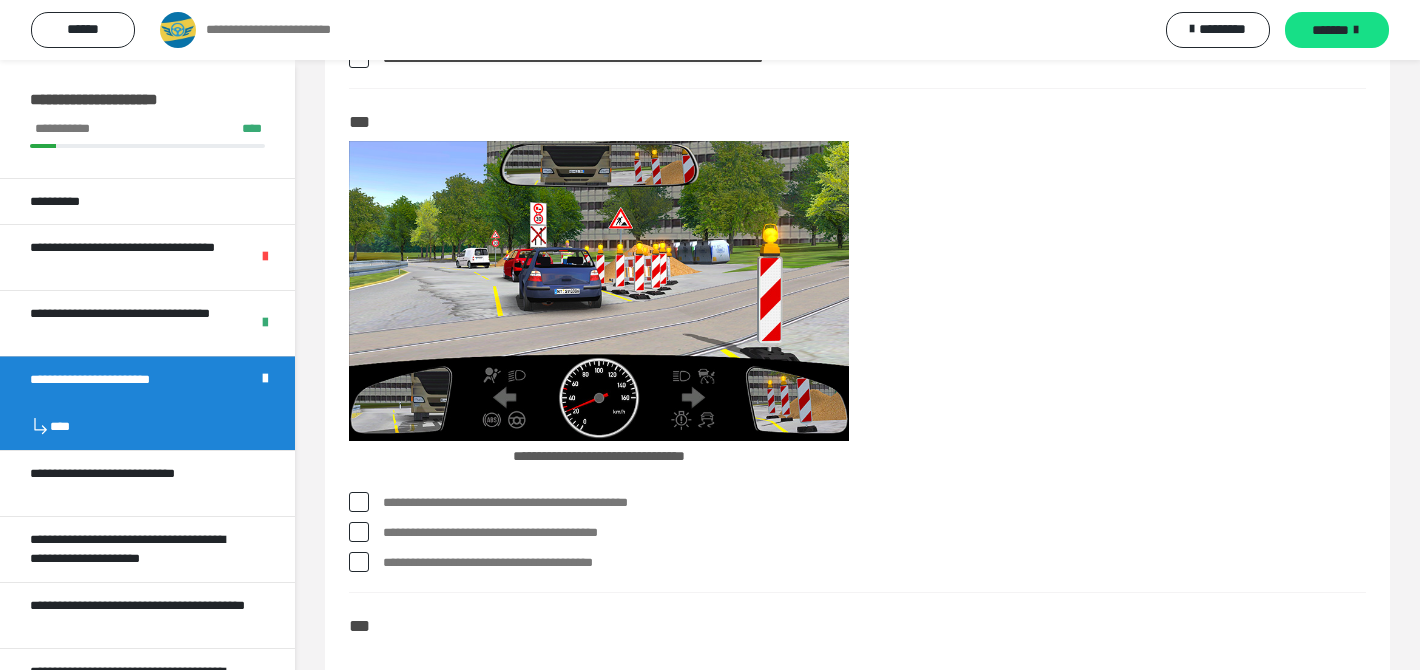 click on "**********" at bounding box center [857, 537] 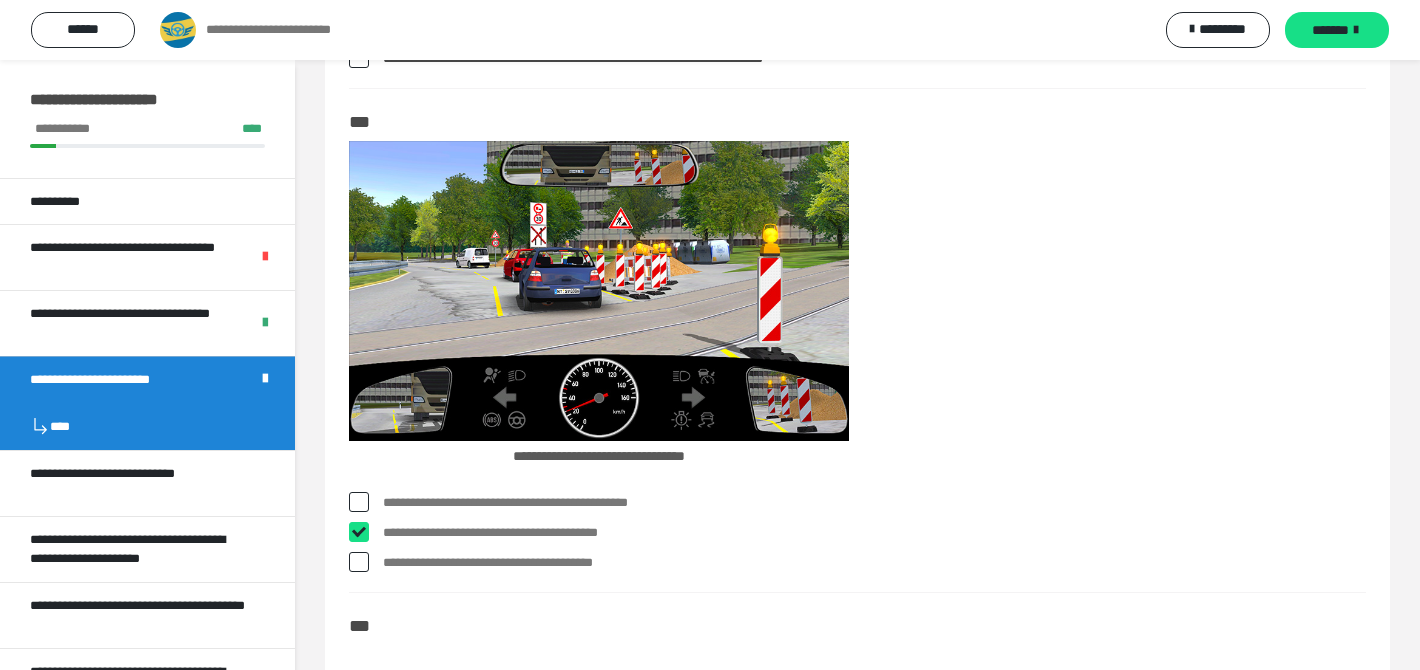 checkbox on "****" 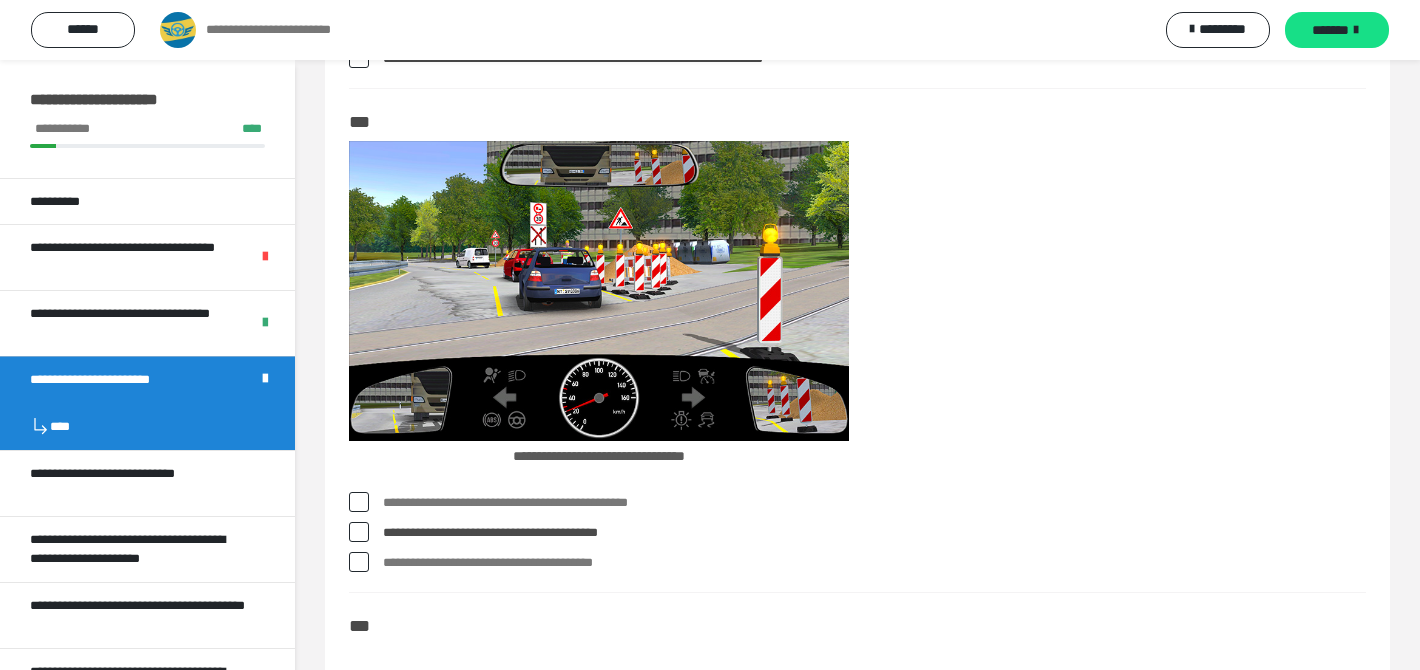 click on "**********" at bounding box center [874, 563] 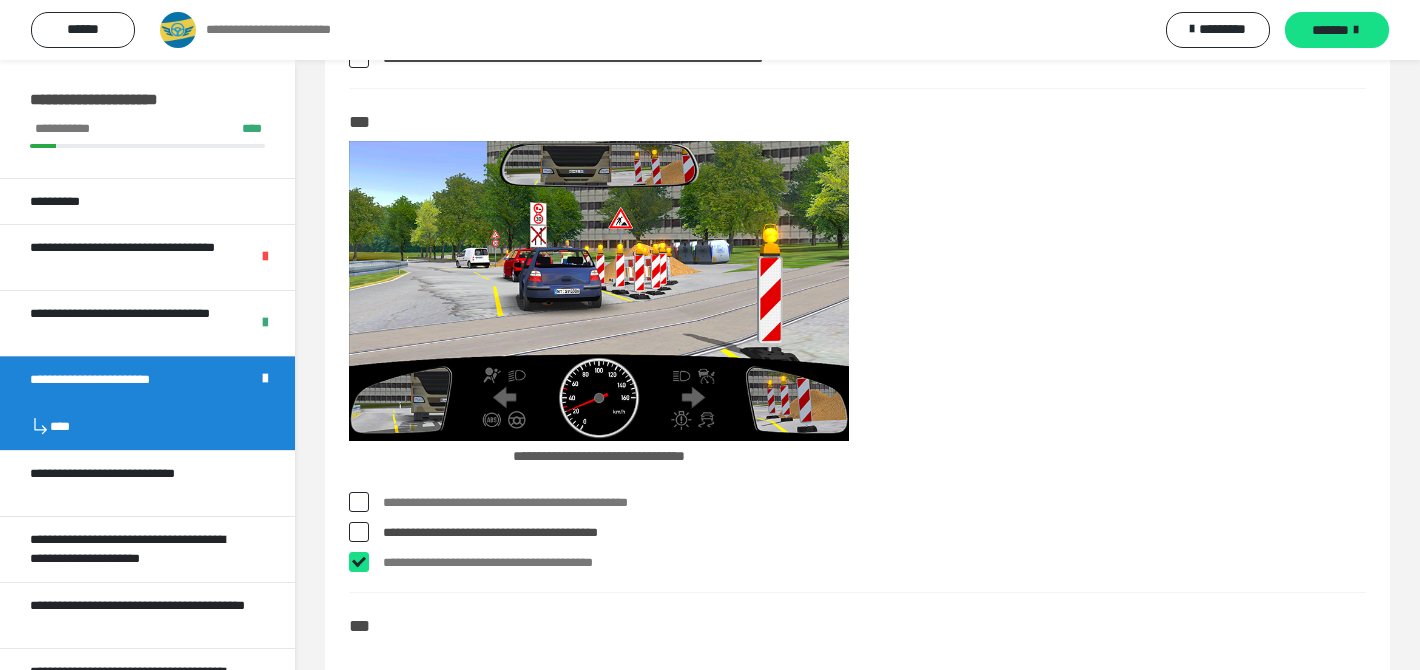 checkbox on "****" 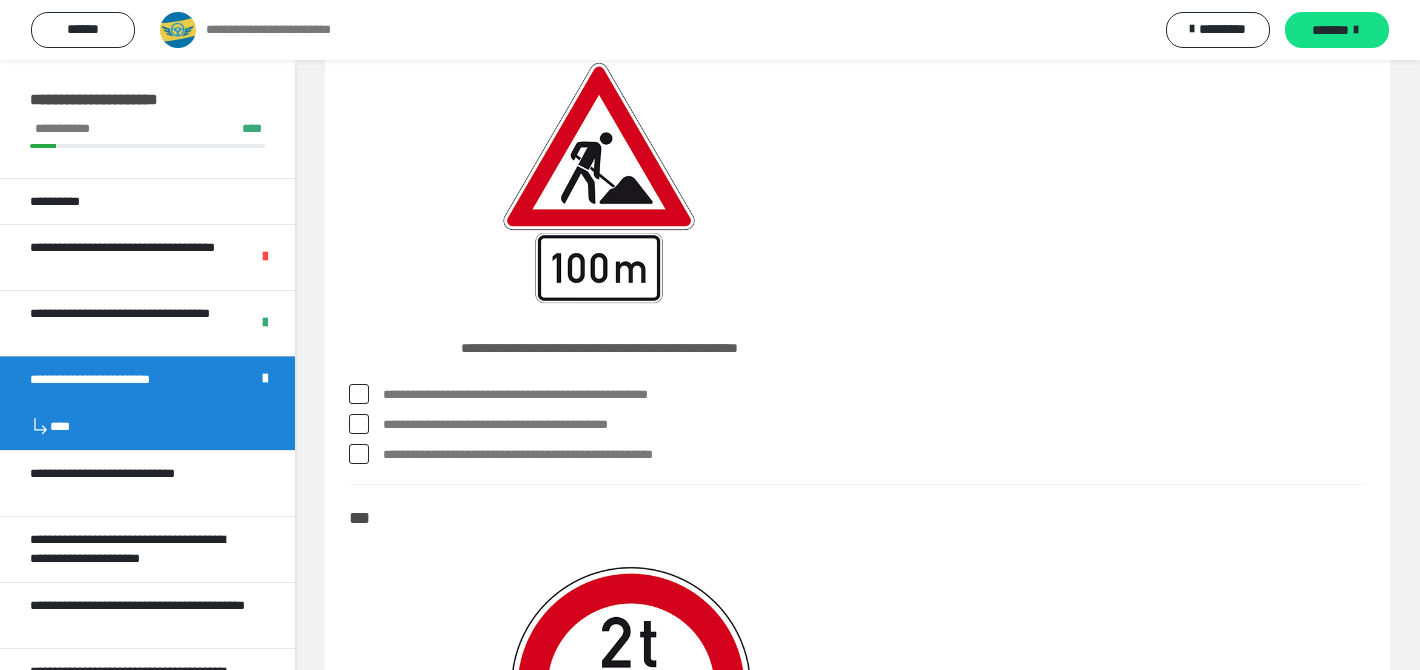 scroll, scrollTop: 4762, scrollLeft: 0, axis: vertical 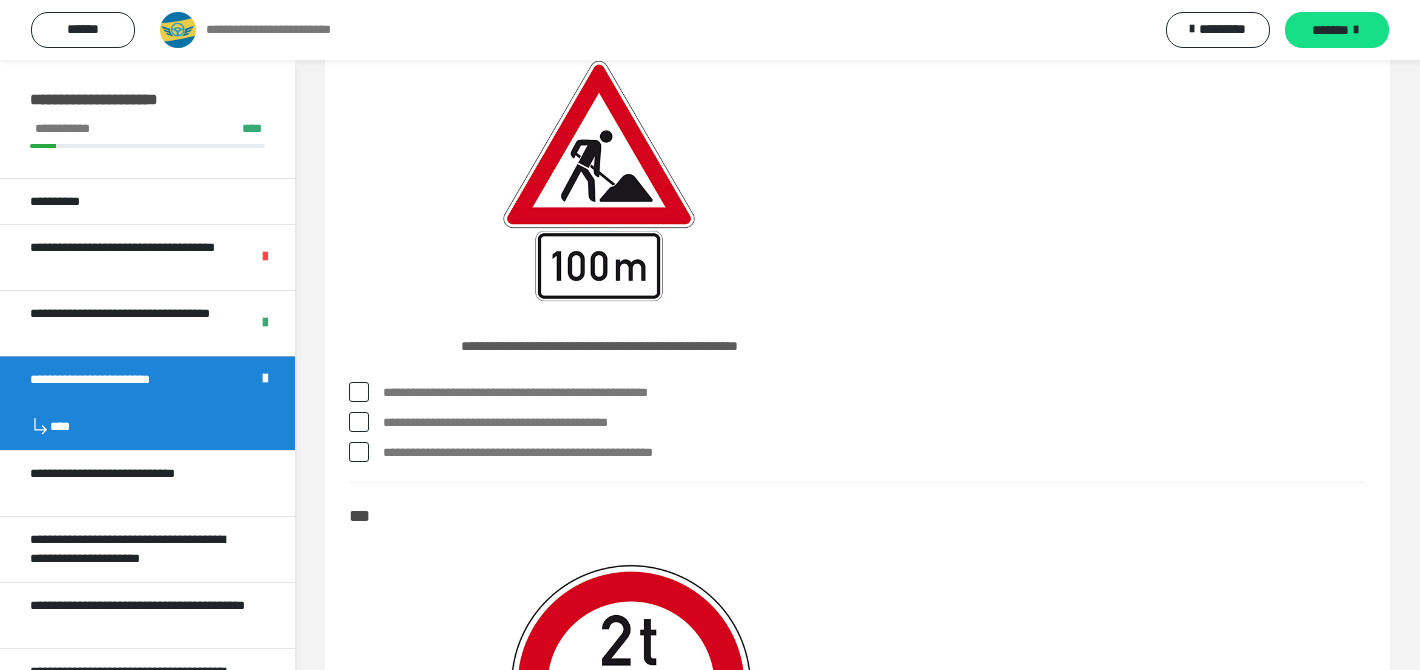 click on "**********" at bounding box center [874, 453] 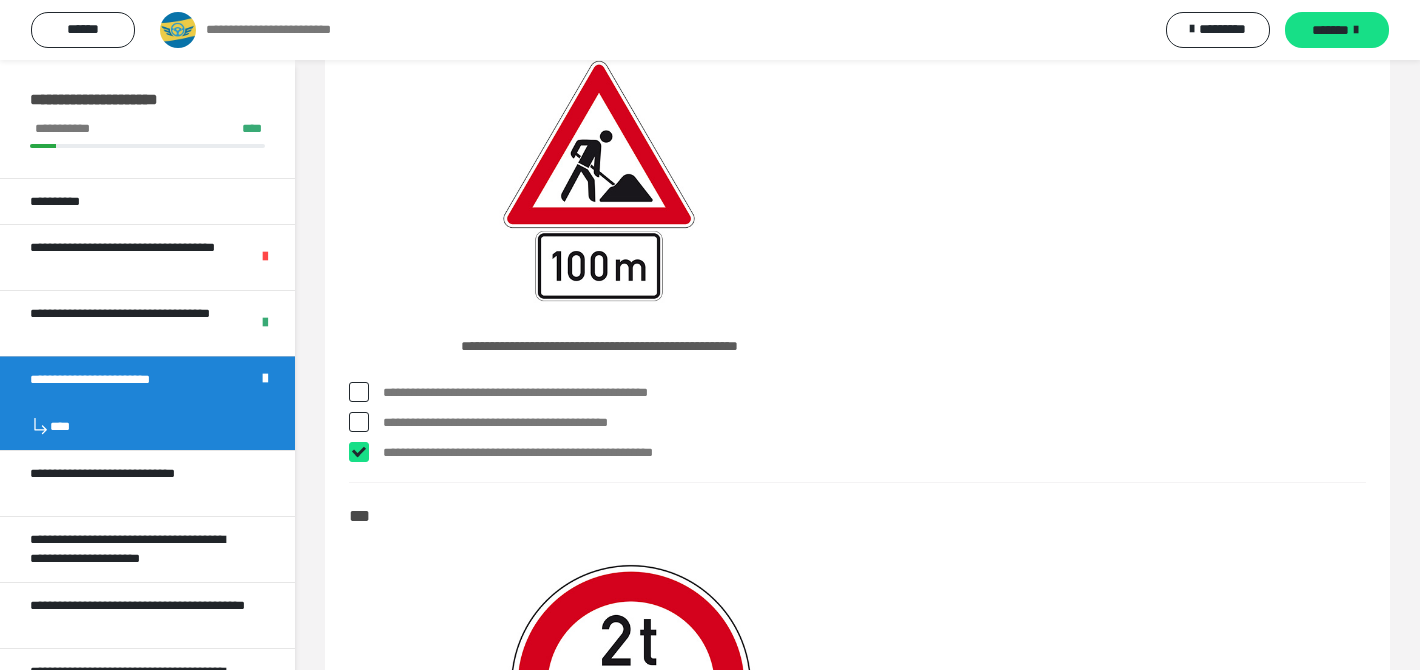 checkbox on "****" 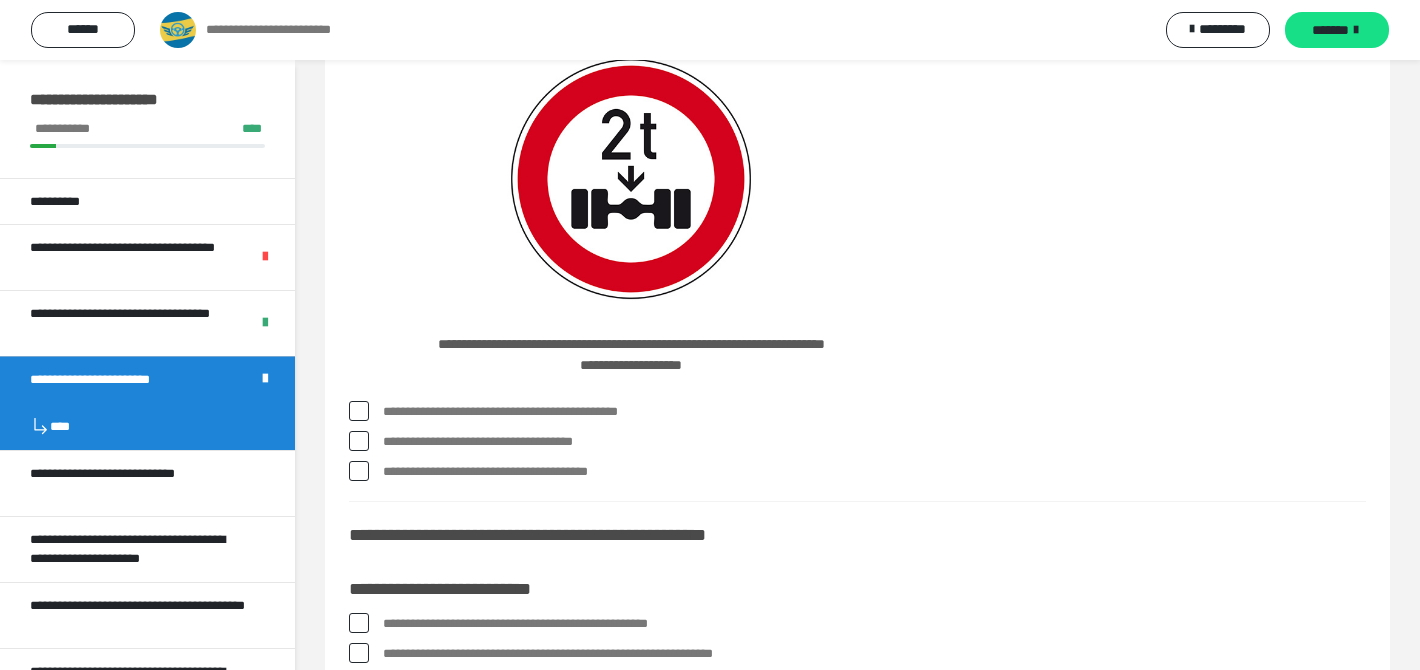 scroll, scrollTop: 5271, scrollLeft: 0, axis: vertical 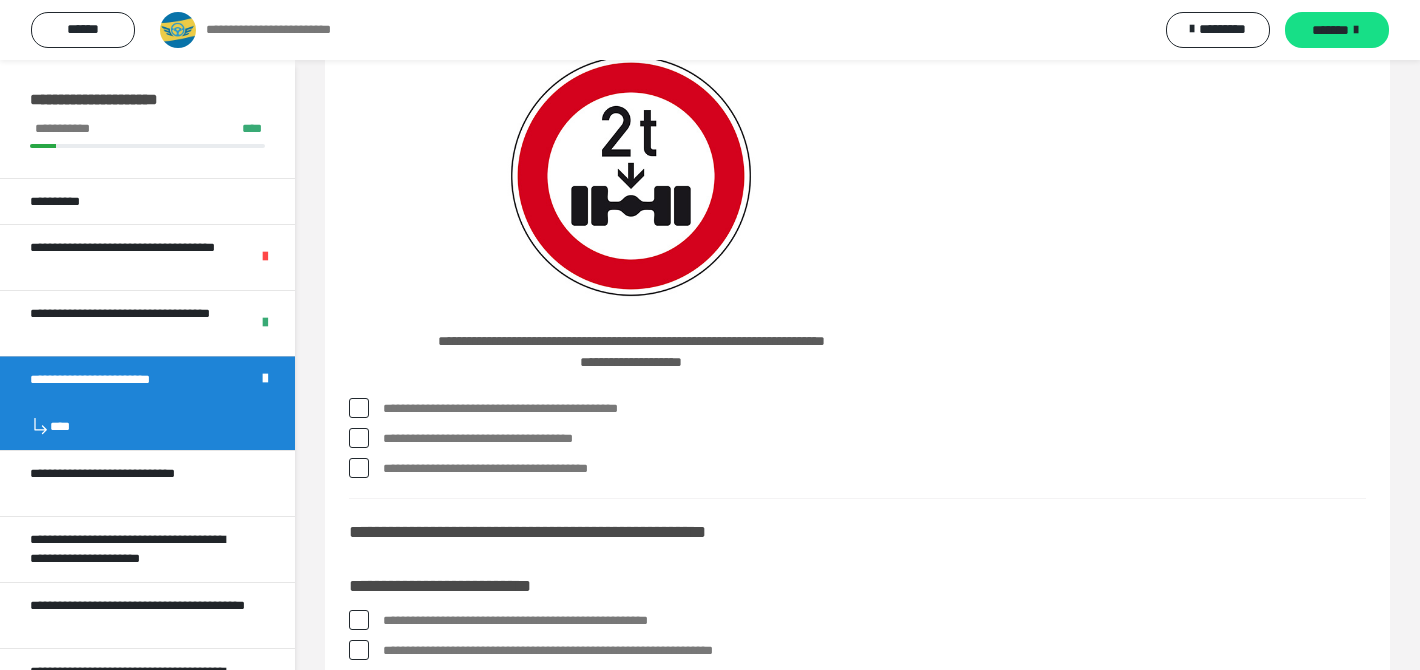 click on "**********" at bounding box center [874, 469] 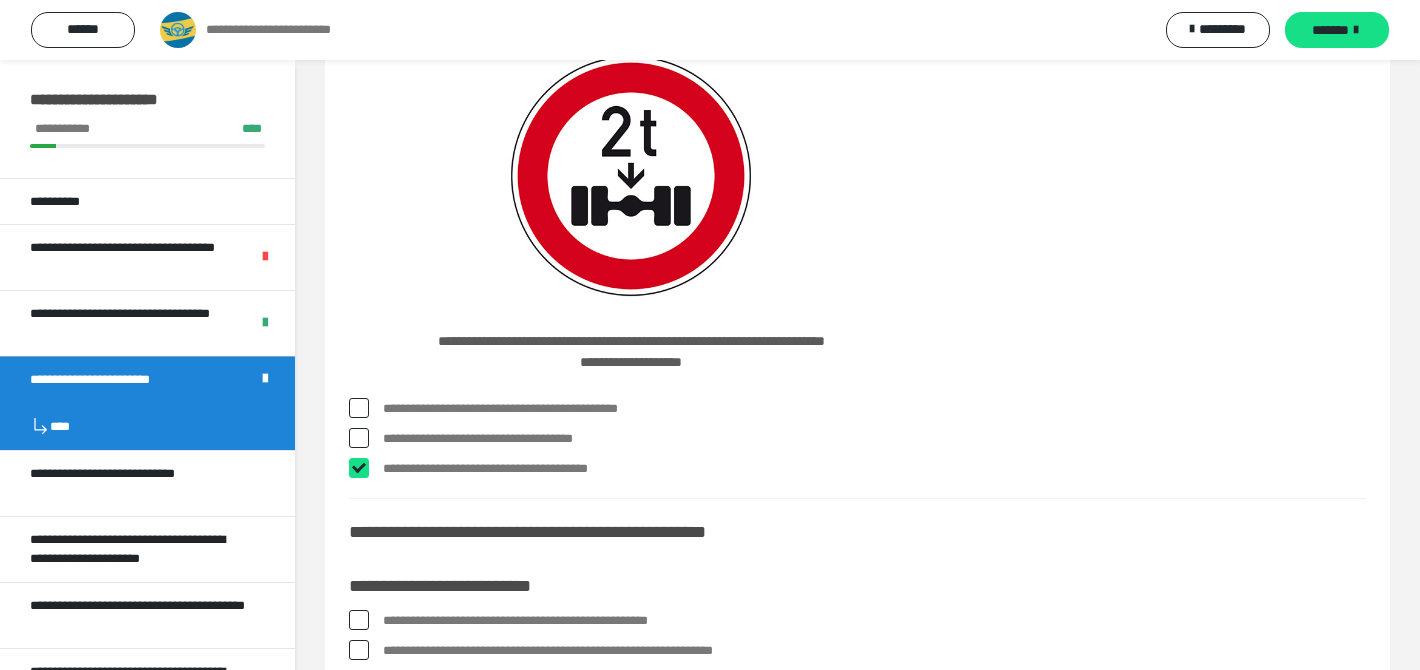 checkbox on "****" 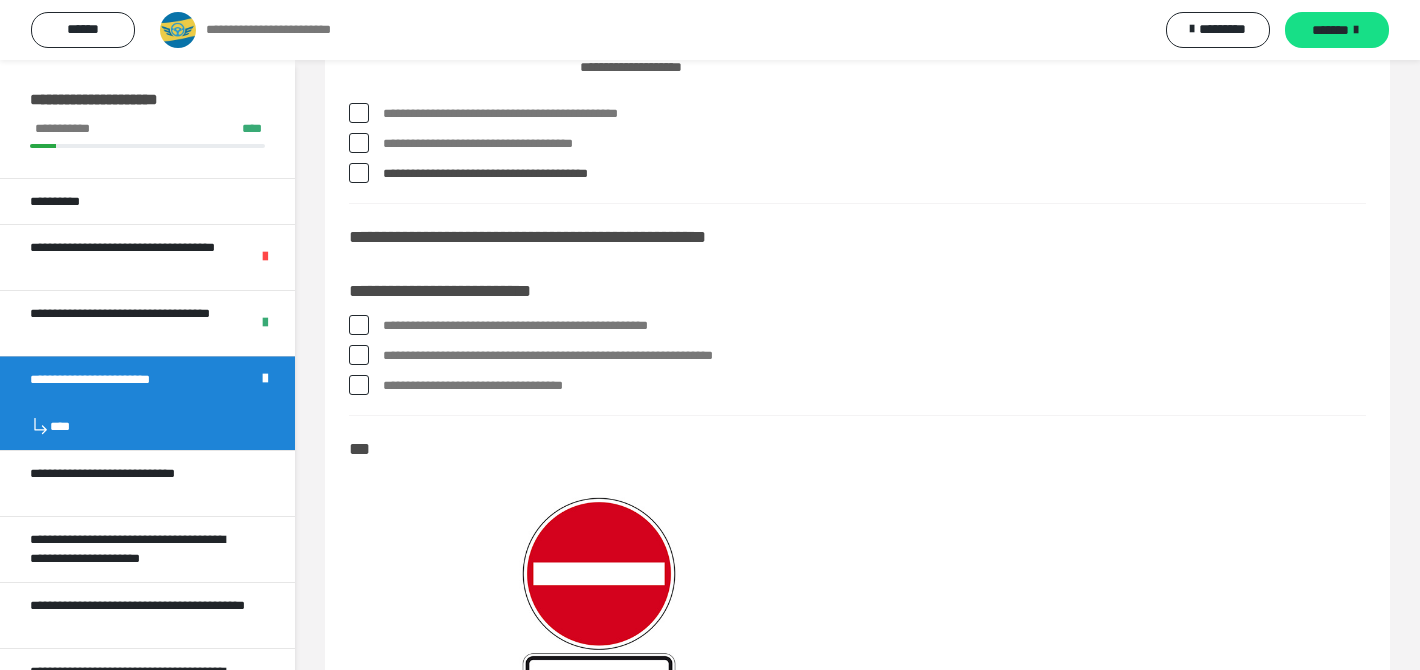 scroll, scrollTop: 5570, scrollLeft: 0, axis: vertical 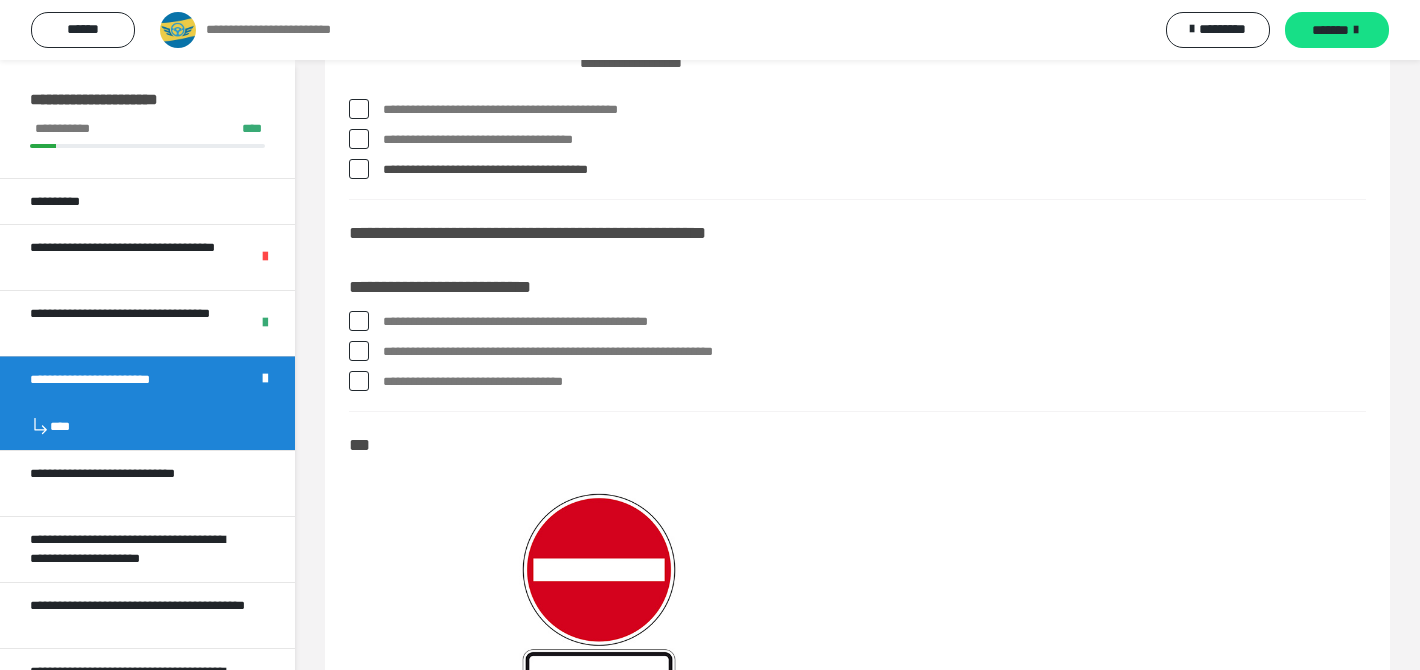 click on "**********" at bounding box center (874, 322) 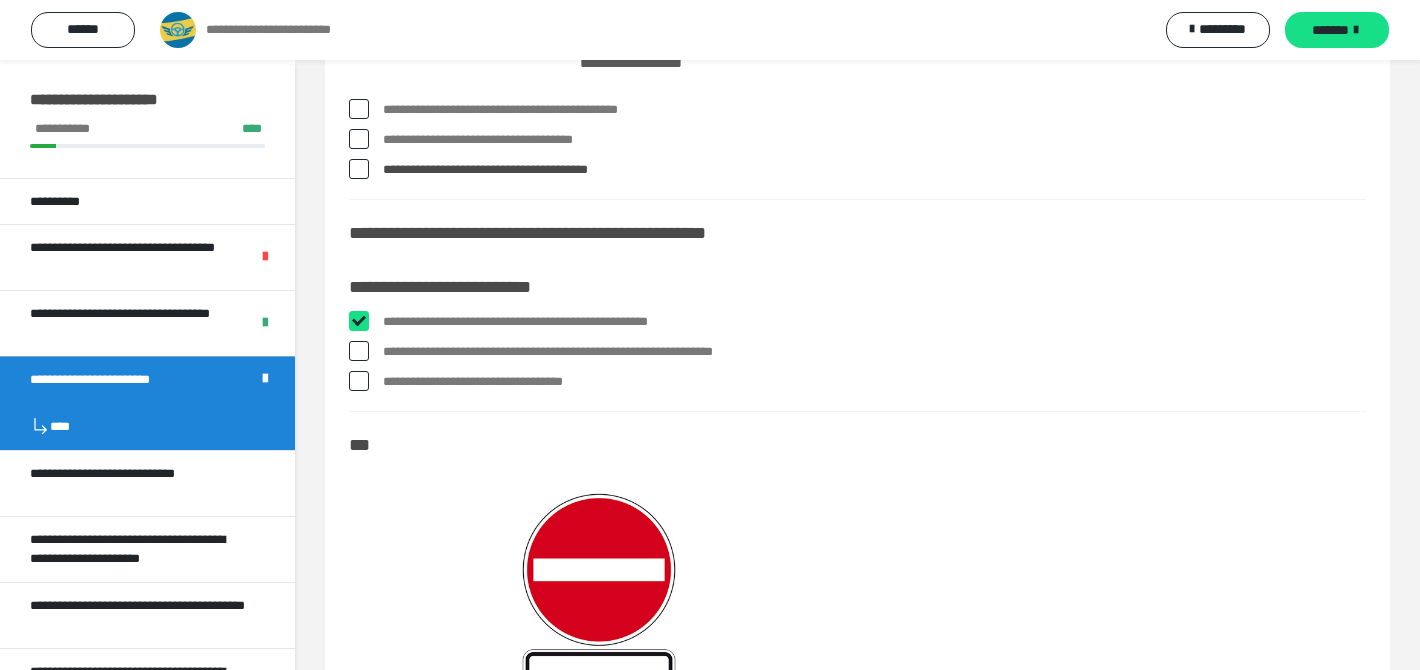 checkbox on "****" 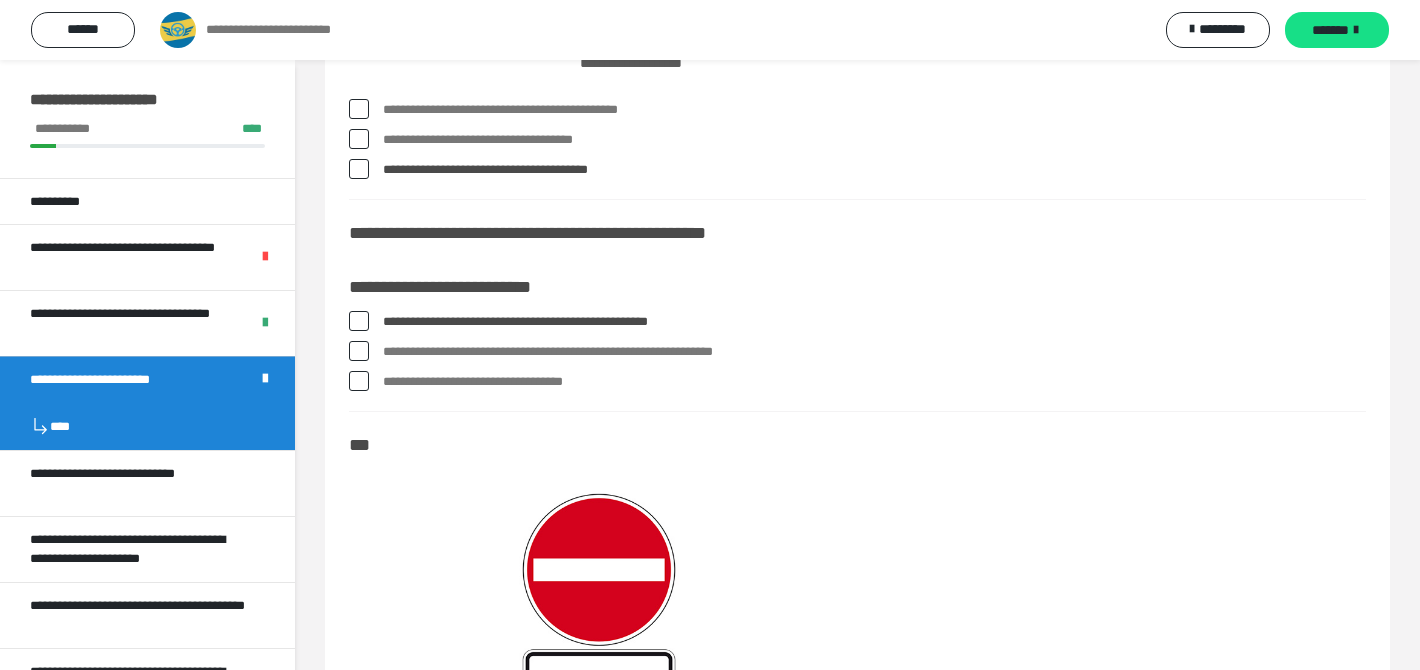 click on "**********" at bounding box center (874, 352) 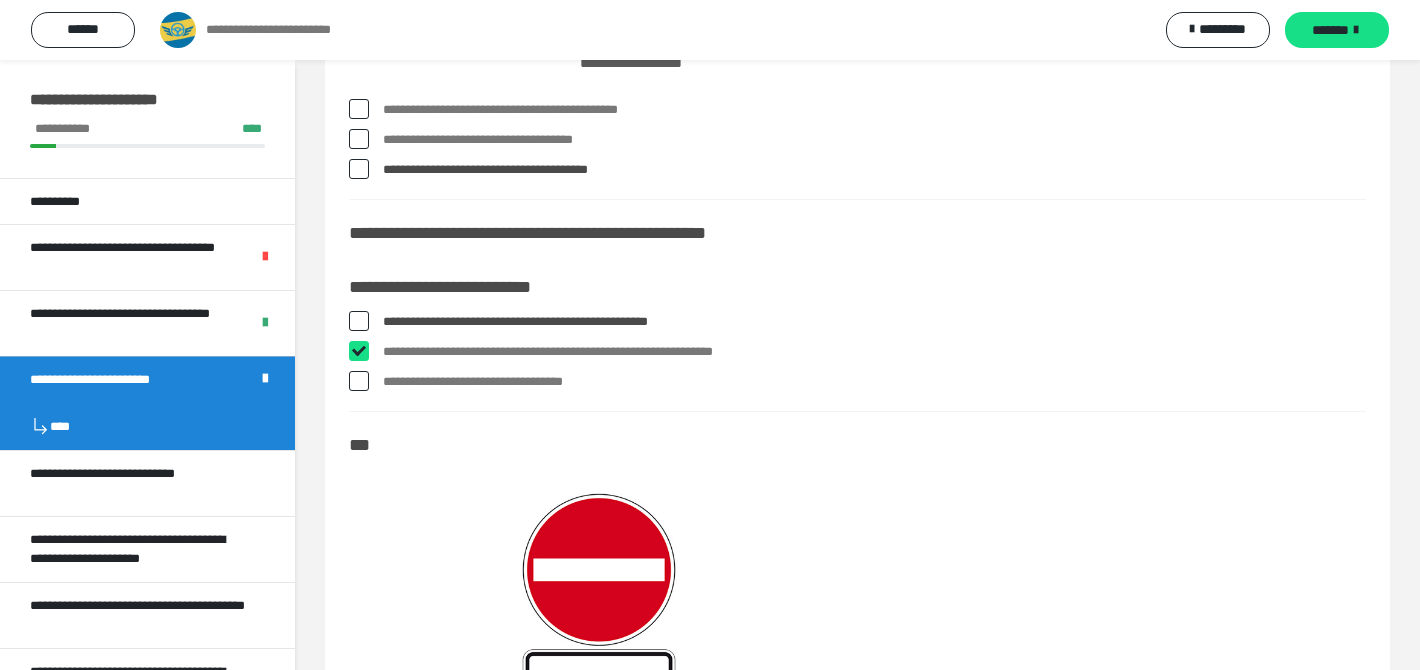 checkbox on "****" 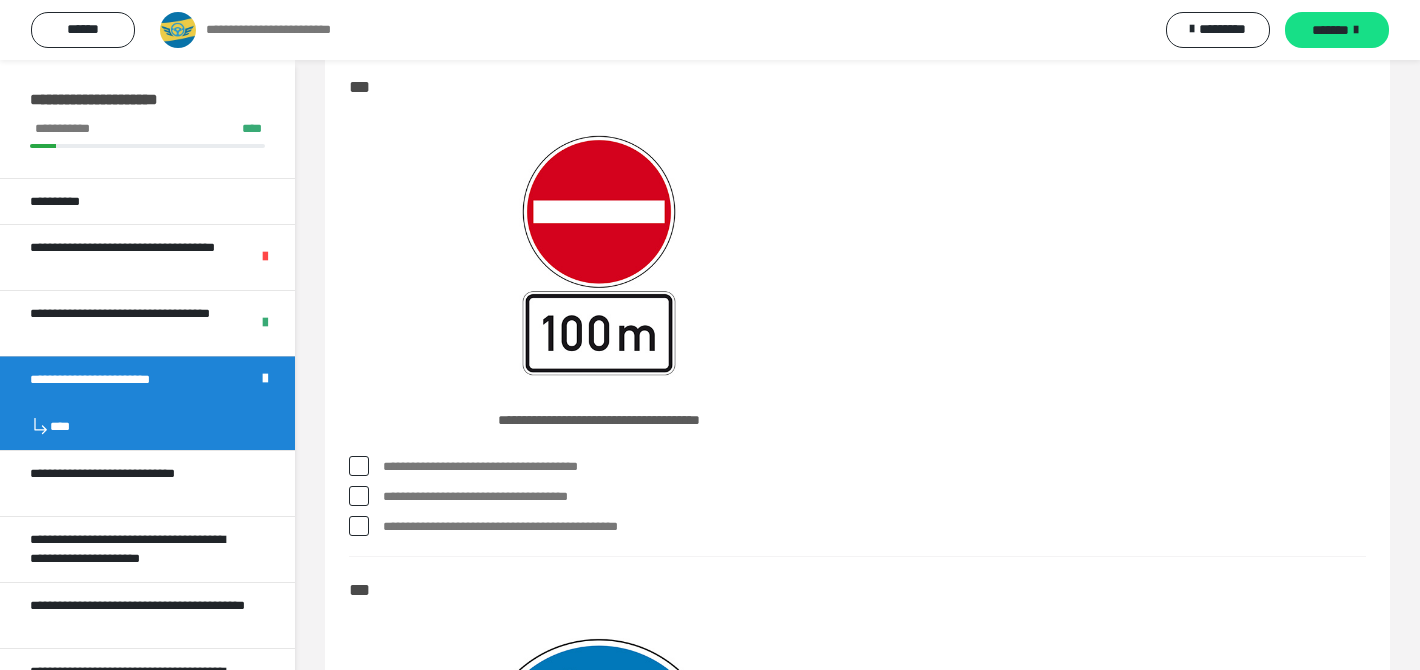 scroll, scrollTop: 5980, scrollLeft: 0, axis: vertical 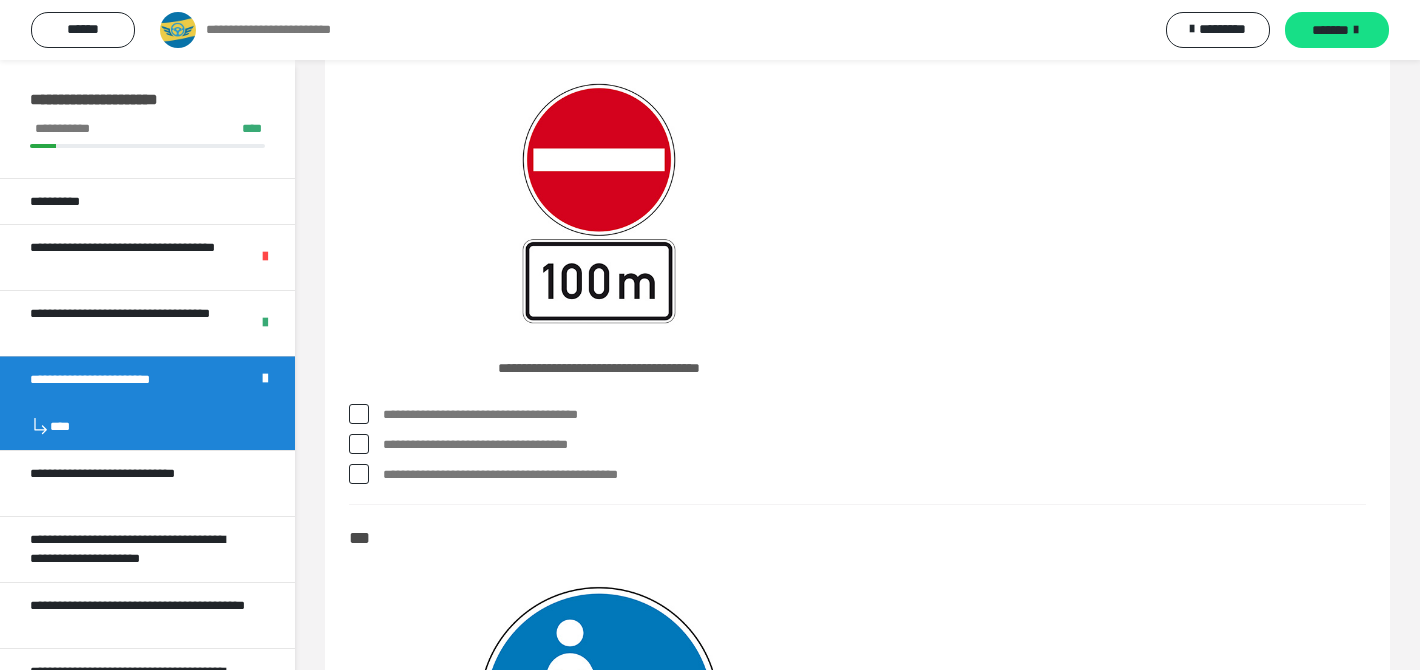 click on "**********" at bounding box center [874, 475] 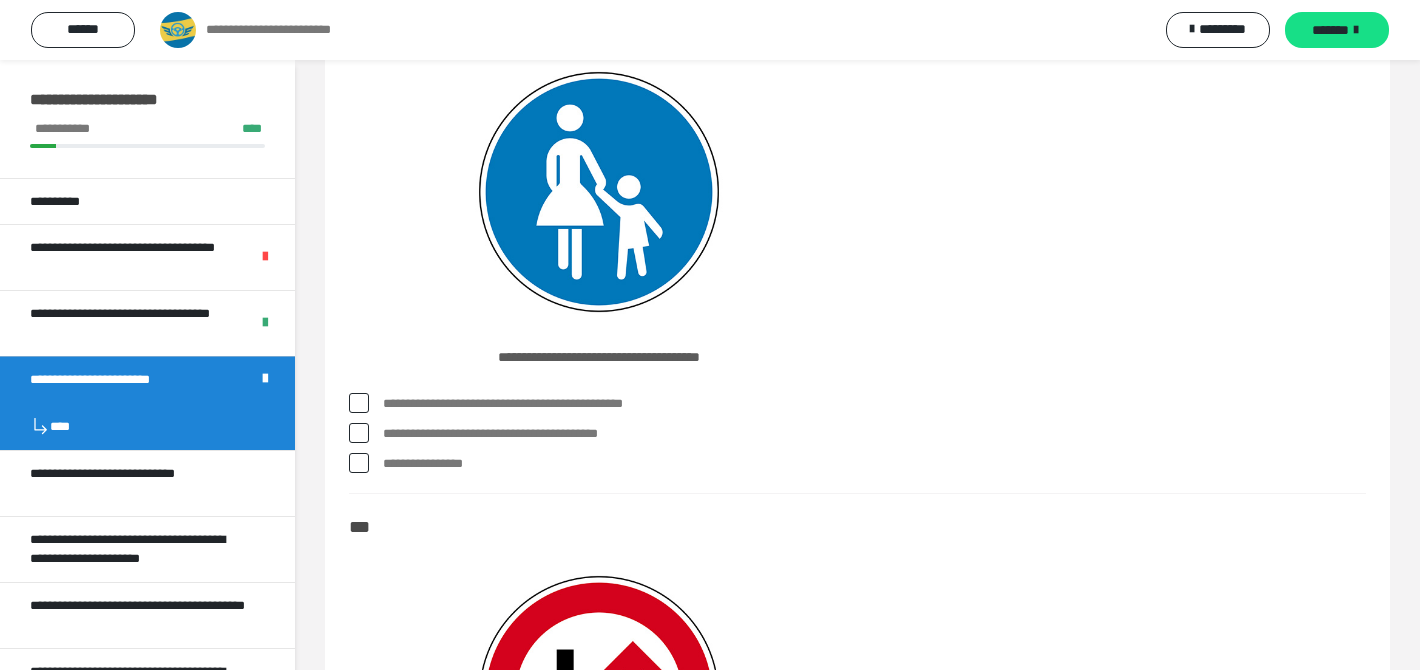 scroll, scrollTop: 6498, scrollLeft: 0, axis: vertical 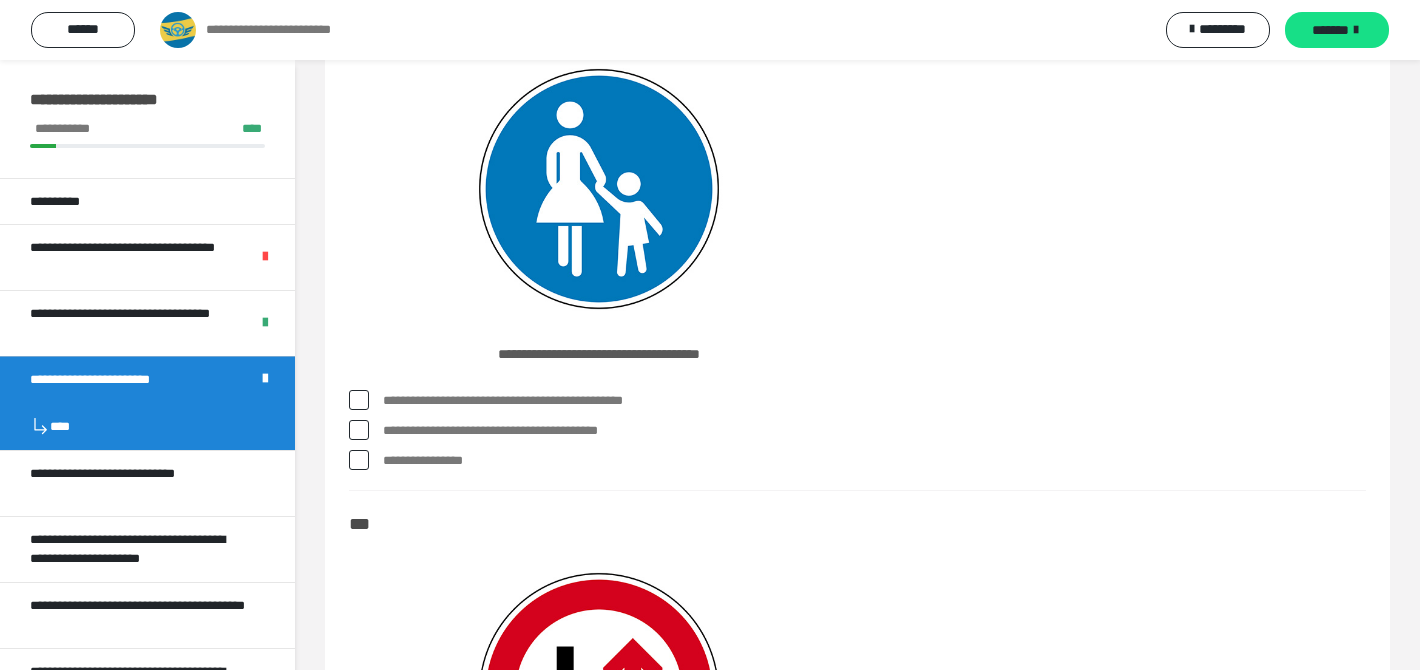 click on "**********" at bounding box center [874, 461] 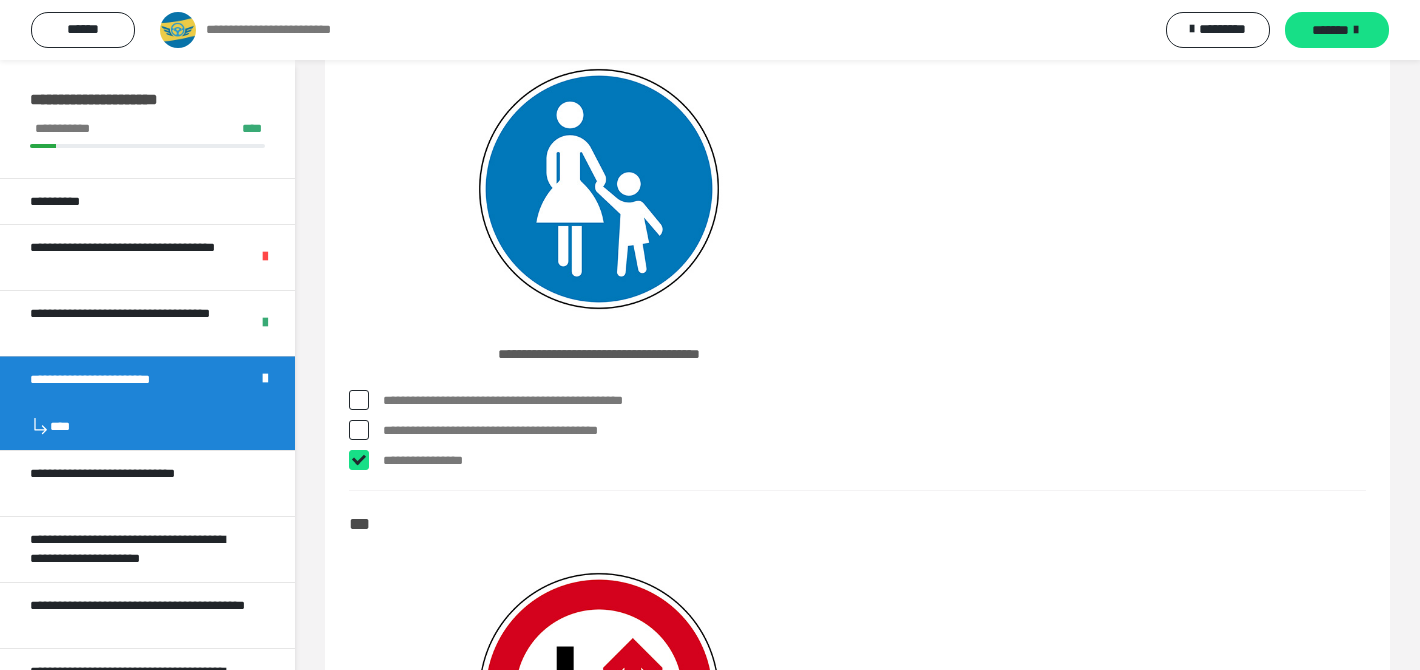 checkbox on "****" 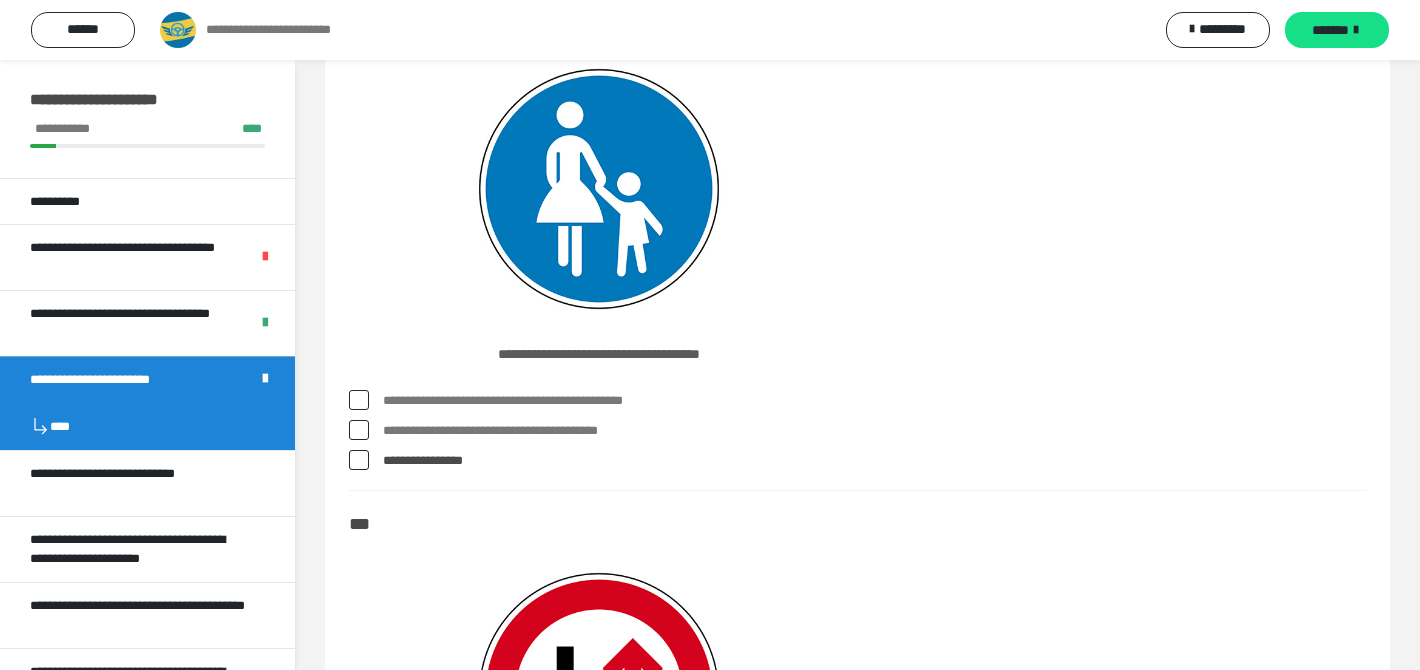 click on "**********" at bounding box center [874, 431] 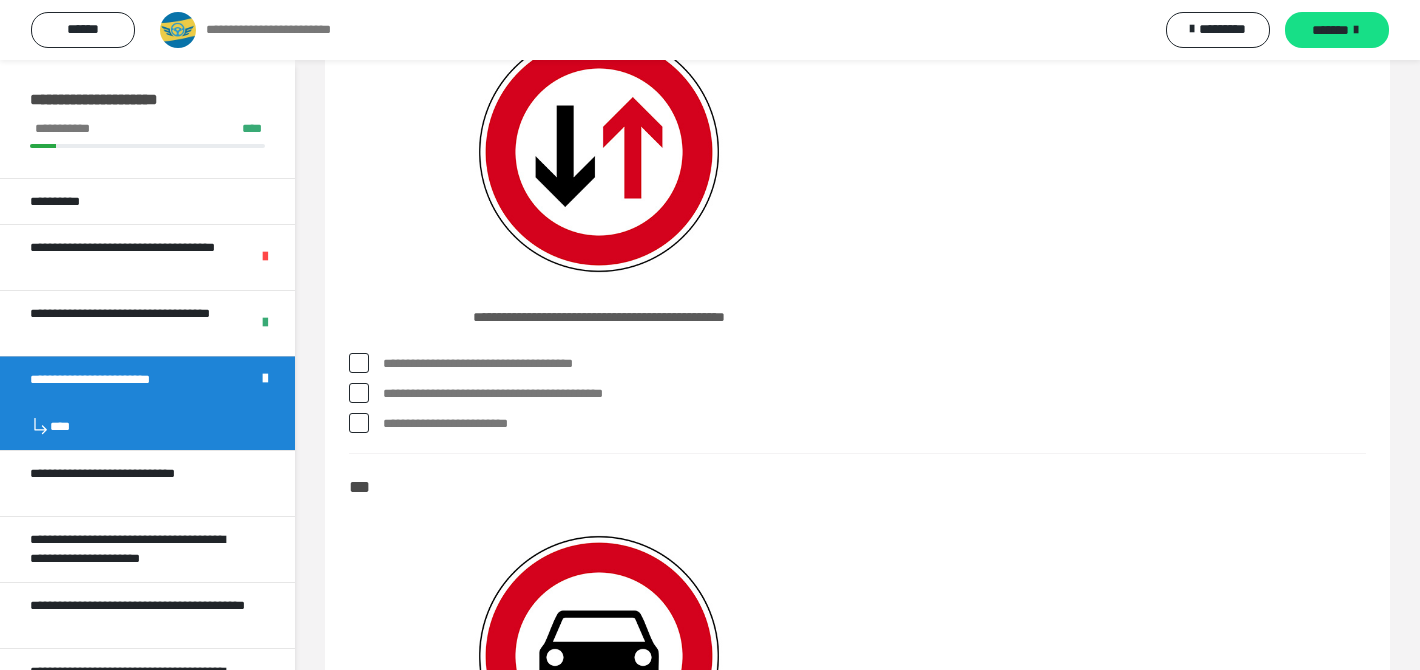 scroll, scrollTop: 7072, scrollLeft: 0, axis: vertical 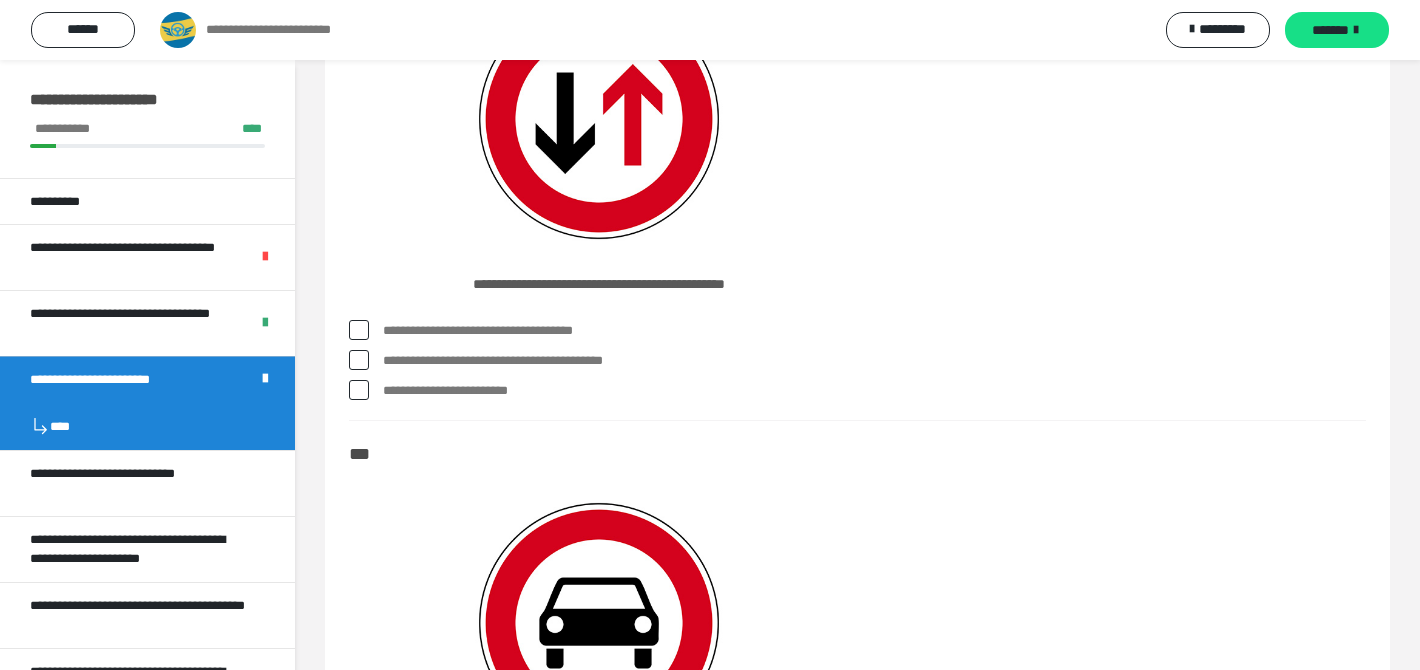 click on "**********" at bounding box center [874, 361] 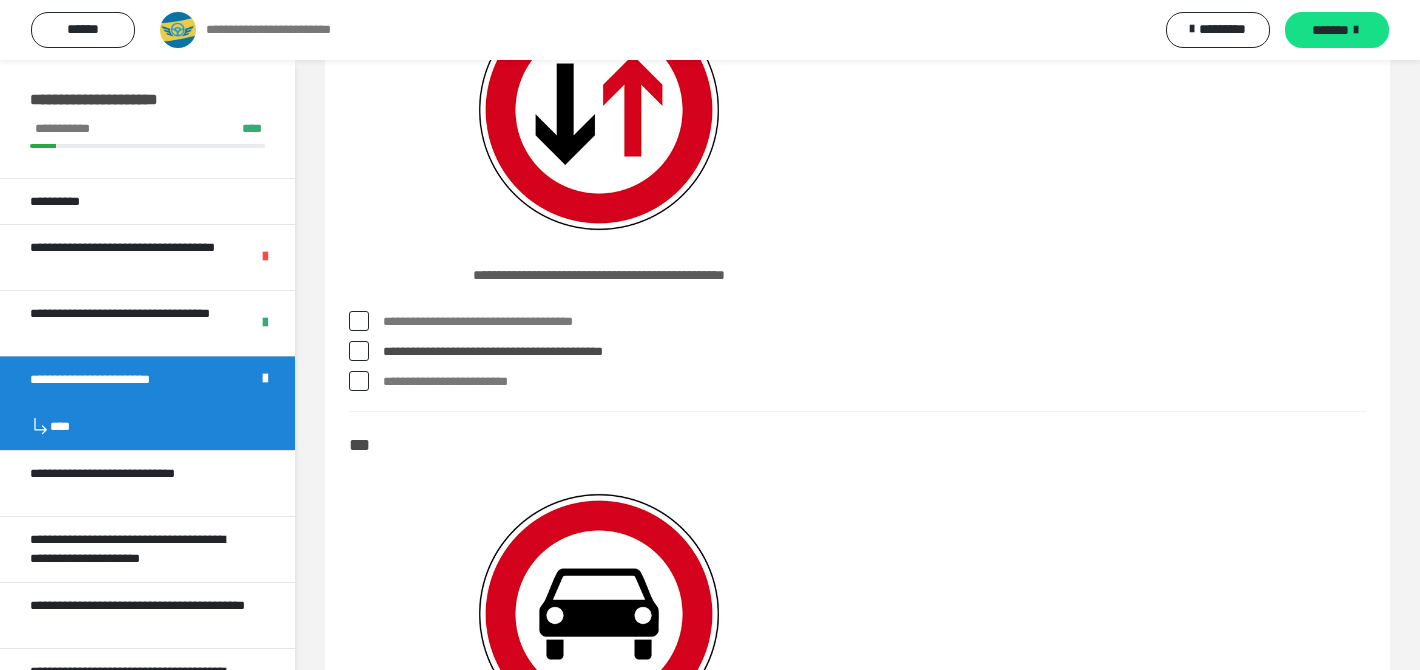 scroll, scrollTop: 7085, scrollLeft: 0, axis: vertical 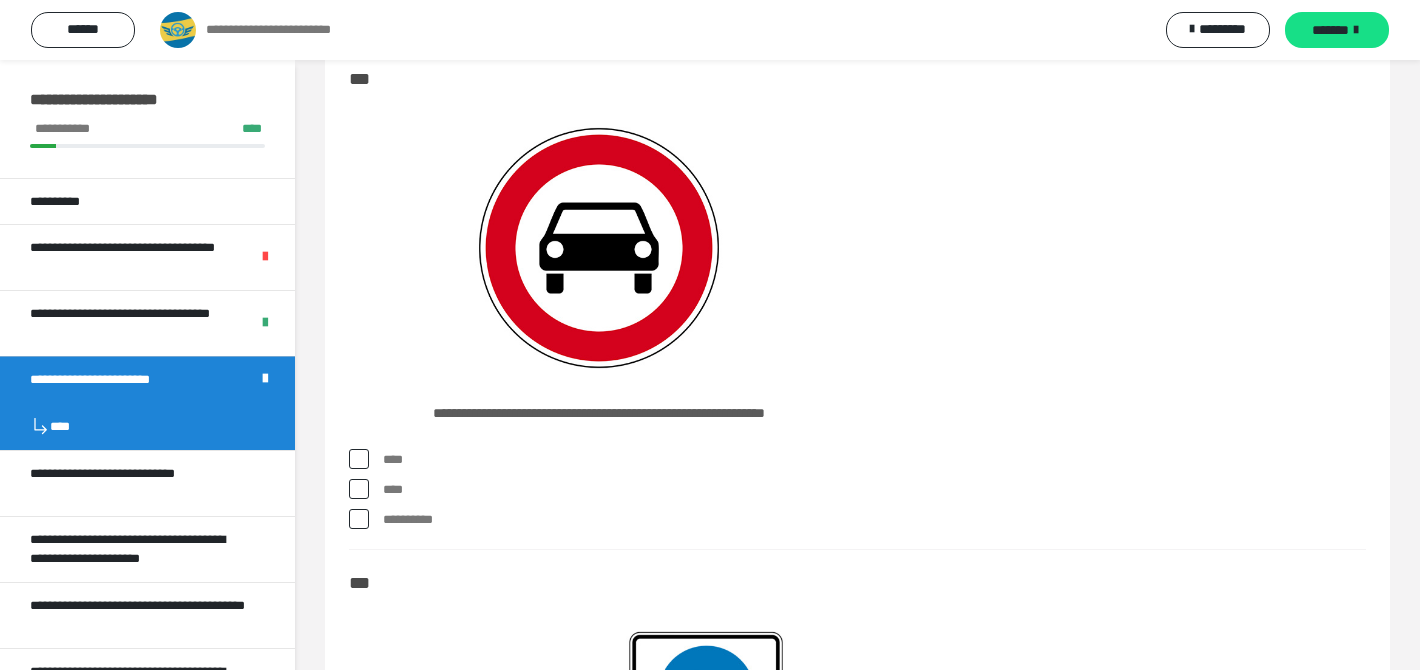 click at bounding box center (359, 459) 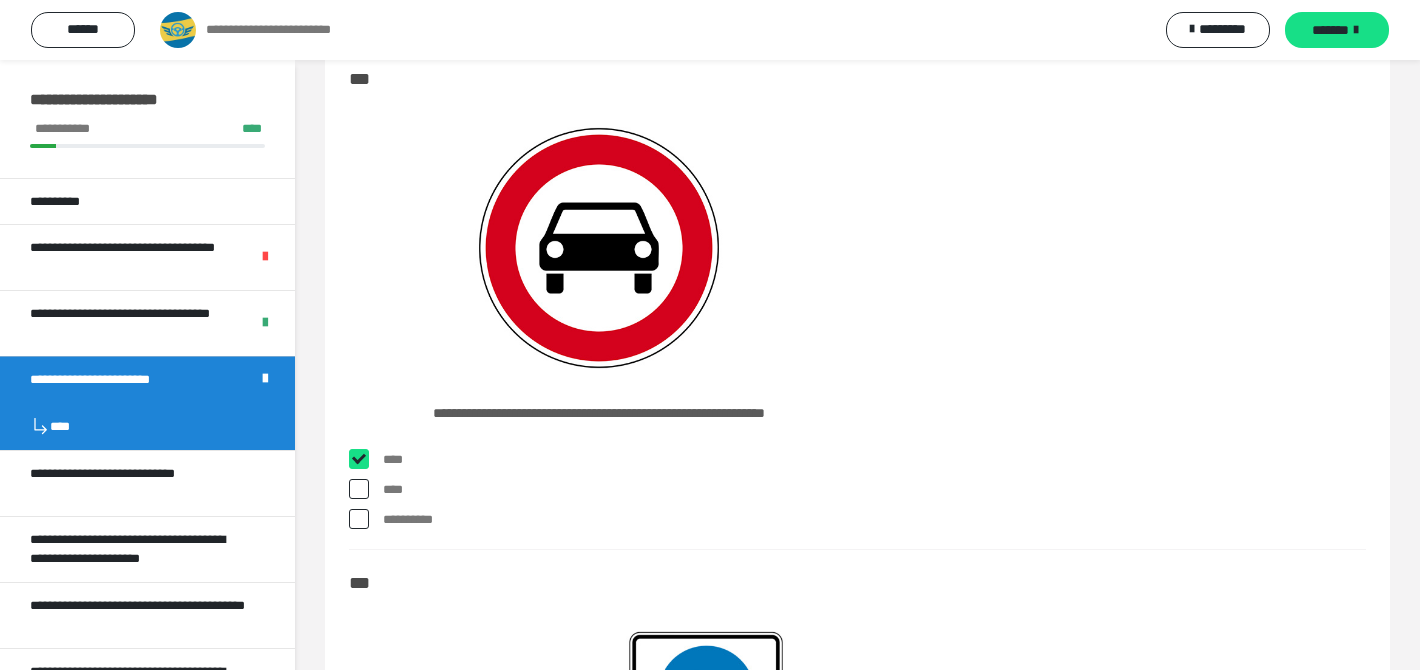 checkbox on "****" 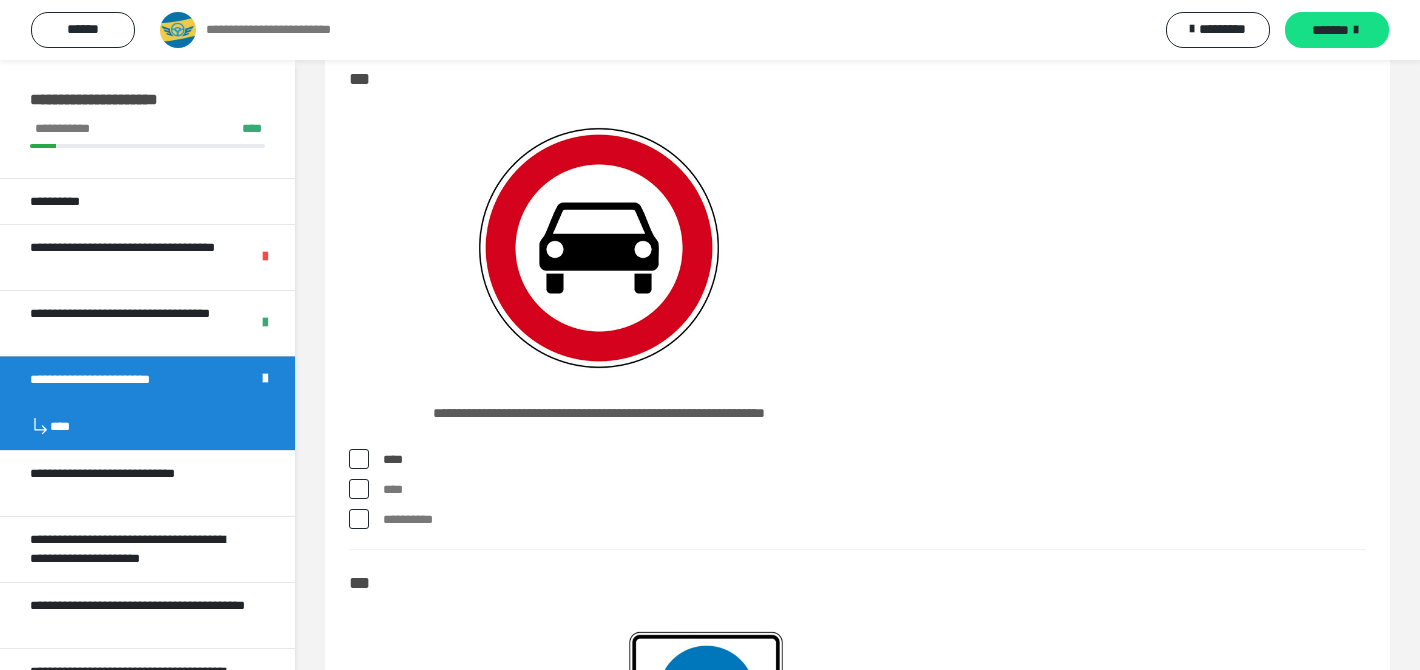 click at bounding box center [359, 489] 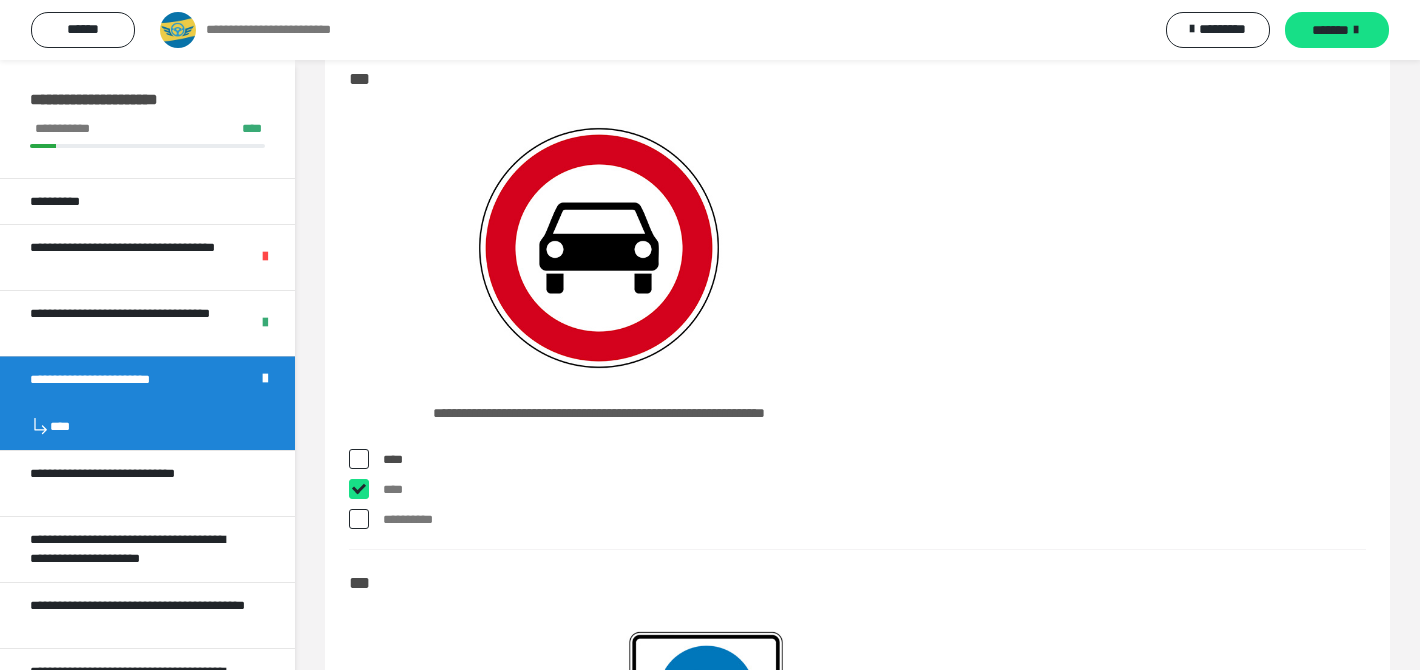 checkbox on "****" 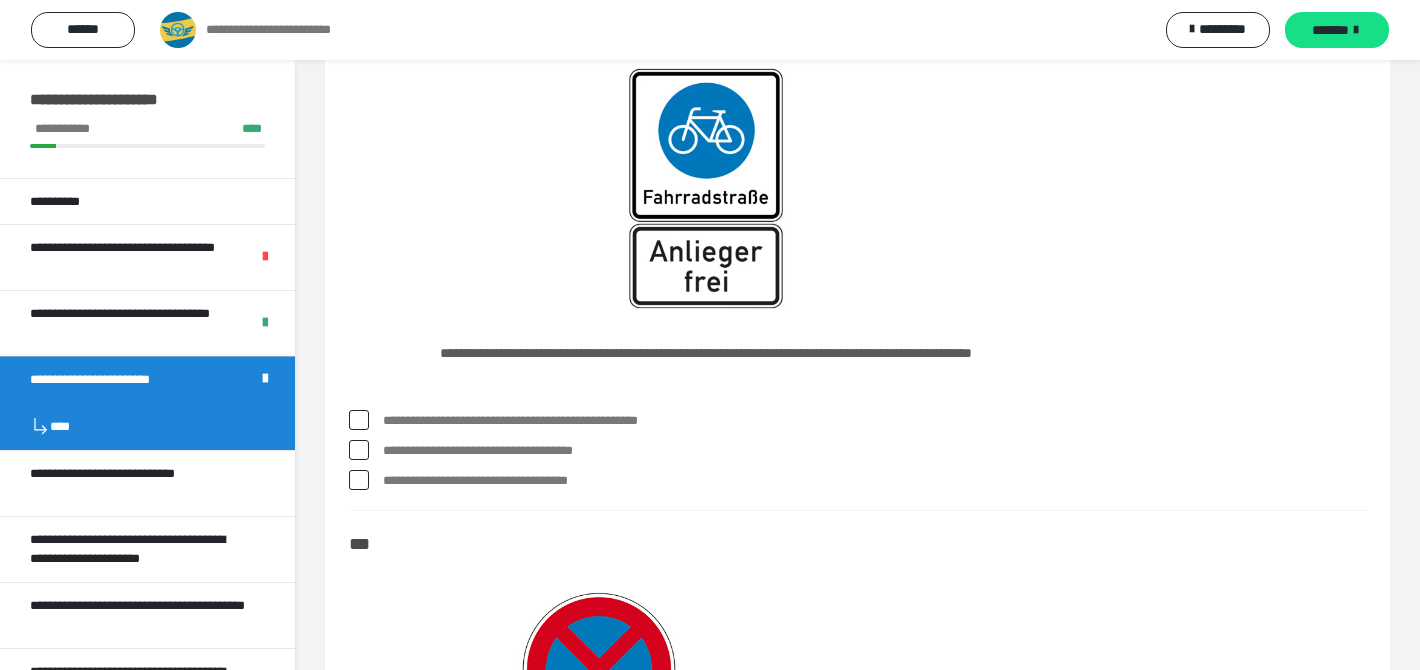 scroll, scrollTop: 8009, scrollLeft: 0, axis: vertical 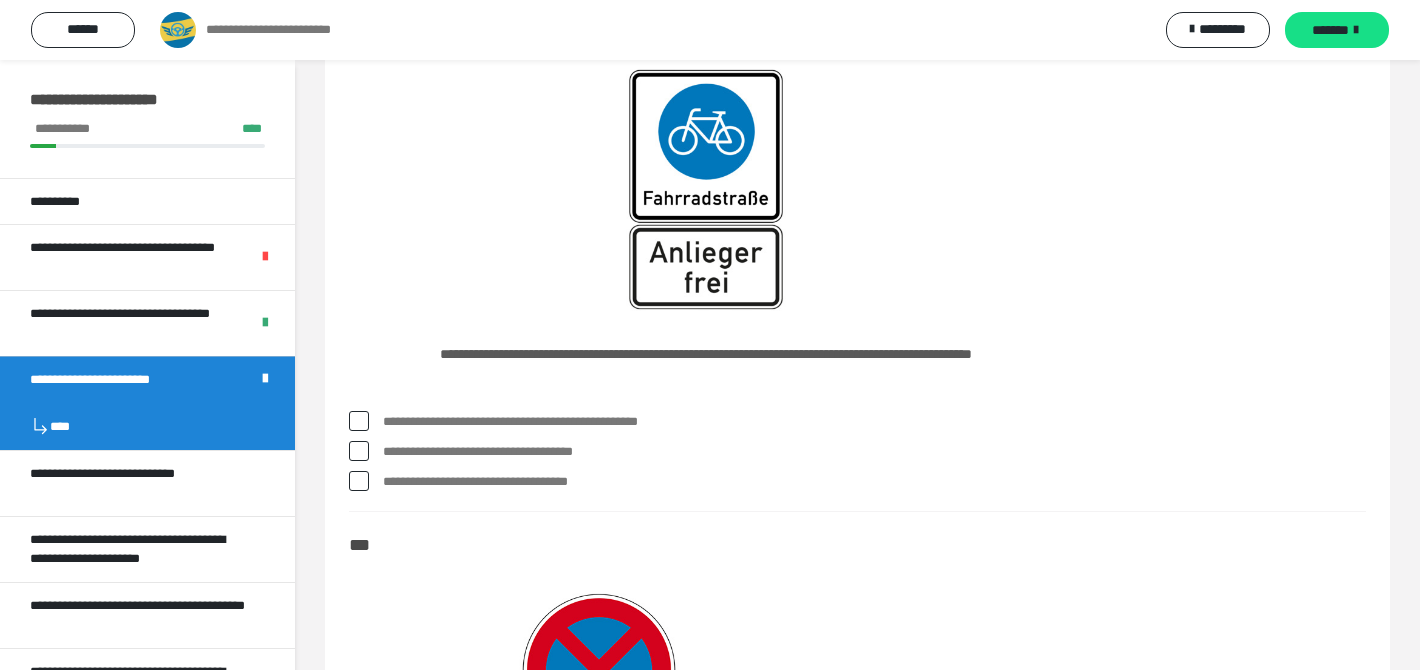 click on "**********" at bounding box center [874, 422] 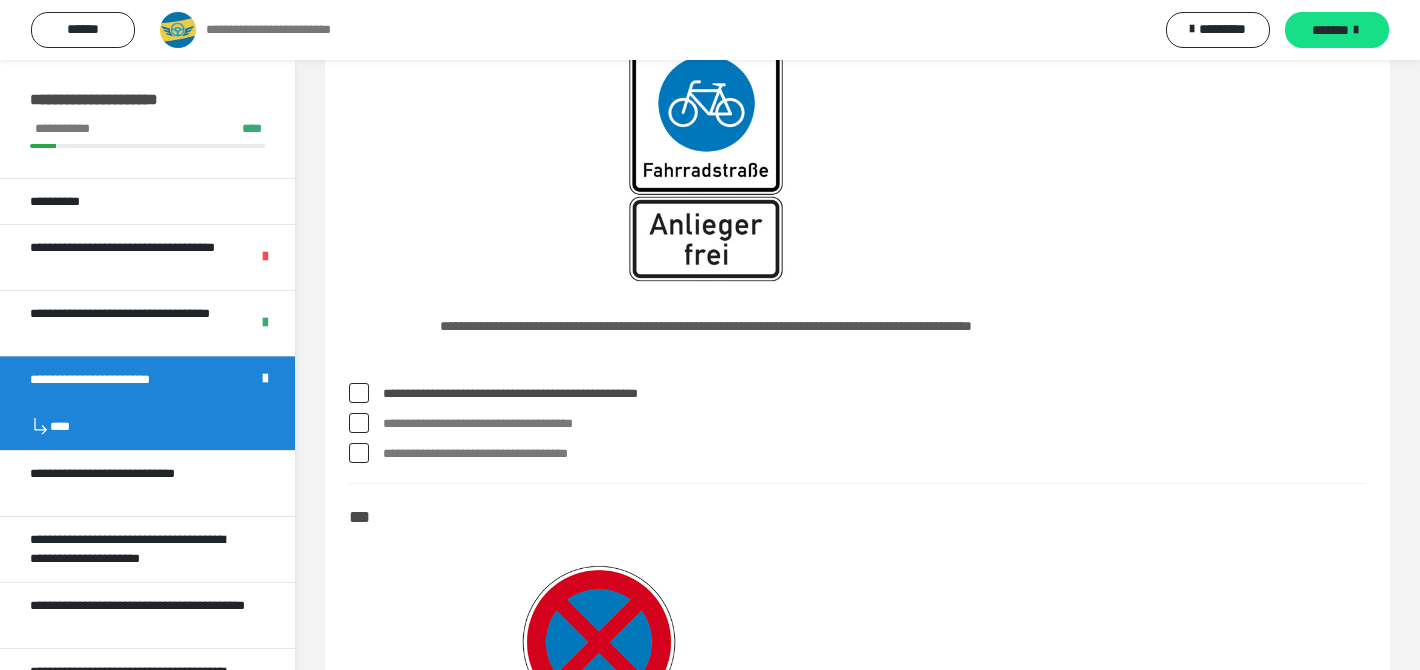 scroll, scrollTop: 8020, scrollLeft: 0, axis: vertical 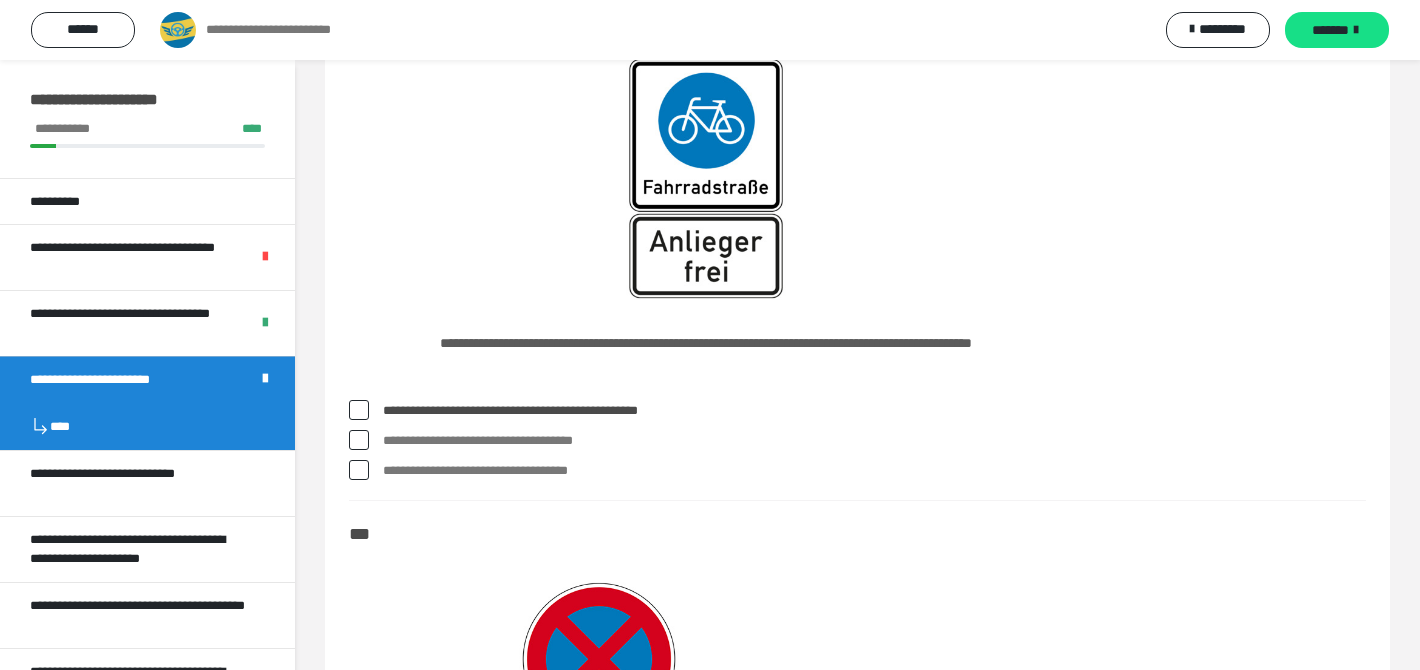 click on "**********" at bounding box center (874, 441) 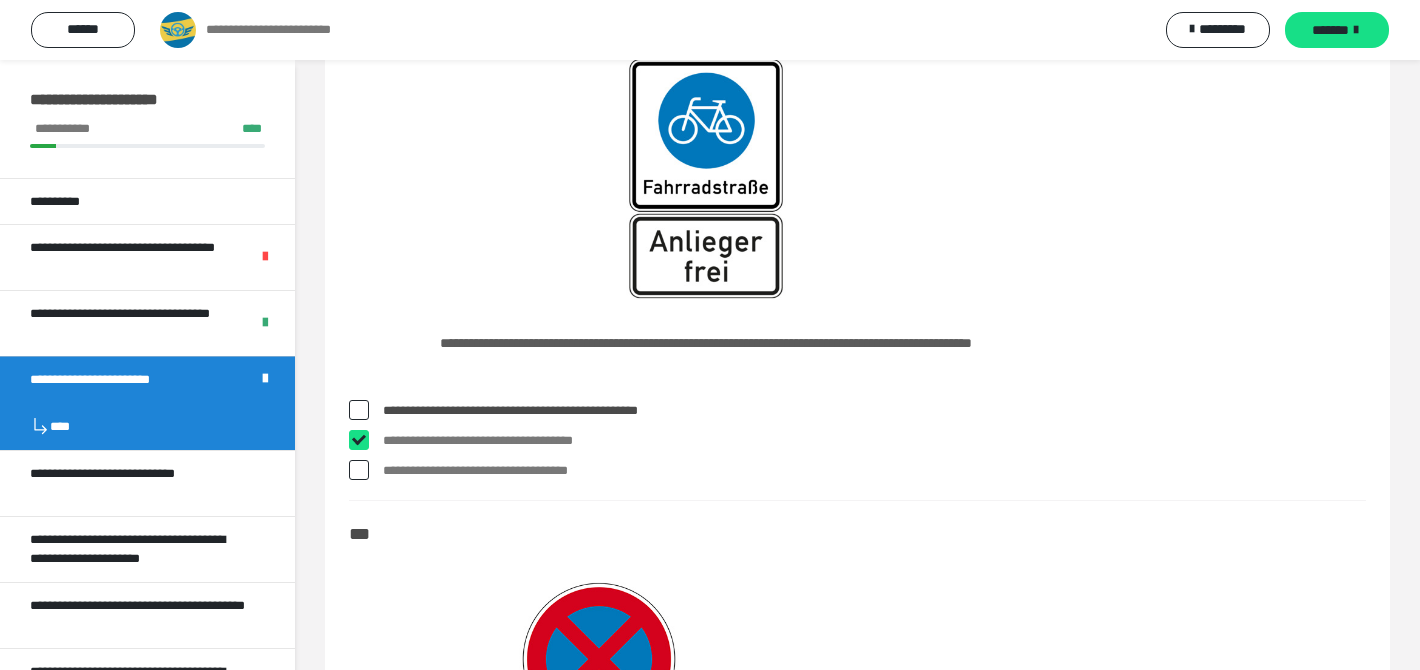checkbox on "****" 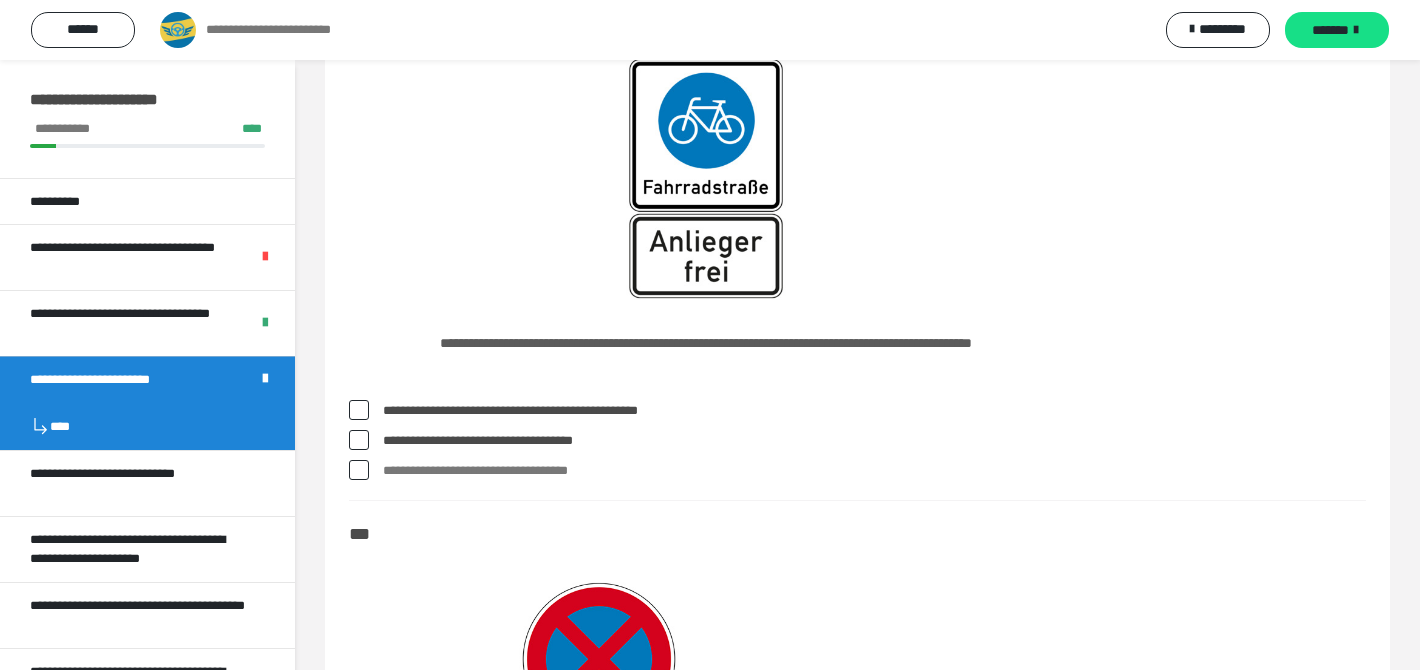 click on "**********" at bounding box center [874, 471] 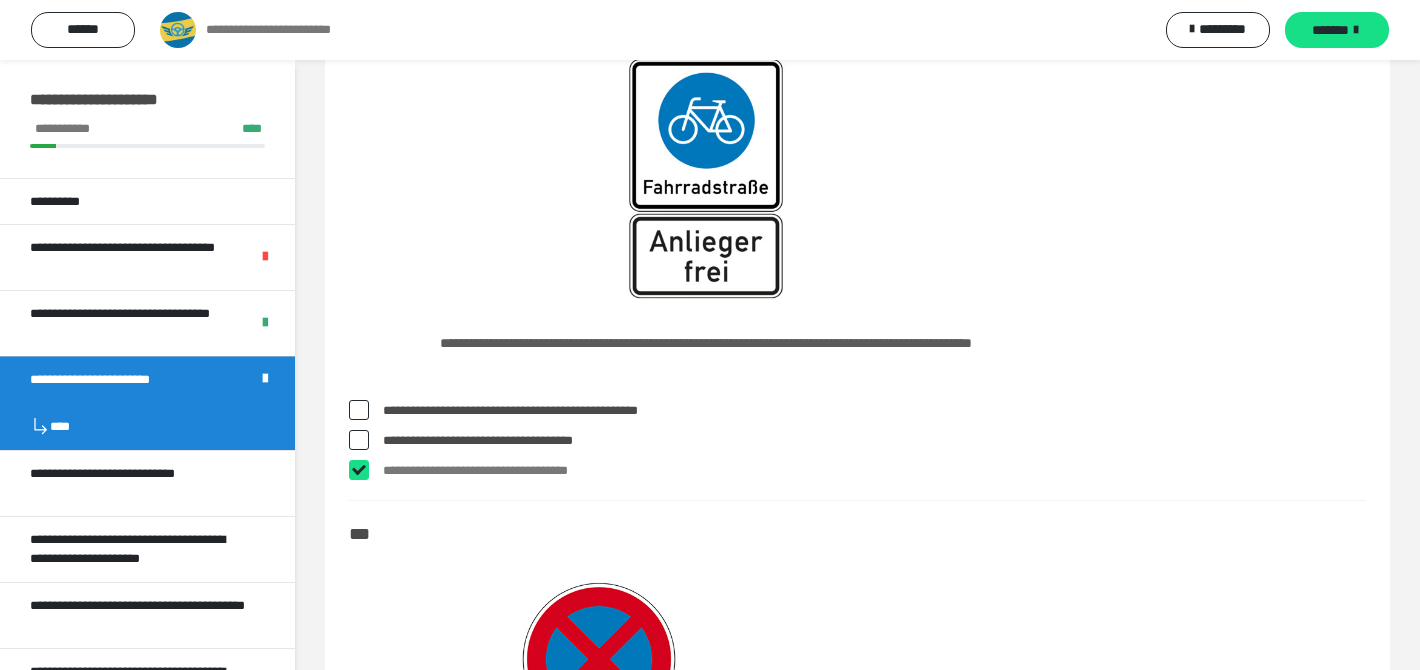 checkbox on "****" 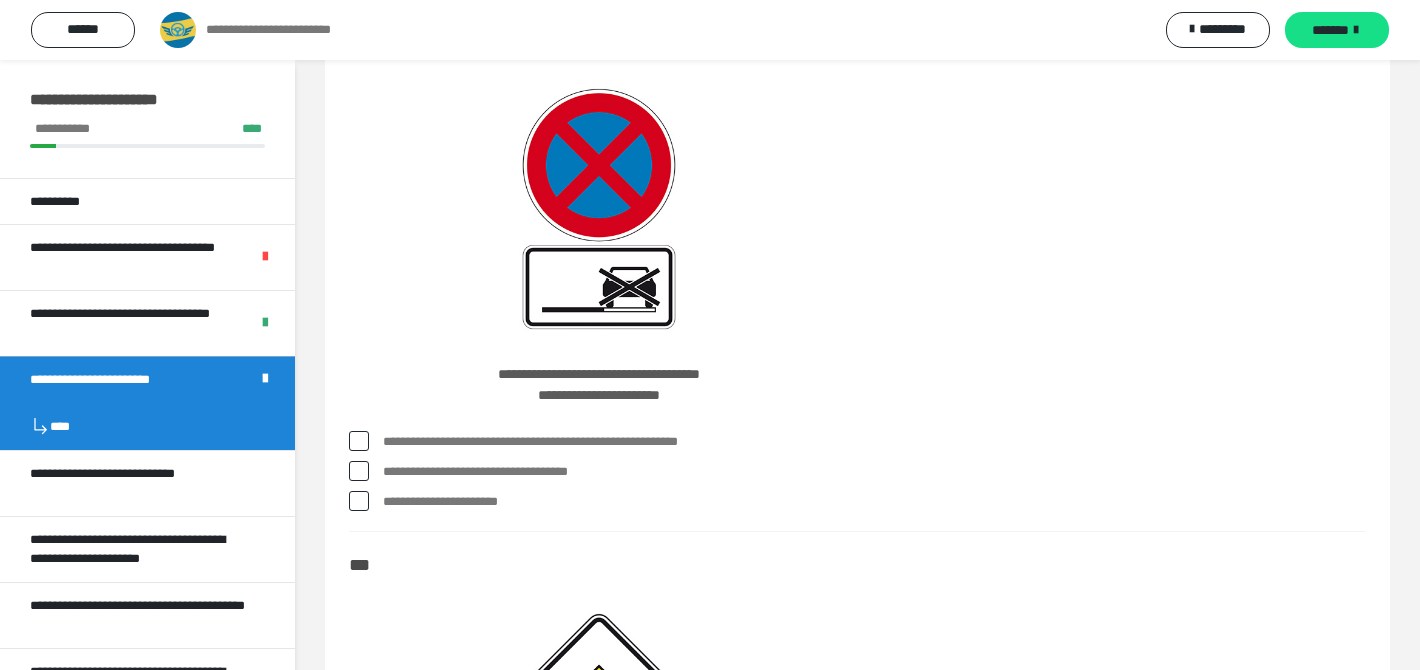 scroll, scrollTop: 8533, scrollLeft: 0, axis: vertical 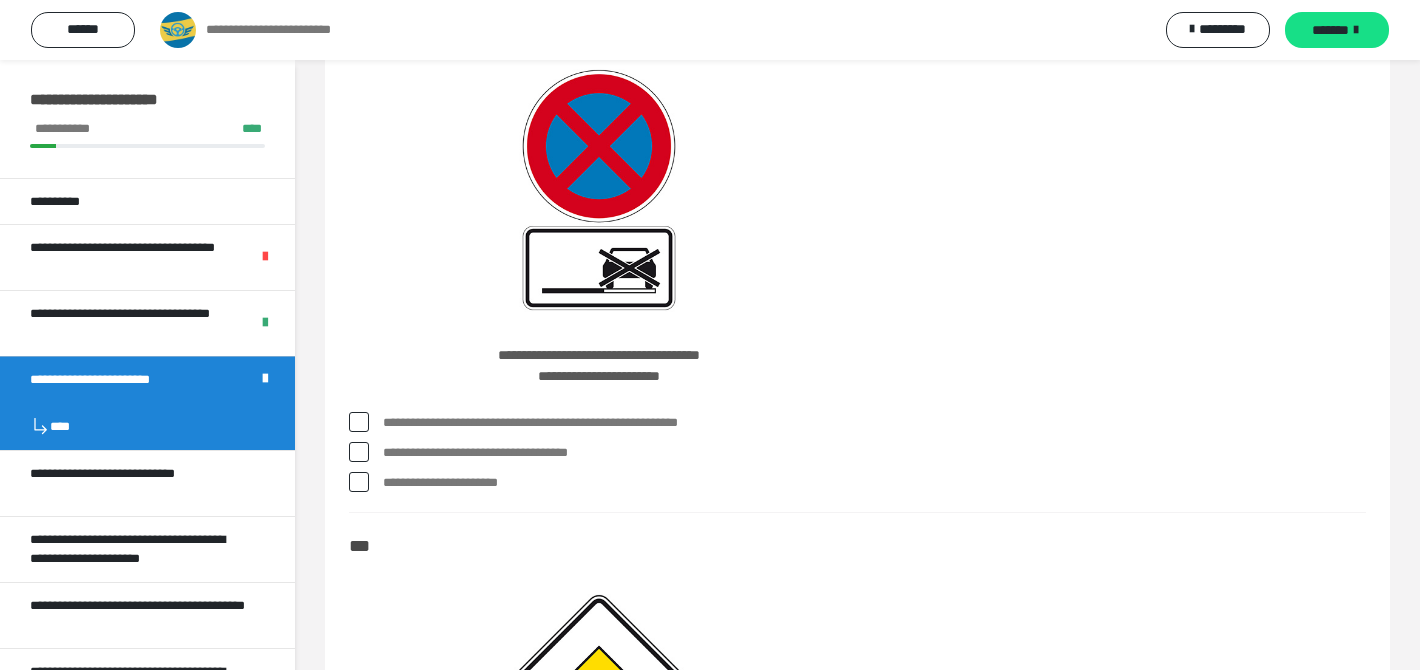 click on "**********" at bounding box center [874, 423] 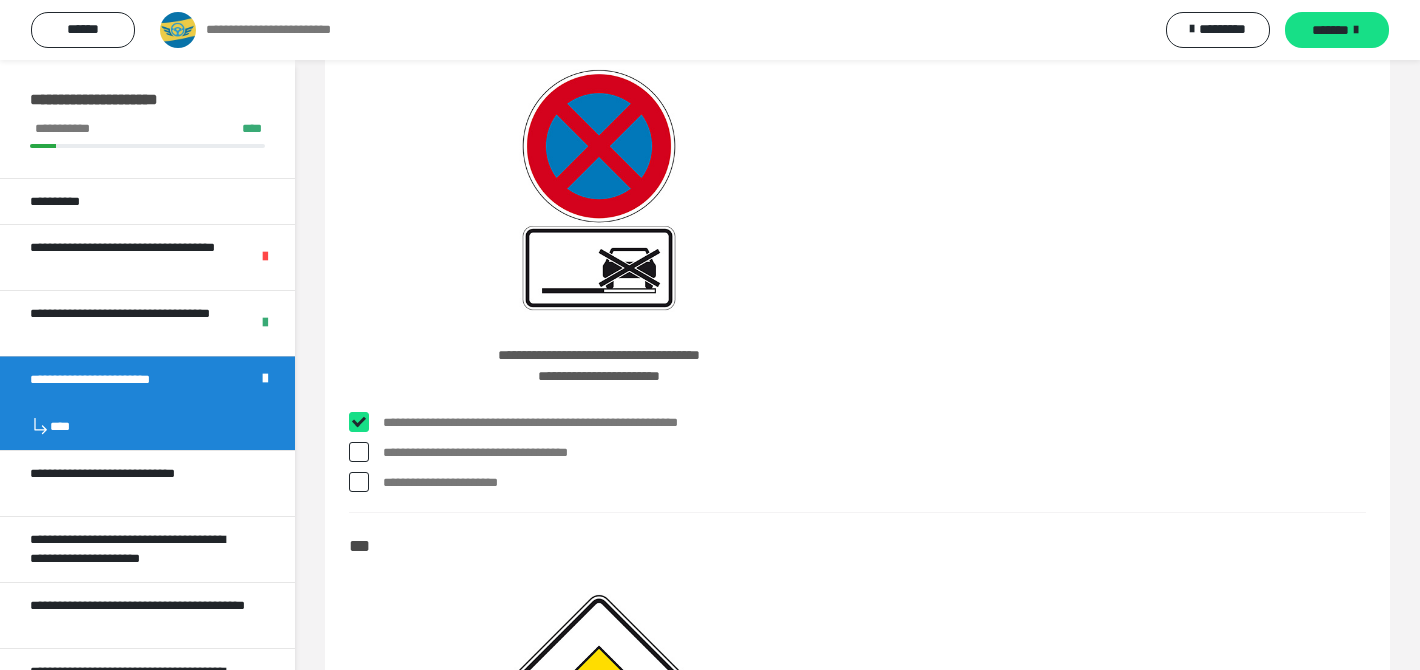 checkbox on "****" 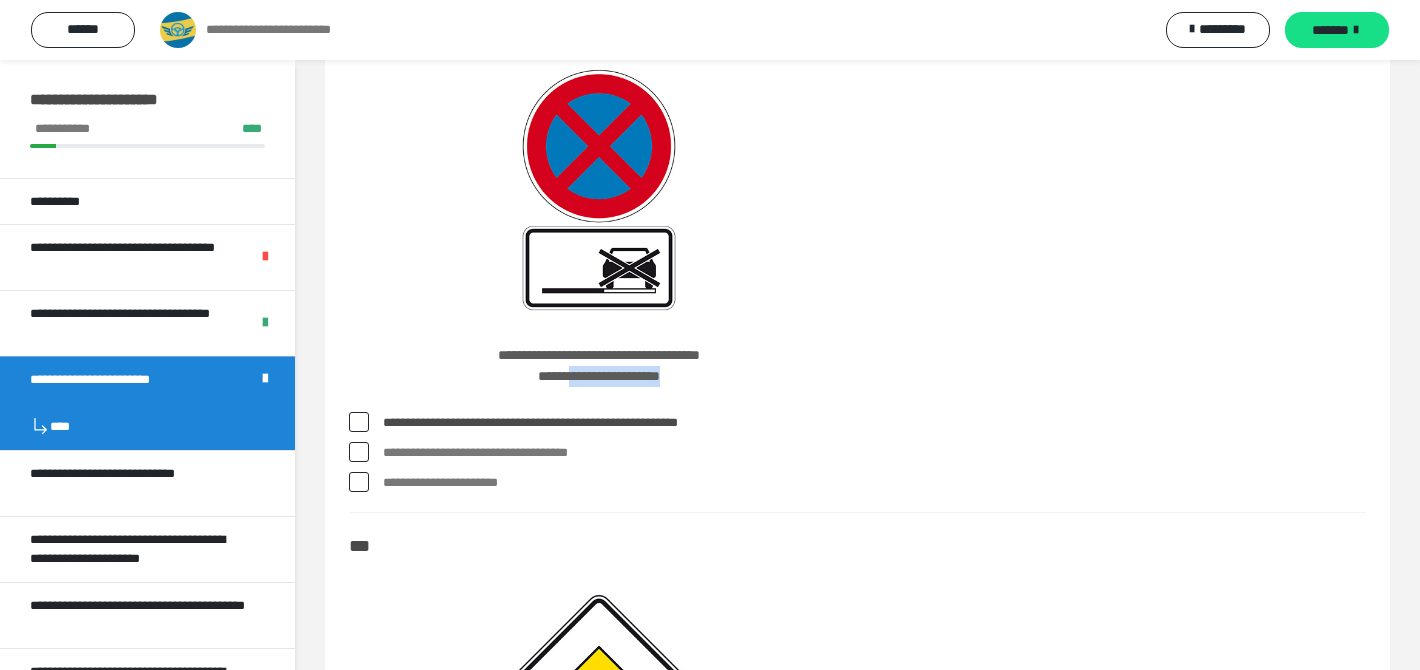 drag, startPoint x: 562, startPoint y: 379, endPoint x: 687, endPoint y: 372, distance: 125.19585 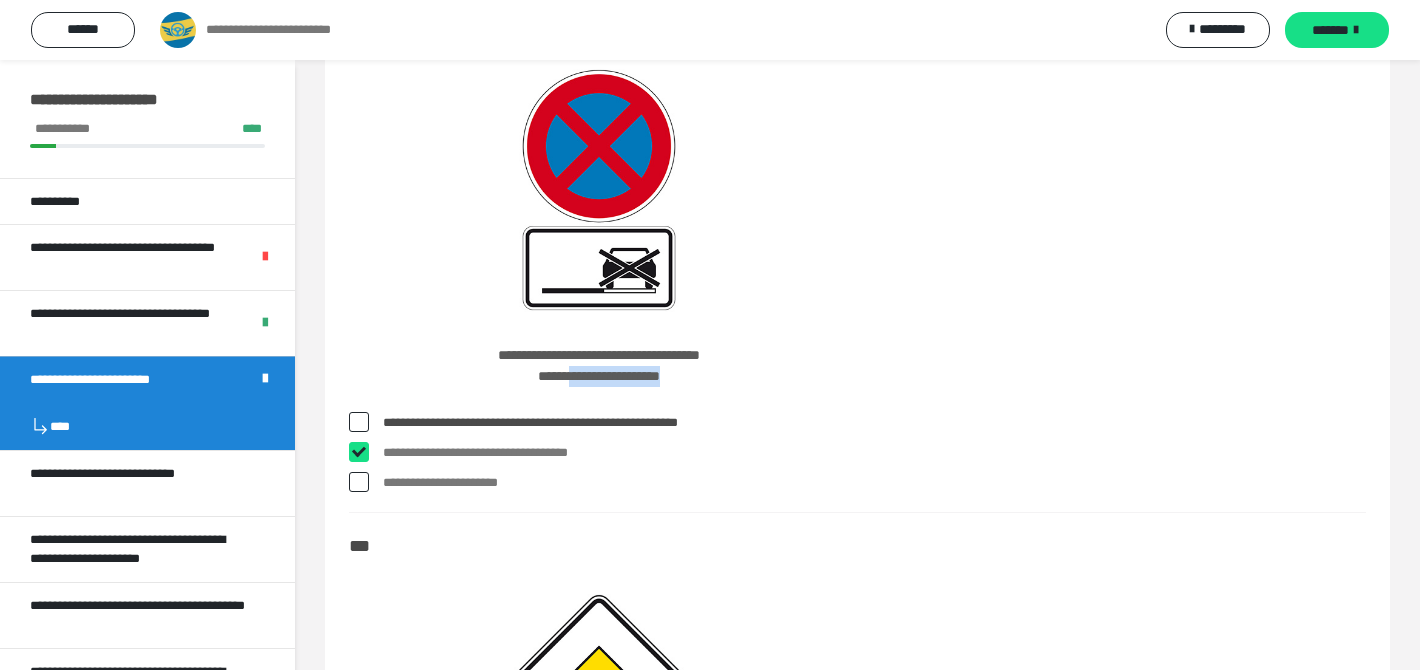 checkbox on "****" 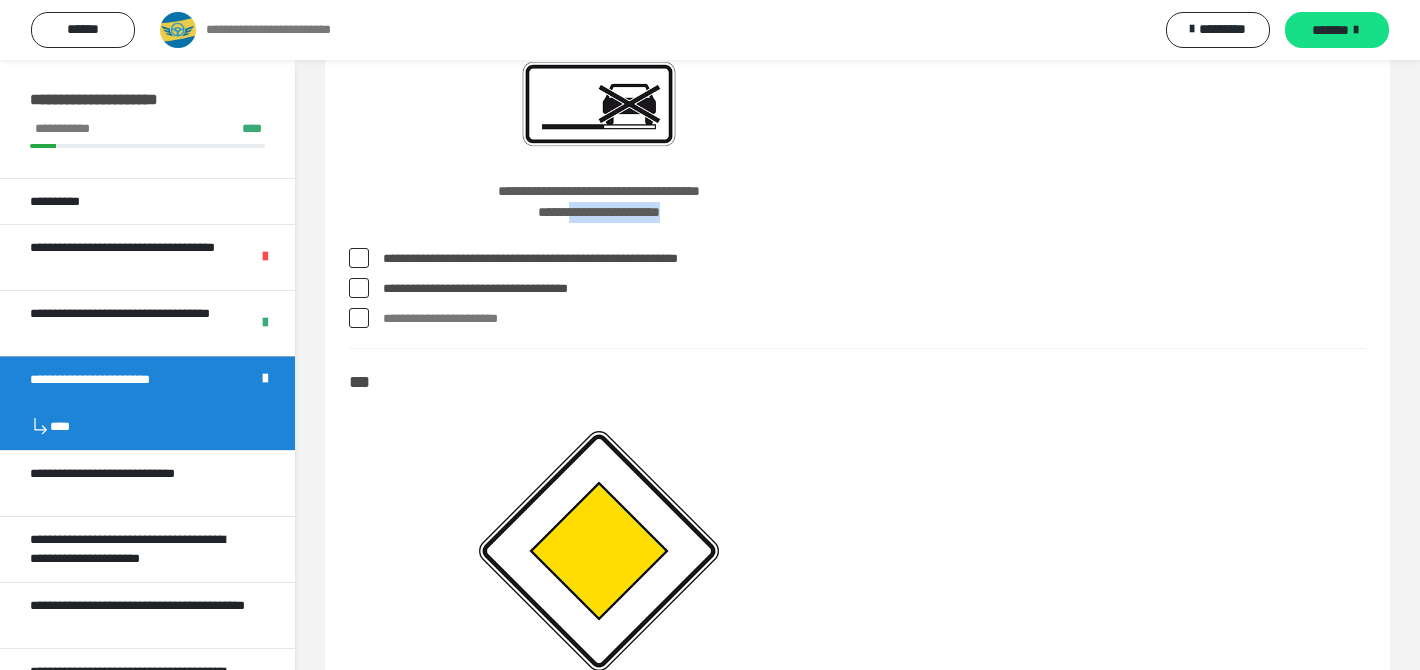 scroll, scrollTop: 8698, scrollLeft: 0, axis: vertical 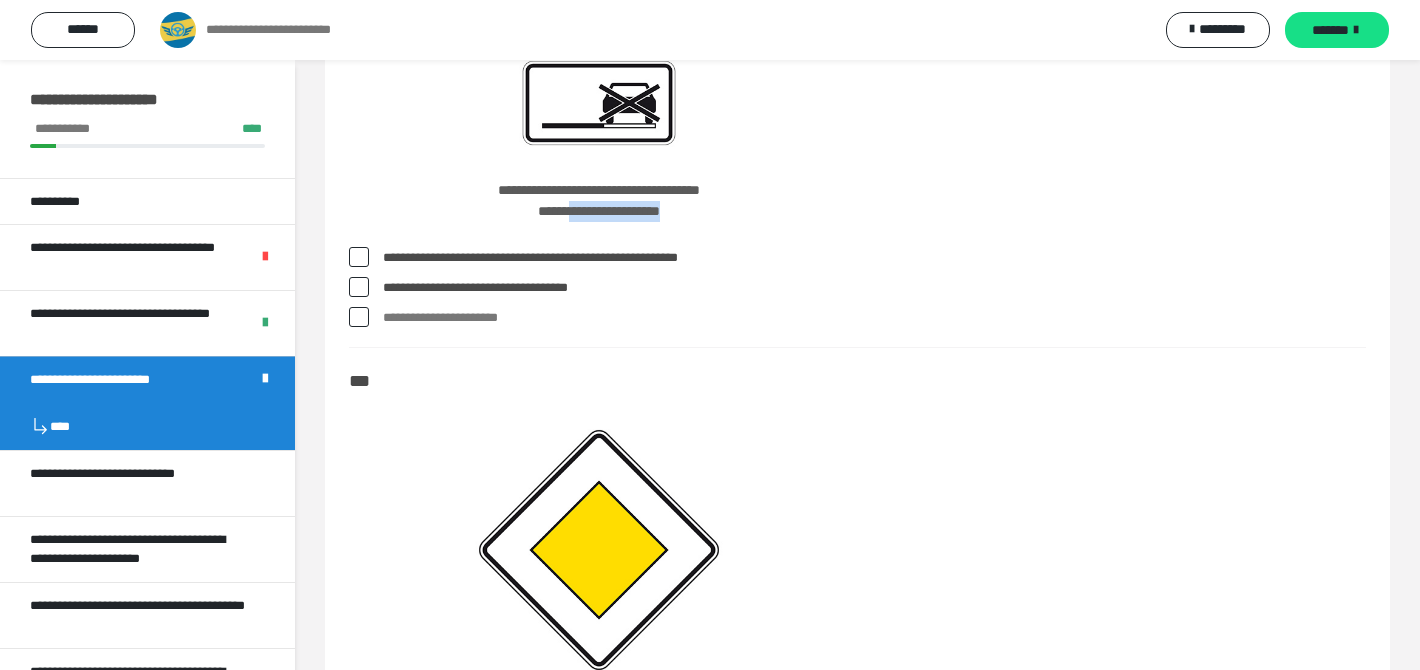 click on "**********" at bounding box center (874, 318) 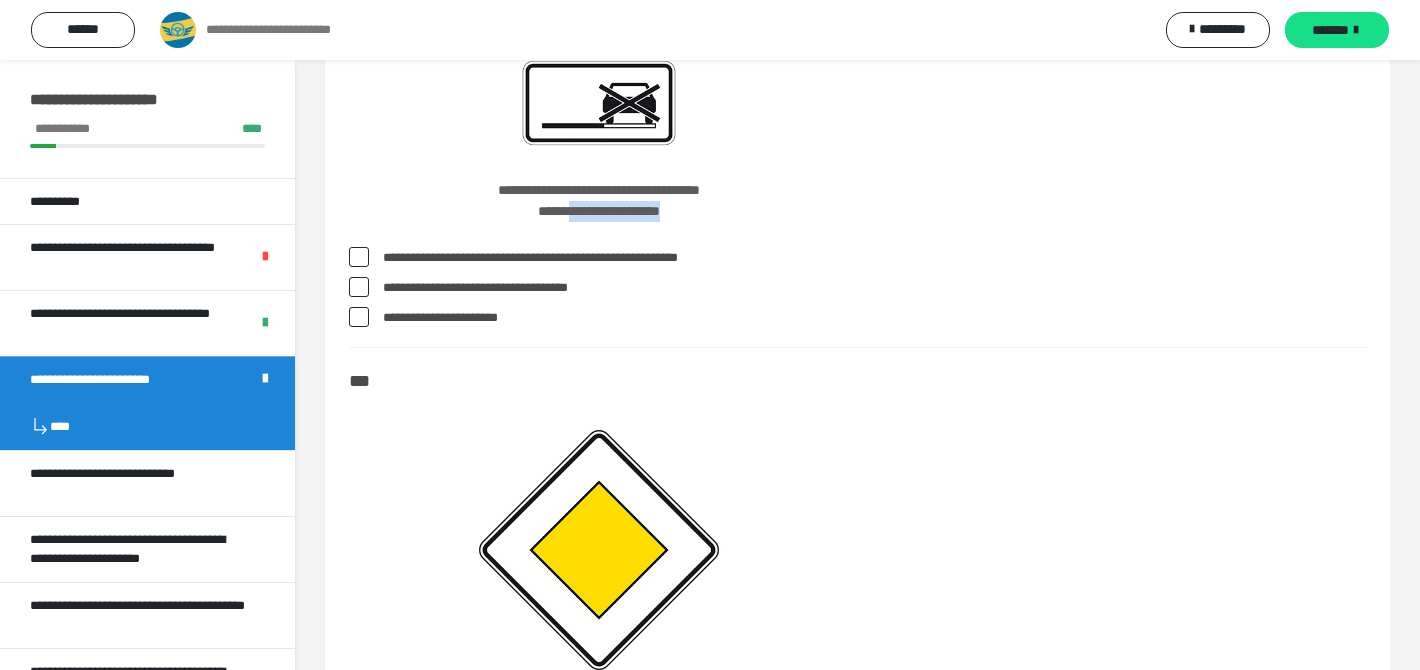 click on "**********" at bounding box center [874, 318] 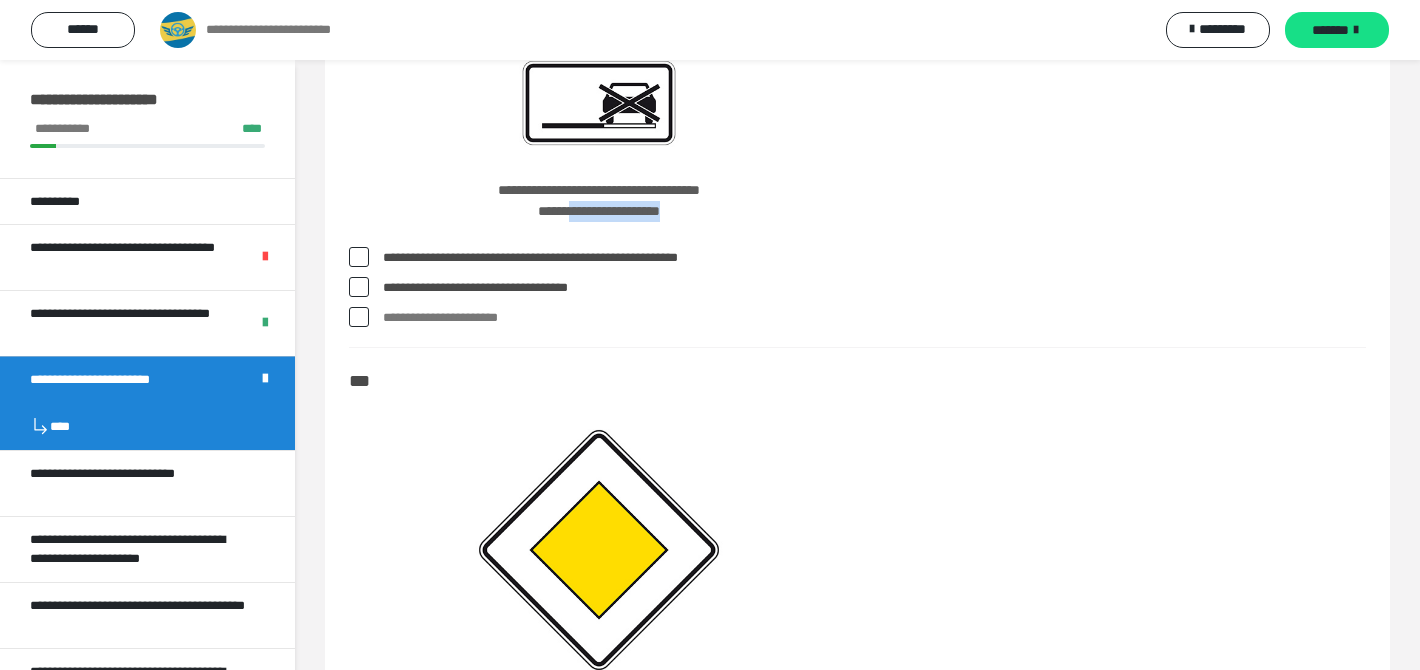 click at bounding box center [599, 25] 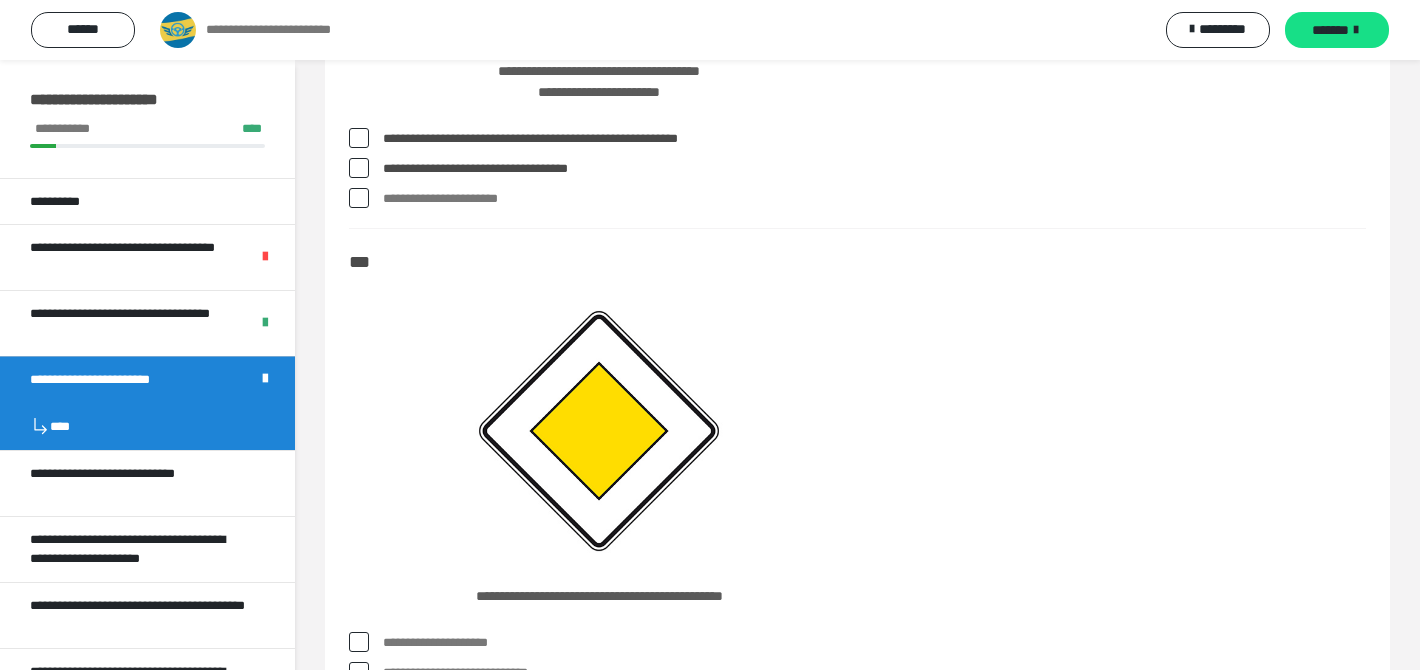 scroll, scrollTop: 8816, scrollLeft: 0, axis: vertical 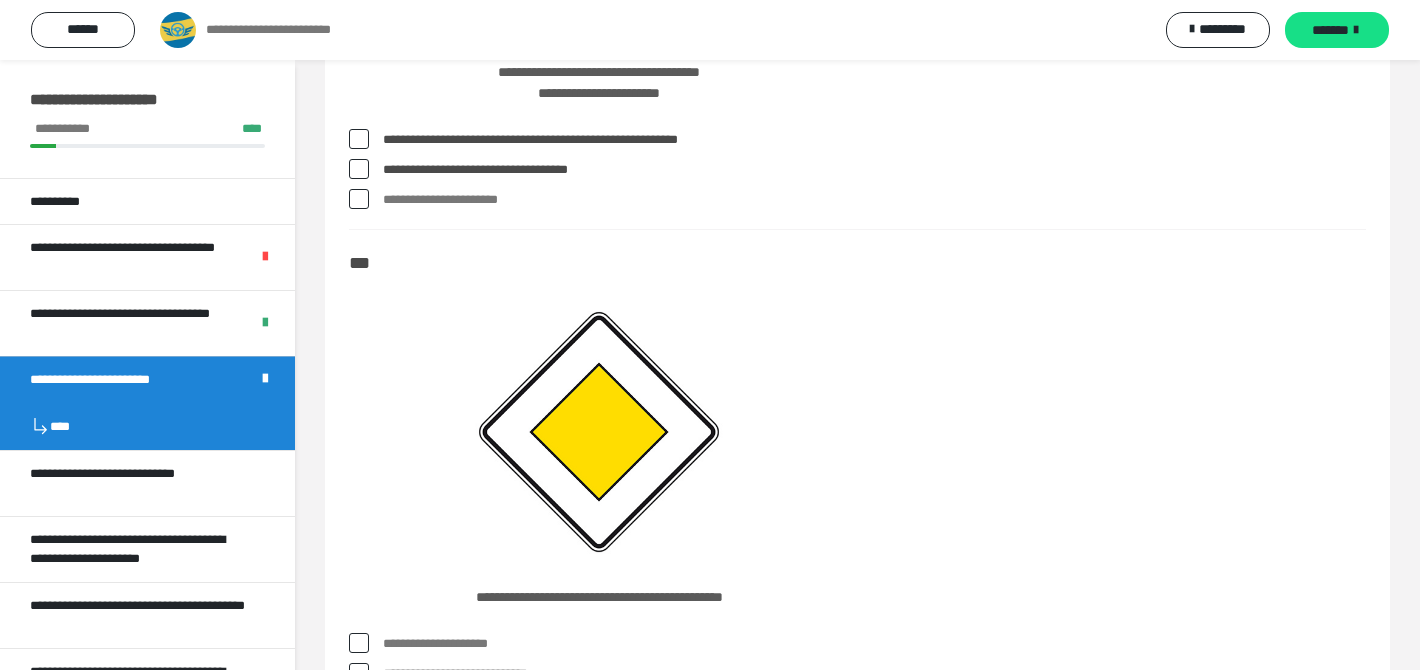 click on "**********" at bounding box center (874, 170) 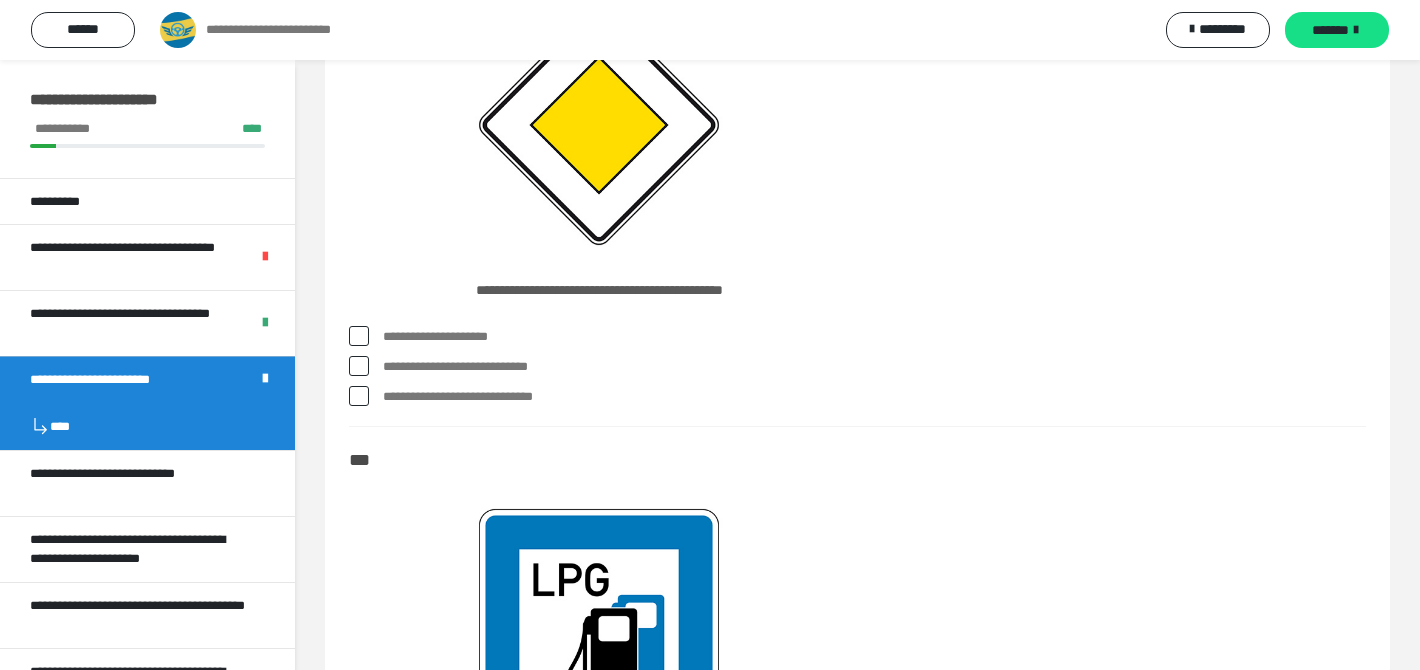 scroll, scrollTop: 9124, scrollLeft: 0, axis: vertical 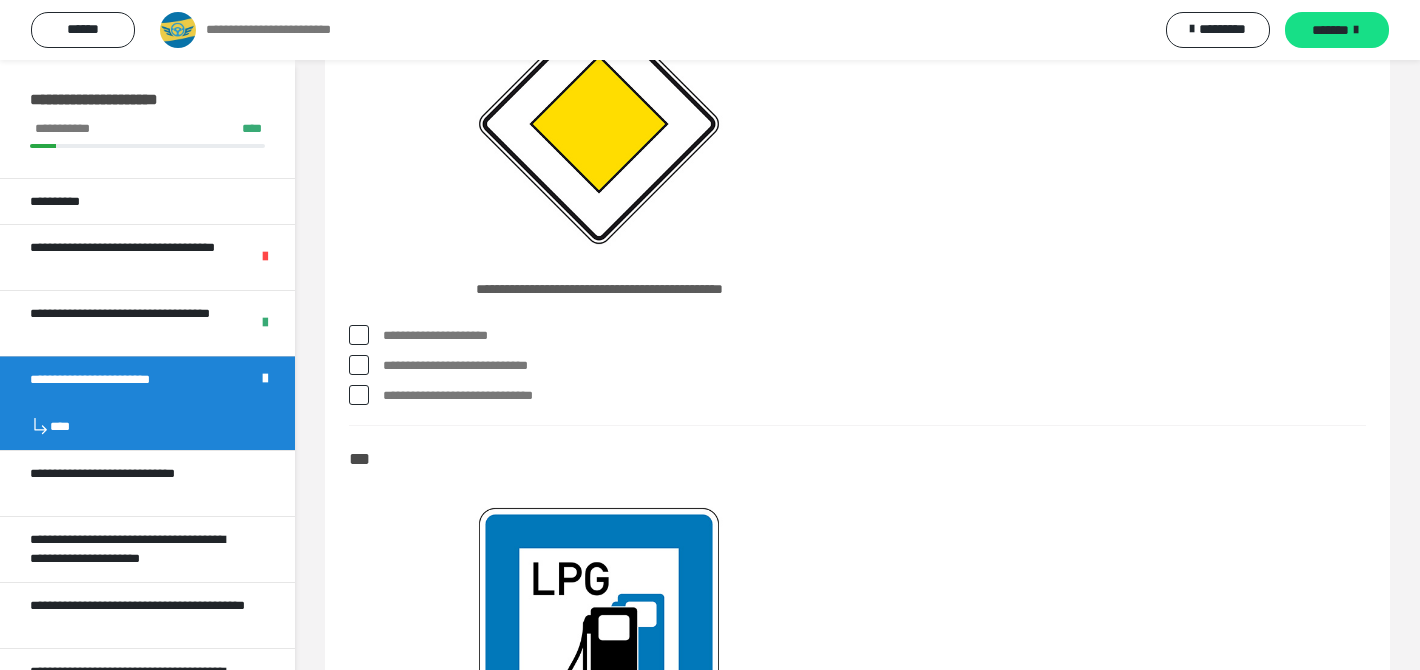 click on "**********" at bounding box center [874, 366] 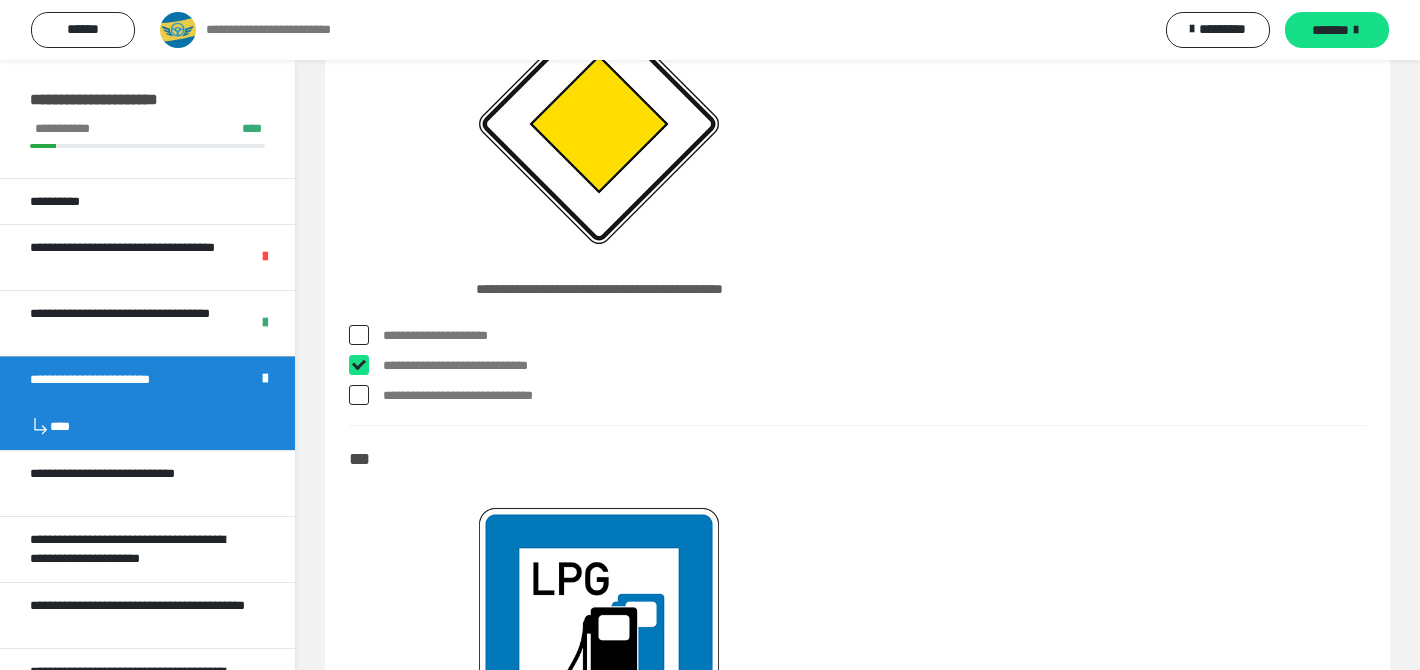 checkbox on "****" 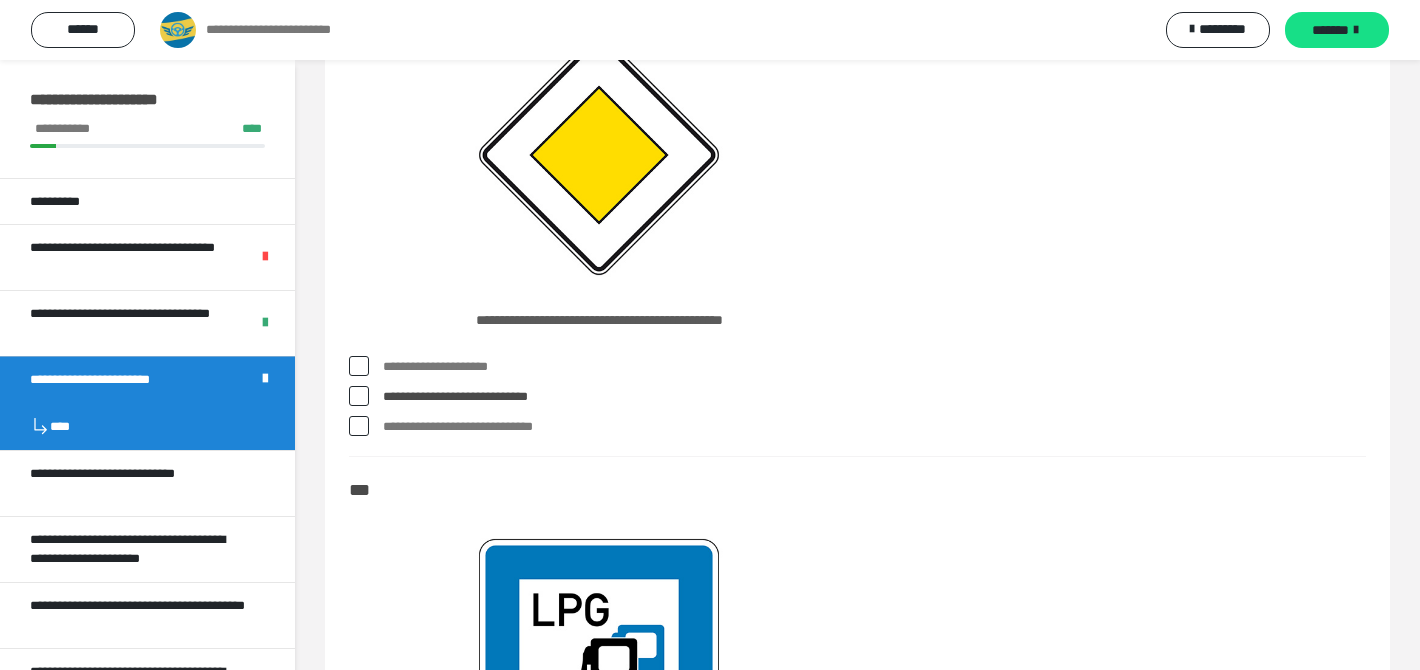 scroll, scrollTop: 9090, scrollLeft: 0, axis: vertical 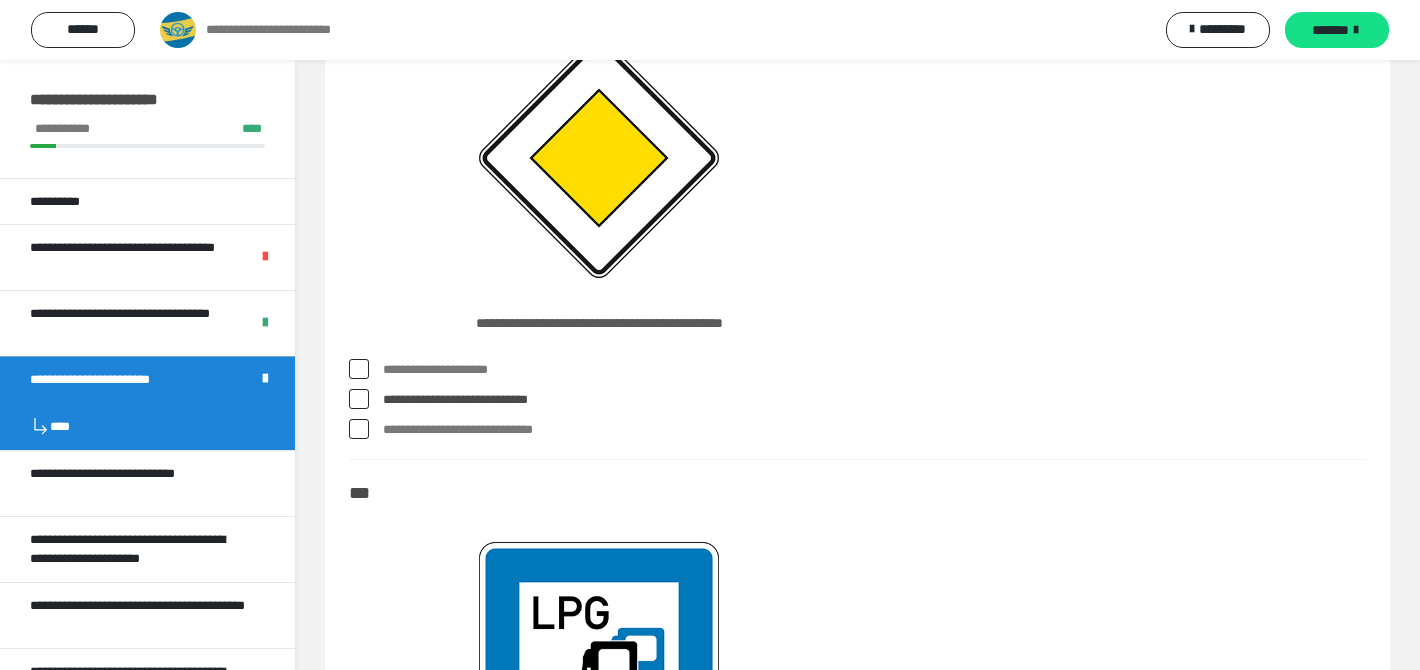 click on "**********" at bounding box center [874, 430] 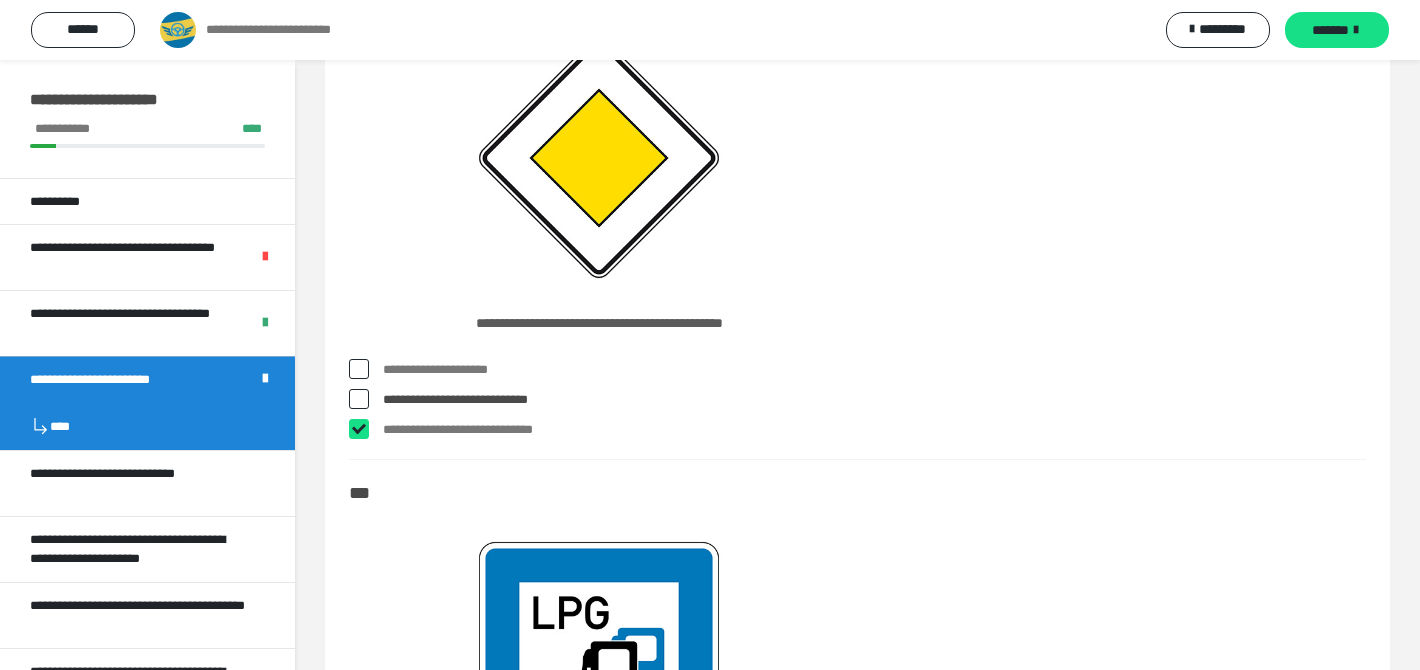 checkbox on "****" 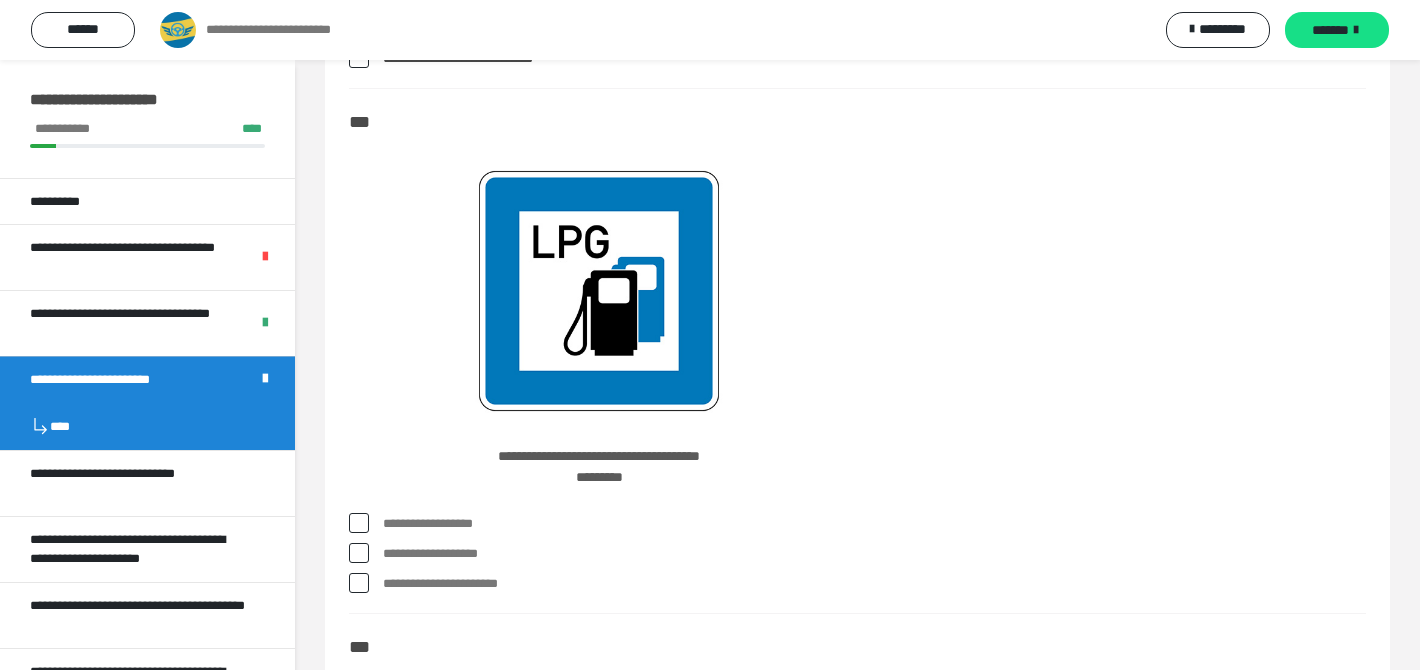 scroll, scrollTop: 9525, scrollLeft: 0, axis: vertical 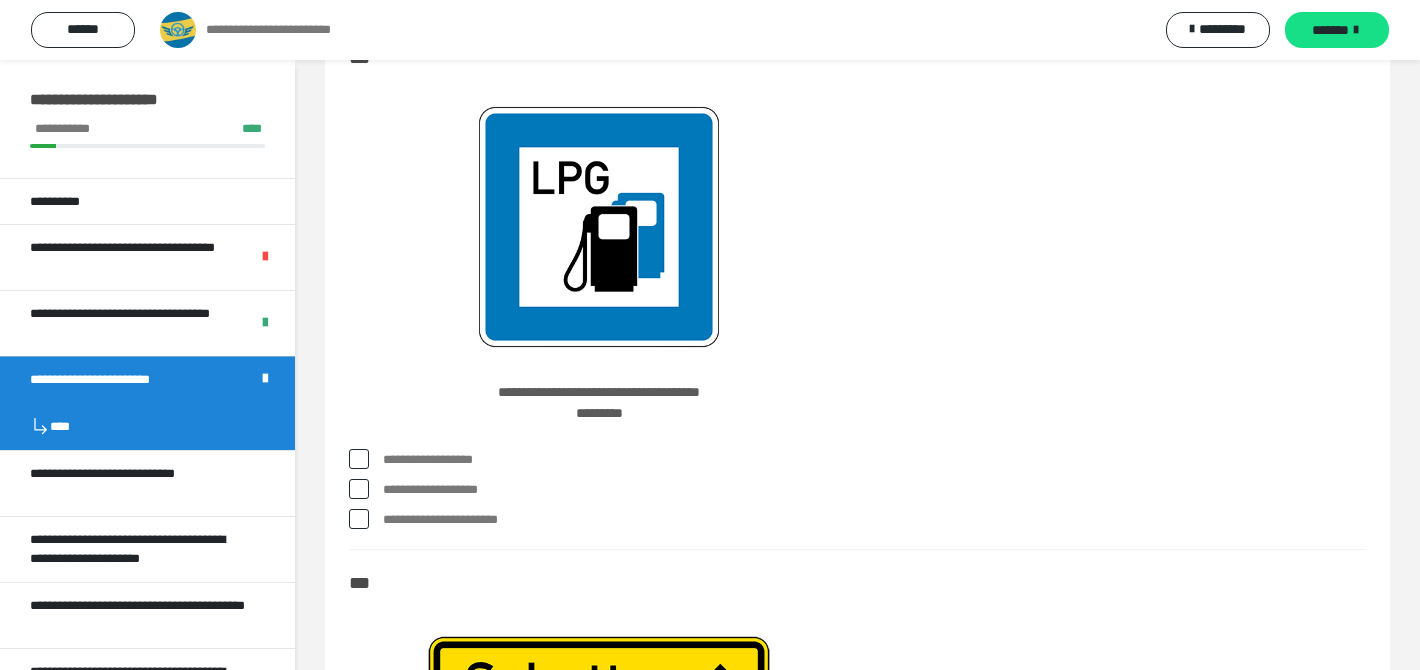 click on "**********" at bounding box center [874, 490] 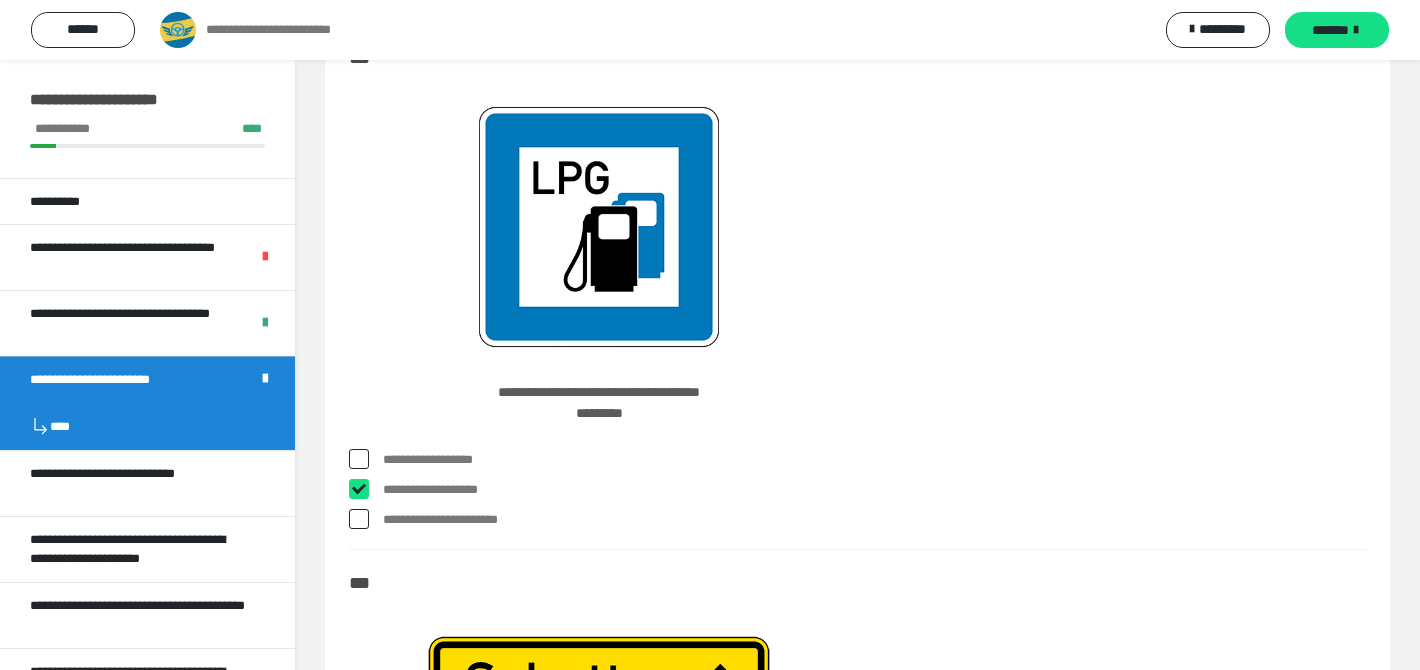 checkbox on "****" 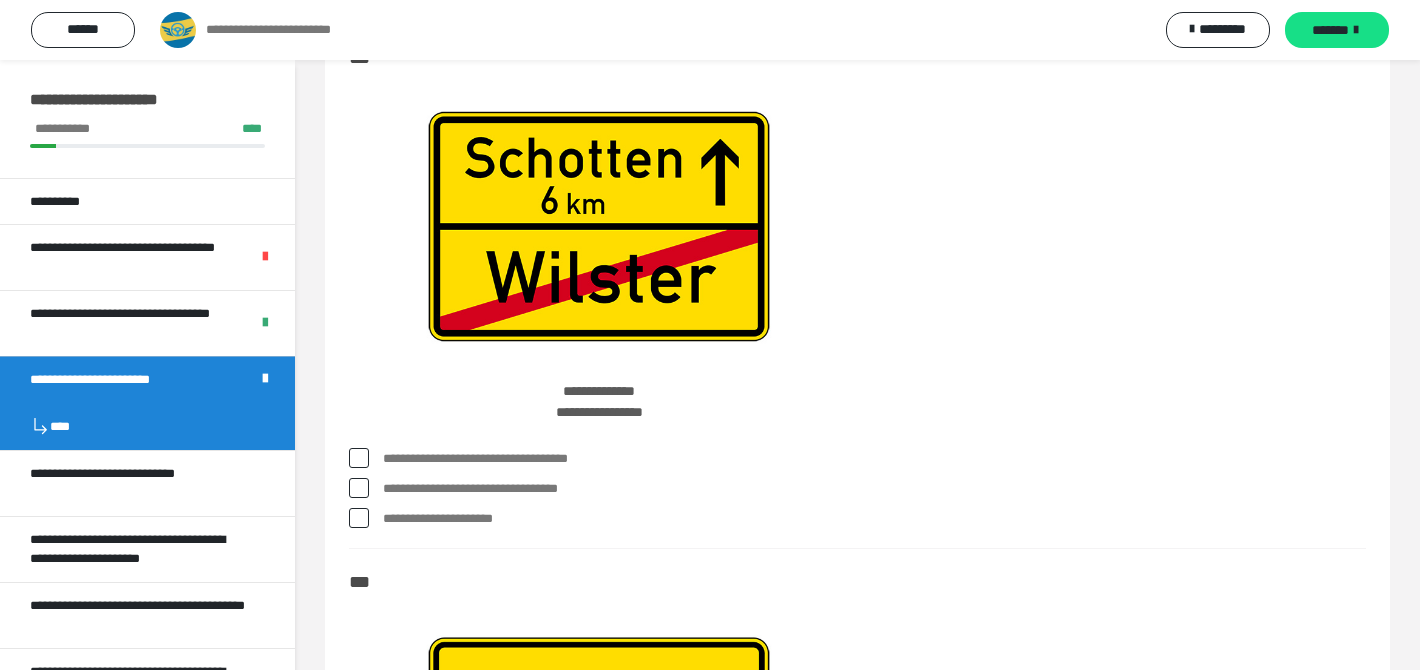 scroll, scrollTop: 10072, scrollLeft: 0, axis: vertical 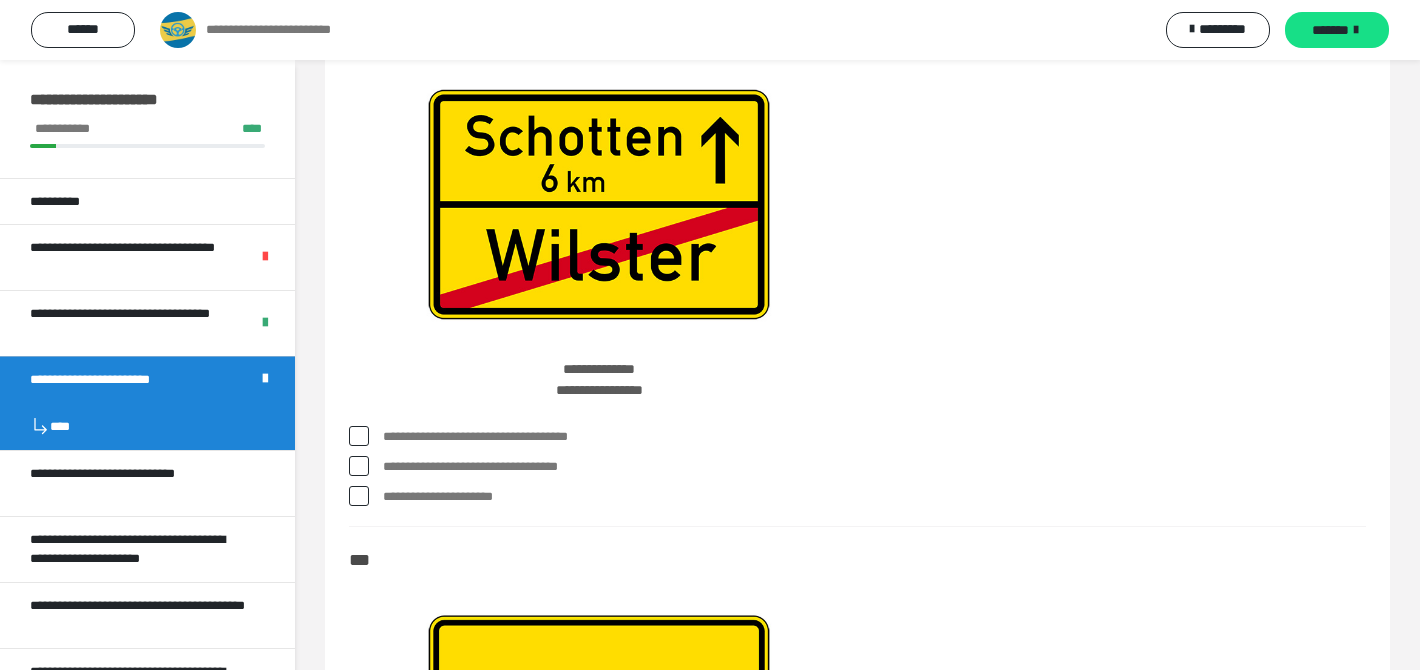 click on "**********" at bounding box center (874, 467) 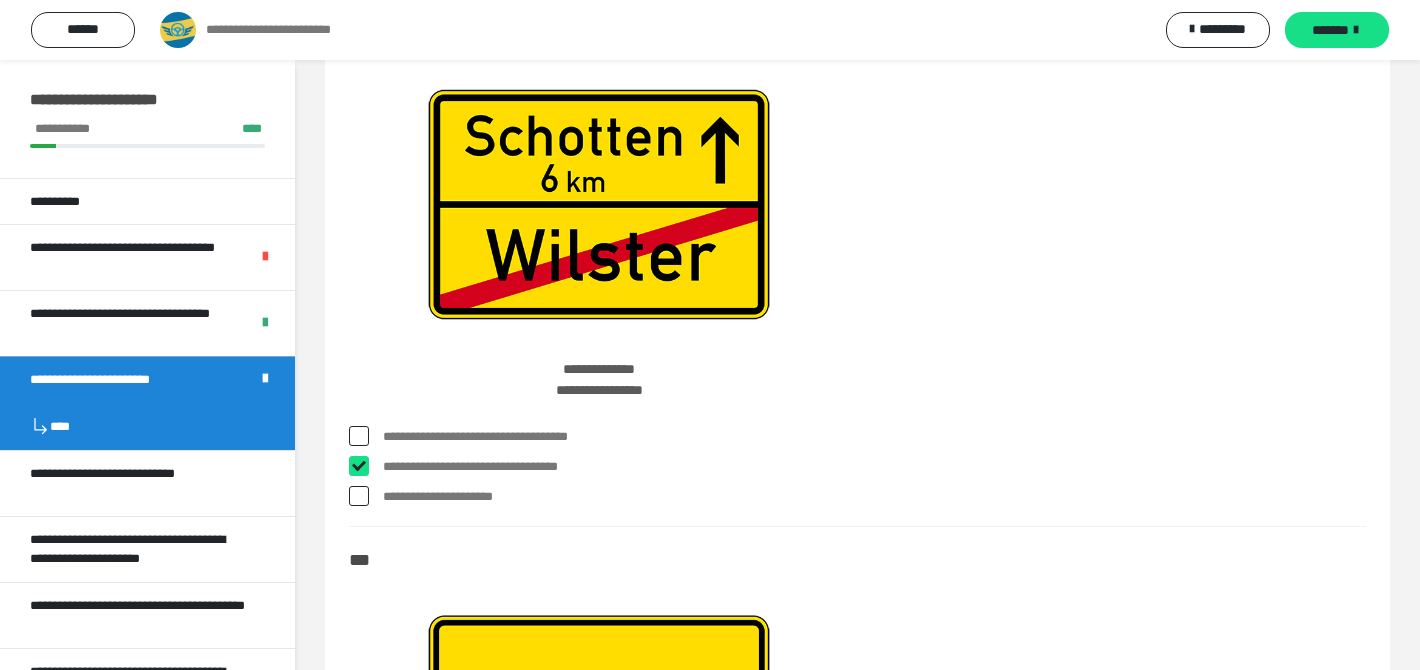 checkbox on "****" 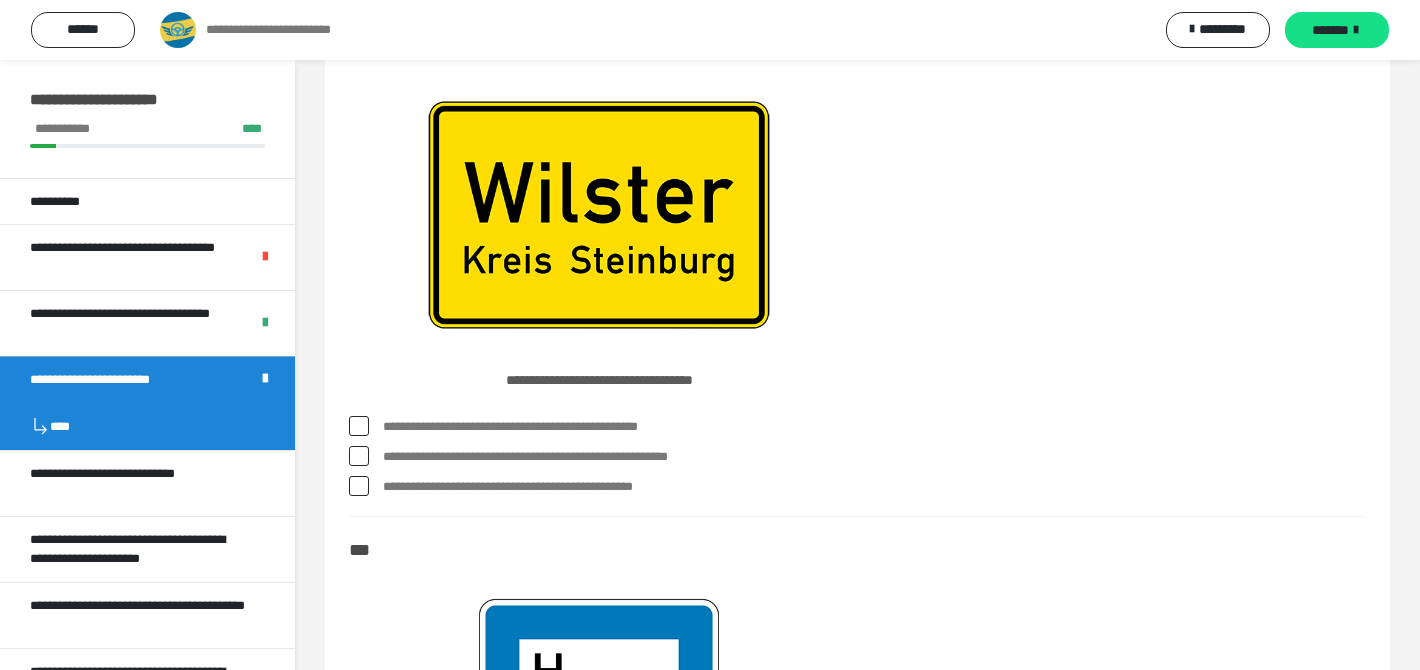 scroll, scrollTop: 10587, scrollLeft: 0, axis: vertical 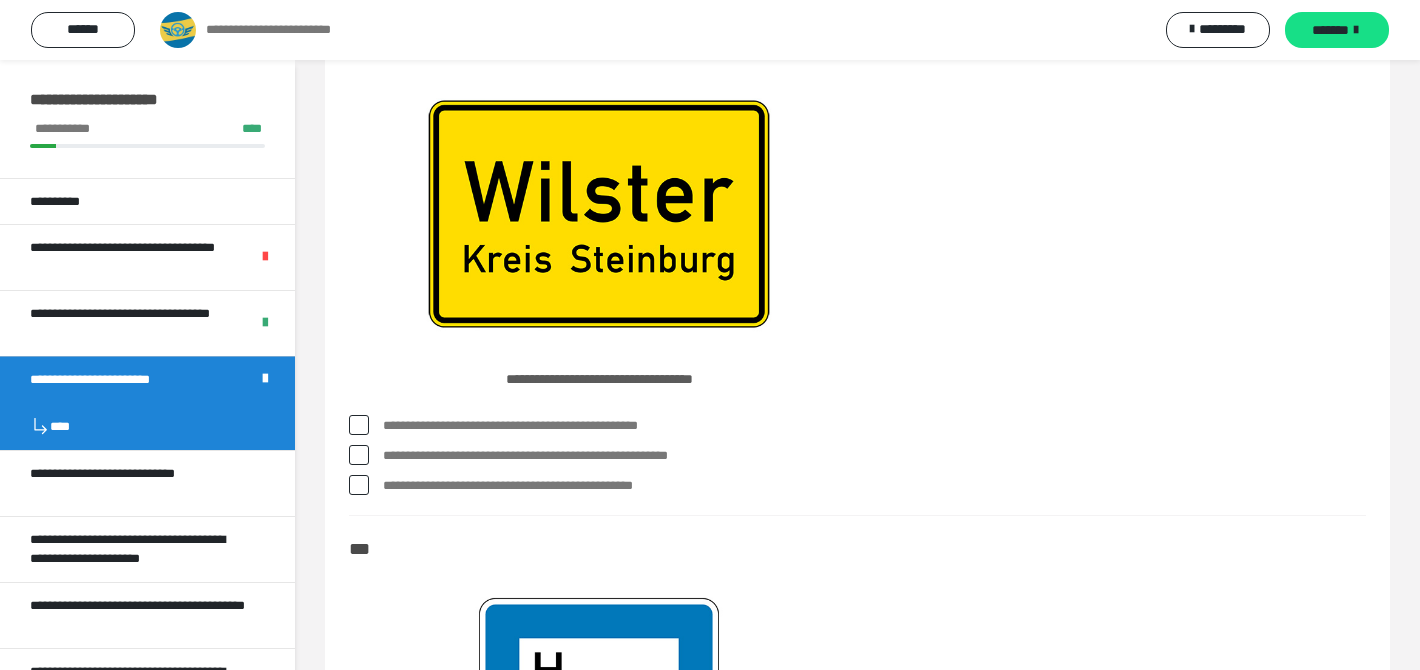 click on "**********" at bounding box center (874, 426) 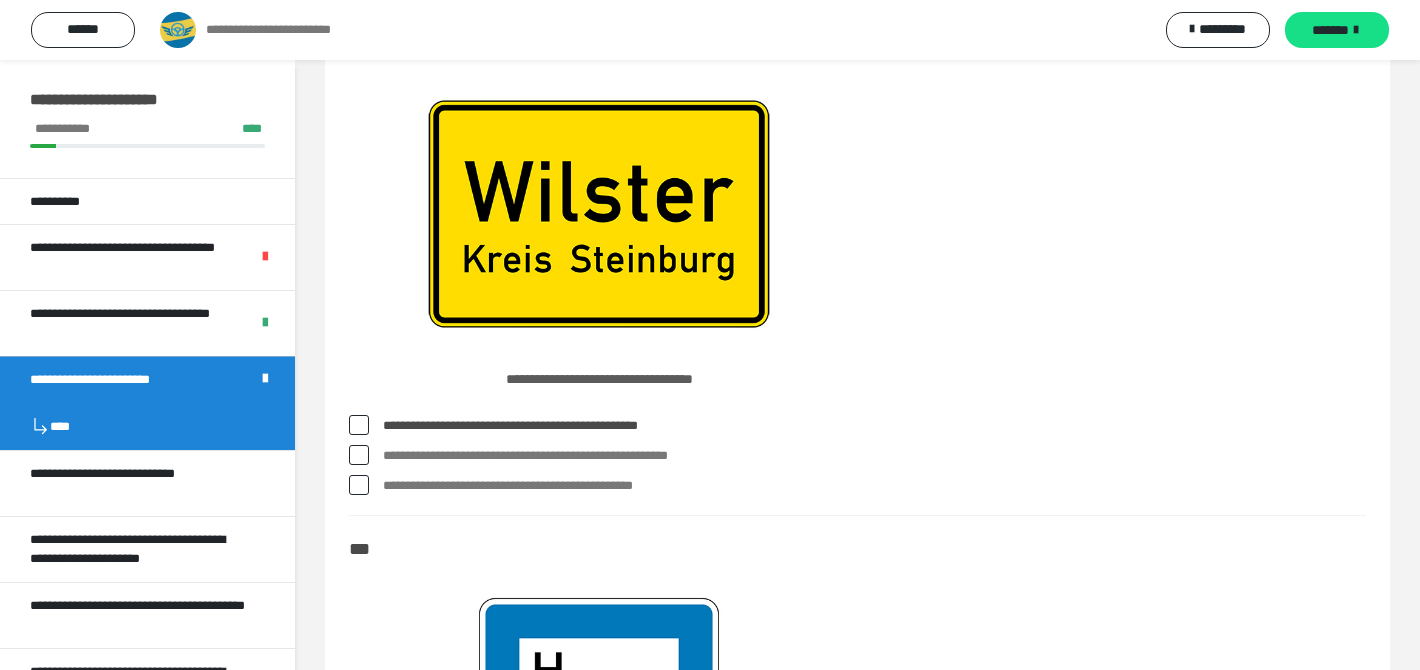 click on "**********" at bounding box center (874, 456) 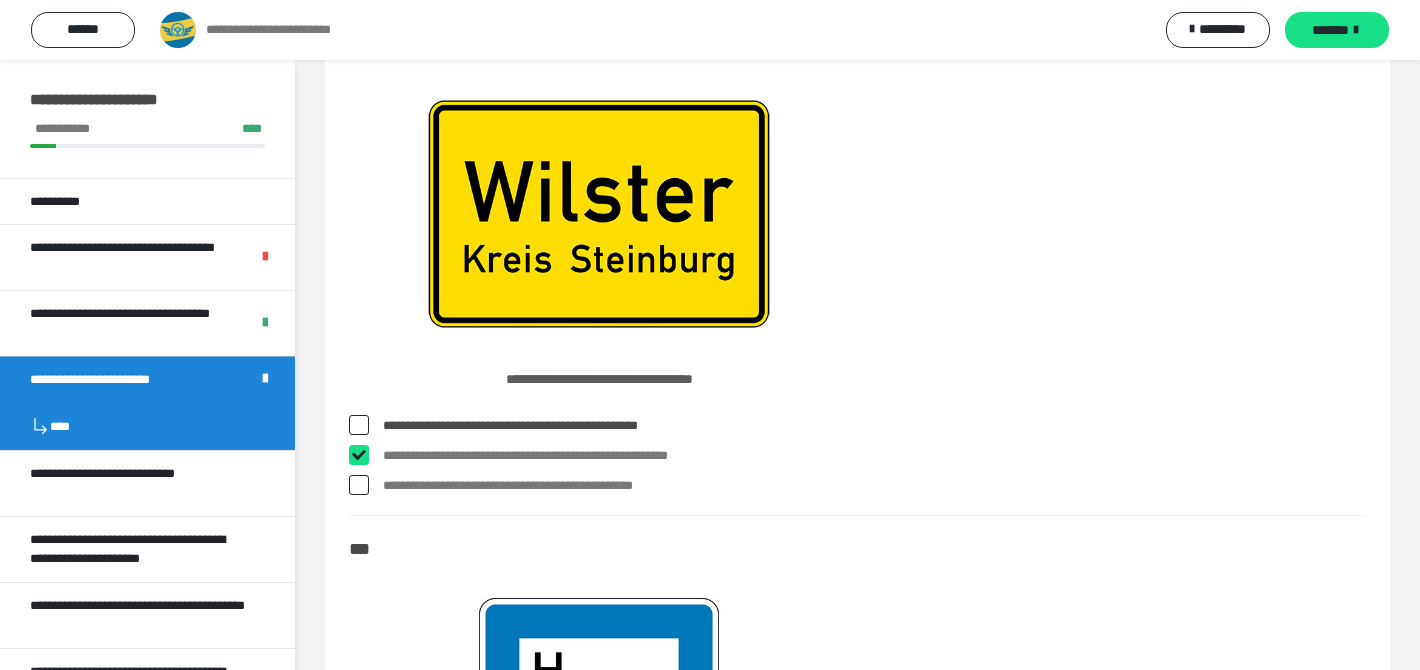 checkbox on "****" 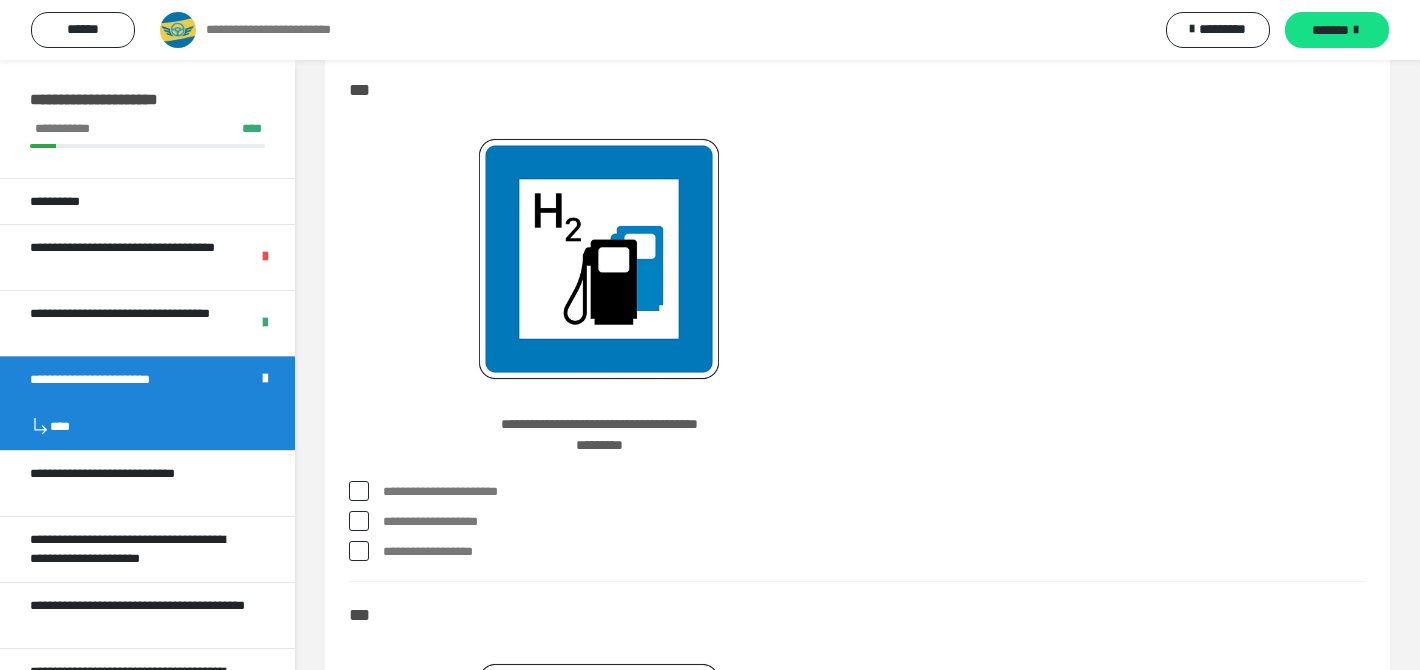 scroll, scrollTop: 11048, scrollLeft: 0, axis: vertical 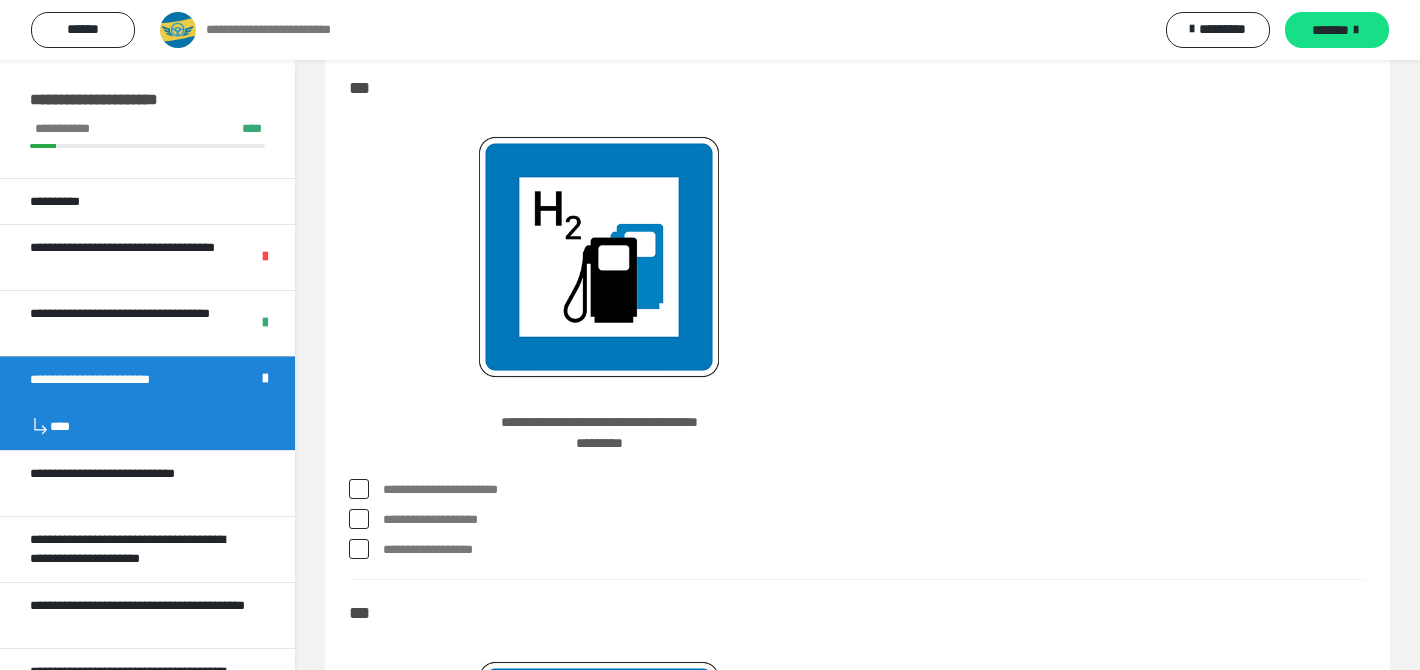 click on "**********" at bounding box center (874, 490) 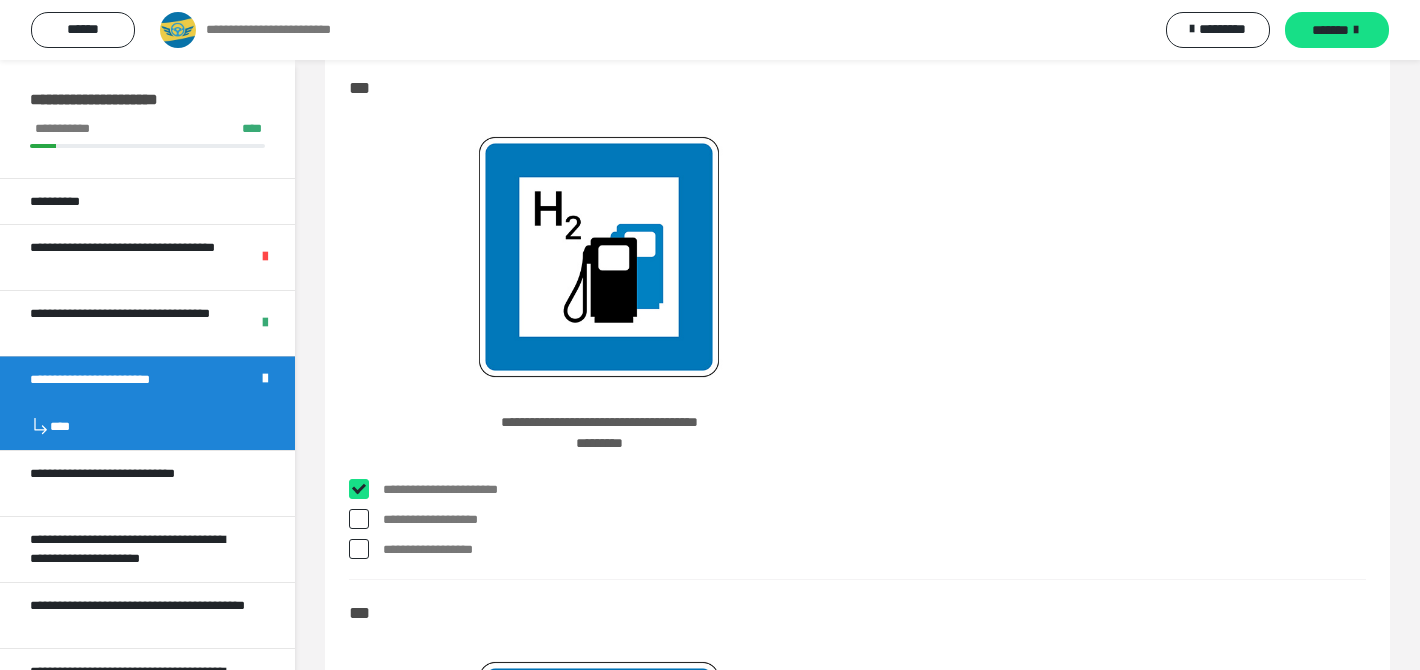 checkbox on "****" 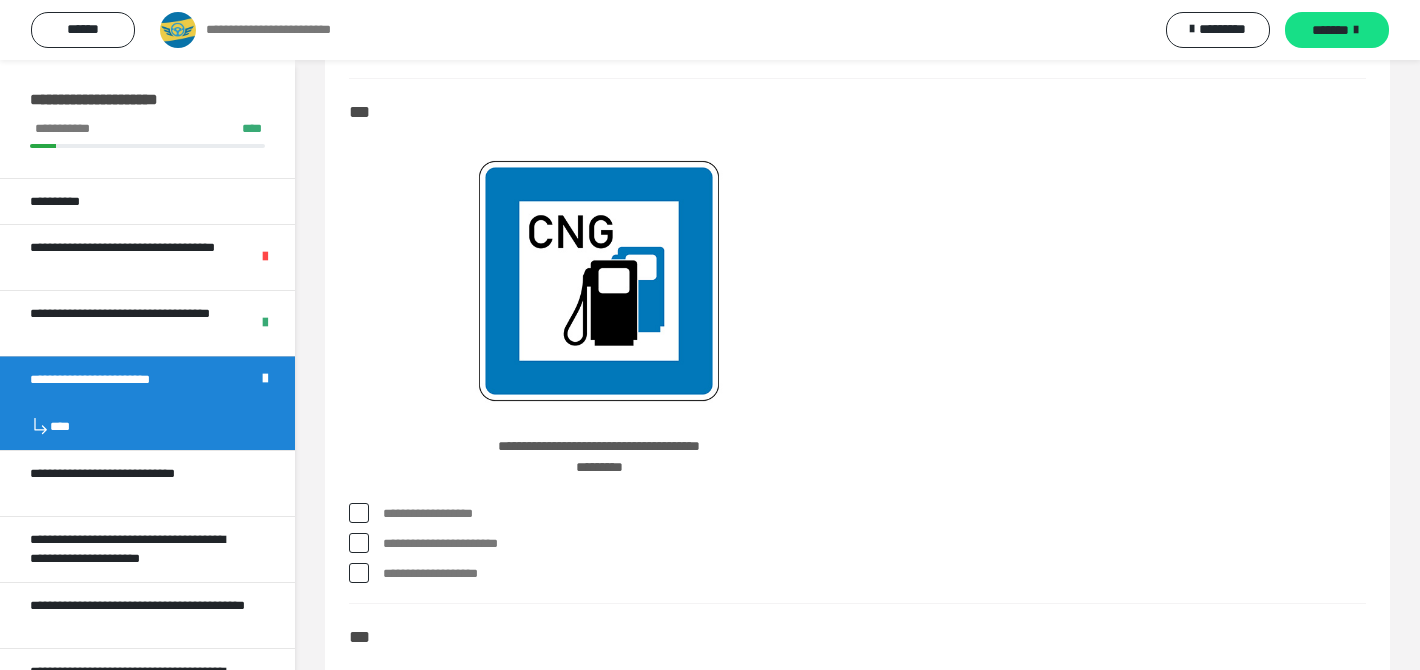 scroll, scrollTop: 11550, scrollLeft: 0, axis: vertical 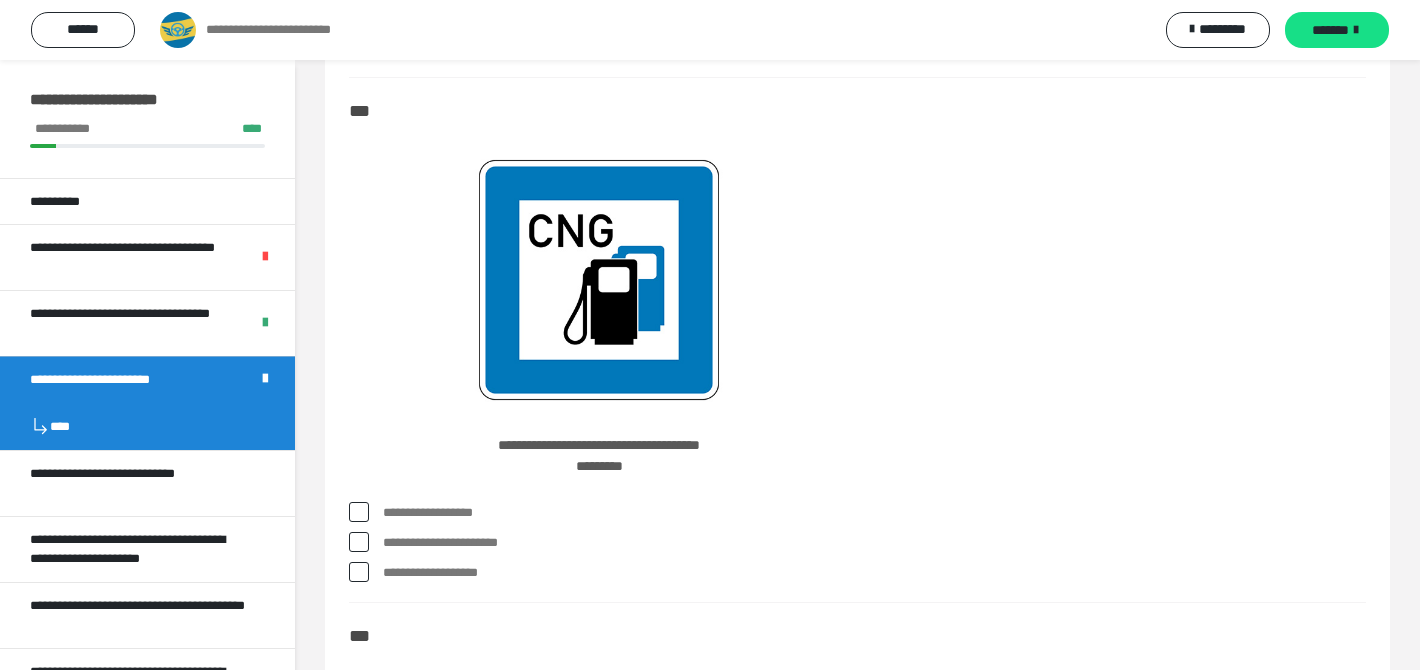 click on "**********" at bounding box center (874, 513) 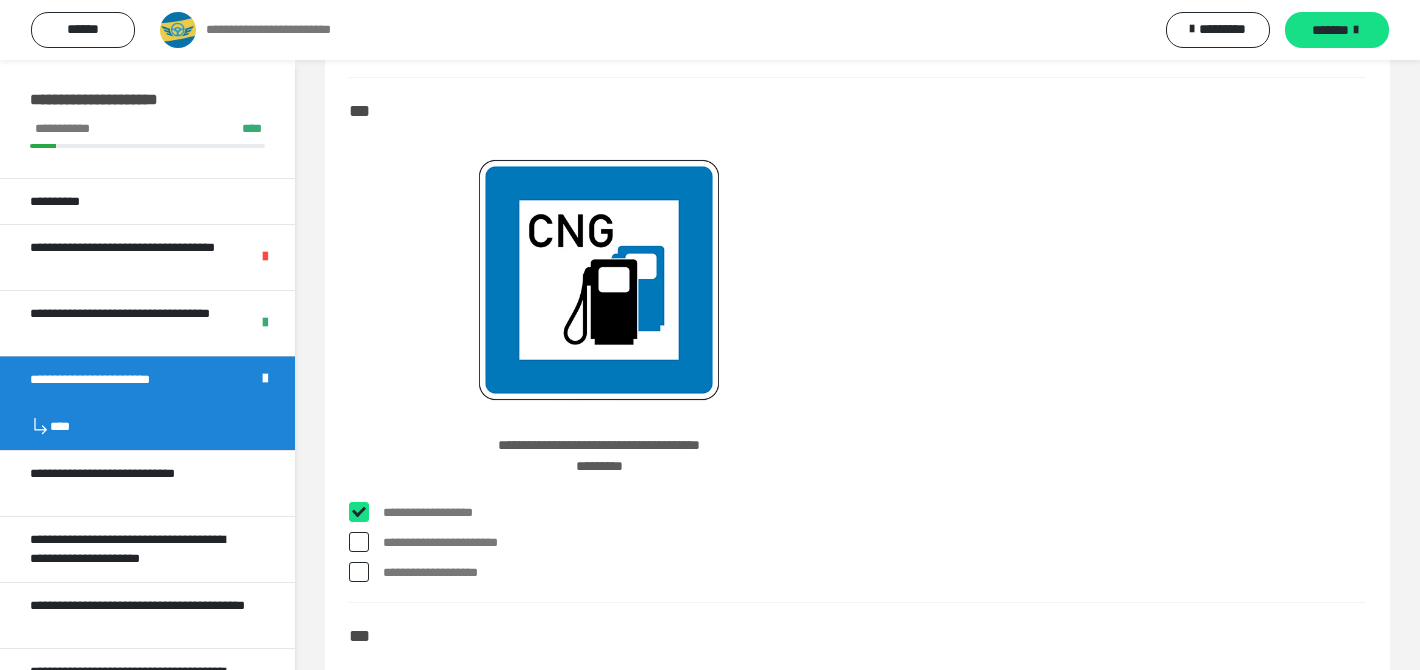 checkbox on "****" 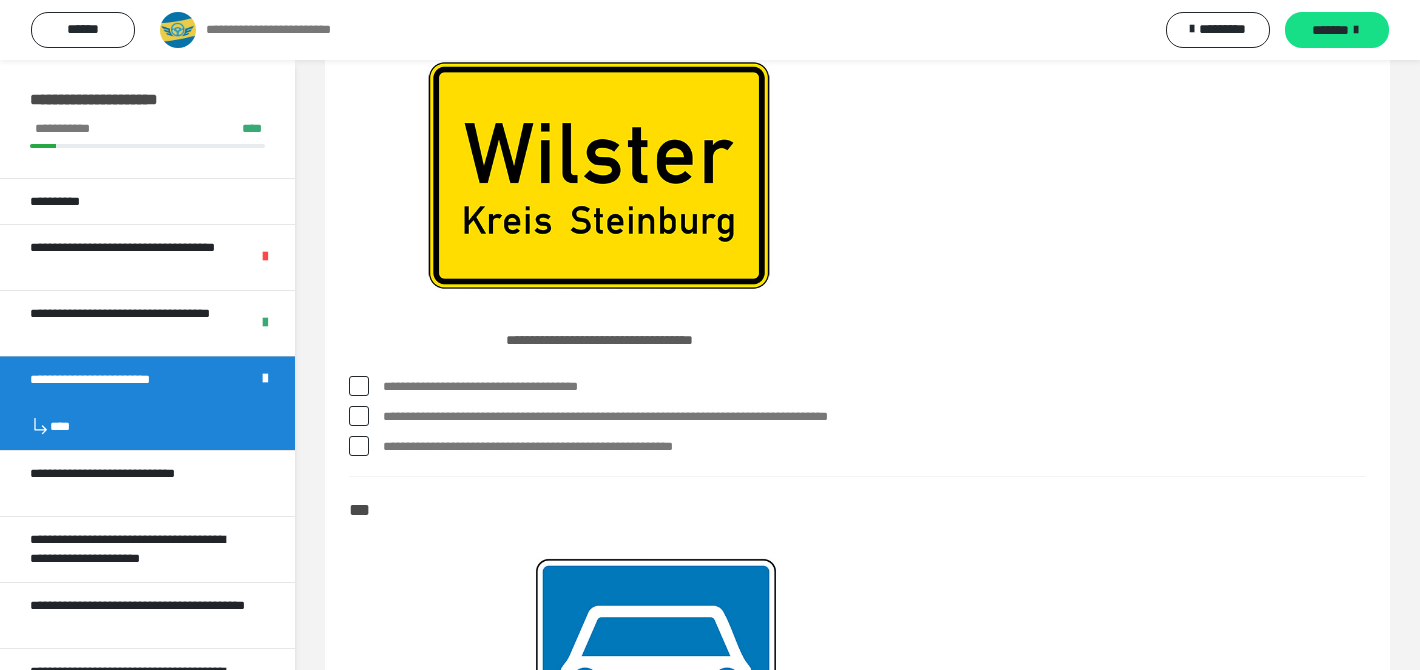 scroll, scrollTop: 12153, scrollLeft: 0, axis: vertical 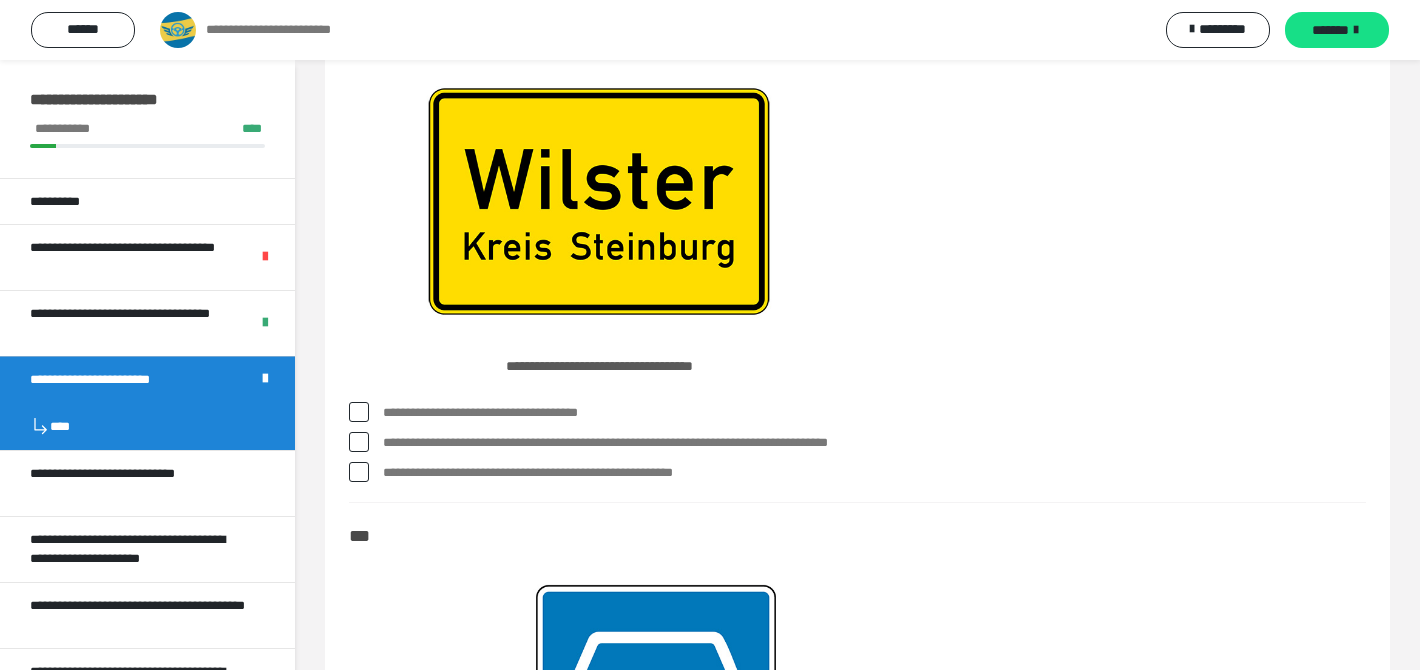 click on "**********" at bounding box center [874, 413] 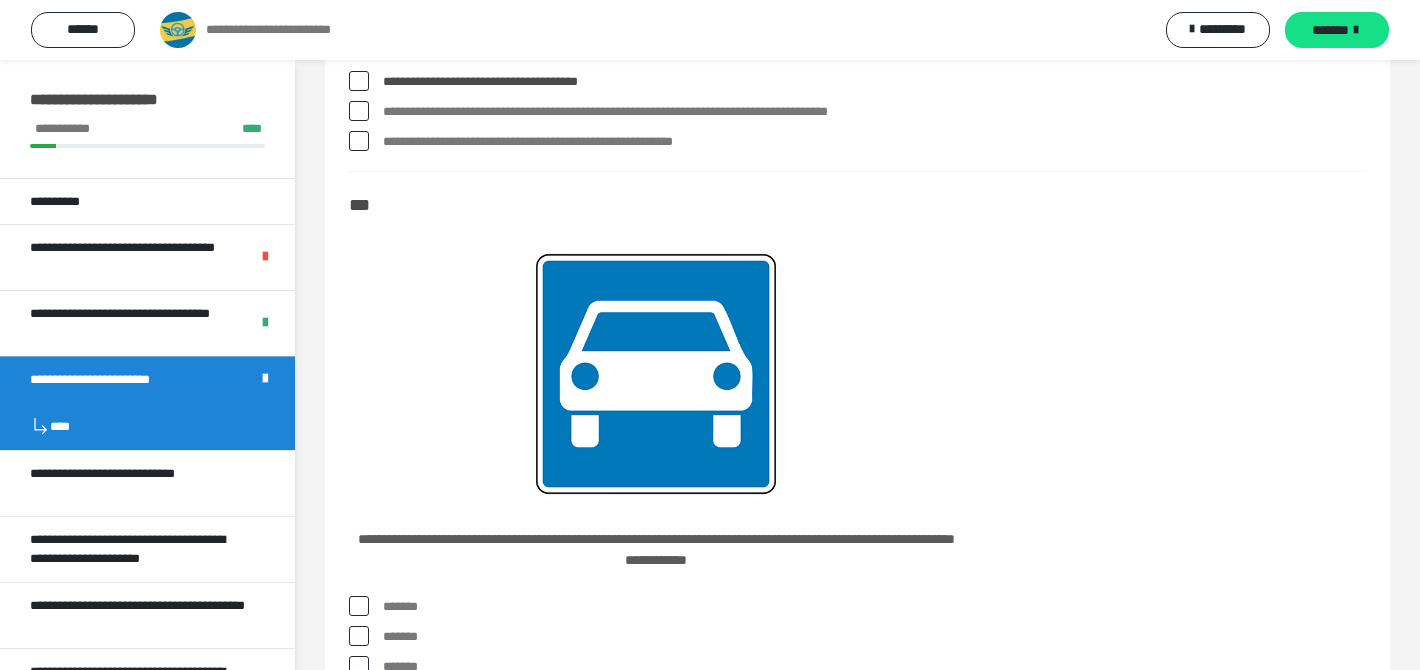 scroll, scrollTop: 12628, scrollLeft: 0, axis: vertical 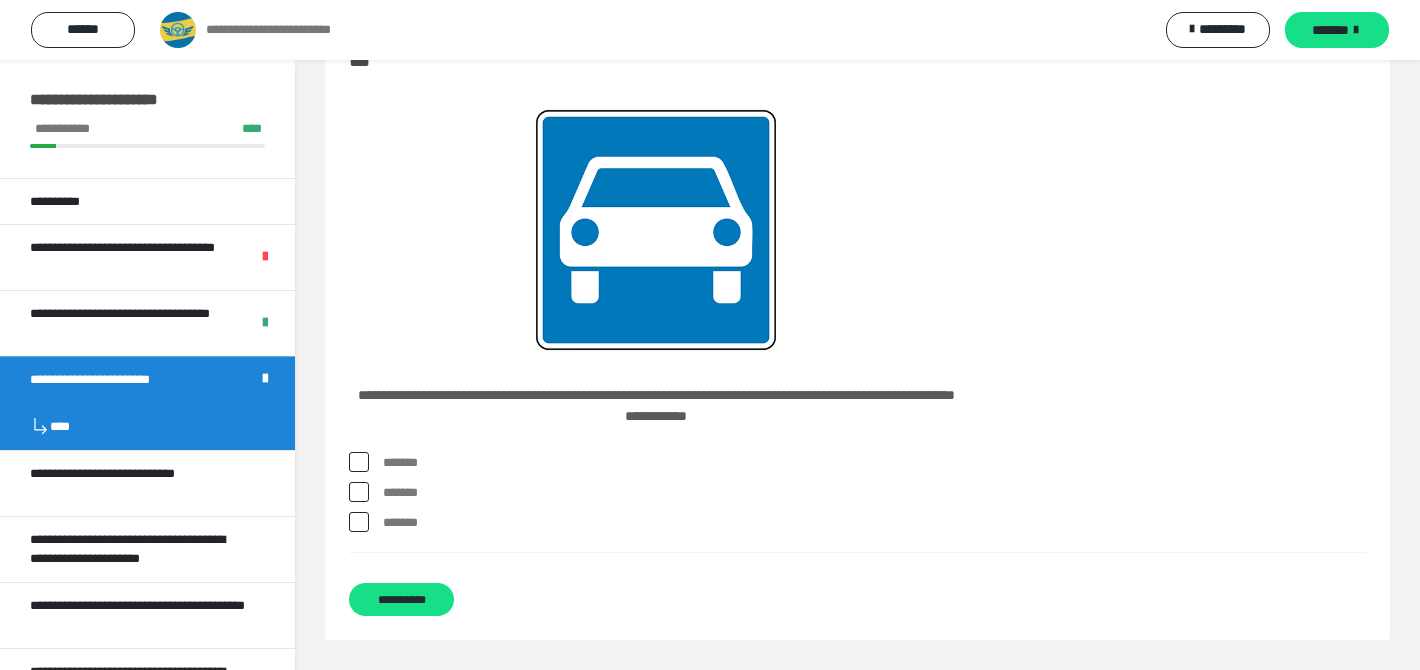 click on "*******" at bounding box center (874, 523) 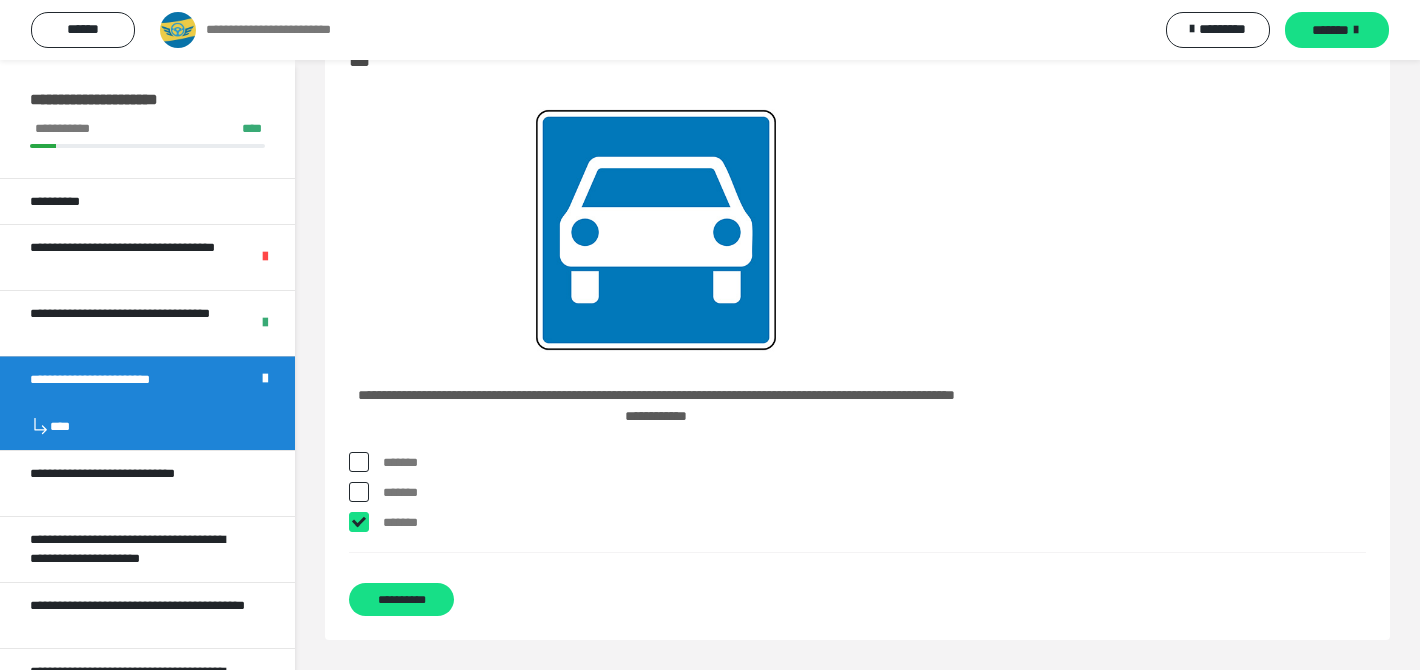checkbox on "****" 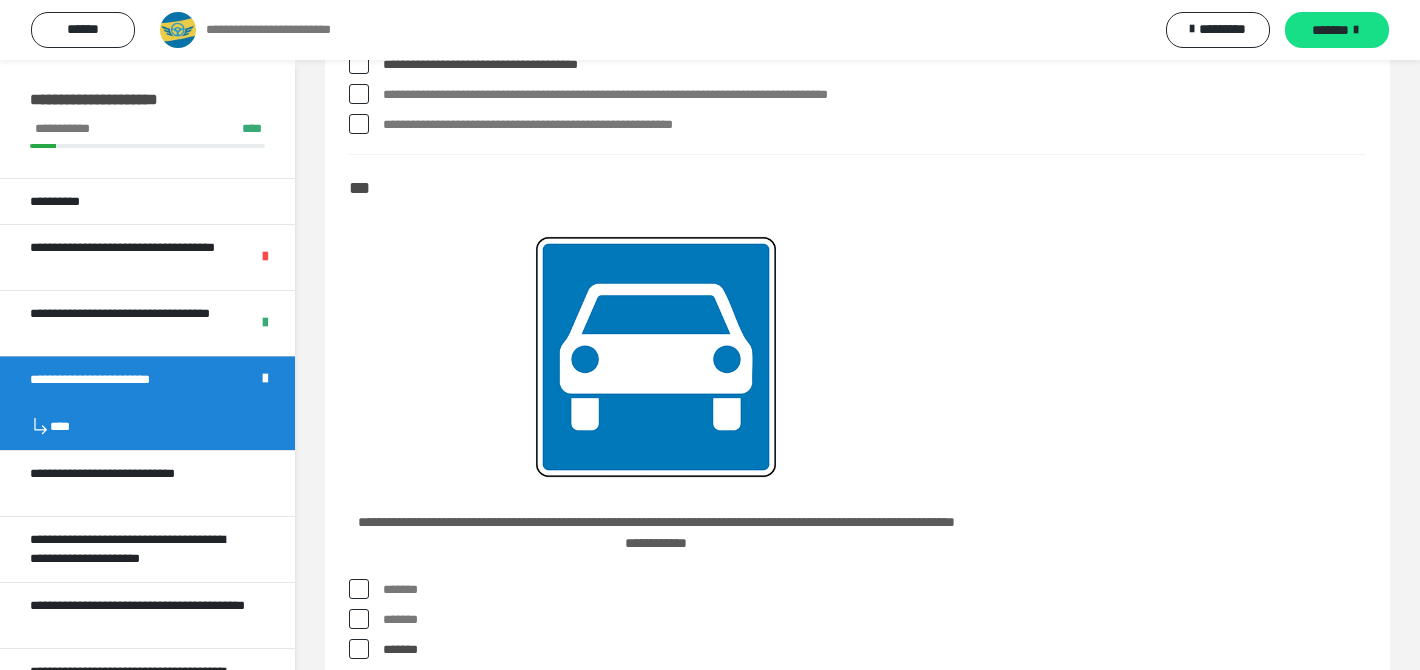 scroll, scrollTop: 12628, scrollLeft: 0, axis: vertical 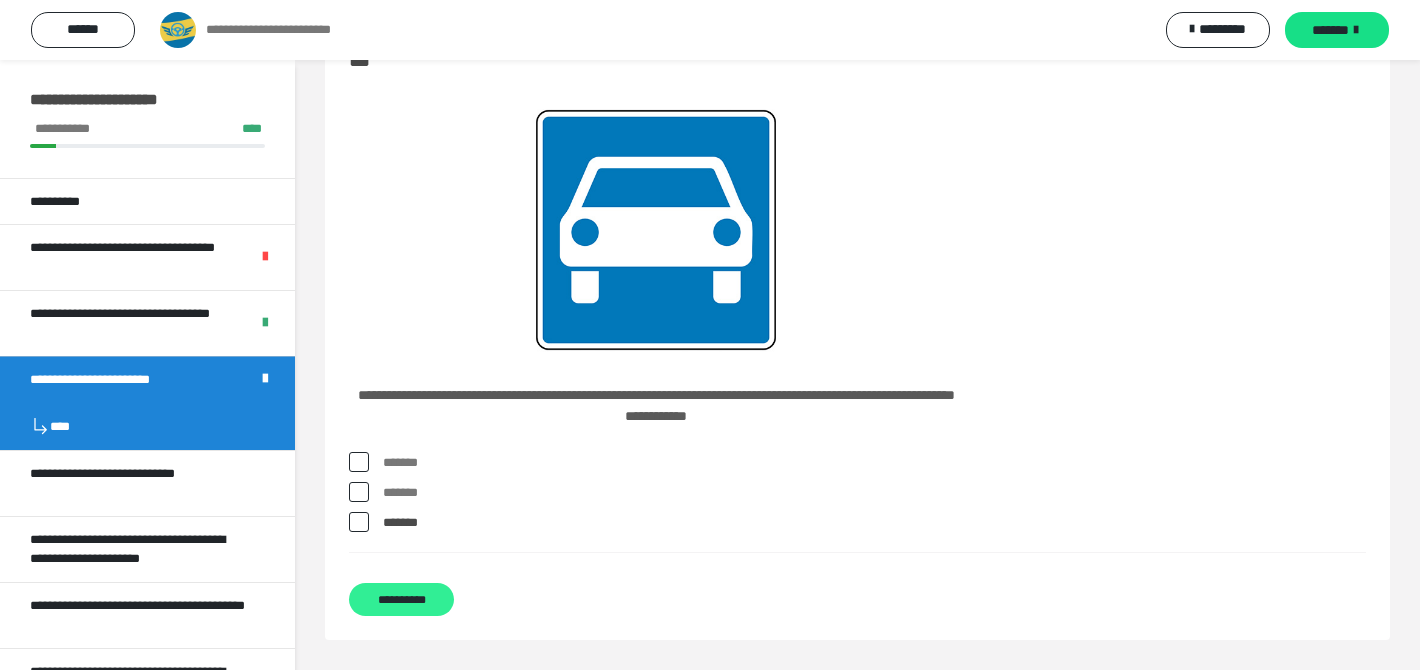 click on "**********" at bounding box center (401, 599) 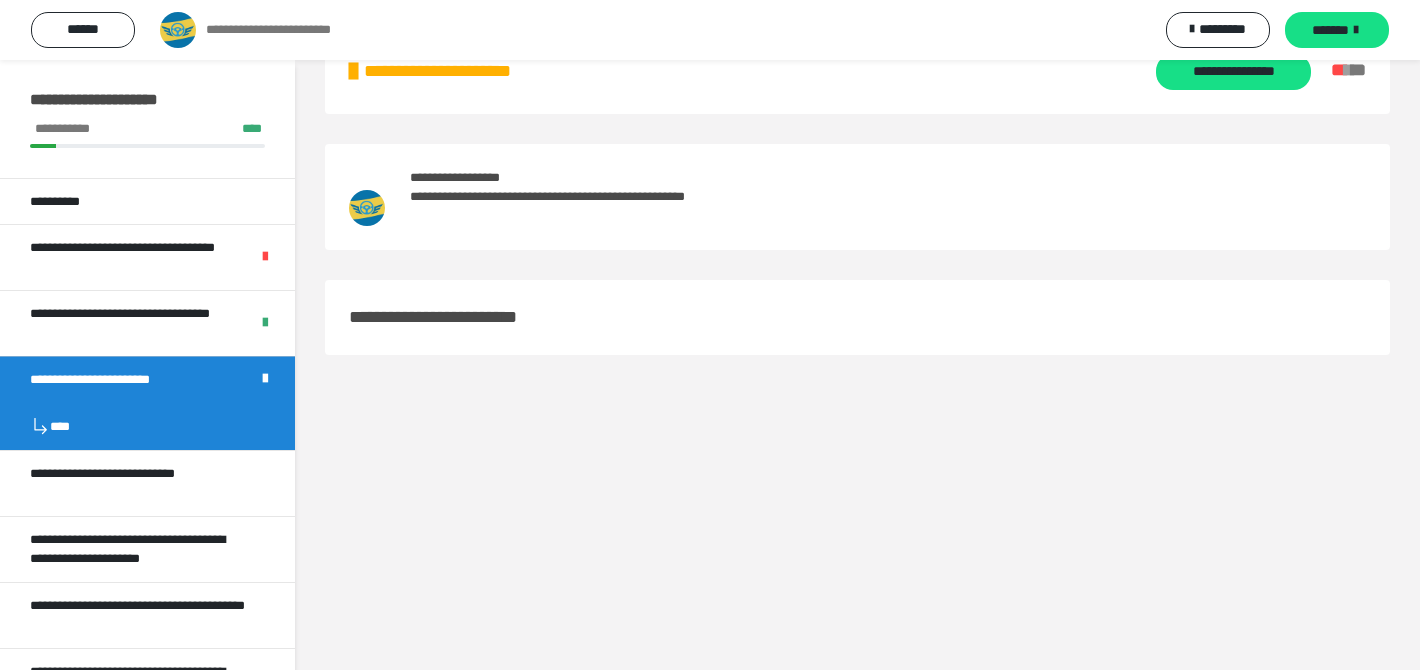 scroll, scrollTop: 60, scrollLeft: 0, axis: vertical 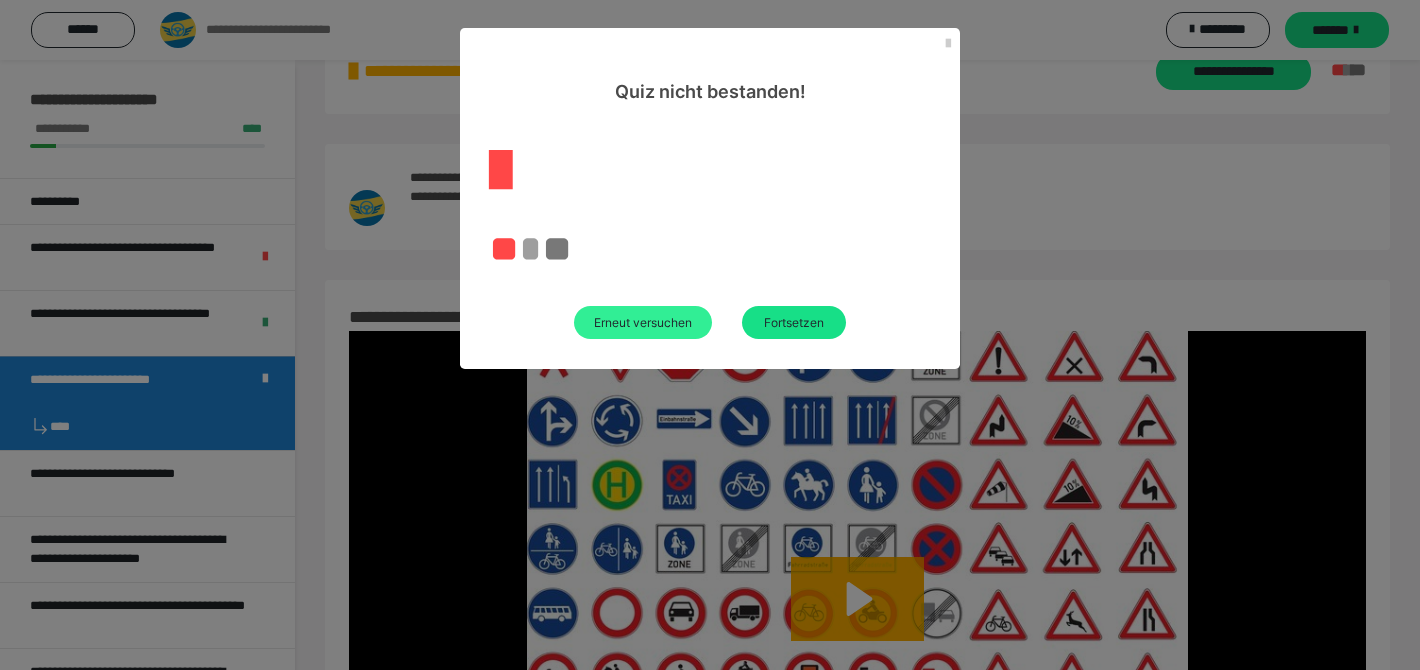 click on "Erneut versuchen" at bounding box center [643, 322] 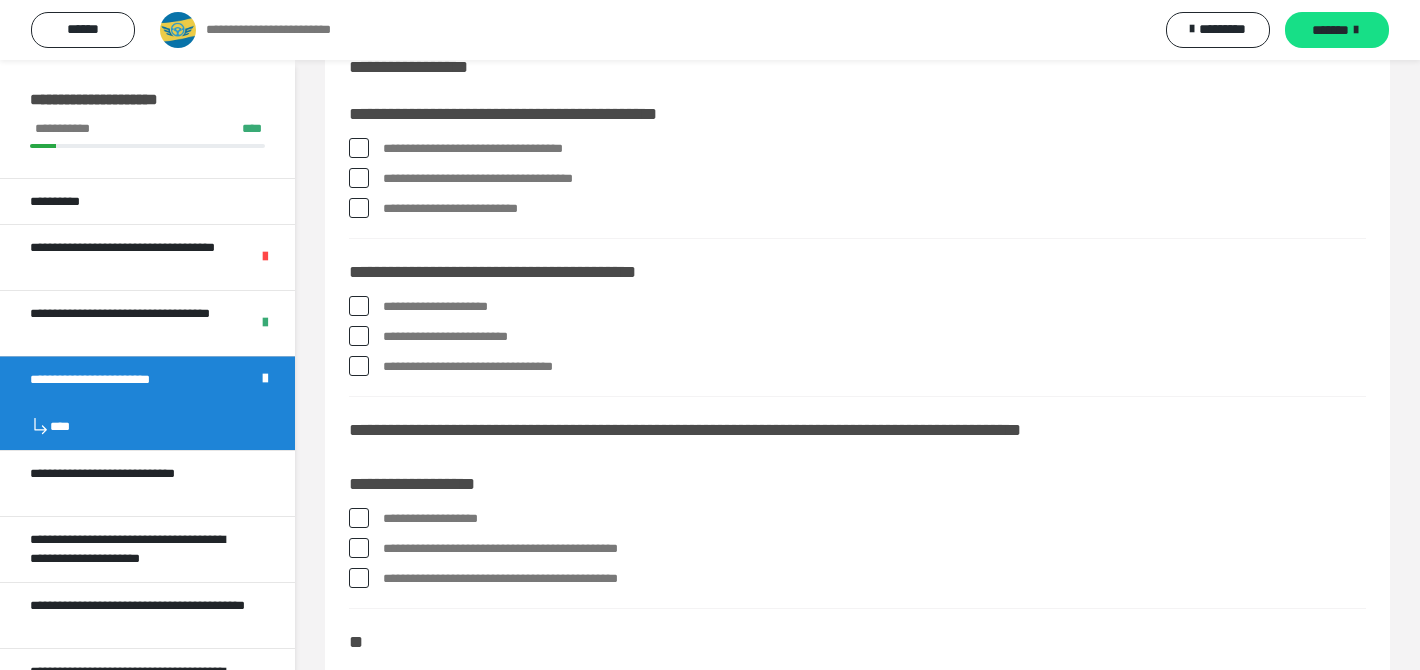 scroll, scrollTop: 0, scrollLeft: 0, axis: both 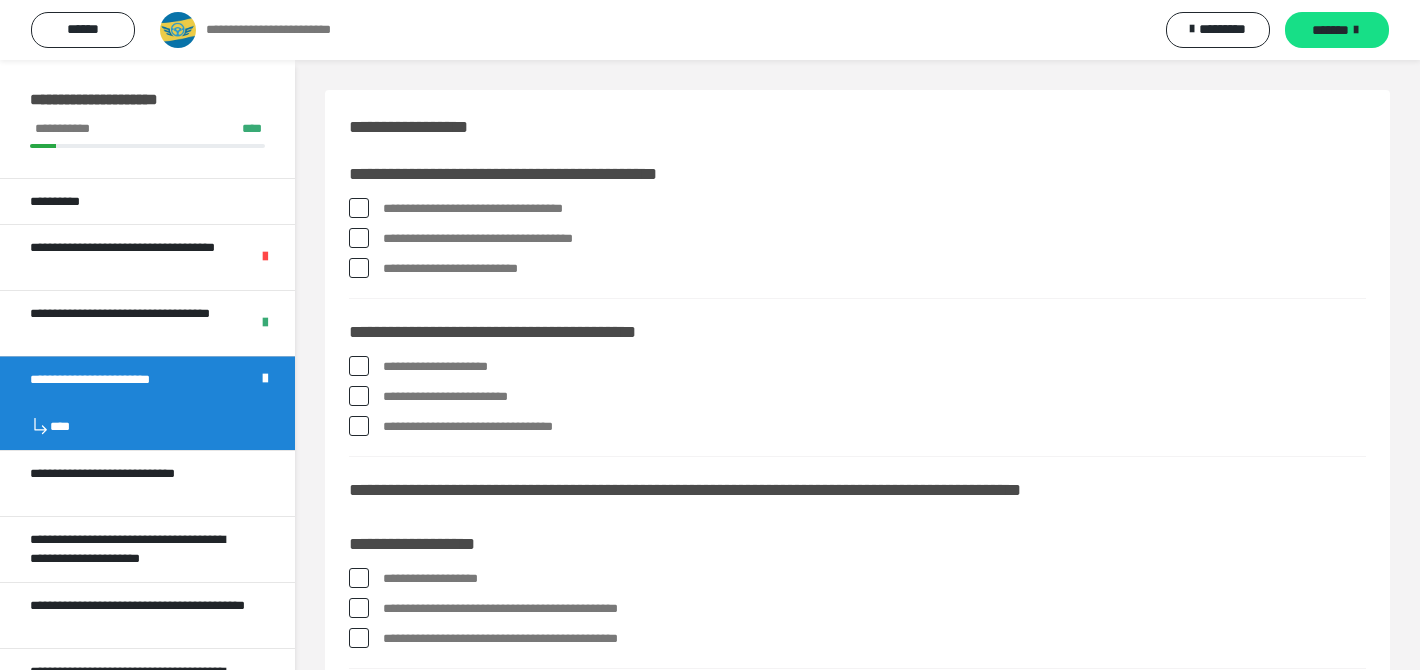 click on "**********" at bounding box center (874, 269) 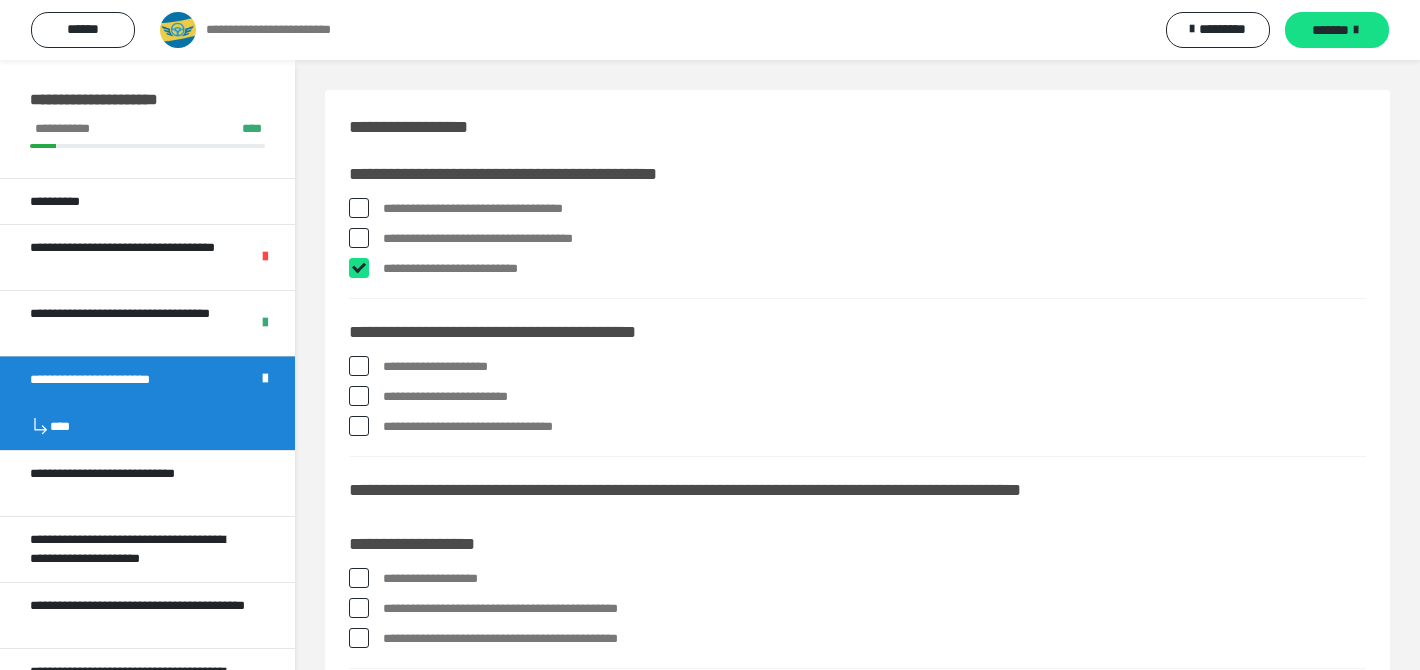 checkbox on "****" 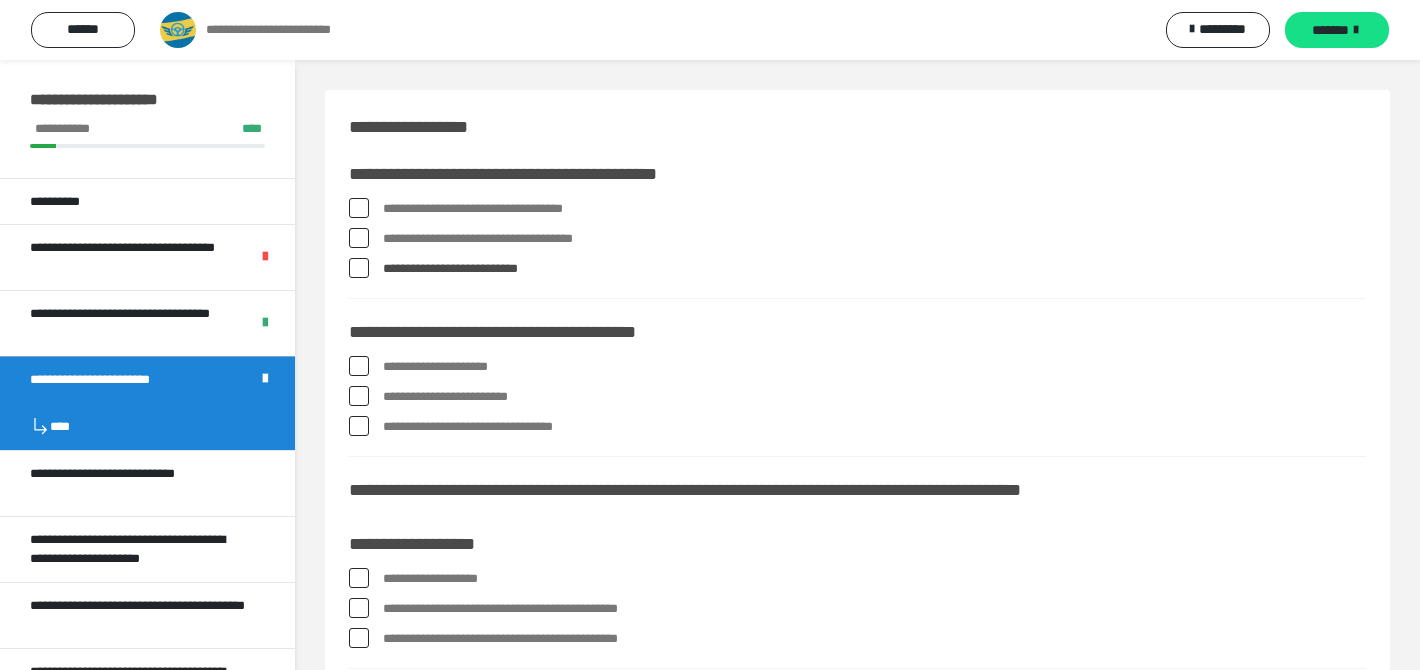 click on "**********" at bounding box center (874, 209) 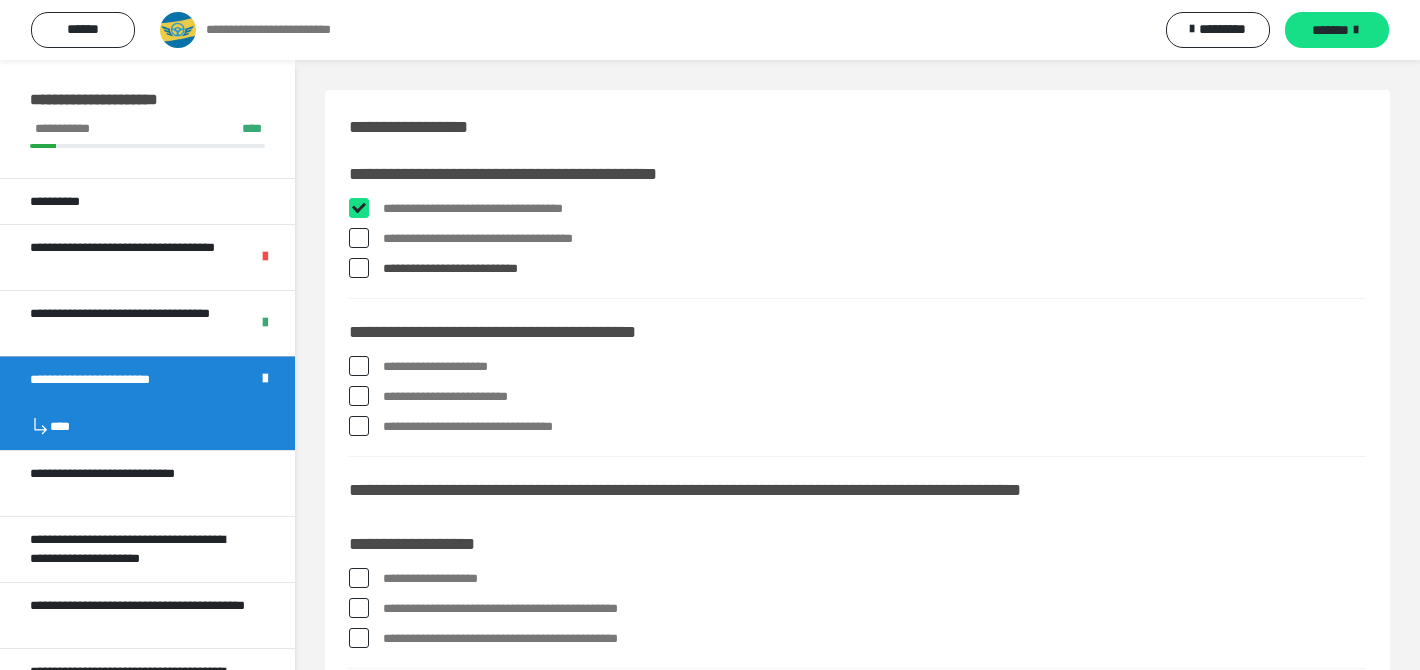 checkbox on "****" 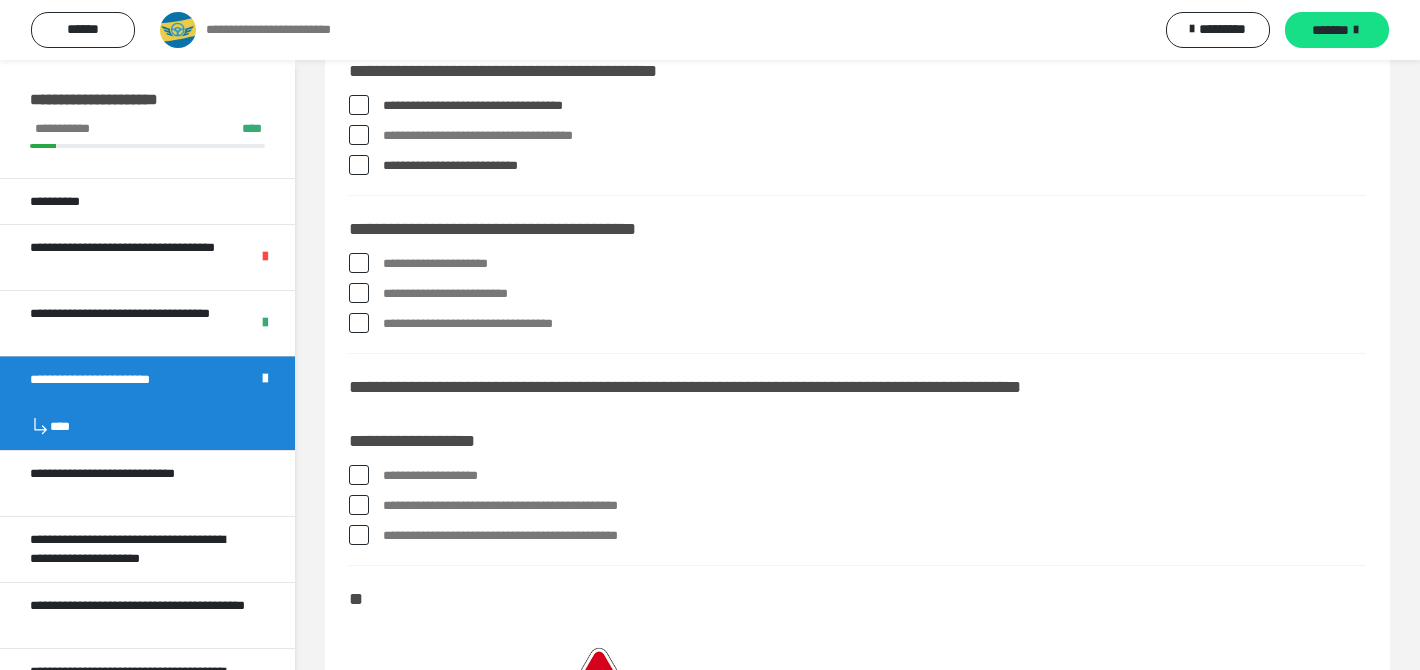 scroll, scrollTop: 95, scrollLeft: 0, axis: vertical 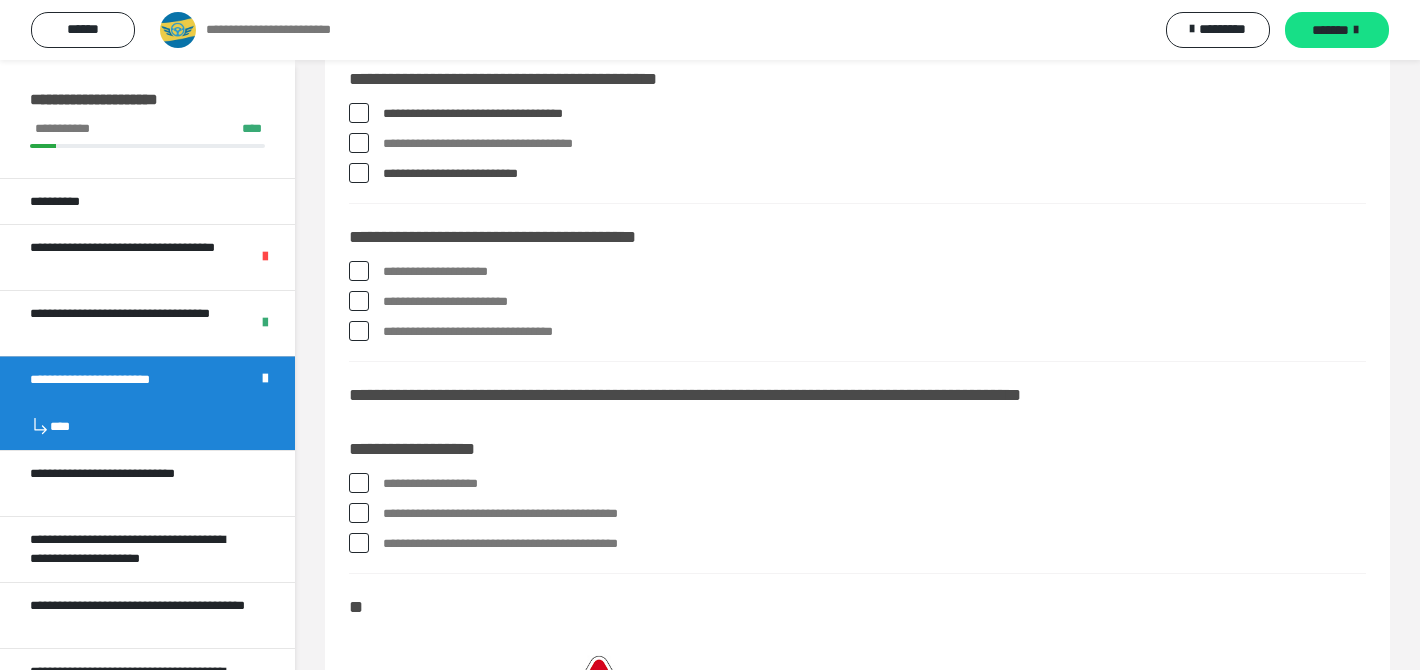 click on "**********" at bounding box center [857, 306] 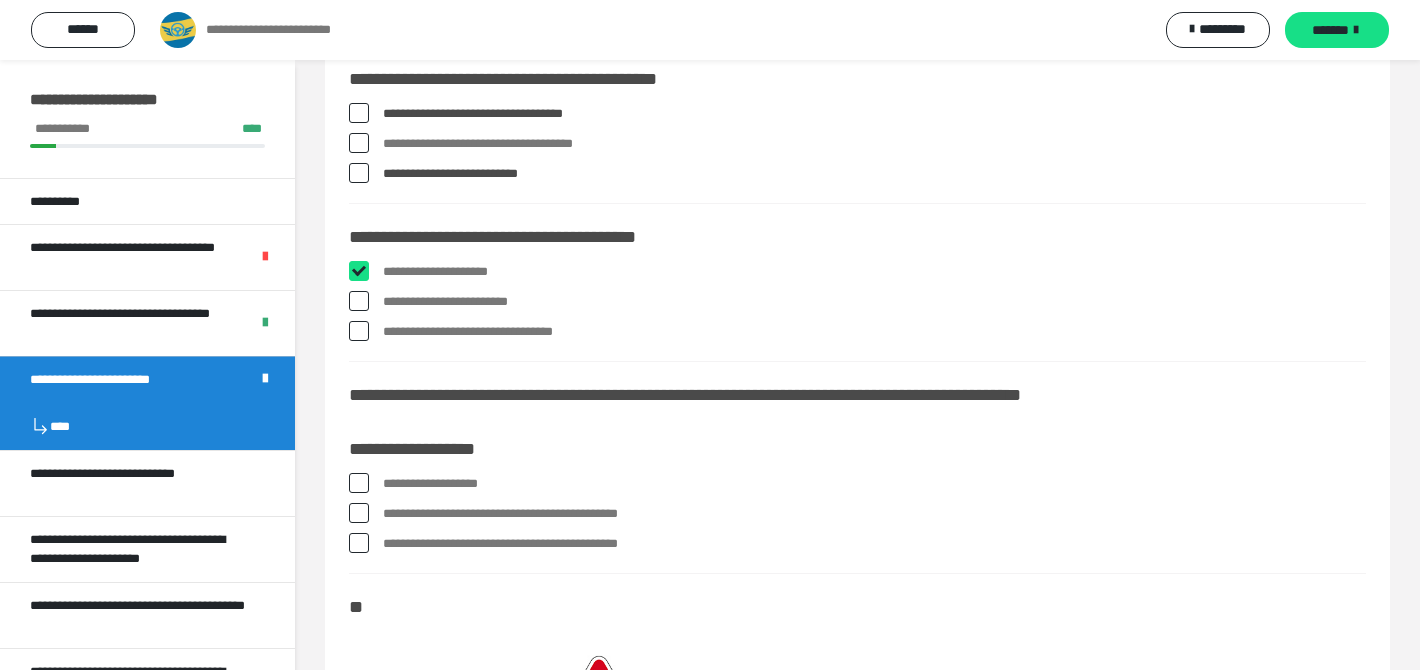 checkbox on "****" 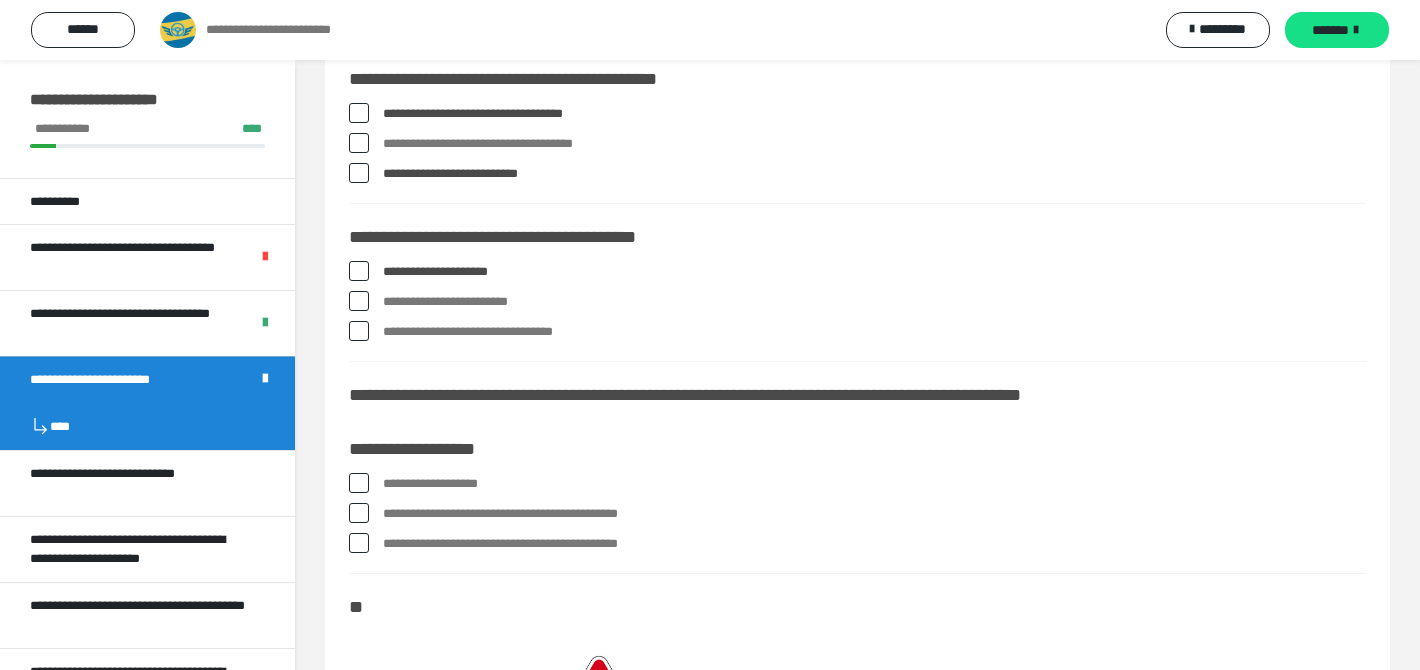 click on "**********" at bounding box center [874, 302] 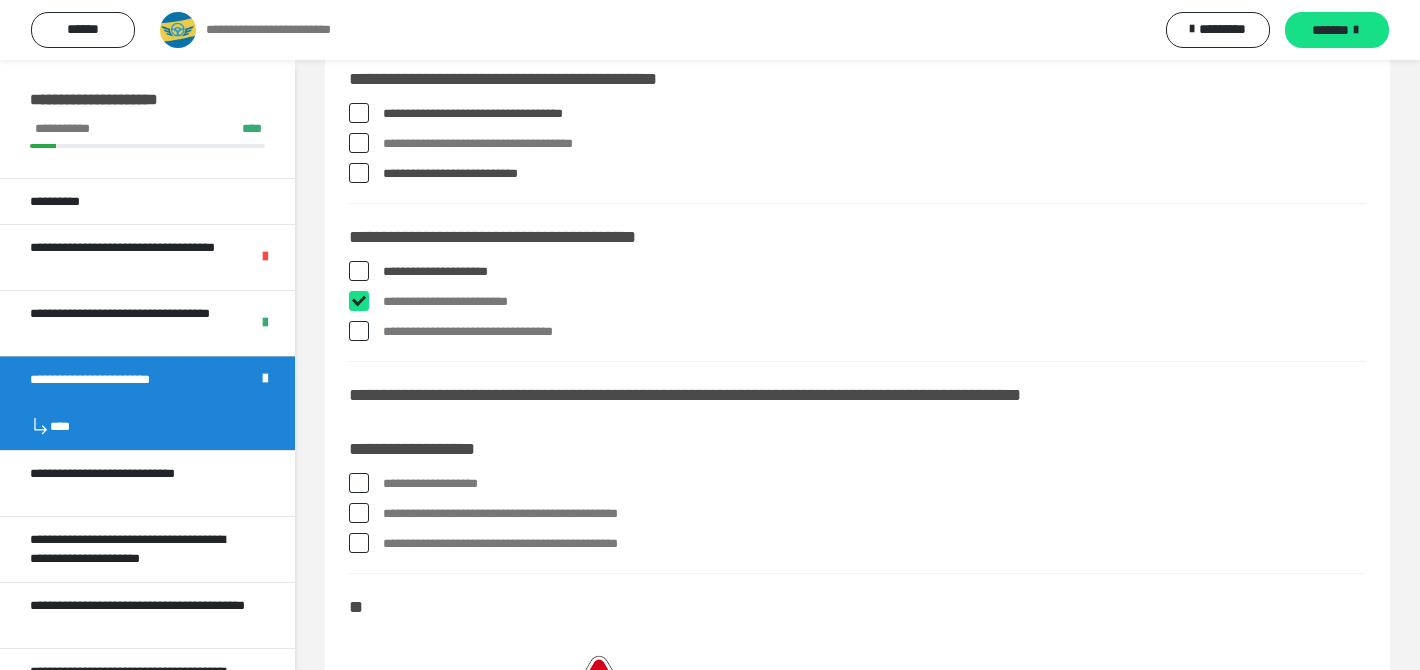 checkbox on "****" 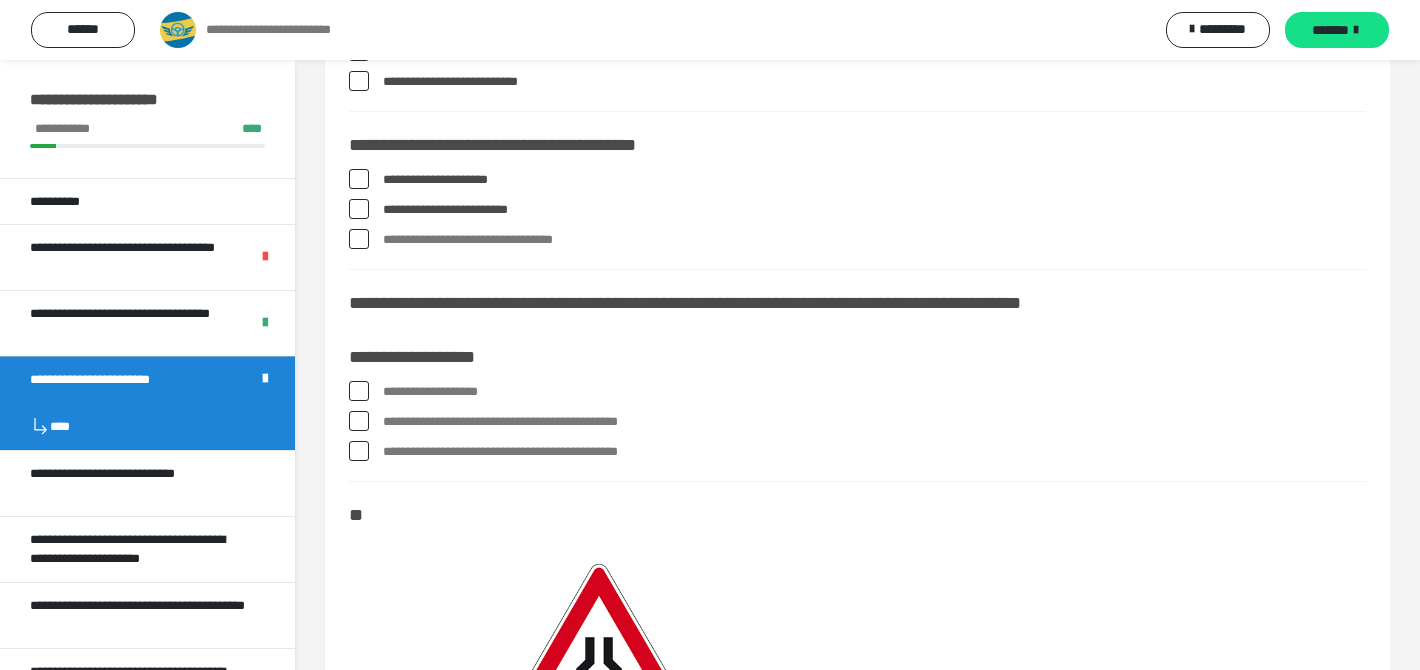 scroll, scrollTop: 191, scrollLeft: 0, axis: vertical 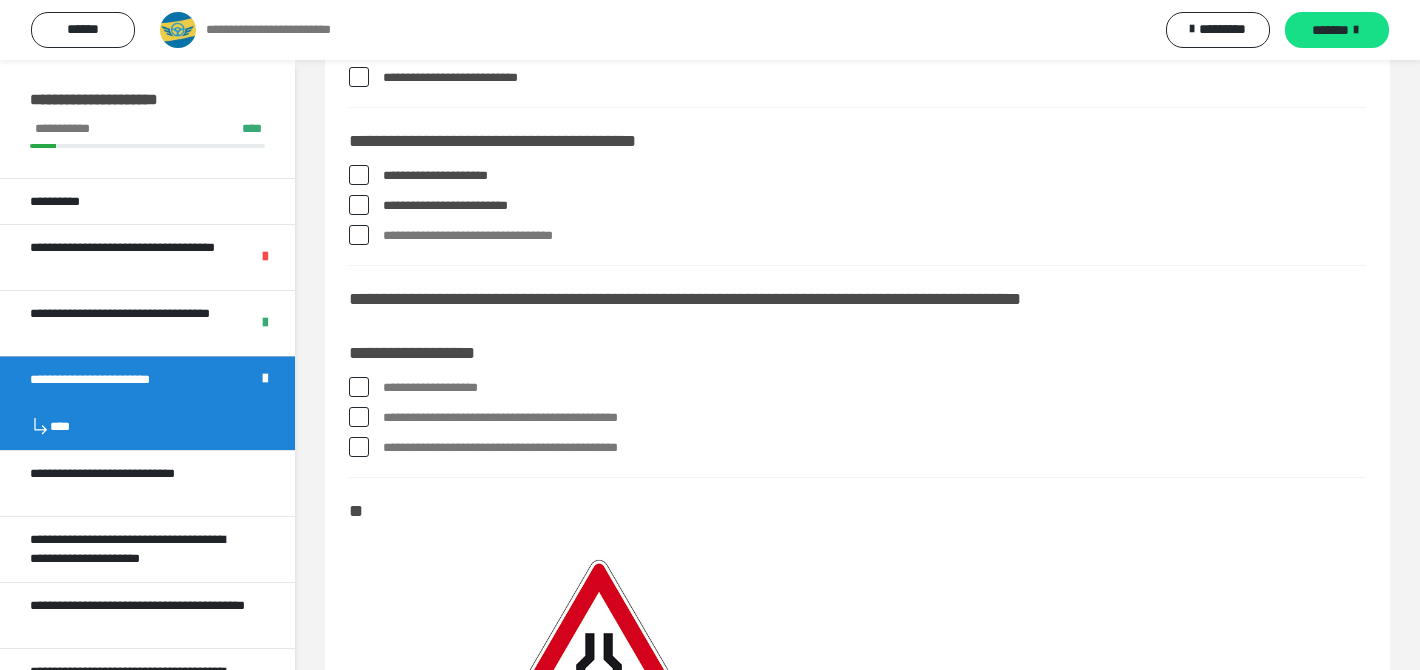 click on "**********" at bounding box center [874, 388] 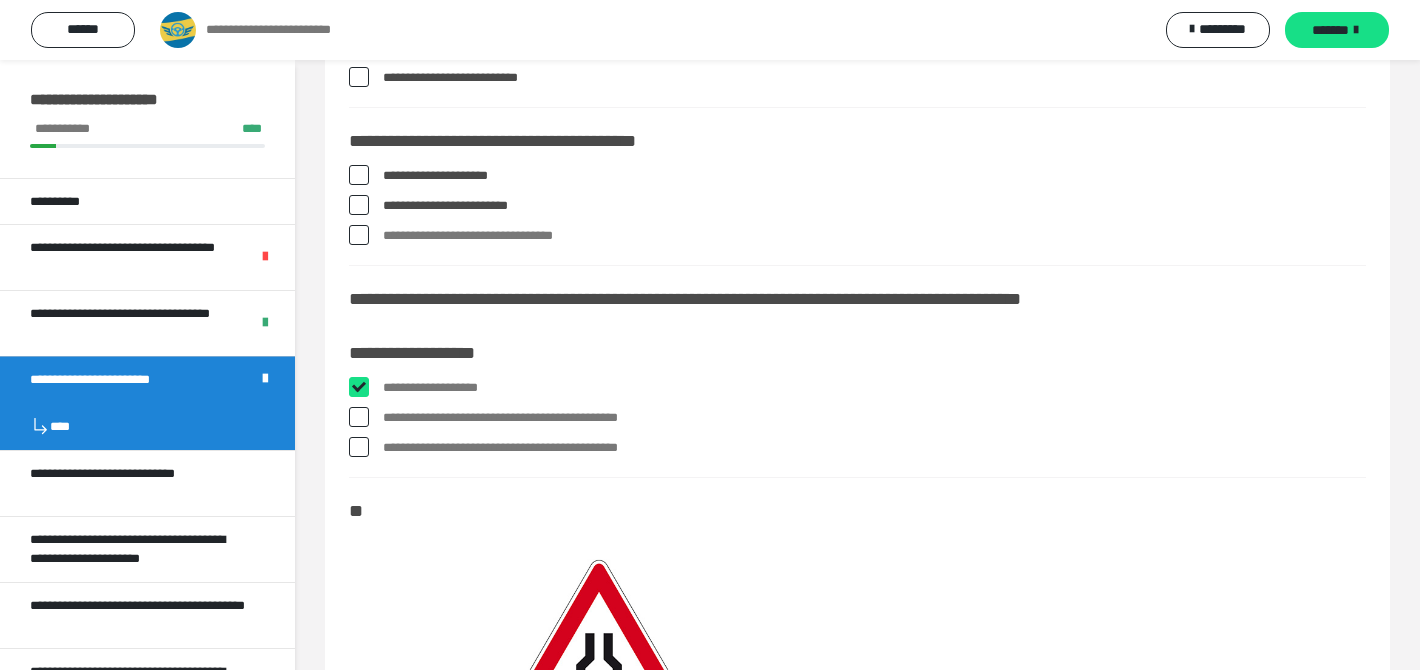 checkbox on "****" 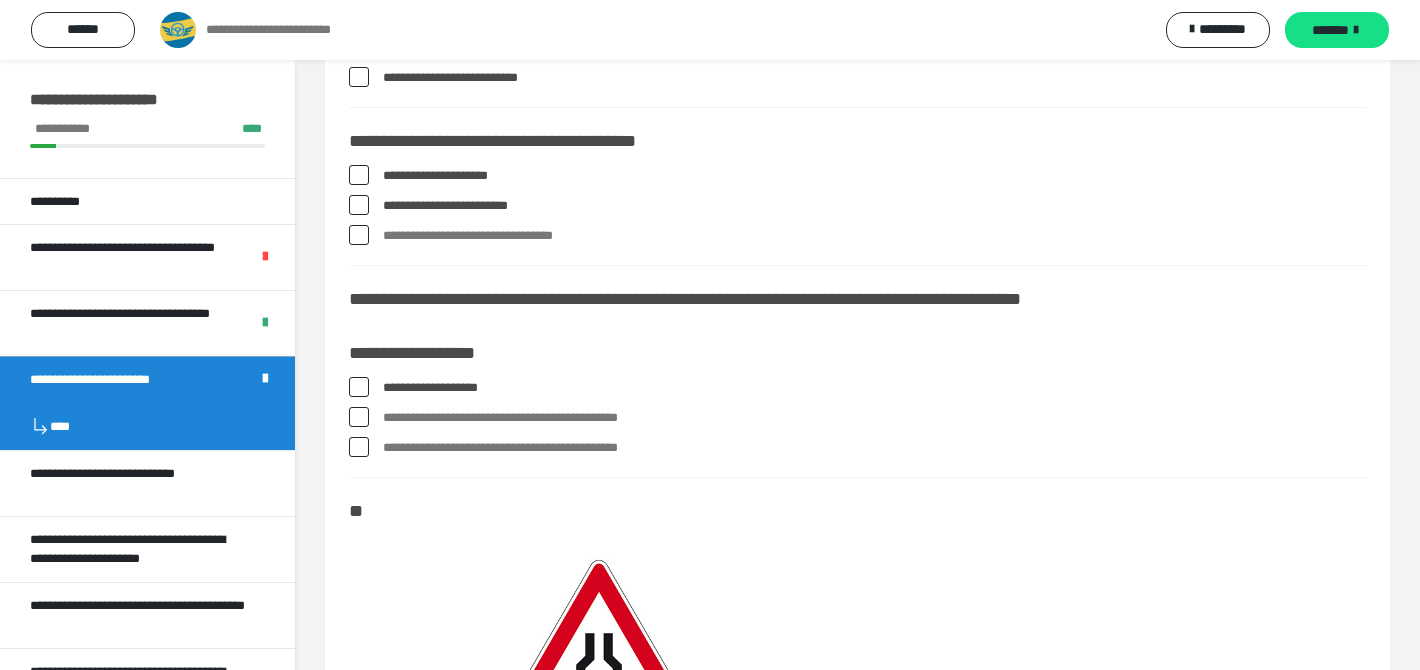 click on "**********" at bounding box center (874, 418) 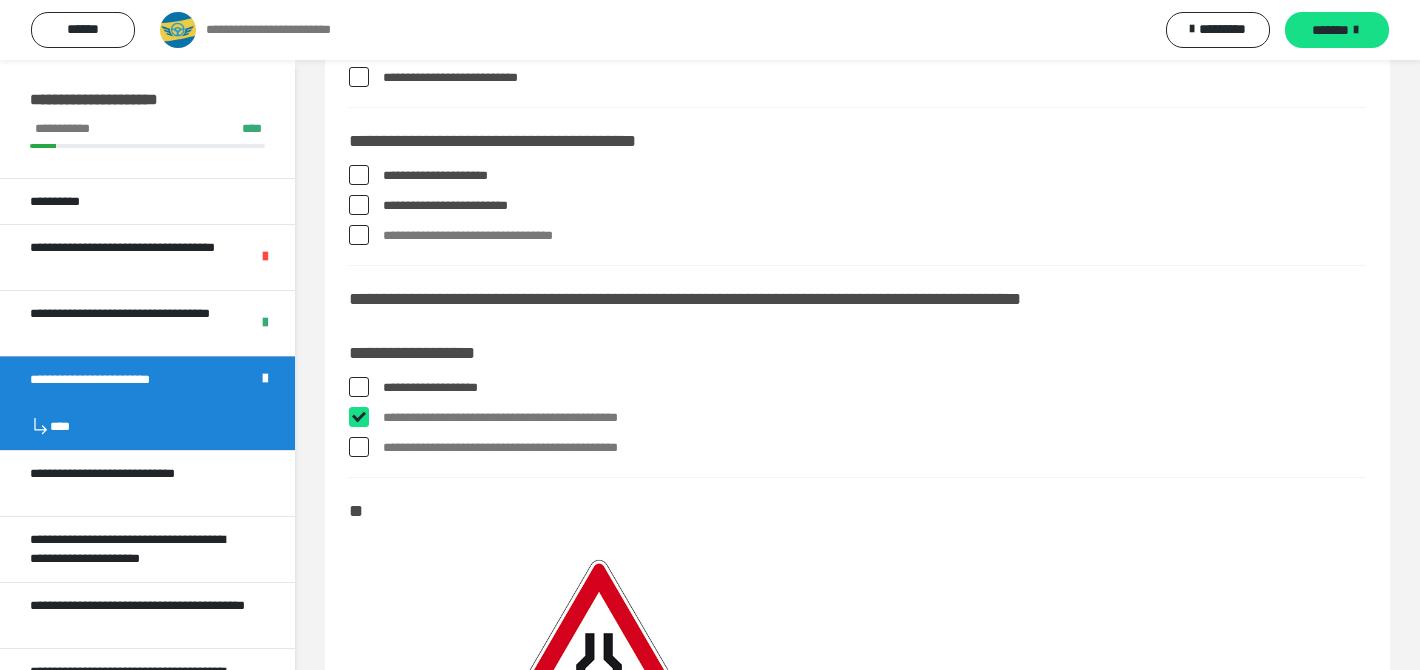 checkbox on "****" 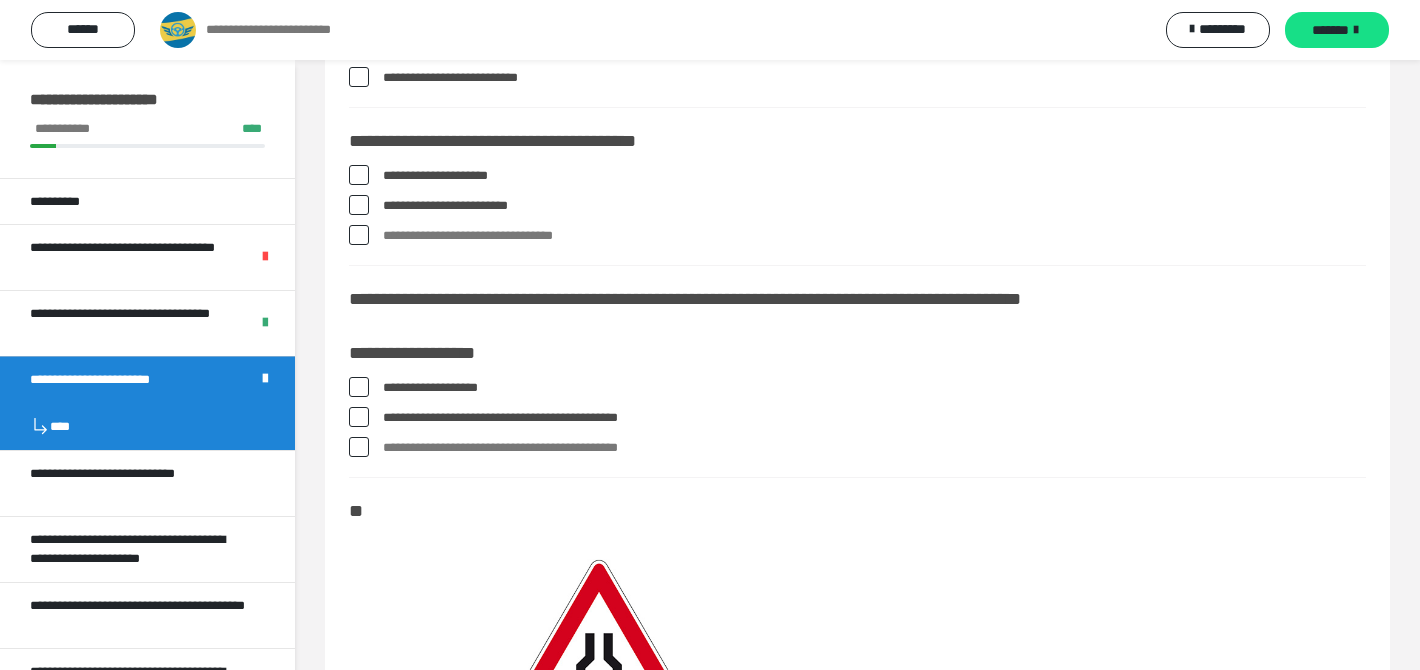 click on "**********" at bounding box center [874, 448] 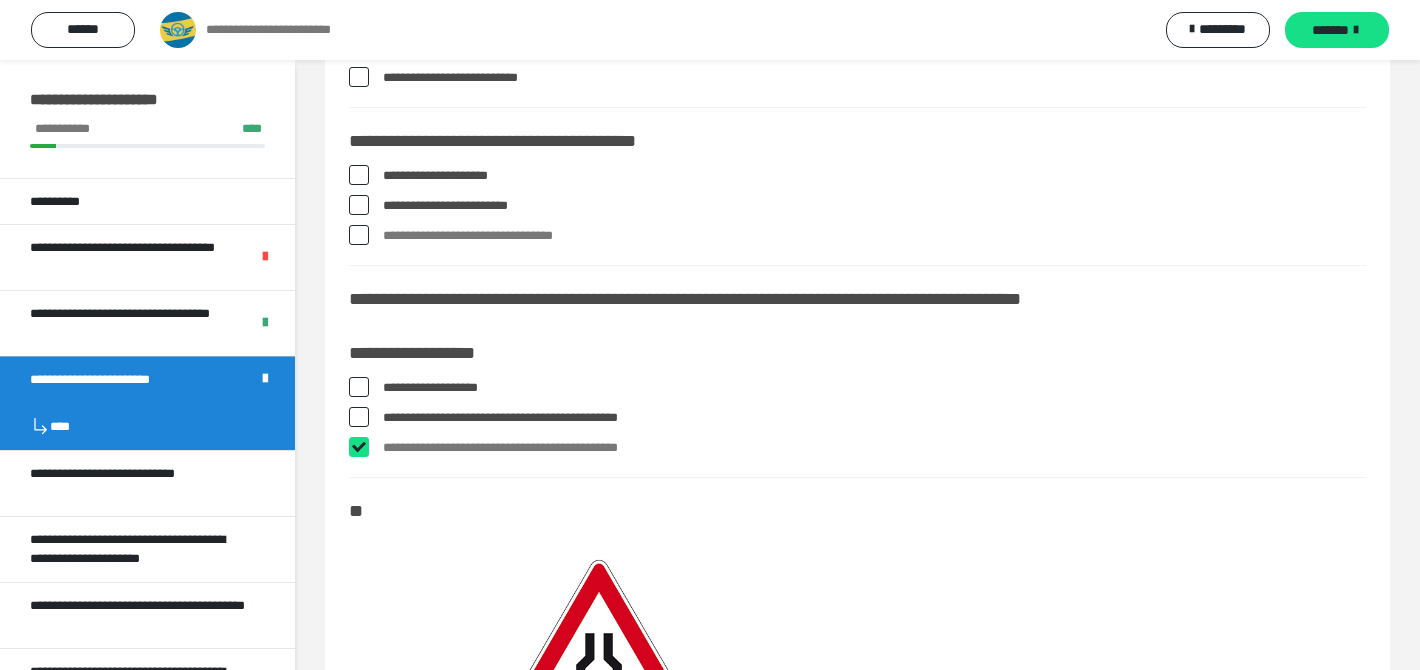 checkbox on "****" 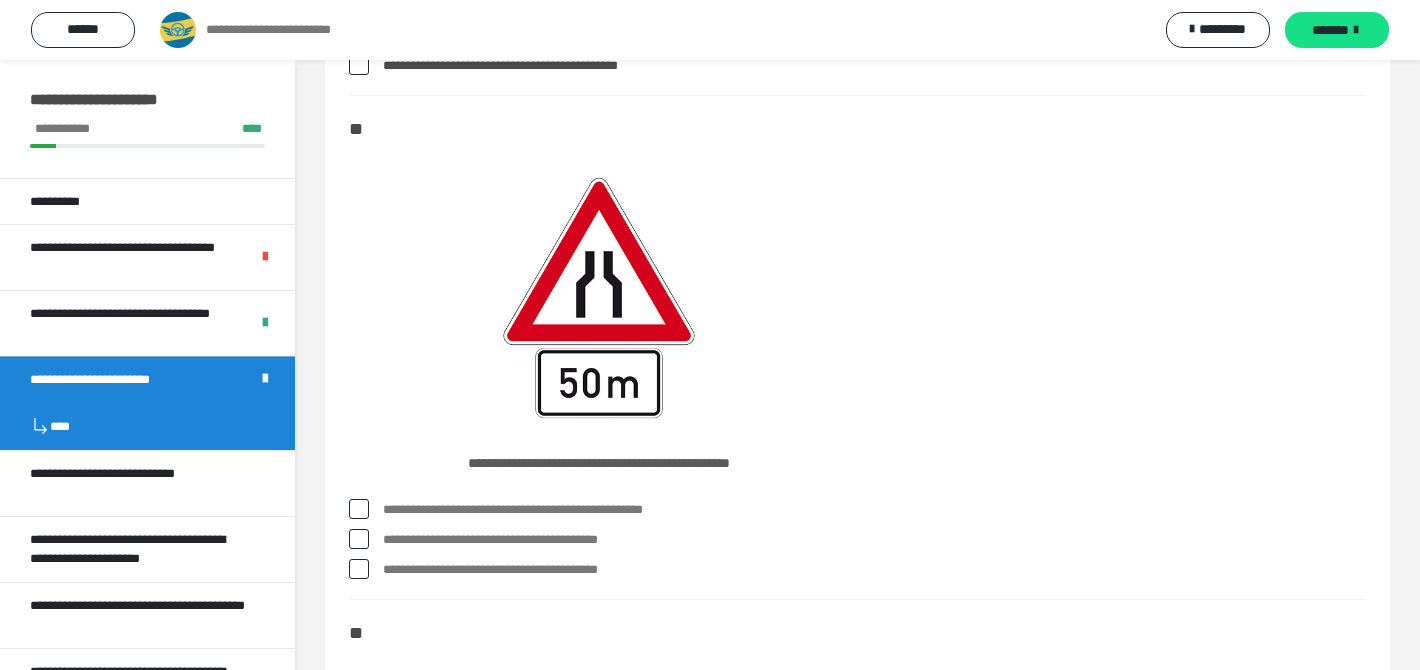 scroll, scrollTop: 575, scrollLeft: 0, axis: vertical 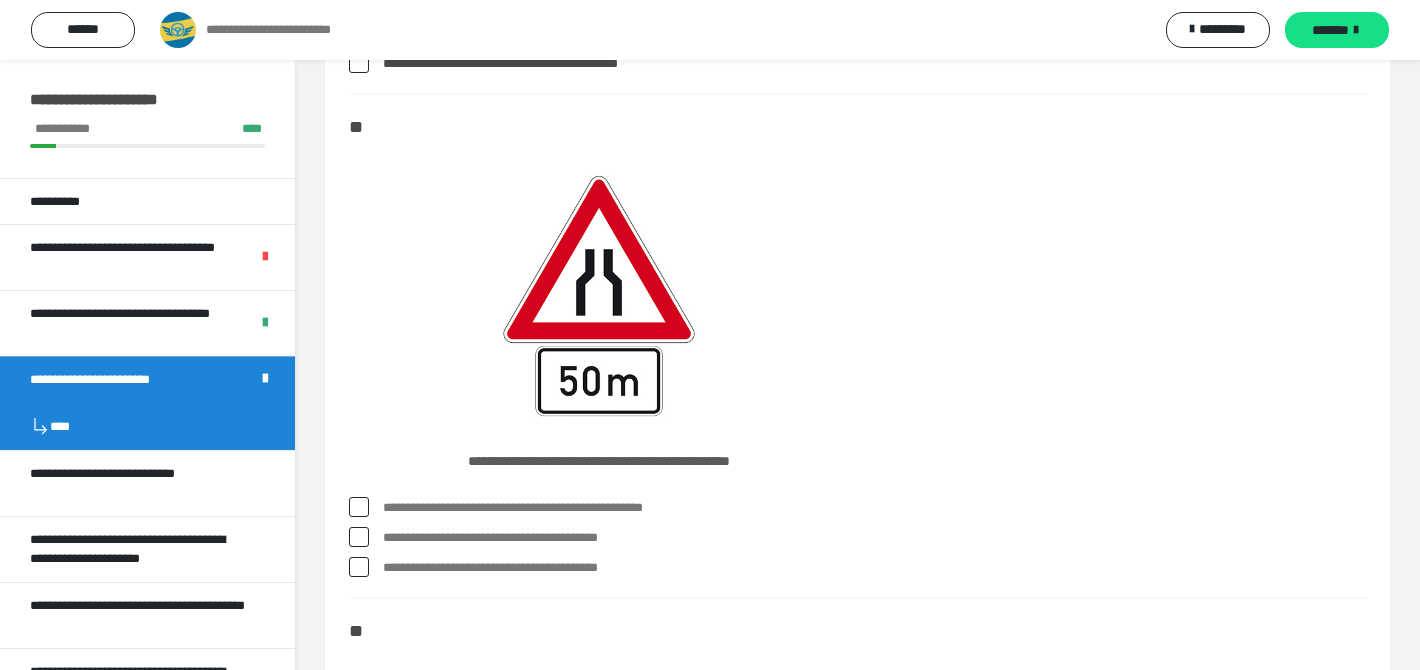 click on "**********" at bounding box center [857, 542] 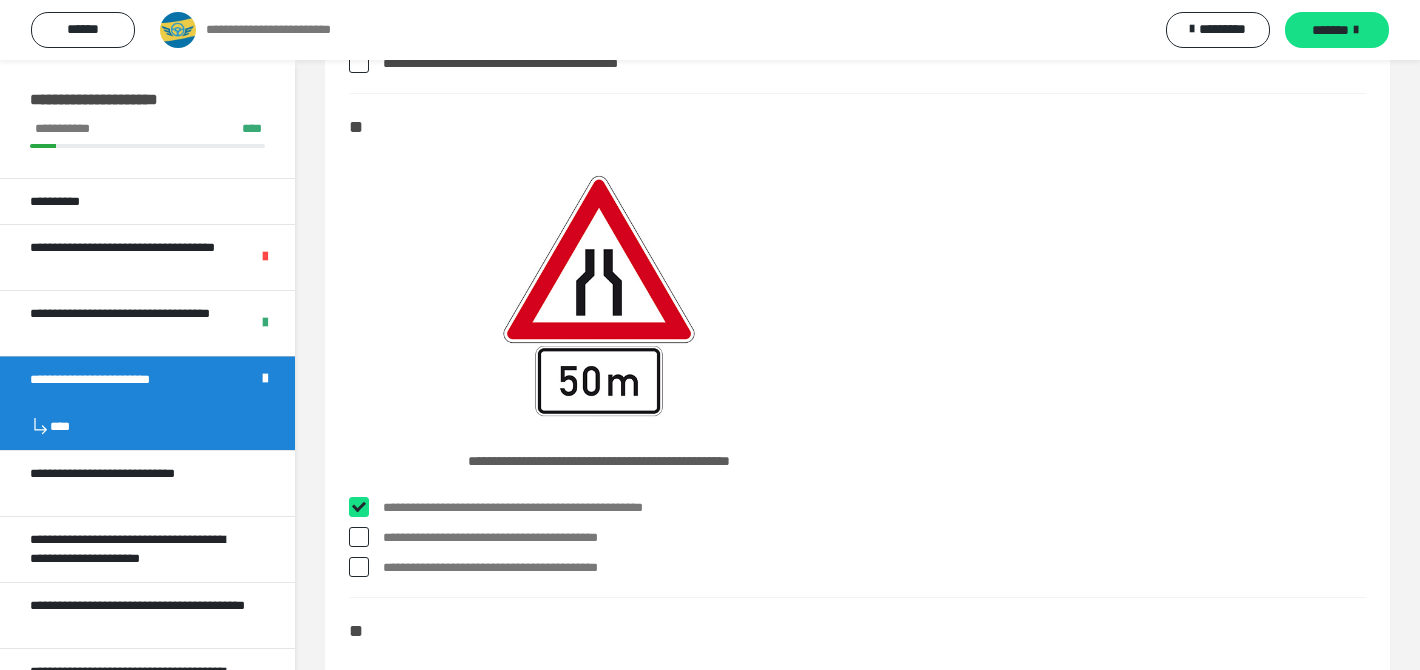 checkbox on "****" 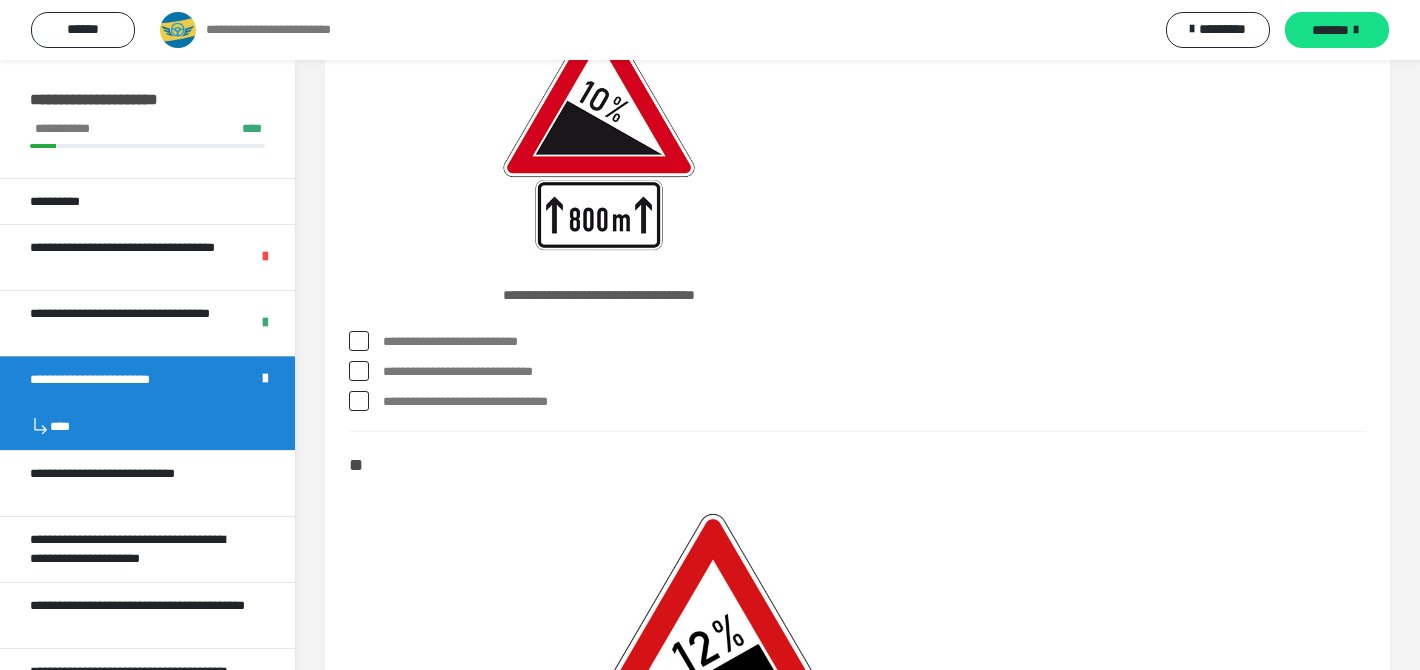 scroll, scrollTop: 1237, scrollLeft: 0, axis: vertical 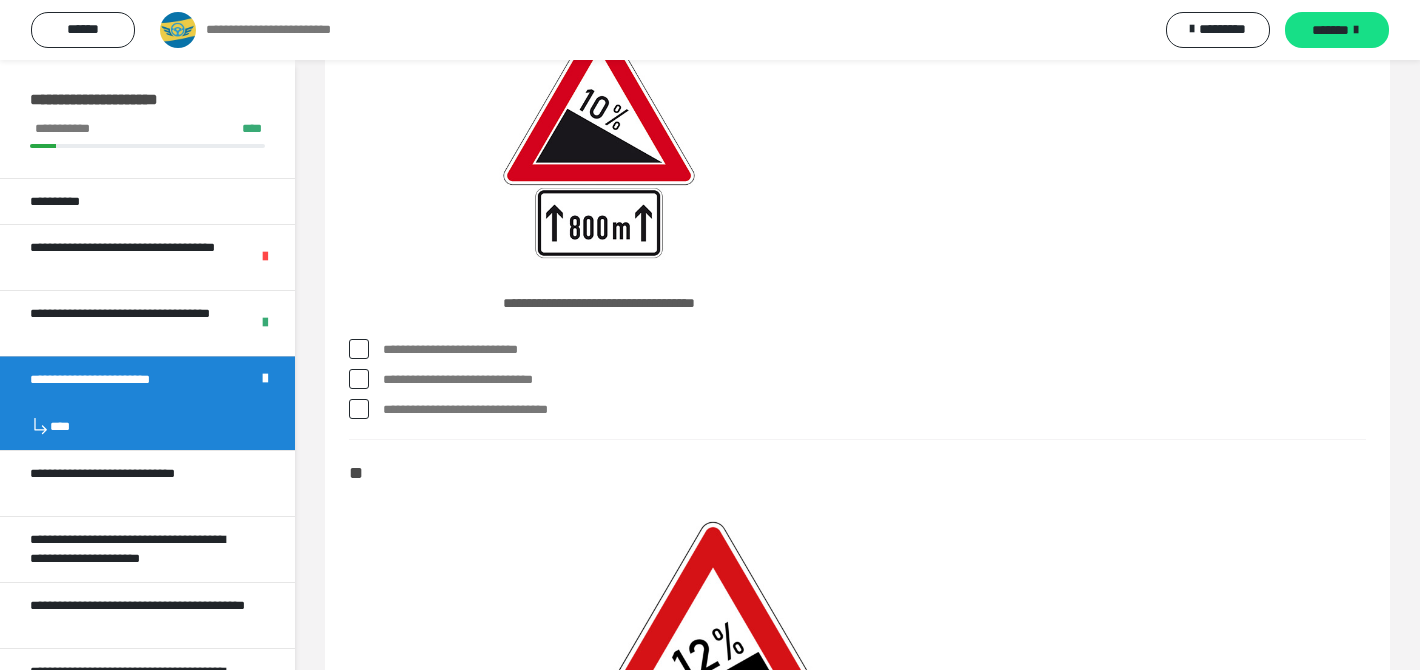 click on "**********" at bounding box center (874, 350) 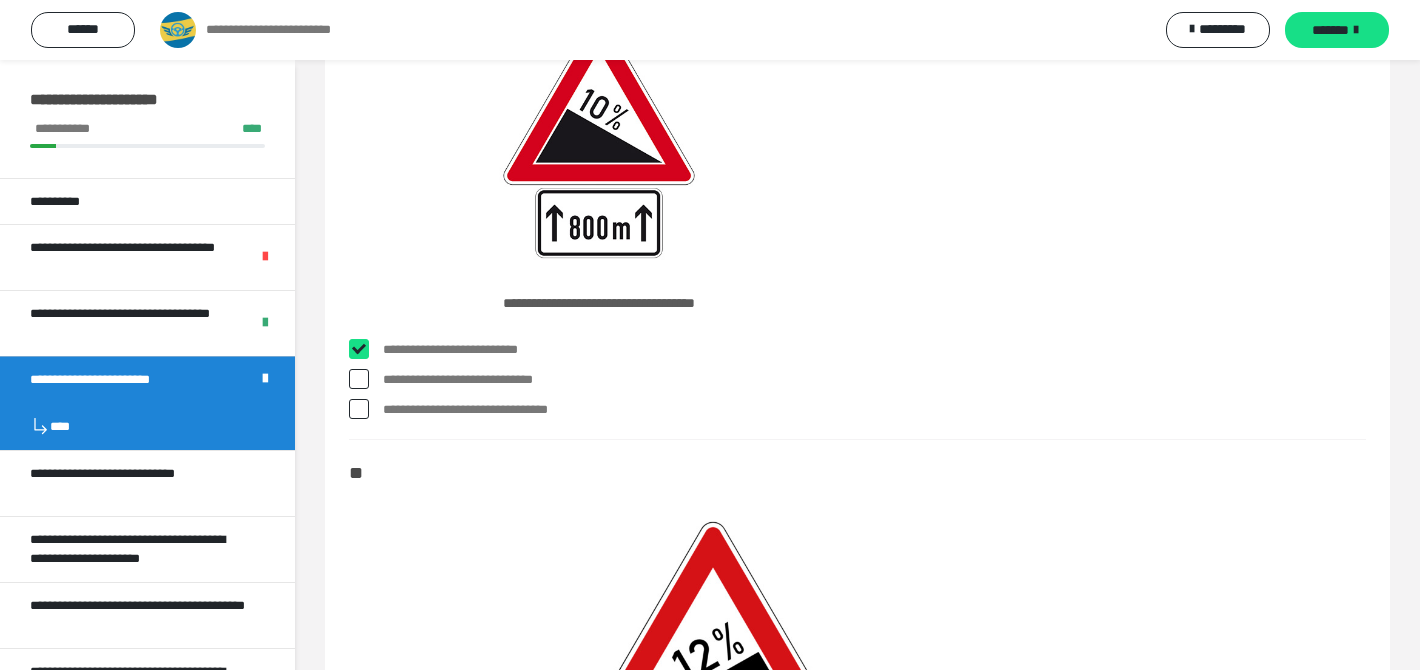 checkbox on "****" 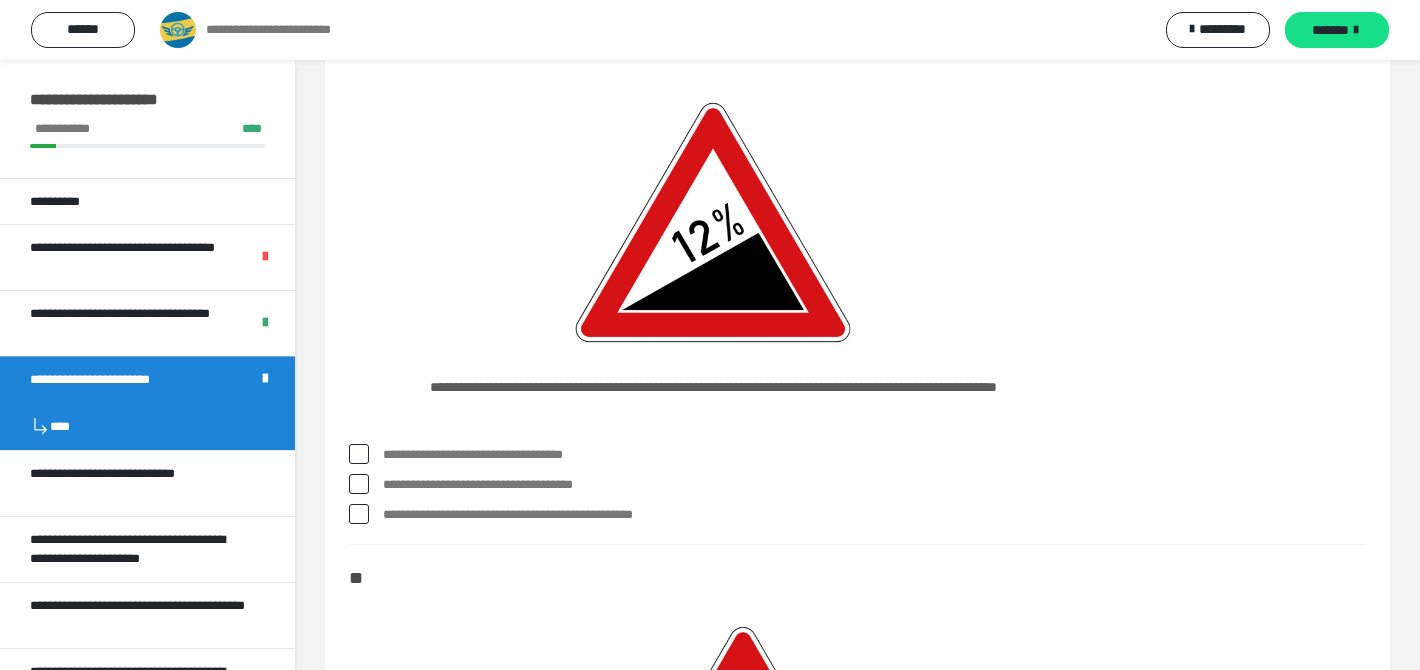 scroll, scrollTop: 1681, scrollLeft: 0, axis: vertical 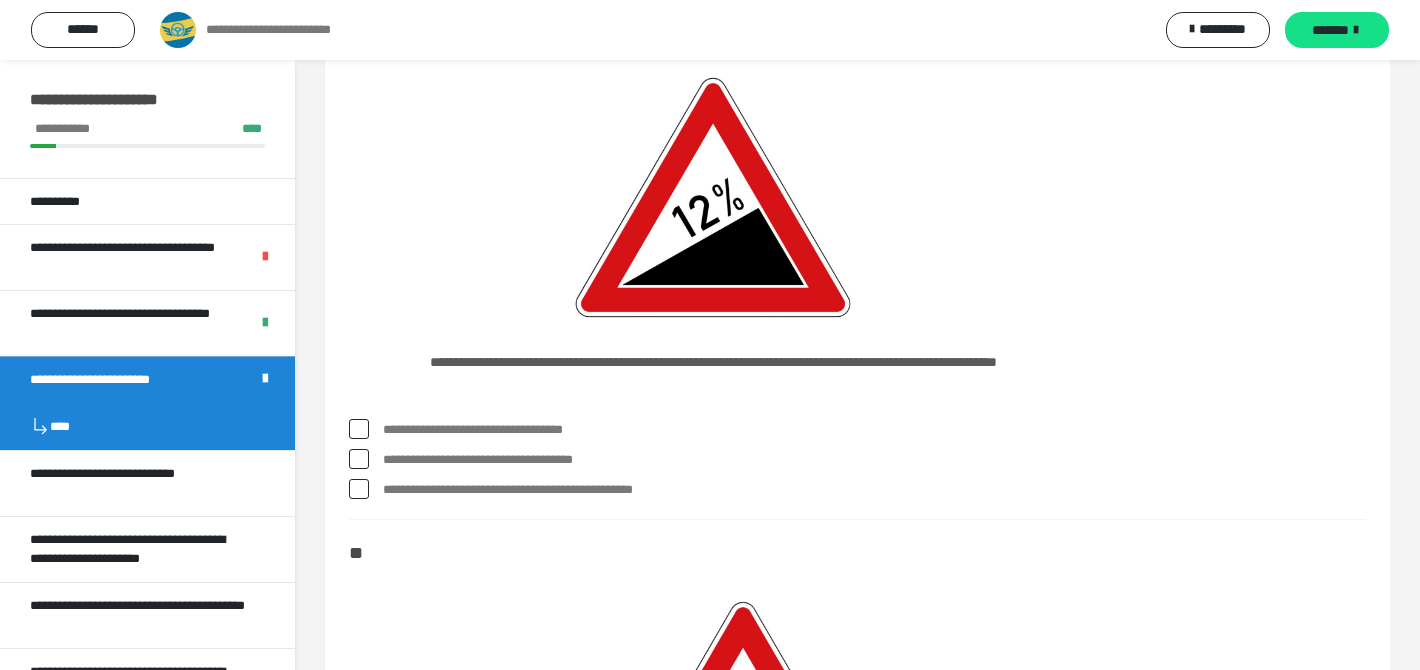 click on "**********" at bounding box center (874, 490) 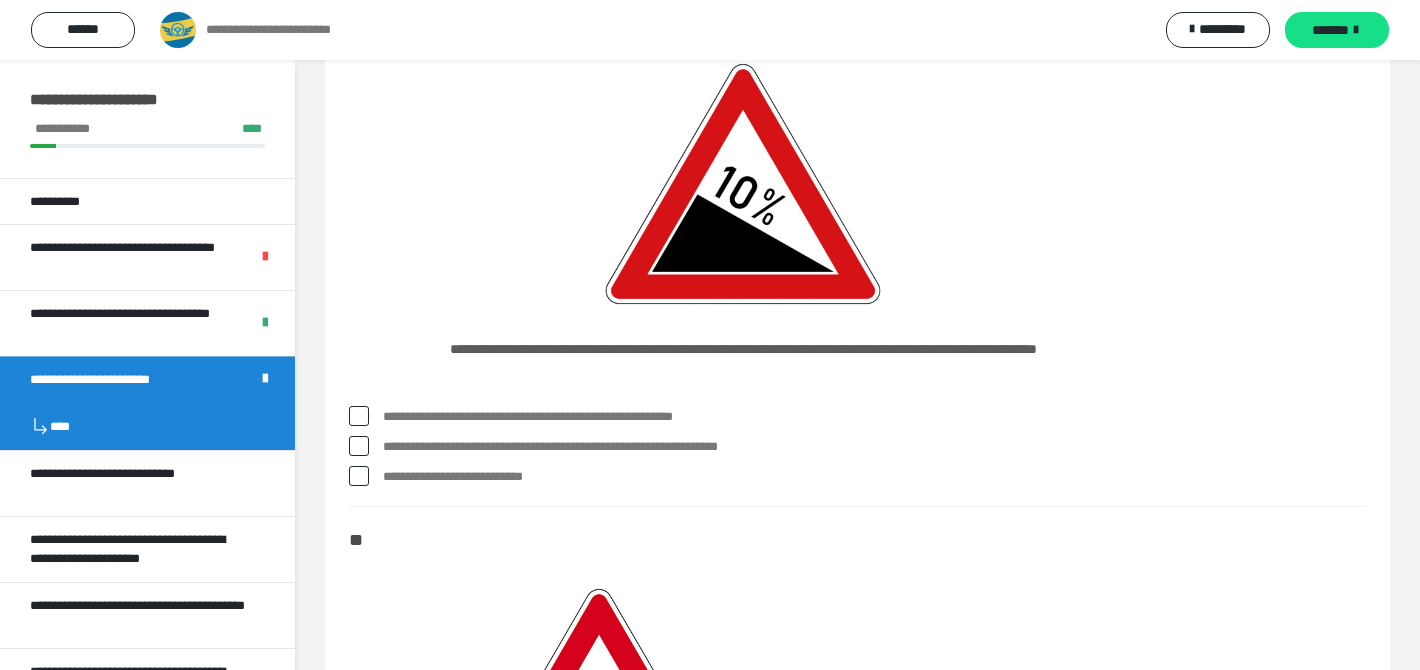 scroll, scrollTop: 2233, scrollLeft: 0, axis: vertical 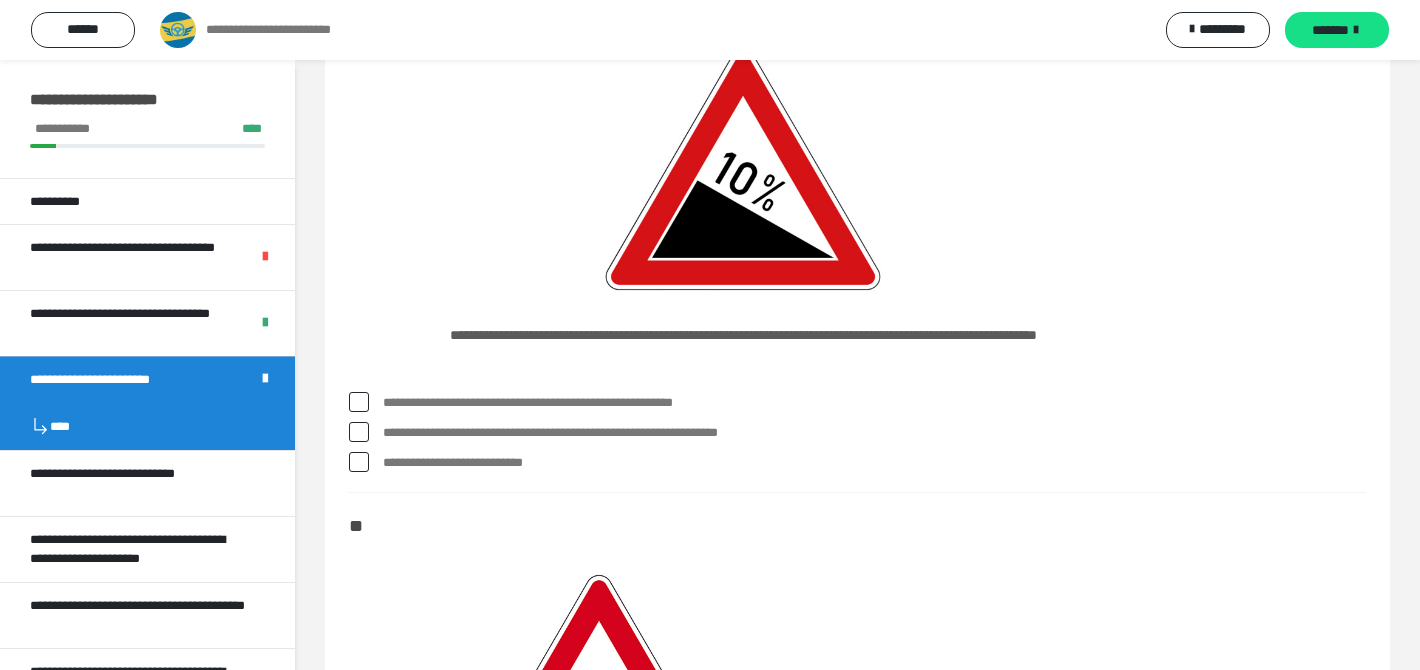 click on "**********" at bounding box center (874, 463) 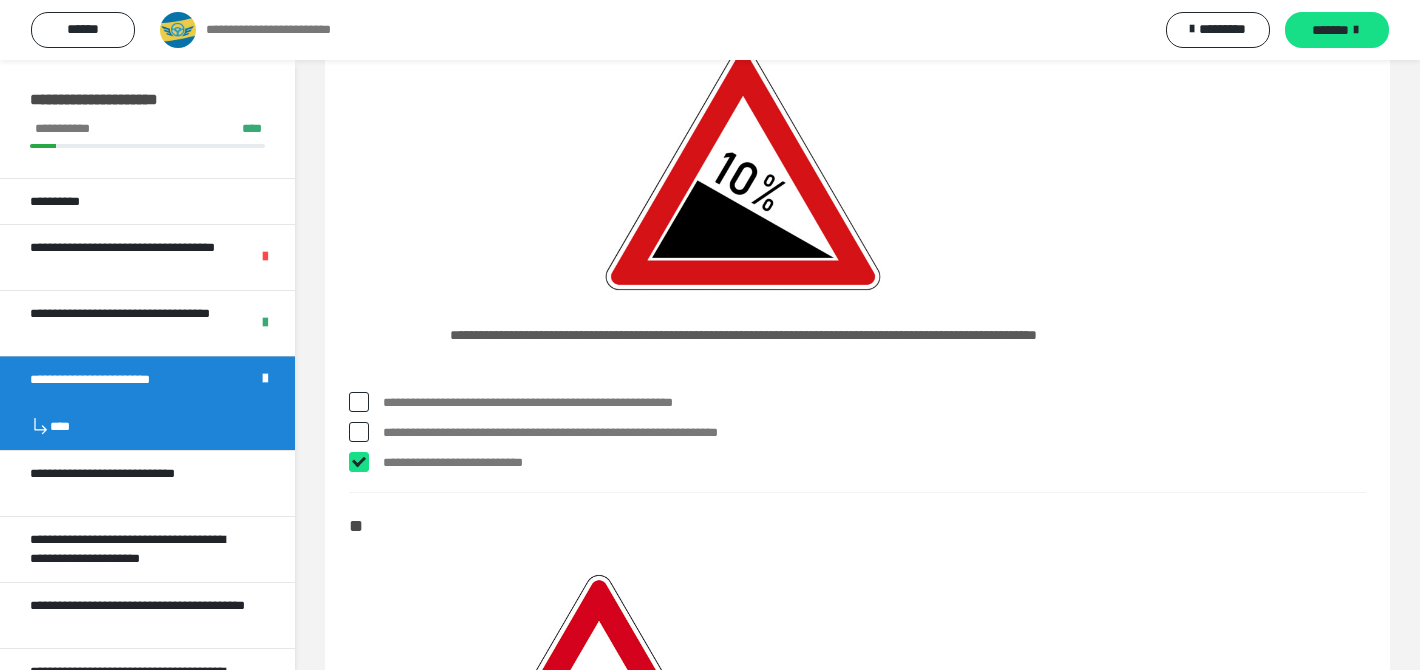 checkbox on "****" 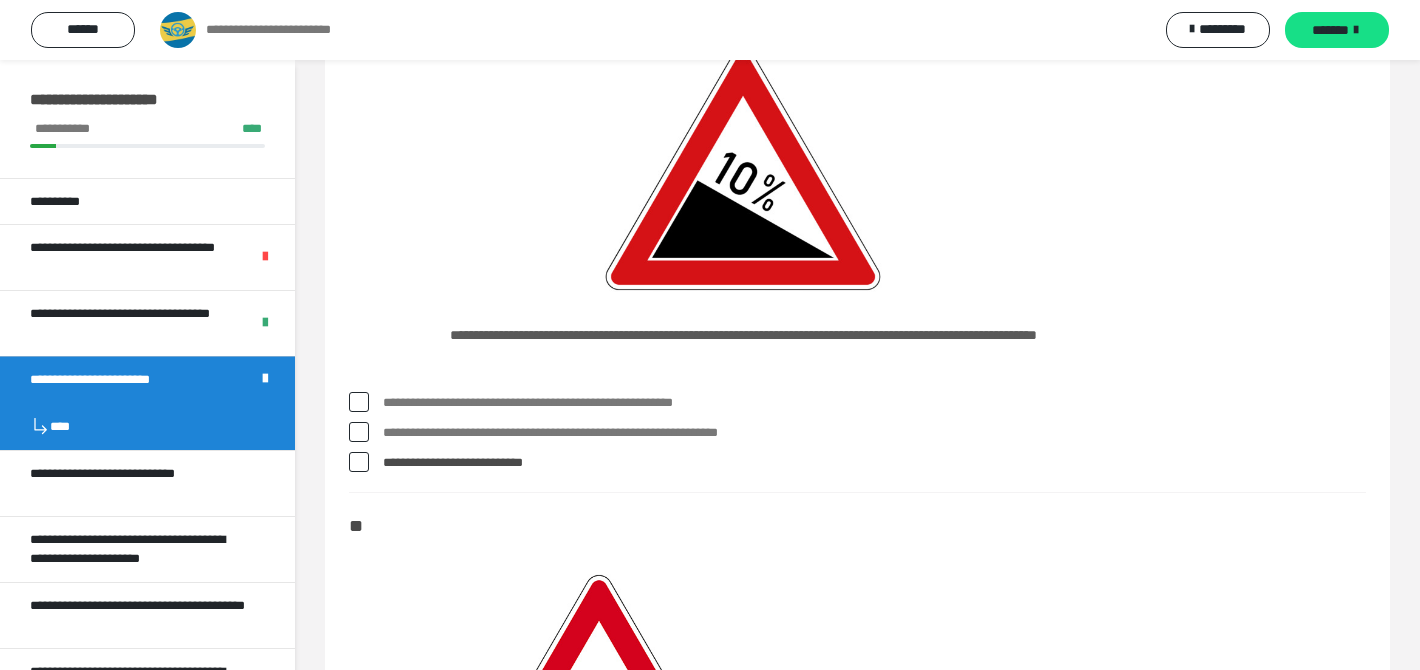click on "**********" at bounding box center (874, 433) 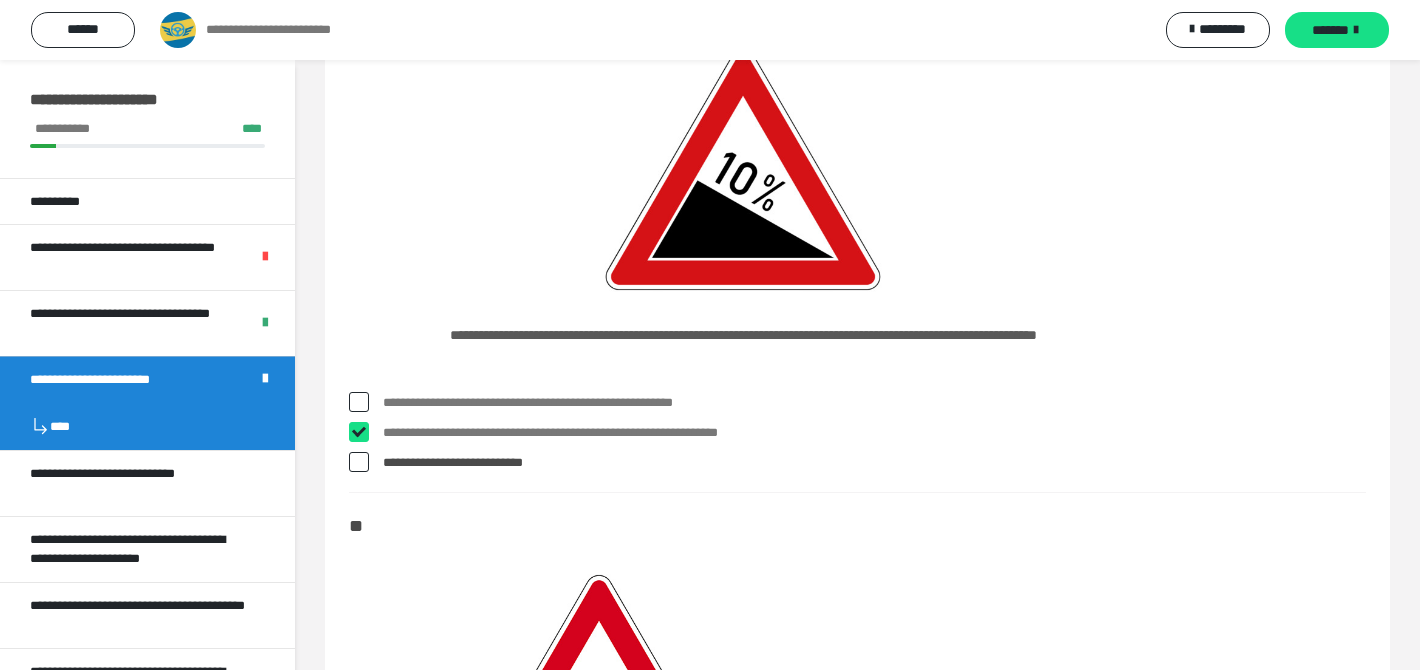checkbox on "****" 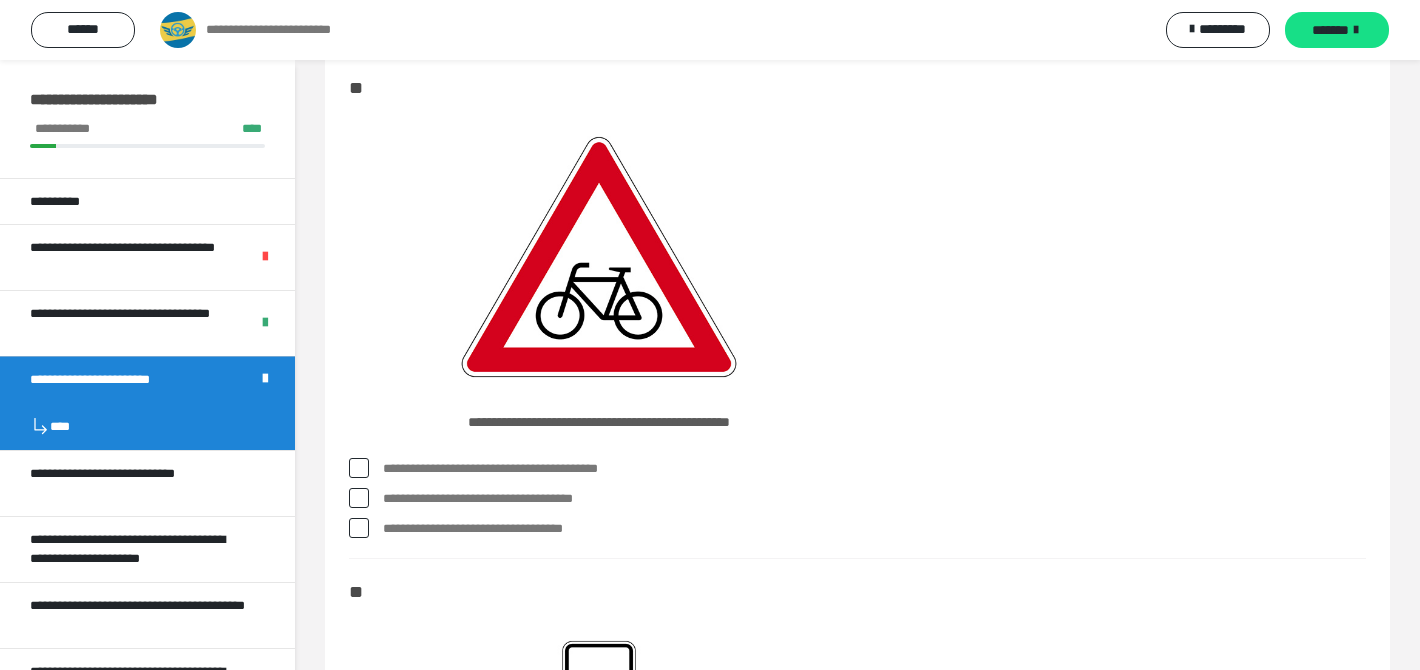 scroll, scrollTop: 2672, scrollLeft: 0, axis: vertical 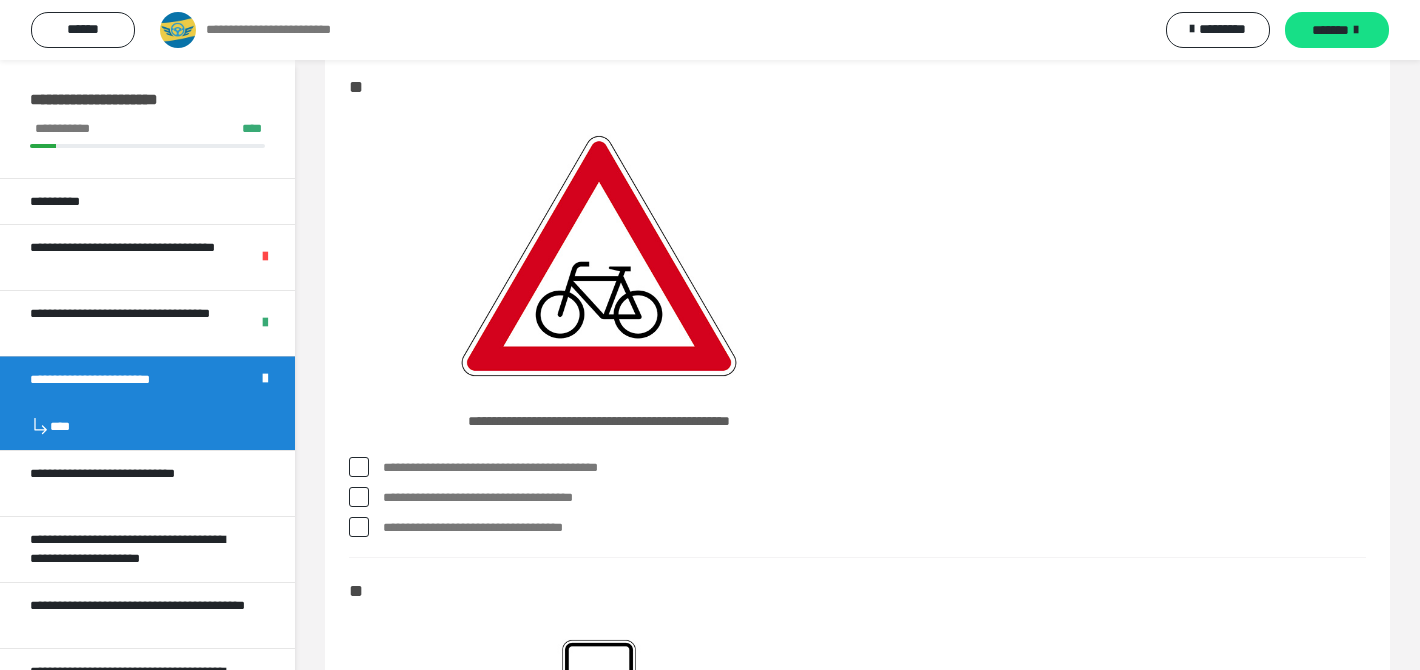 click on "**********" at bounding box center (874, 468) 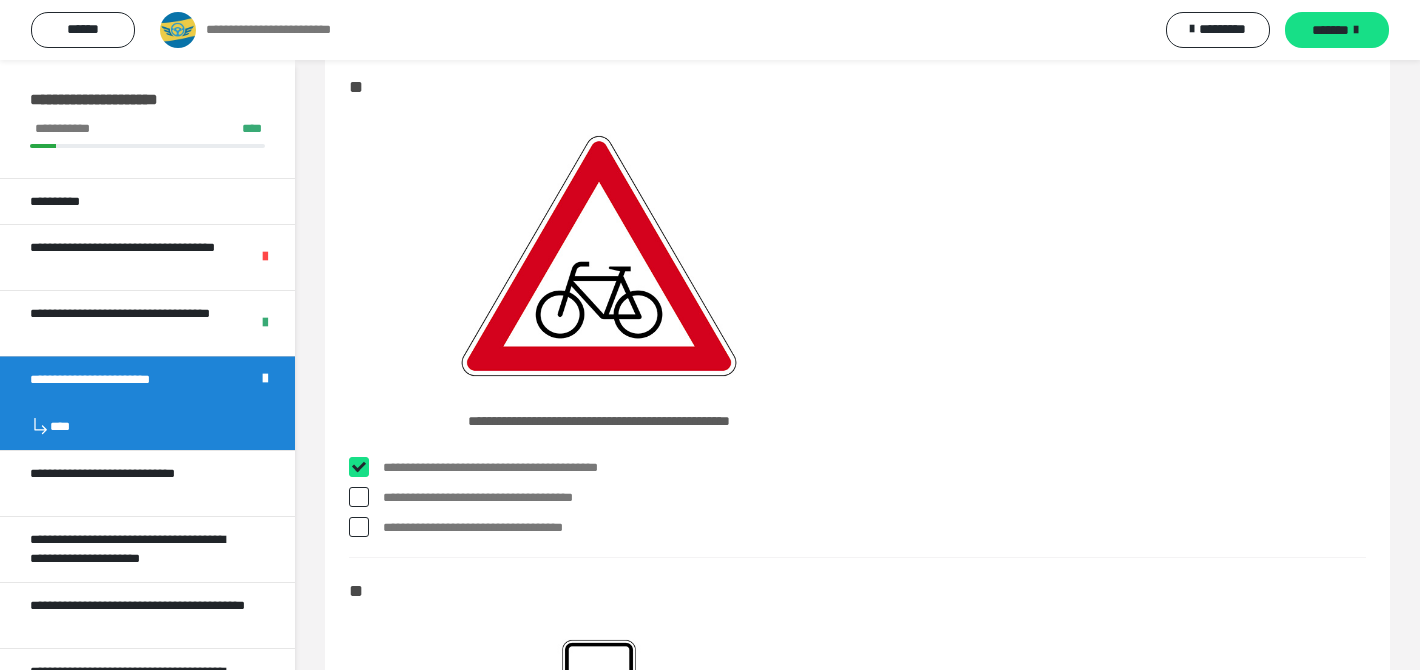checkbox on "****" 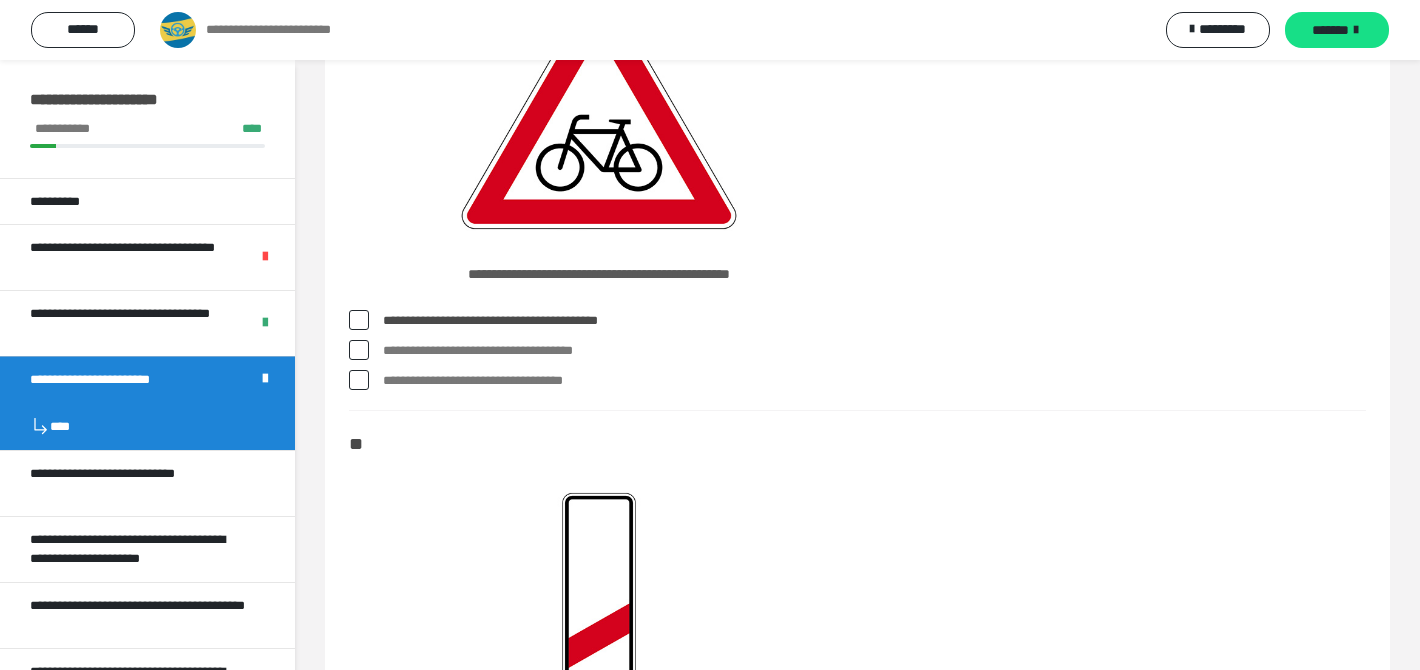 scroll, scrollTop: 2826, scrollLeft: 0, axis: vertical 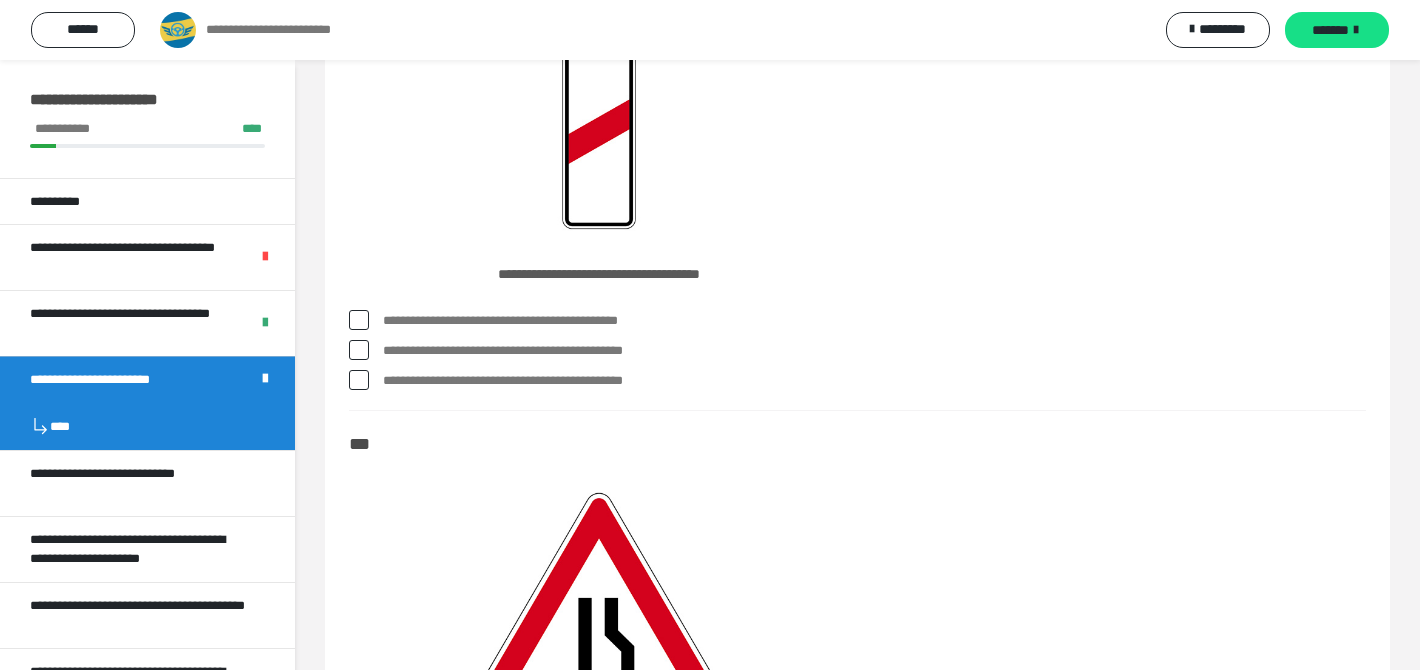 click on "**********" at bounding box center (874, 321) 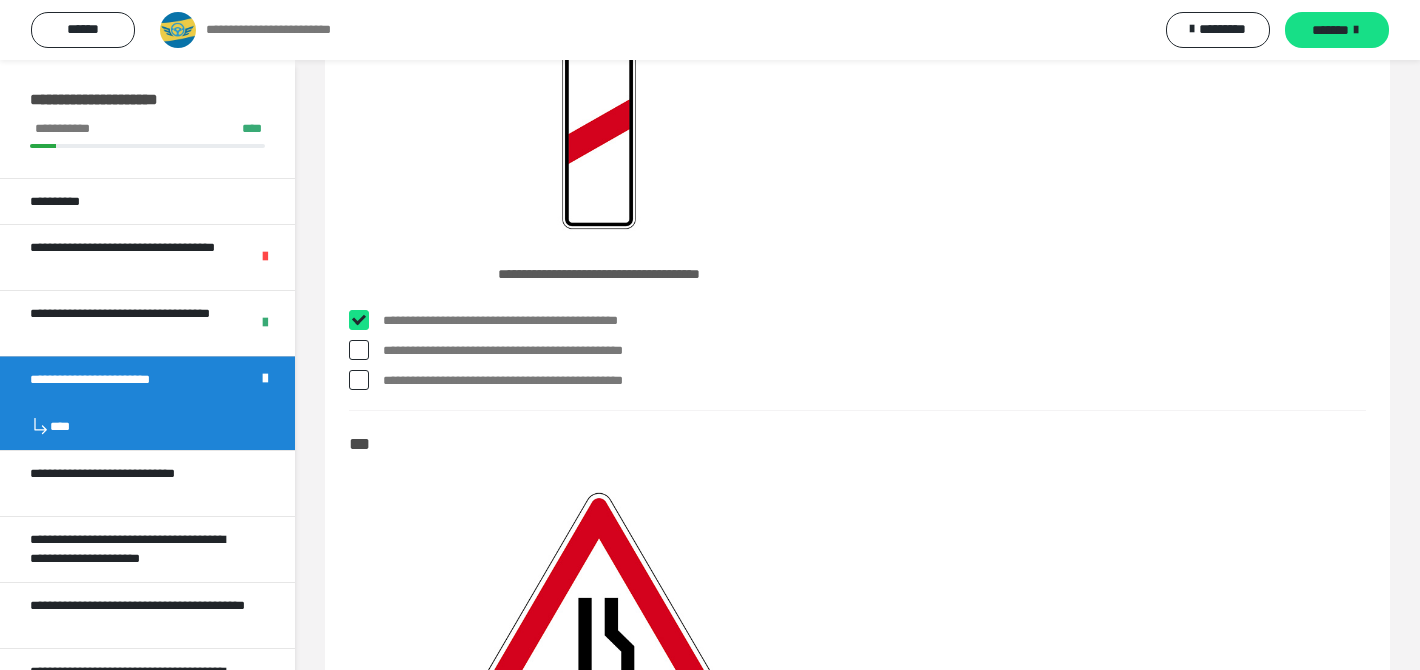 checkbox on "****" 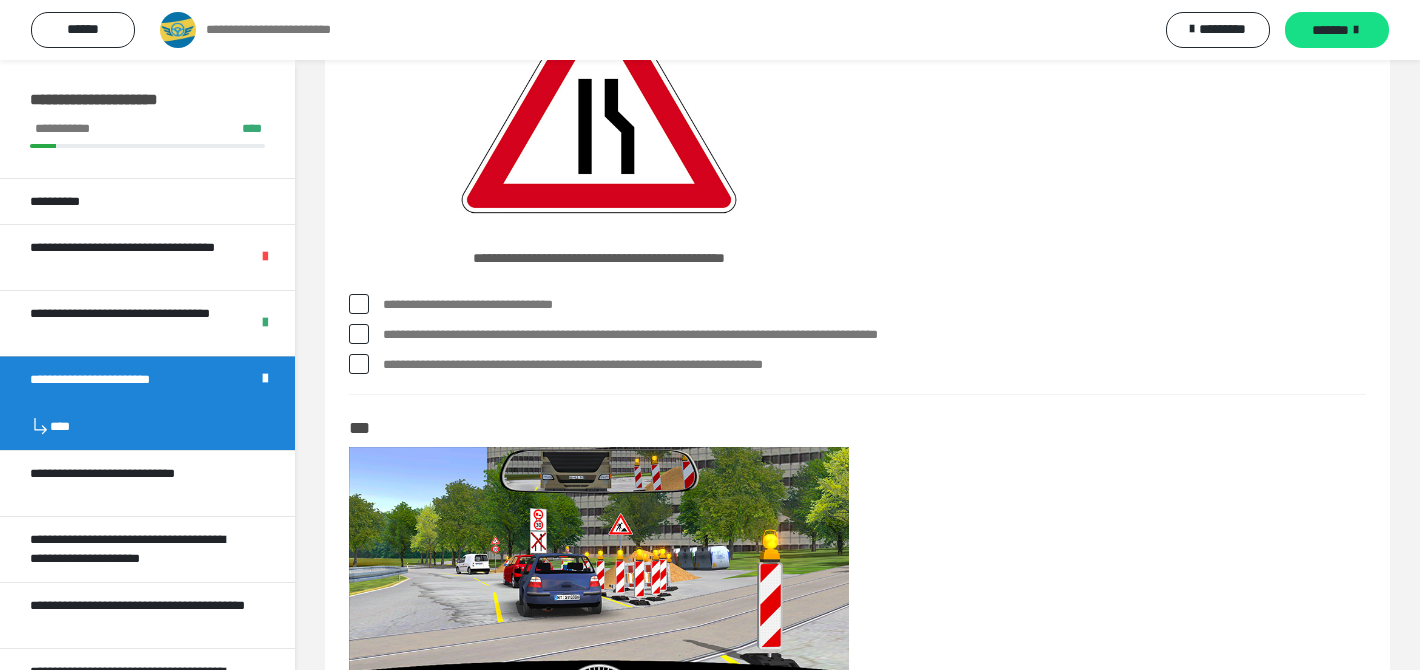 scroll, scrollTop: 3838, scrollLeft: 0, axis: vertical 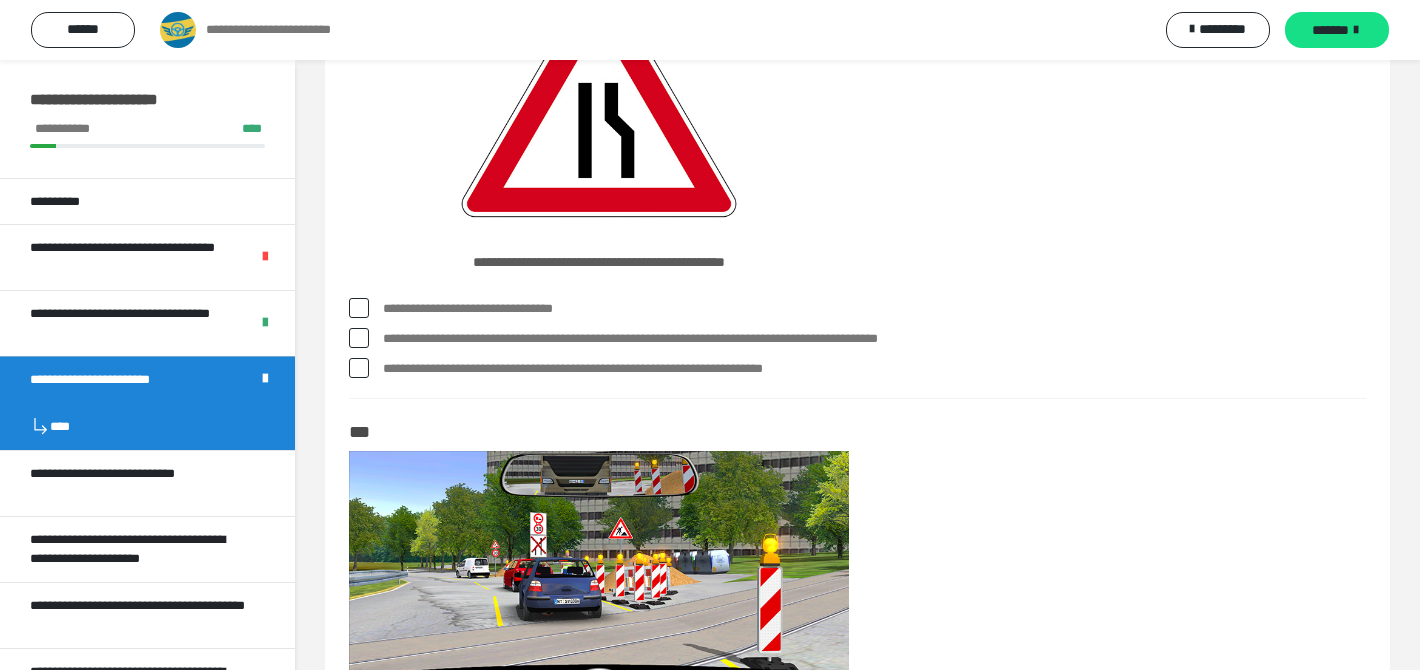 click on "**********" at bounding box center (874, 369) 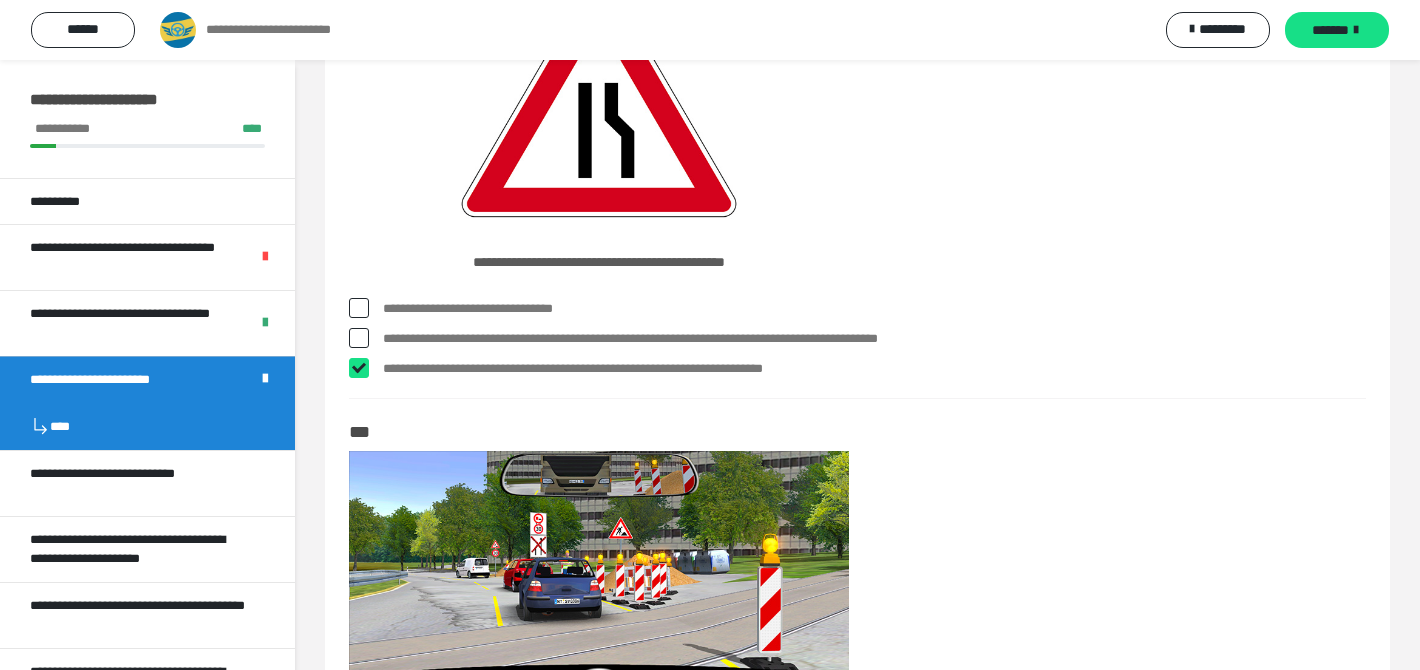 checkbox on "****" 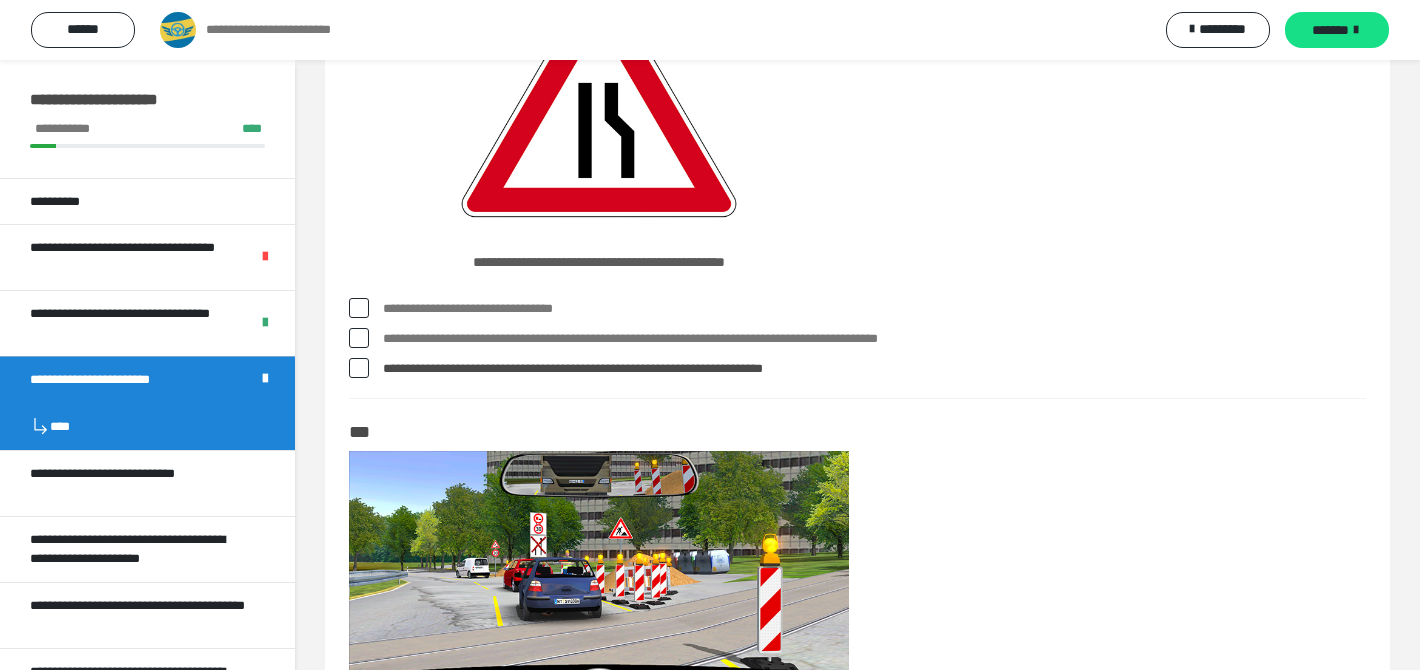 click on "**********" at bounding box center (874, 309) 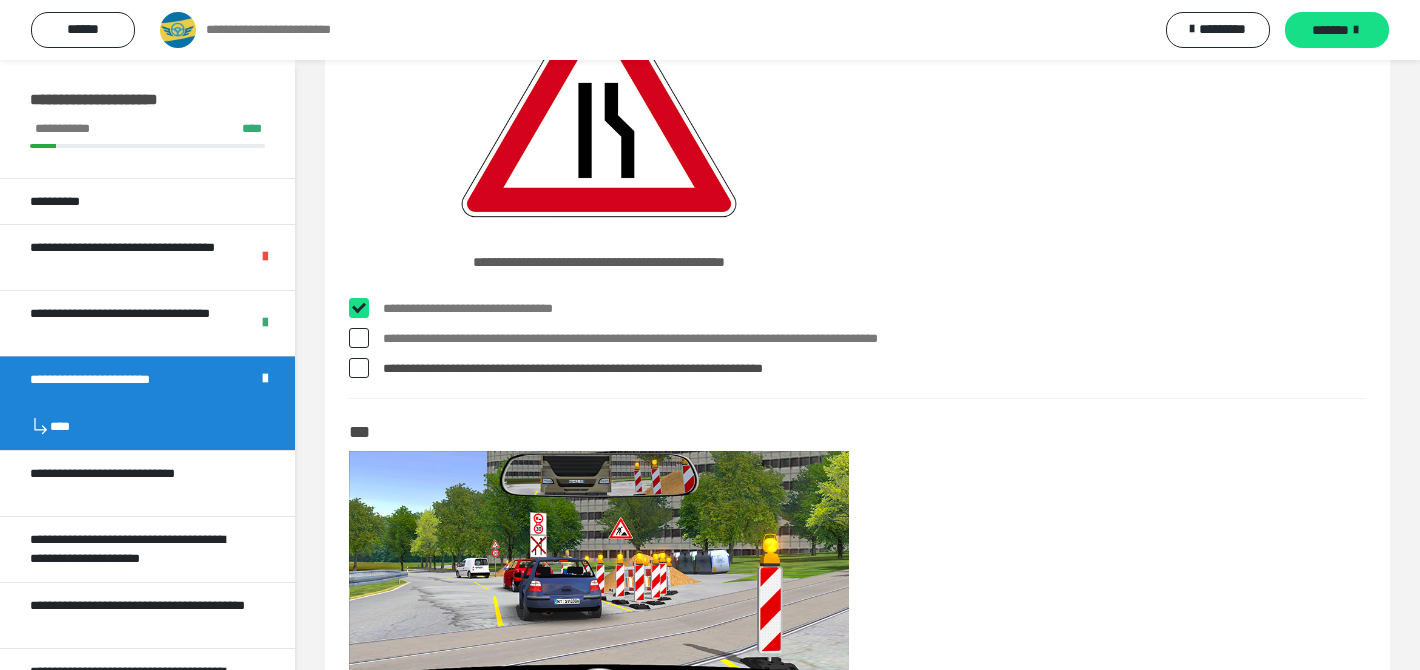 checkbox on "****" 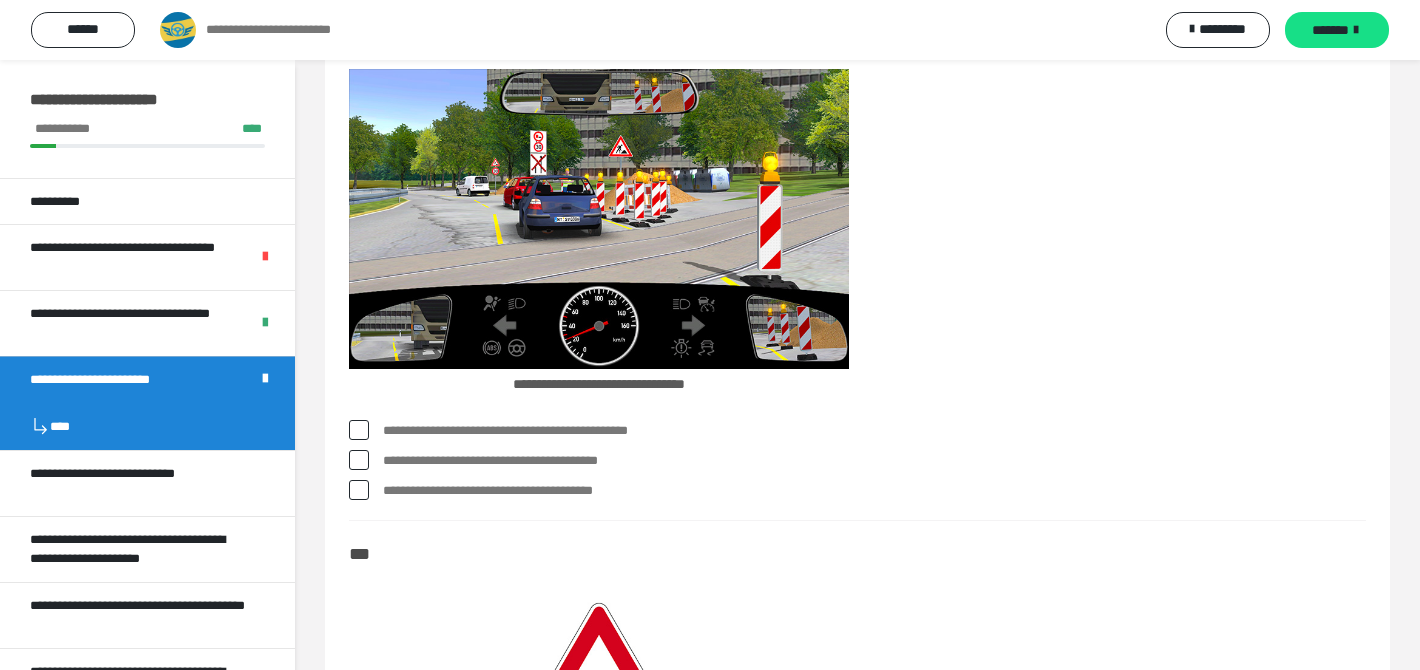 scroll, scrollTop: 4226, scrollLeft: 0, axis: vertical 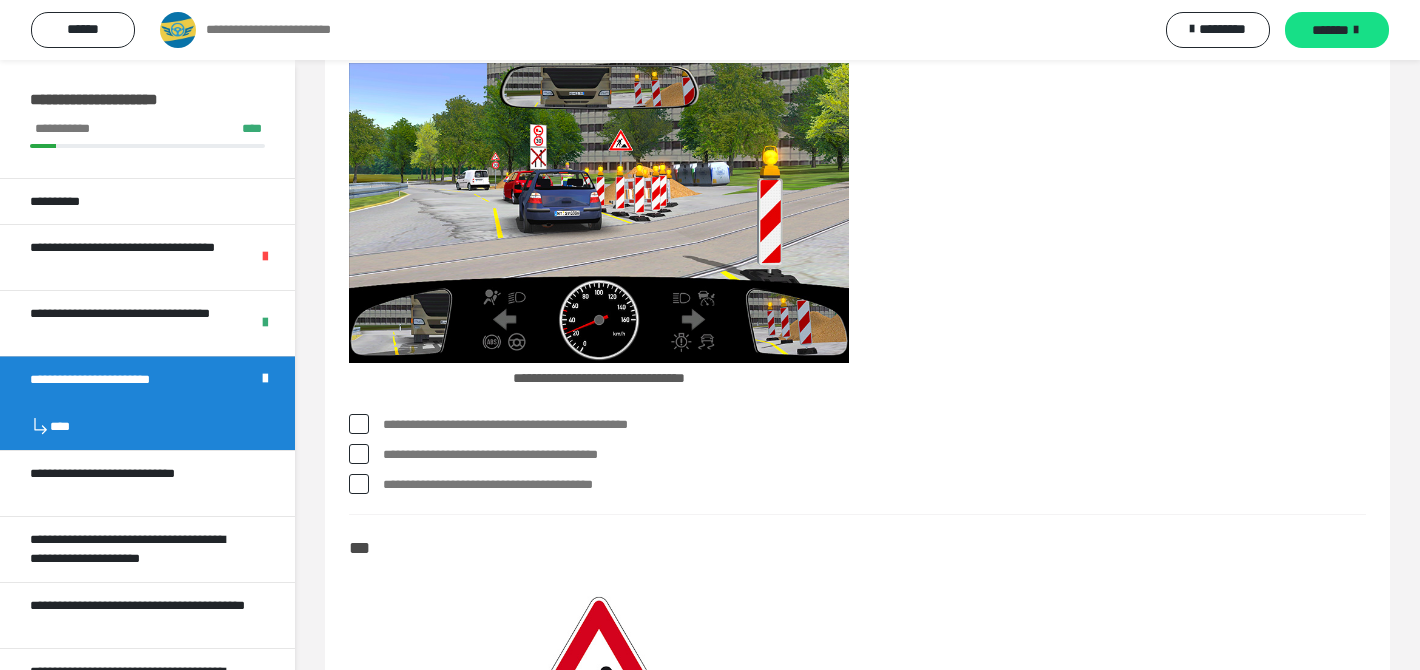 click on "**********" at bounding box center (874, 455) 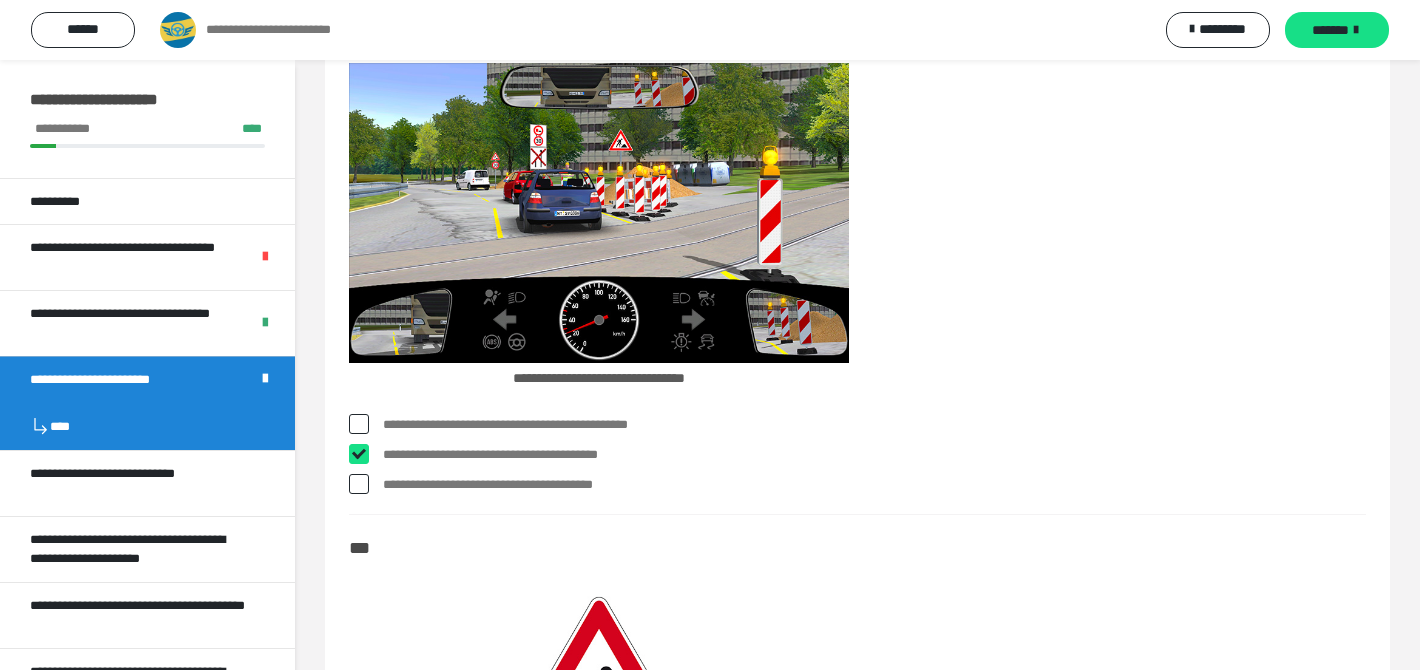 checkbox on "****" 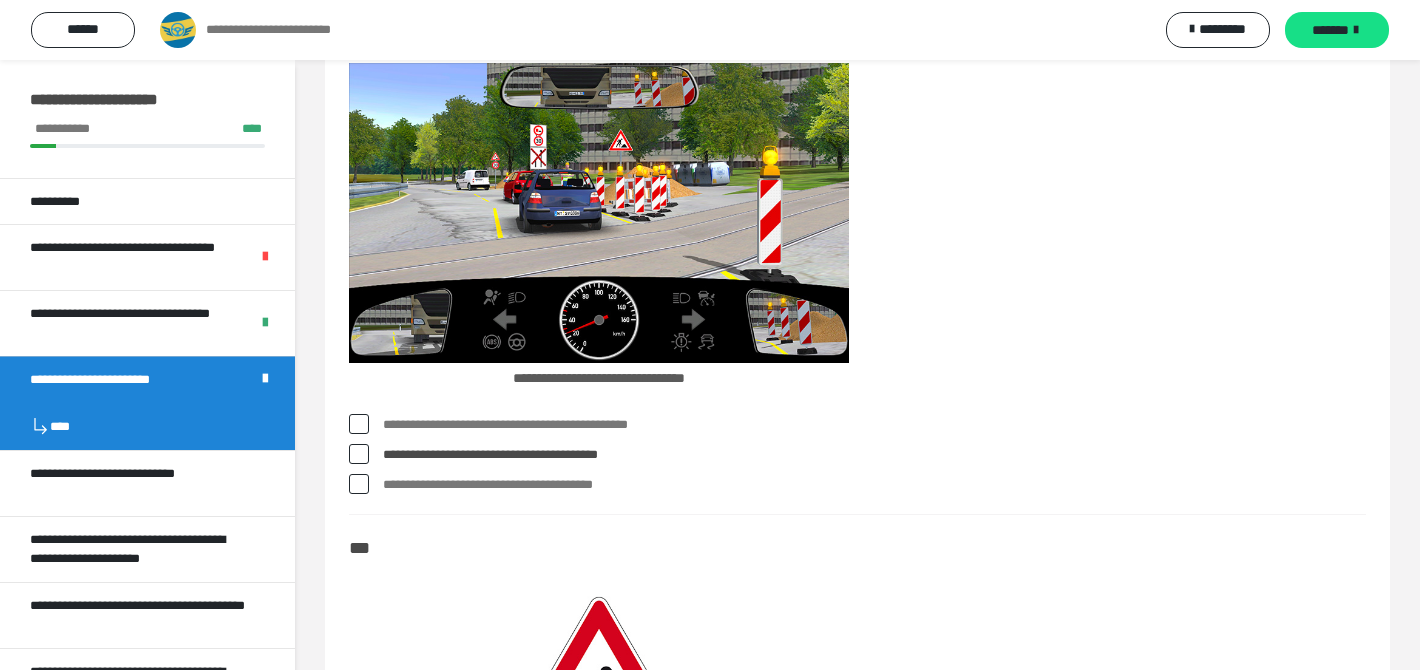 click on "**********" at bounding box center (874, 485) 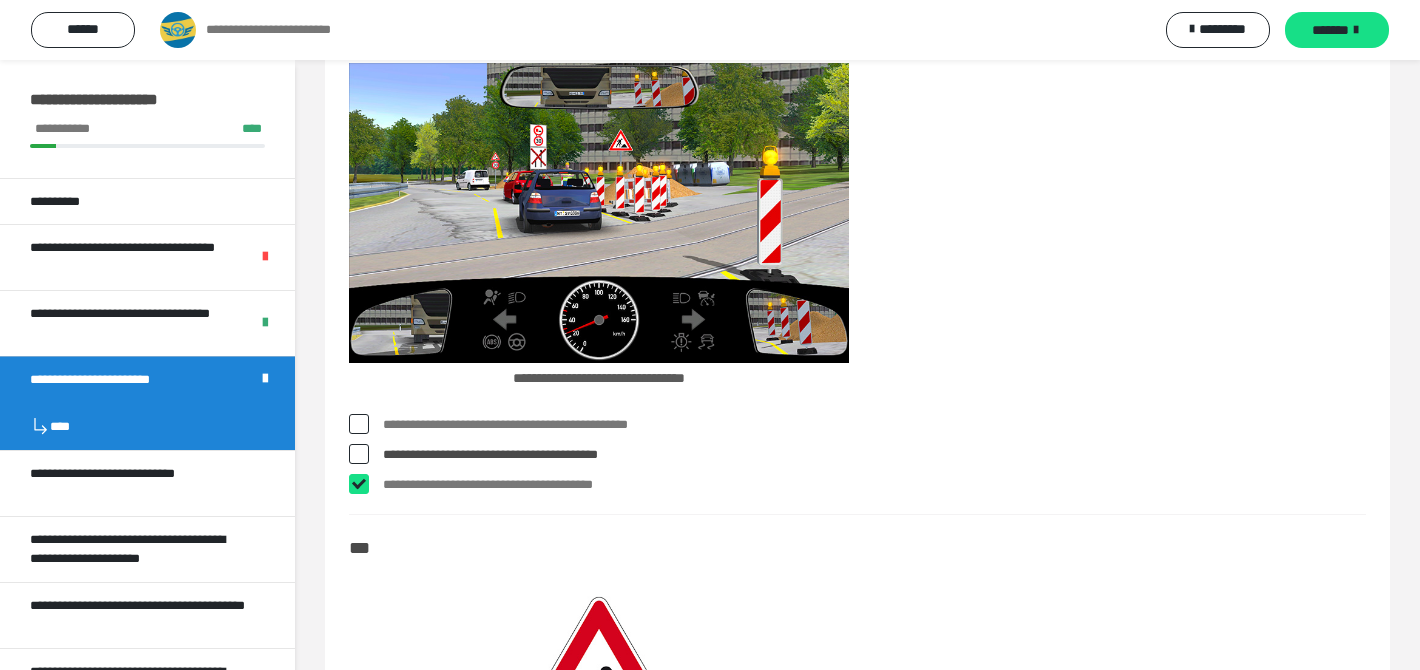 checkbox on "****" 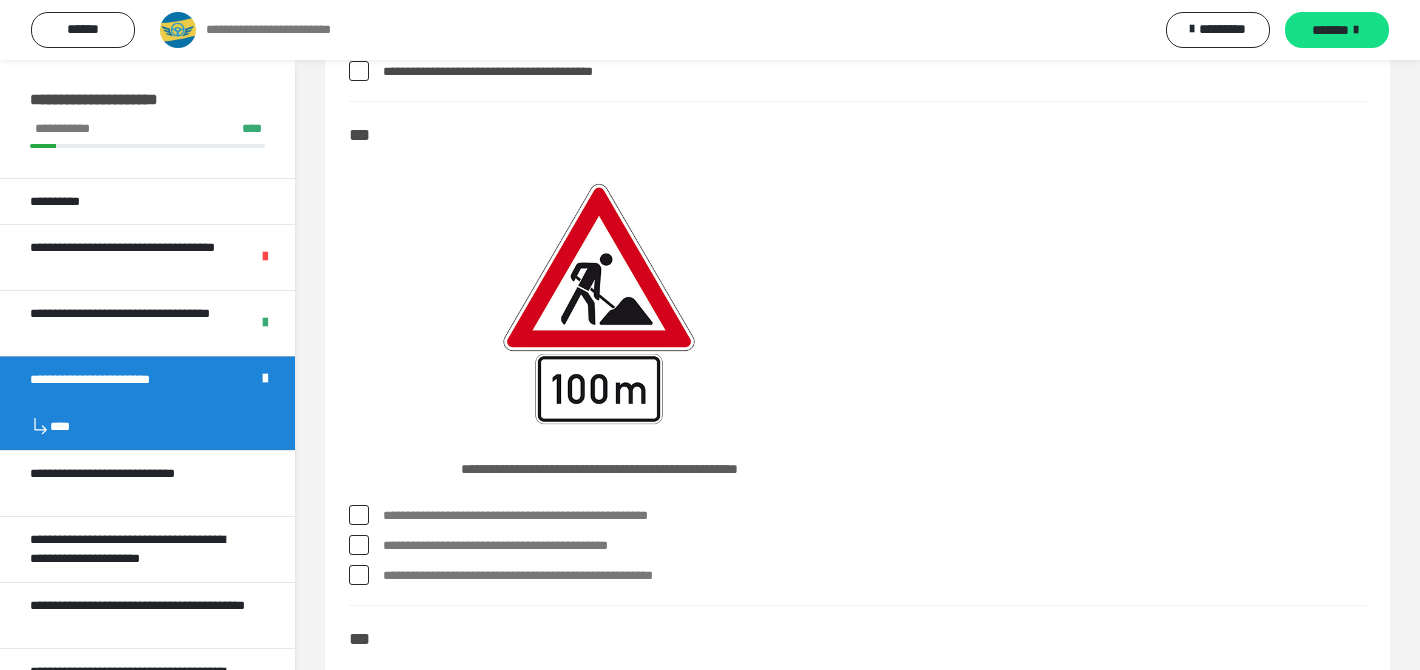 scroll, scrollTop: 4657, scrollLeft: 0, axis: vertical 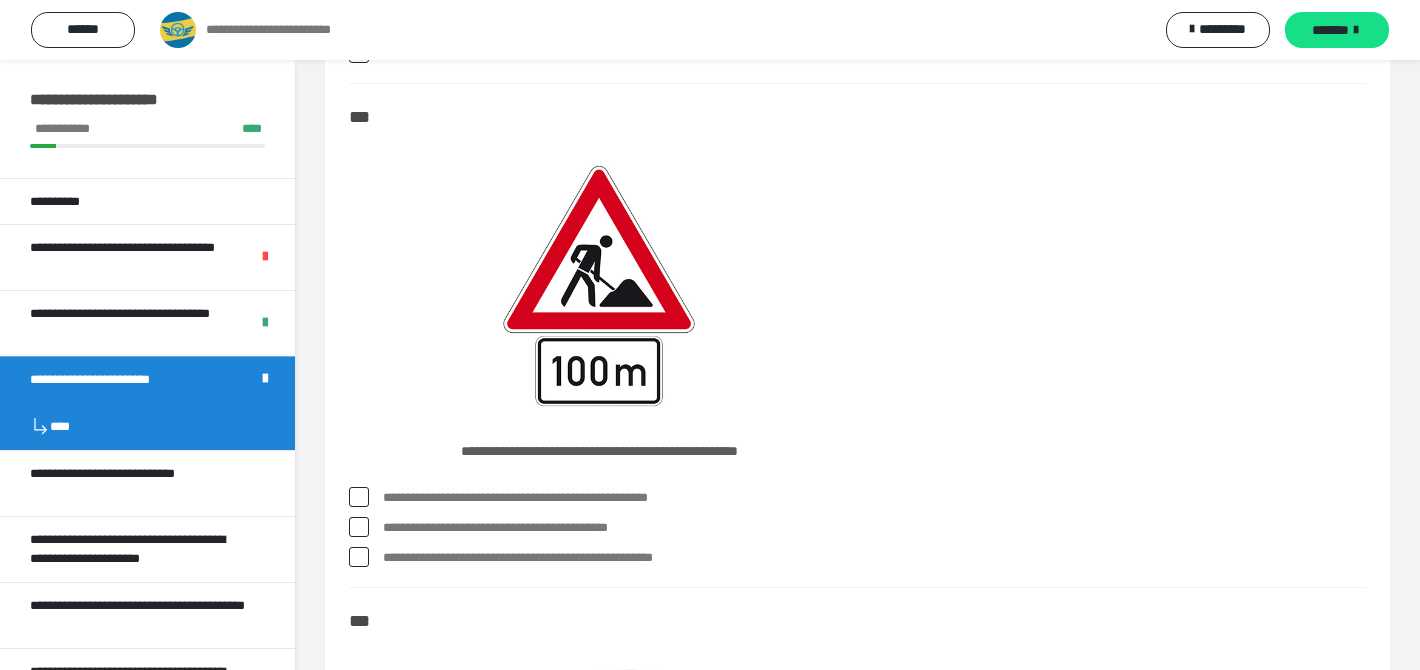 click on "**********" at bounding box center [874, 558] 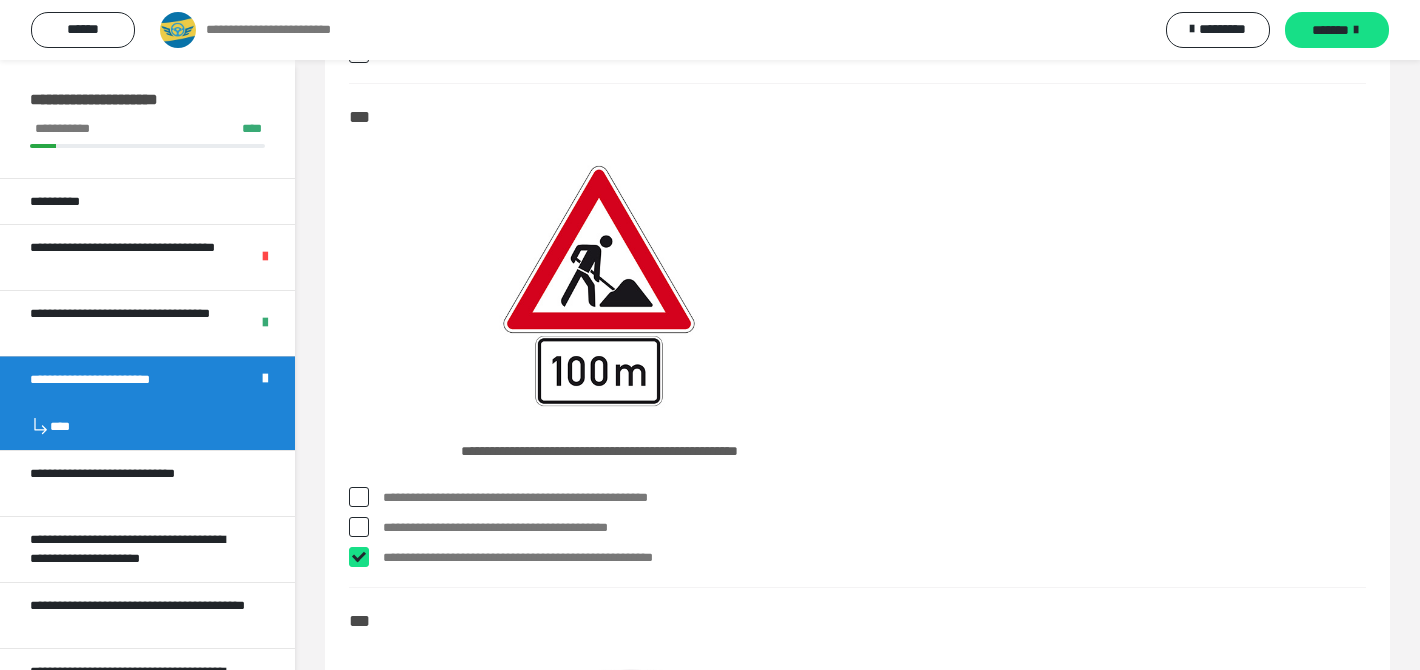 checkbox on "****" 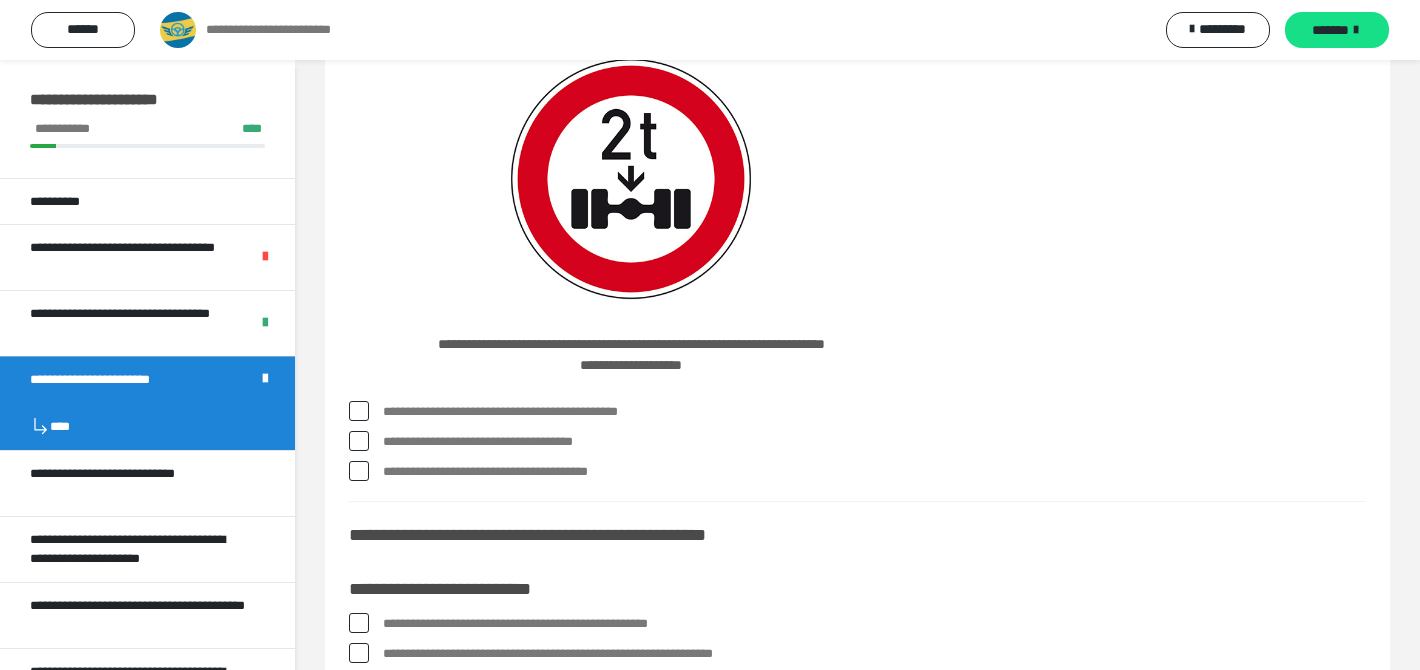 scroll, scrollTop: 5275, scrollLeft: 0, axis: vertical 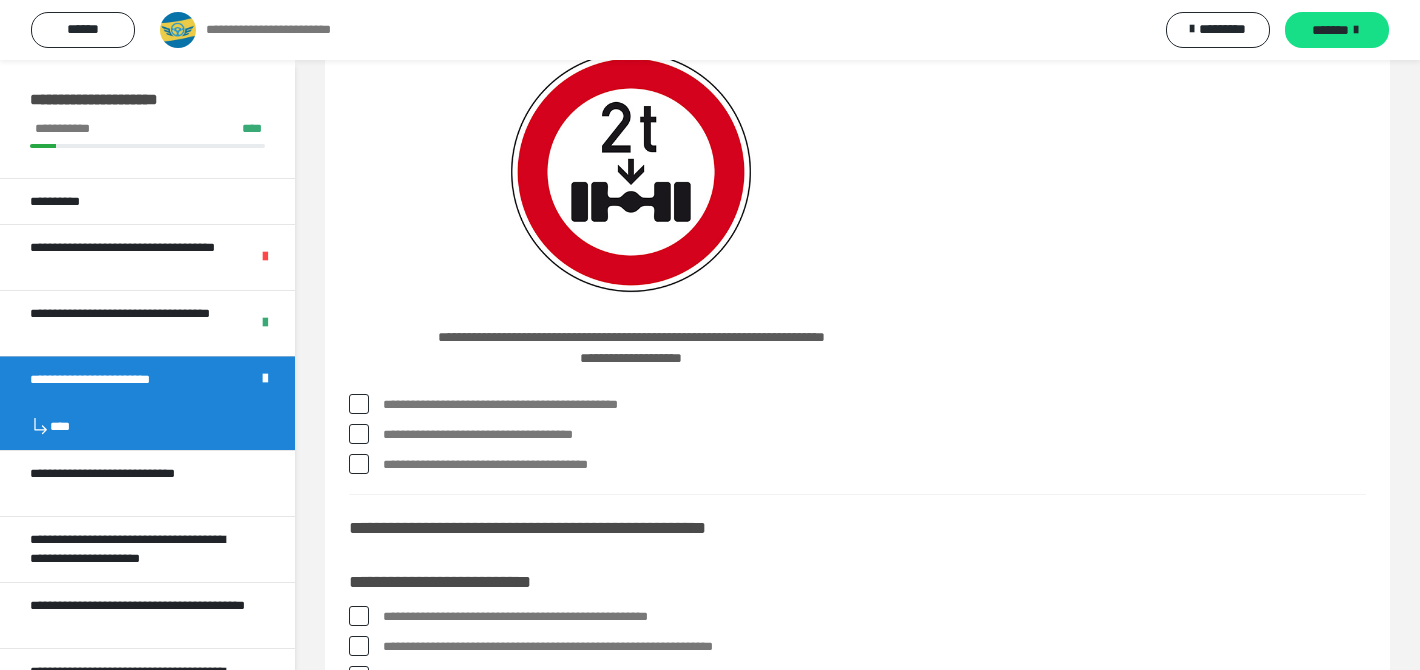 click on "**********" at bounding box center (874, 465) 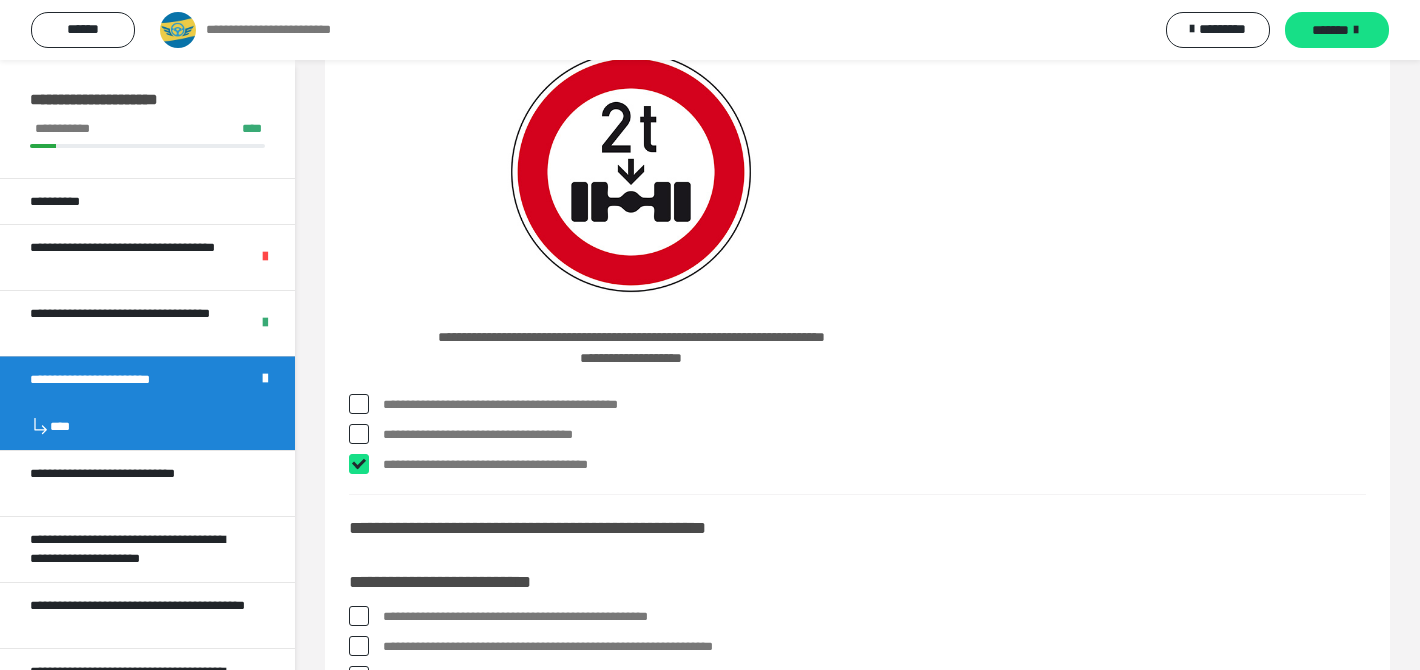 checkbox on "****" 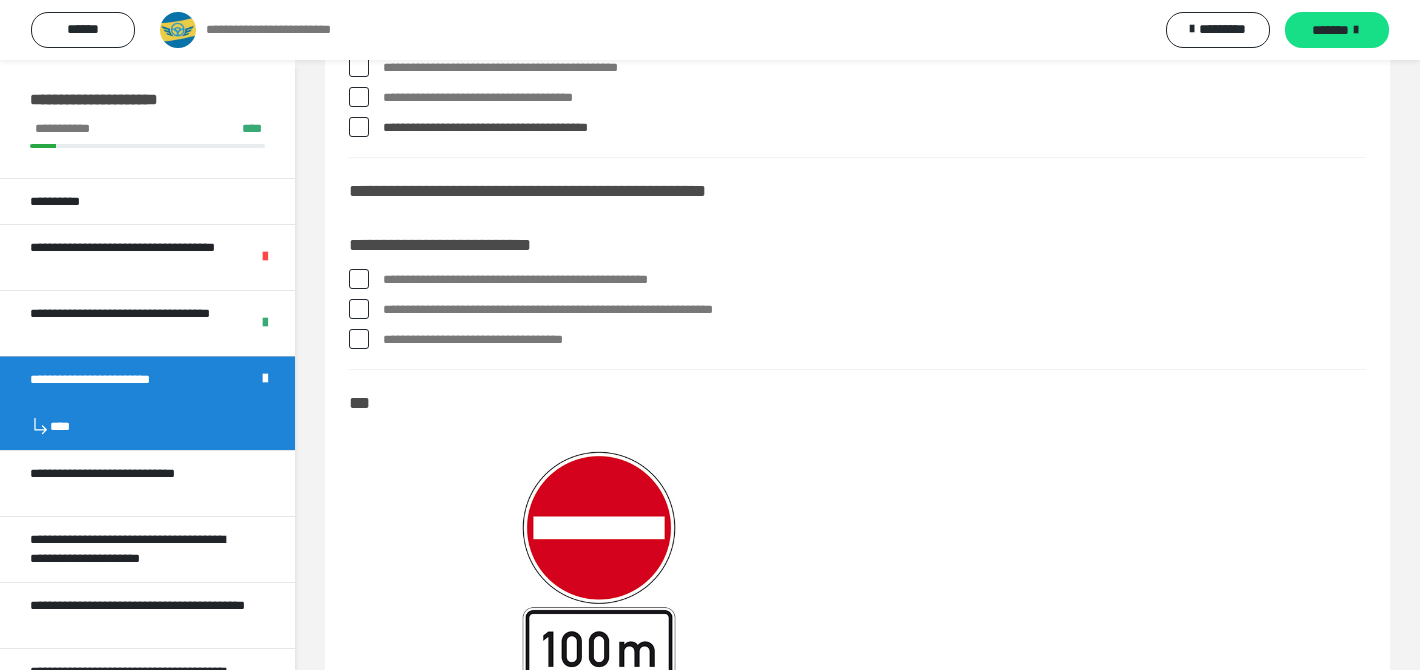 scroll, scrollTop: 5615, scrollLeft: 0, axis: vertical 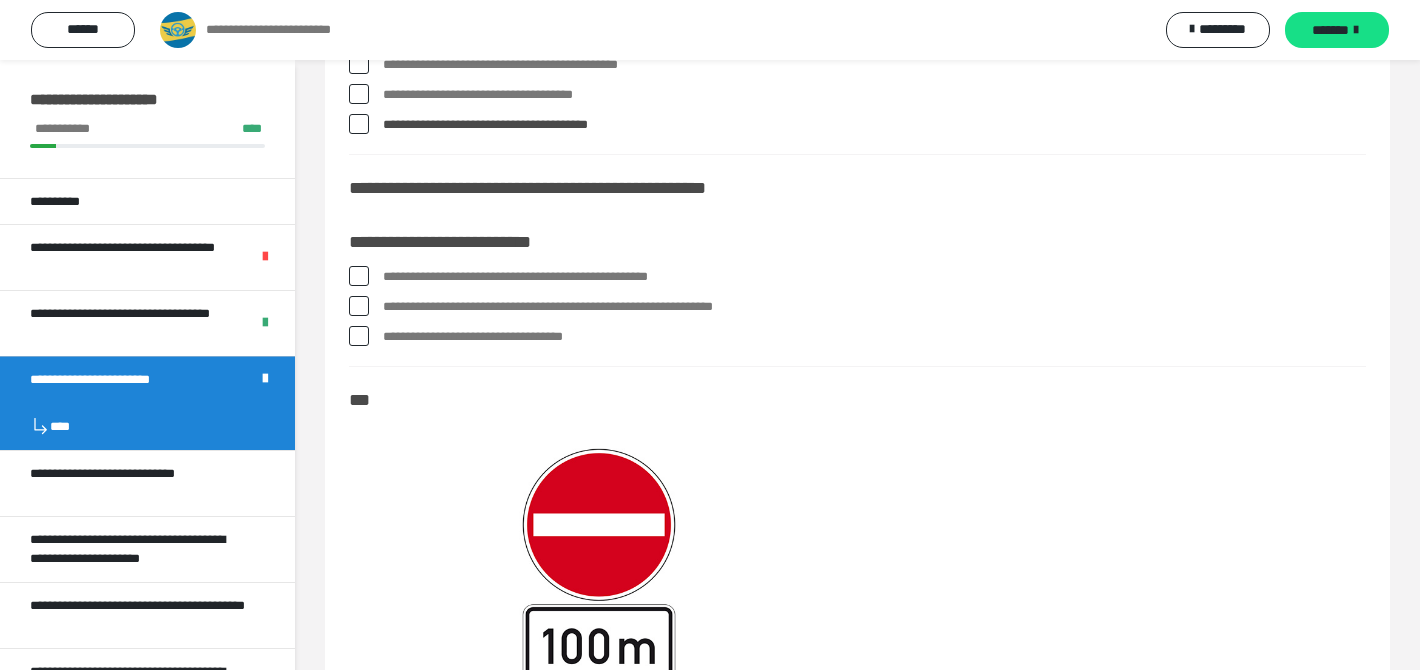 click on "**********" at bounding box center (874, 277) 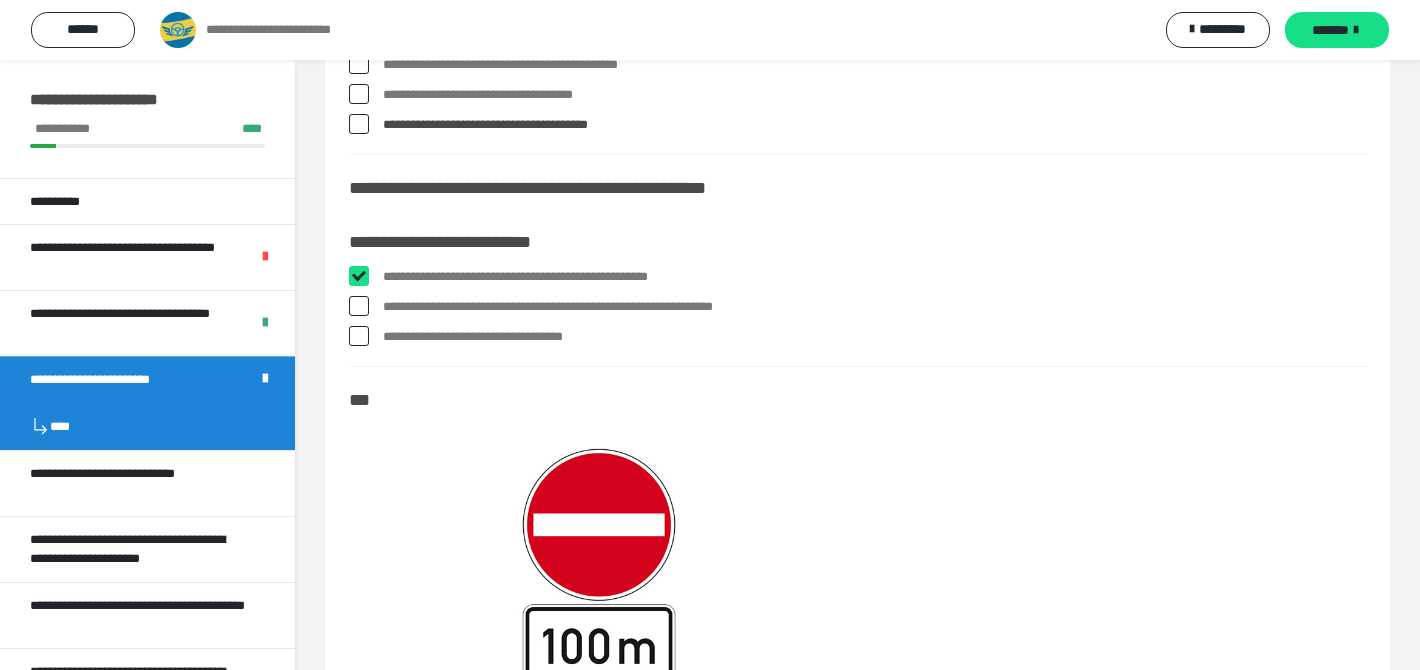checkbox on "****" 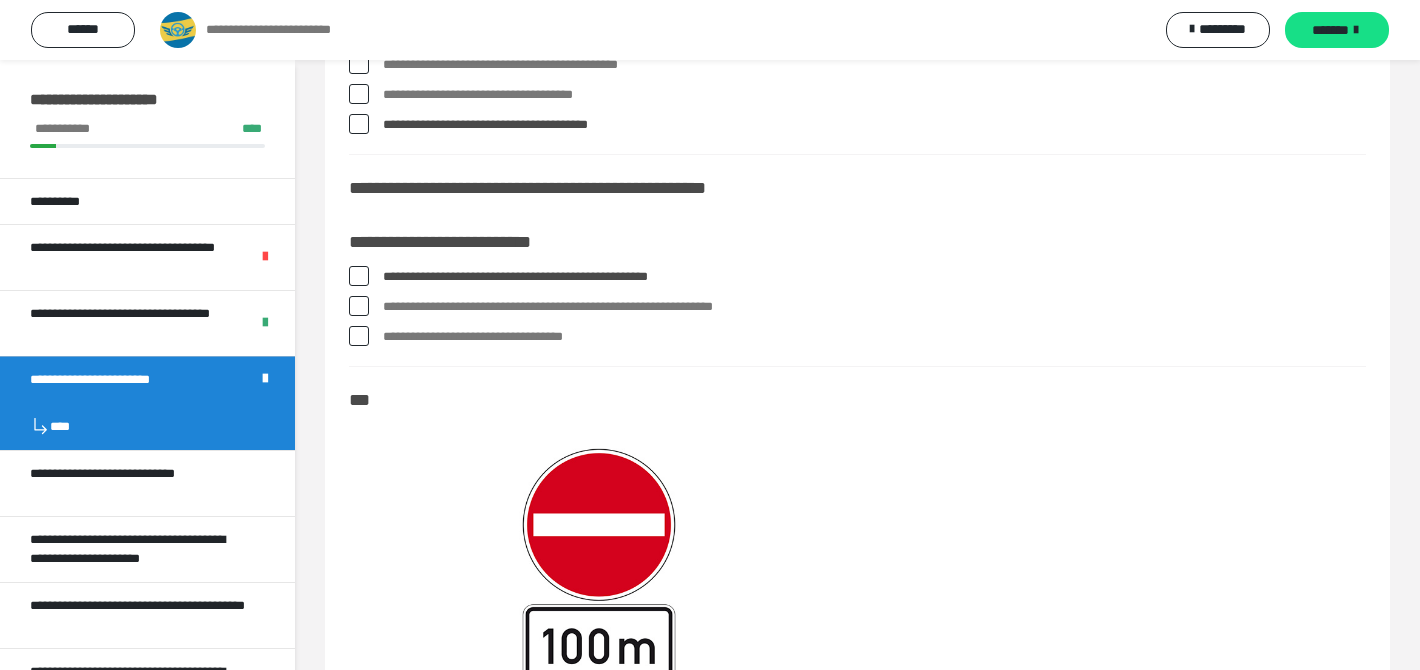 click on "**********" at bounding box center [874, 307] 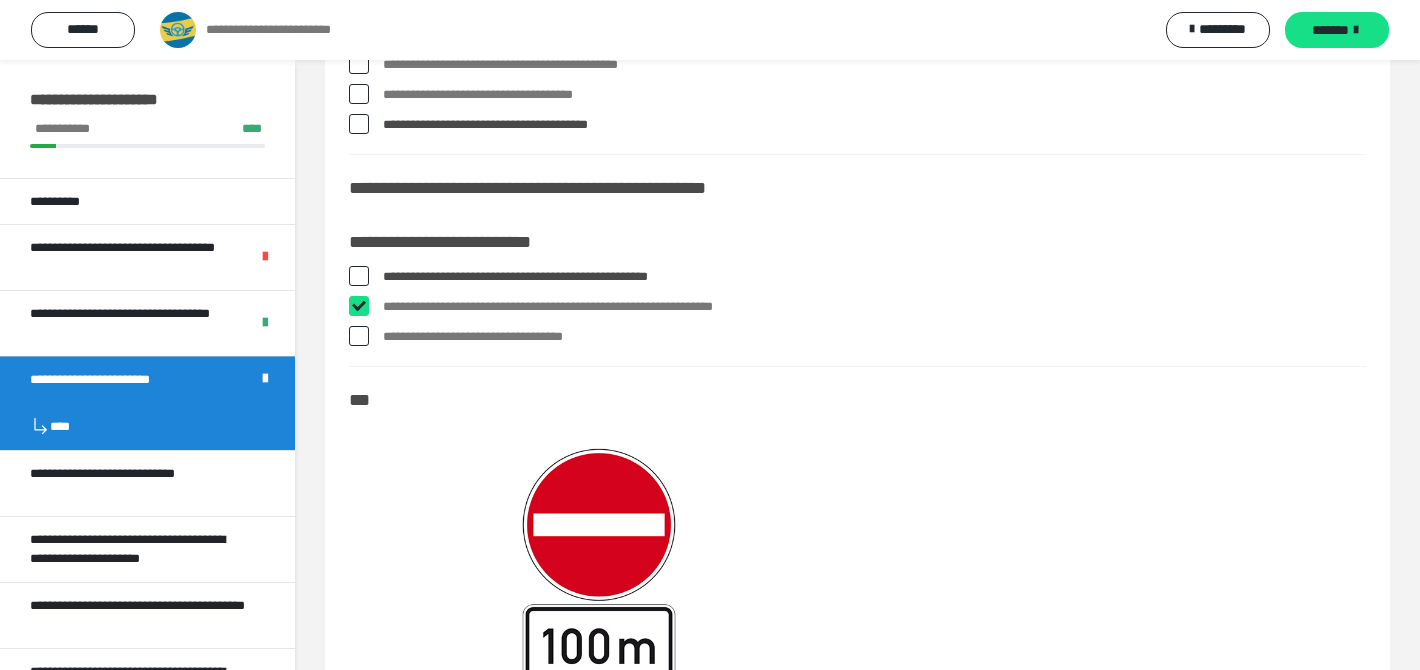 checkbox on "****" 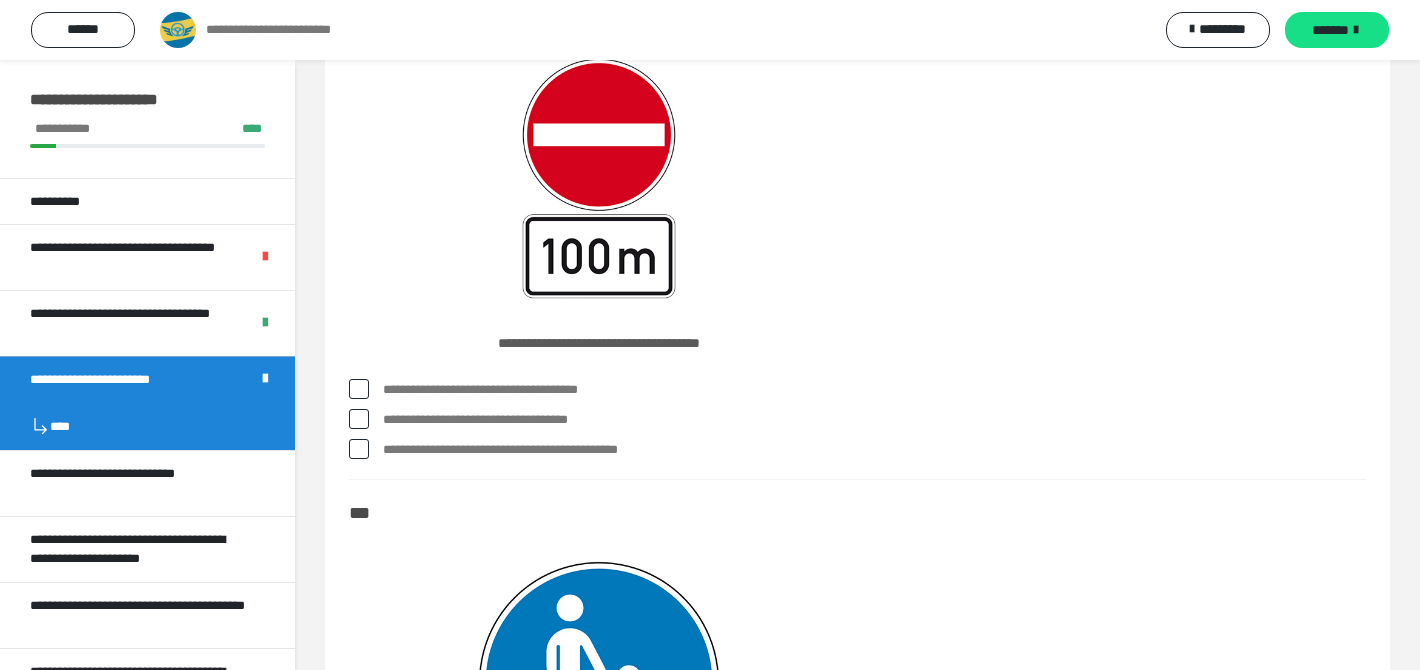 scroll, scrollTop: 6015, scrollLeft: 0, axis: vertical 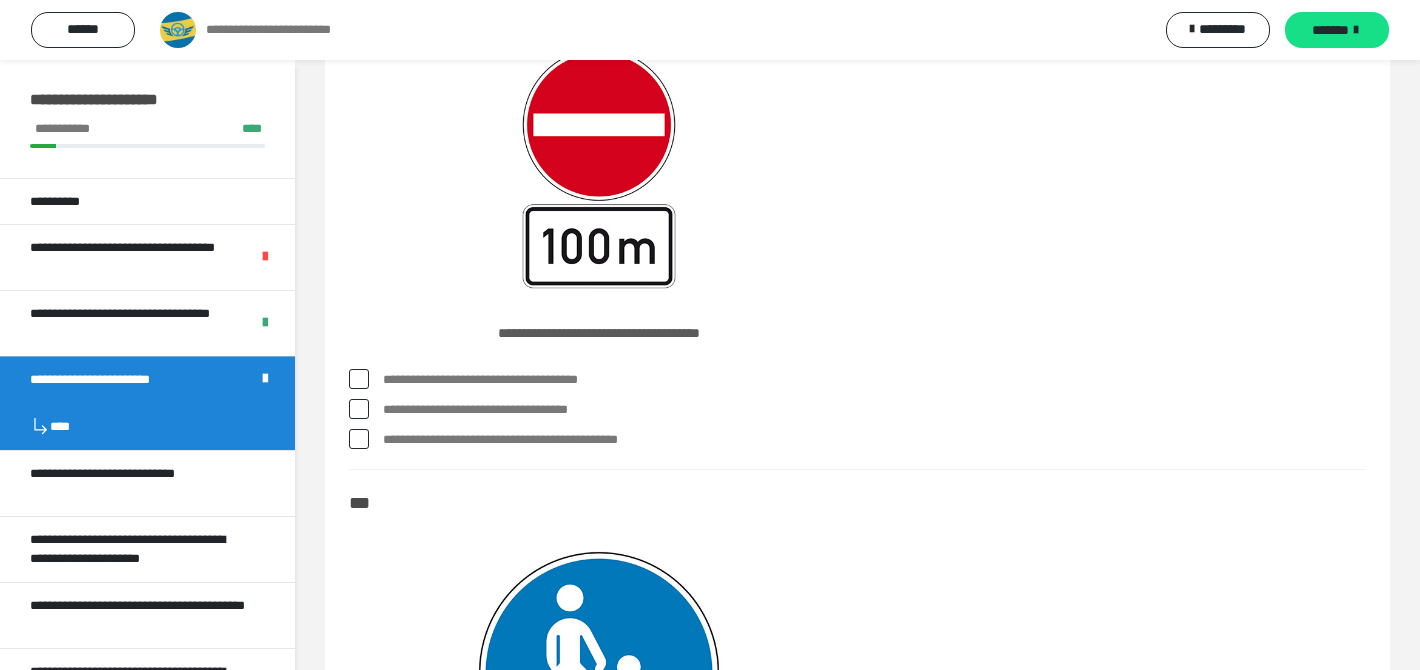 click on "**********" at bounding box center [874, 440] 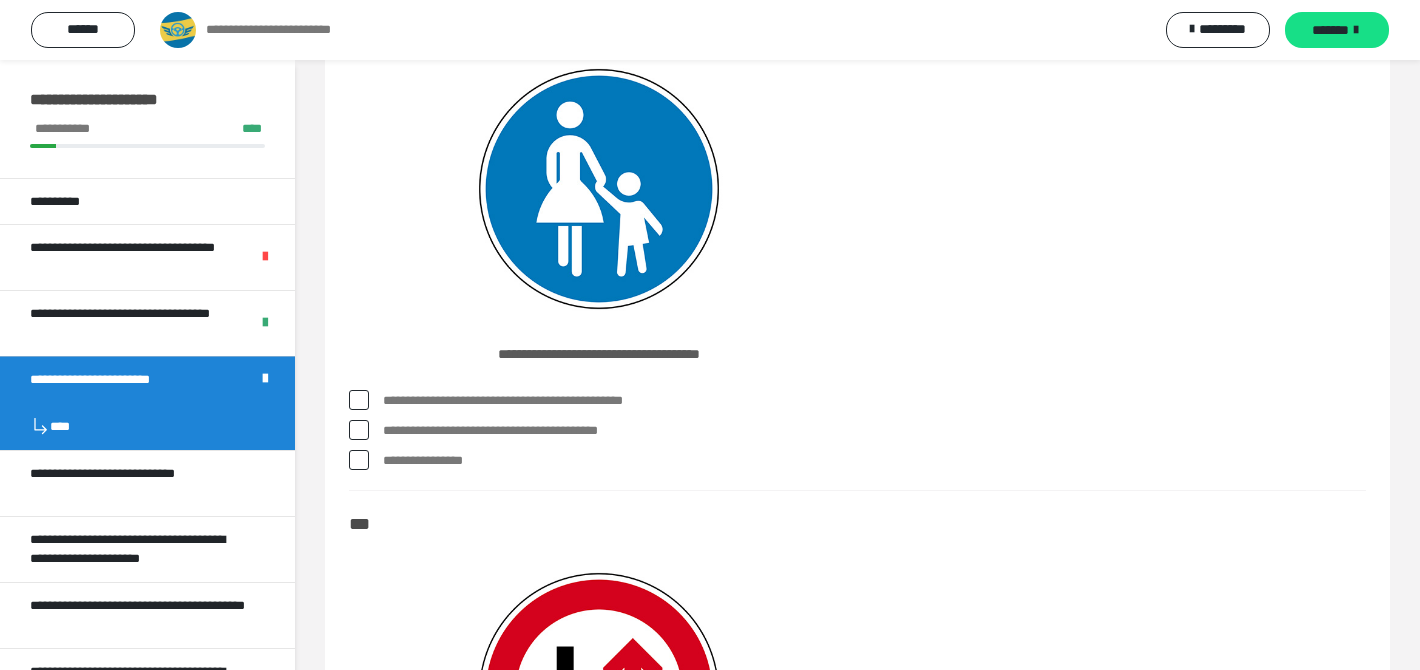scroll, scrollTop: 6529, scrollLeft: 0, axis: vertical 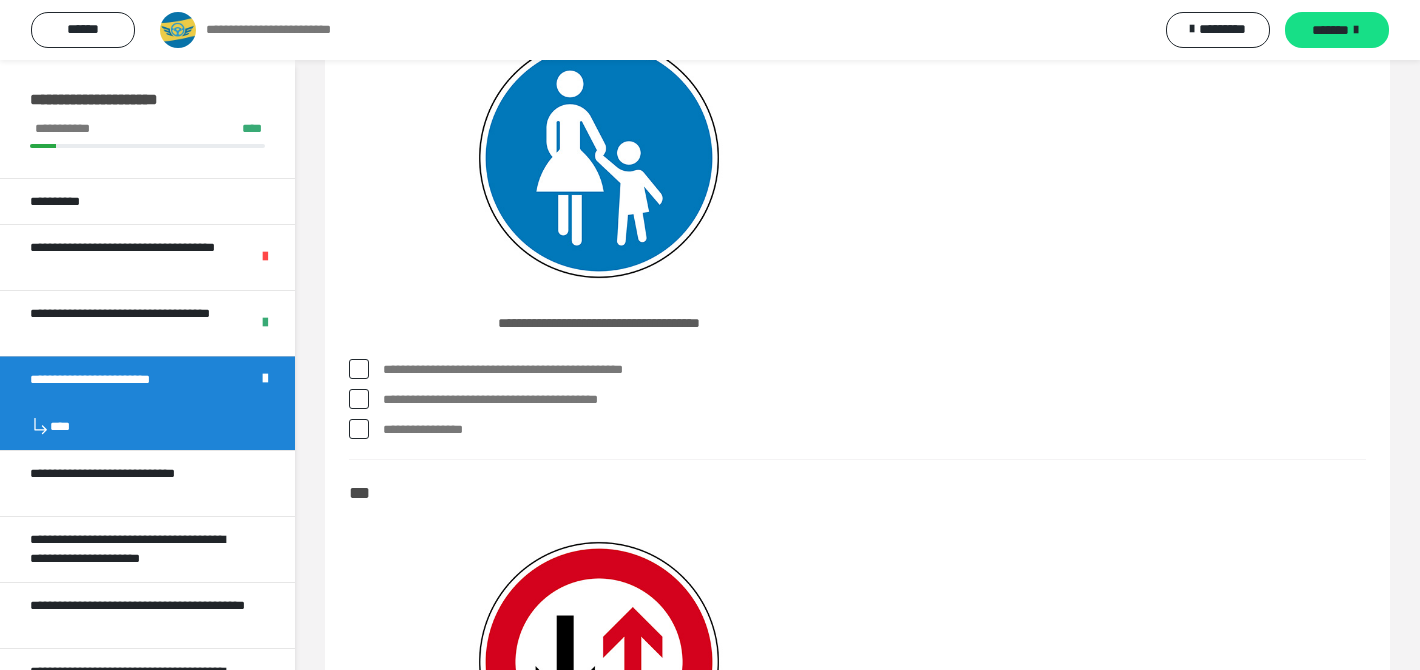 click on "**********" at bounding box center (874, 430) 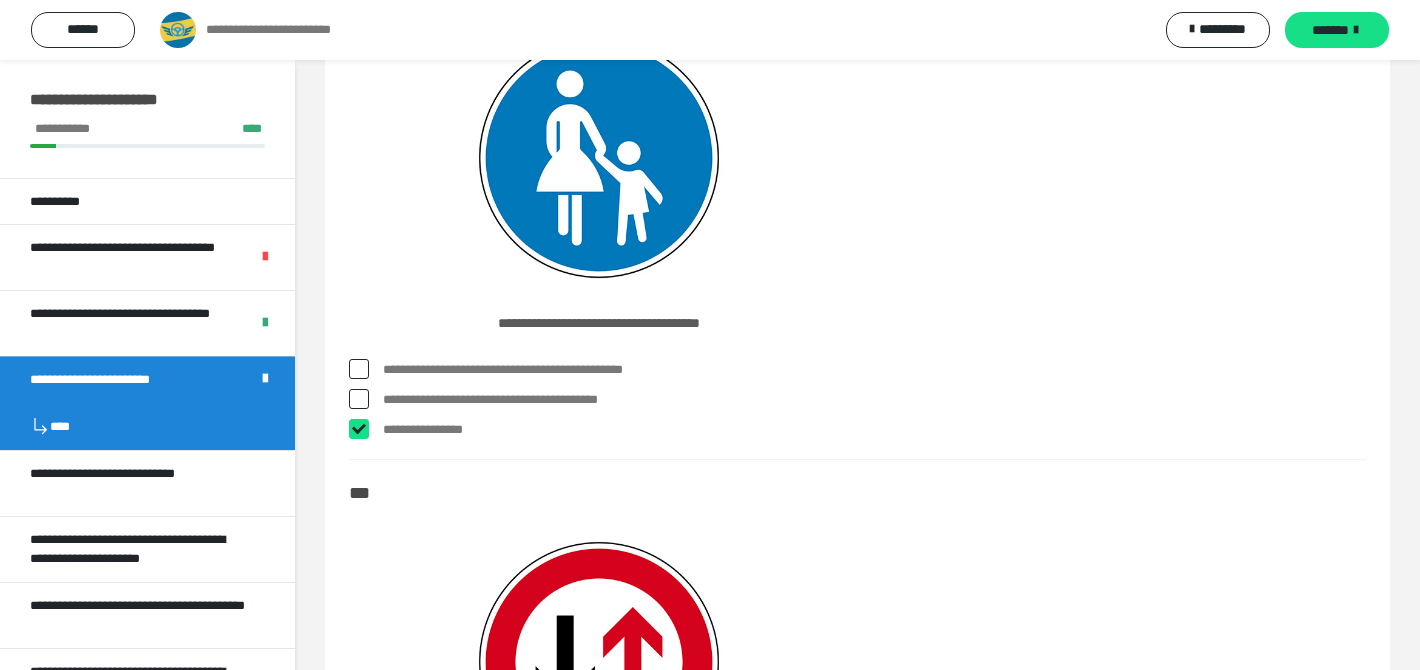 checkbox on "****" 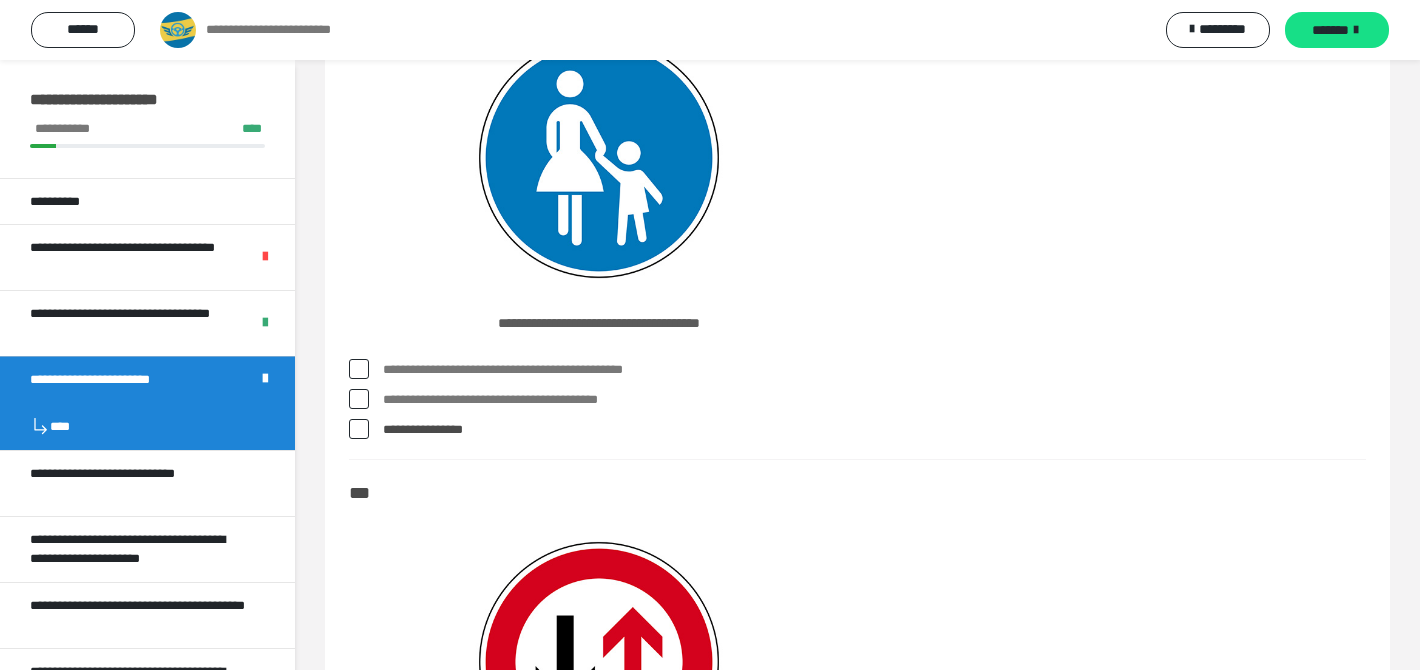 click on "**********" at bounding box center (874, 400) 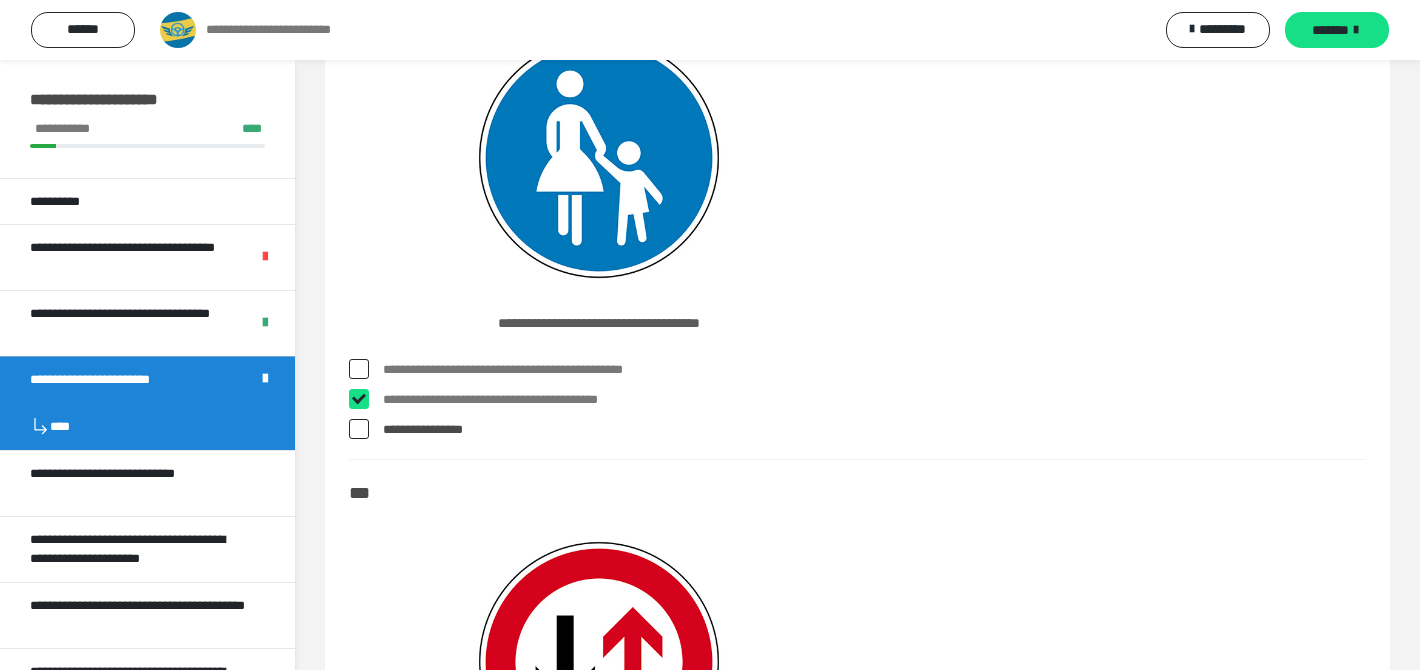 checkbox on "****" 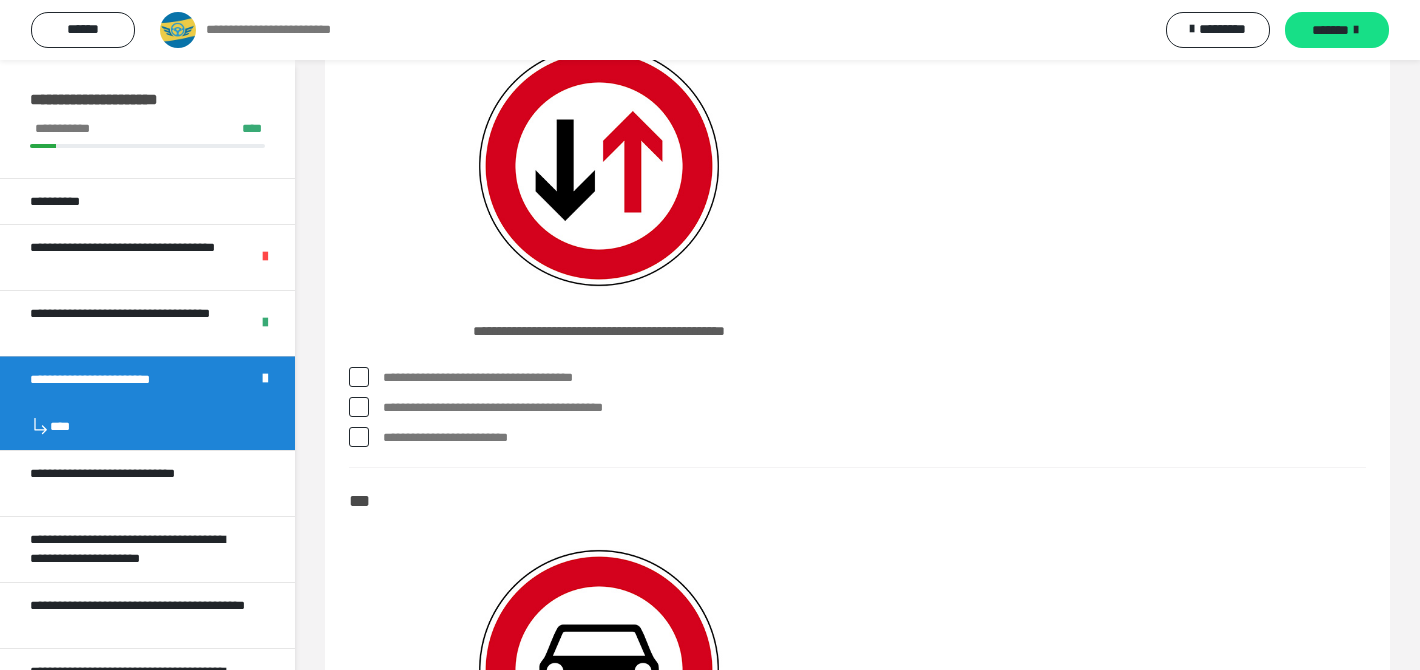 scroll, scrollTop: 7034, scrollLeft: 0, axis: vertical 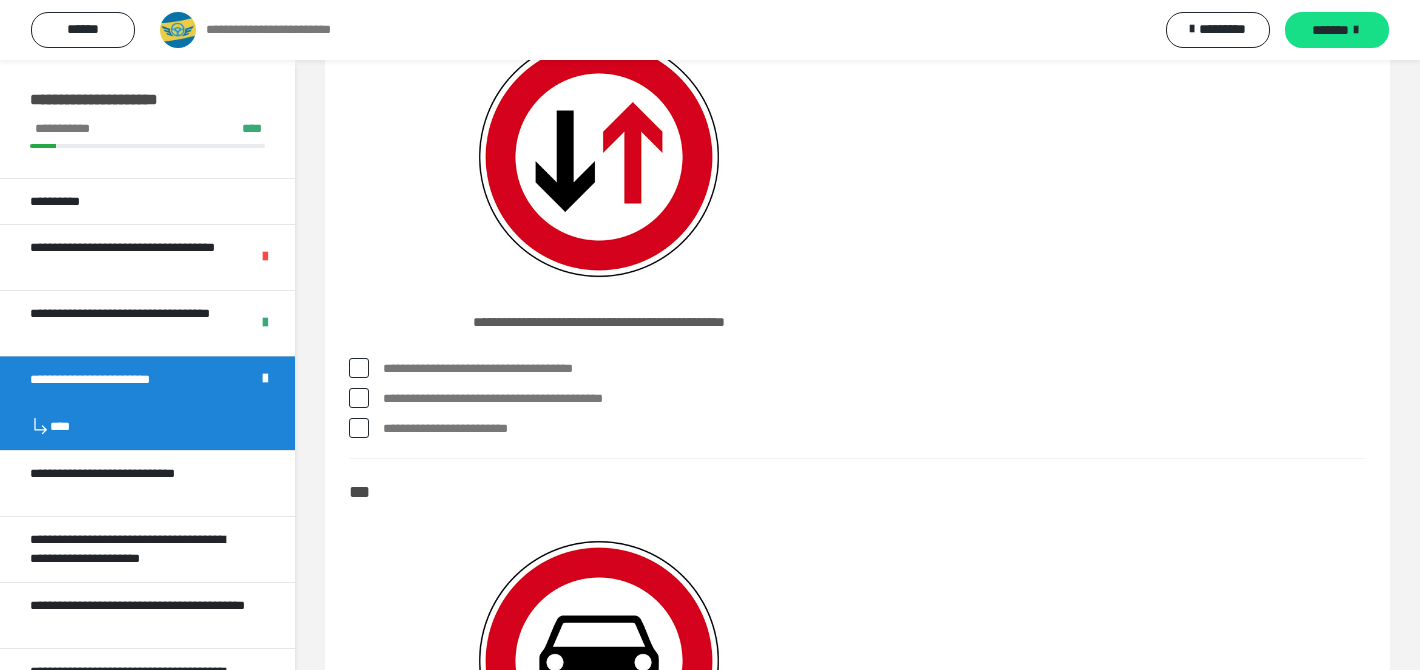 click on "**********" at bounding box center [874, 399] 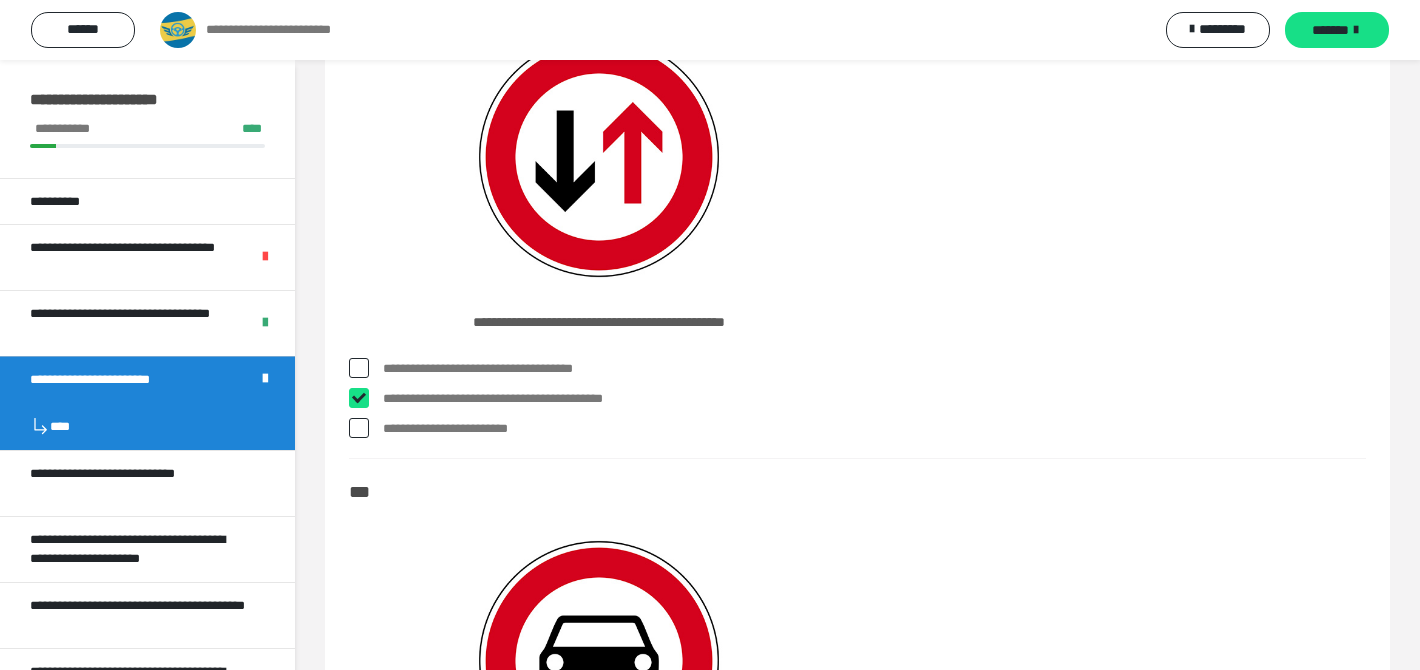 checkbox on "****" 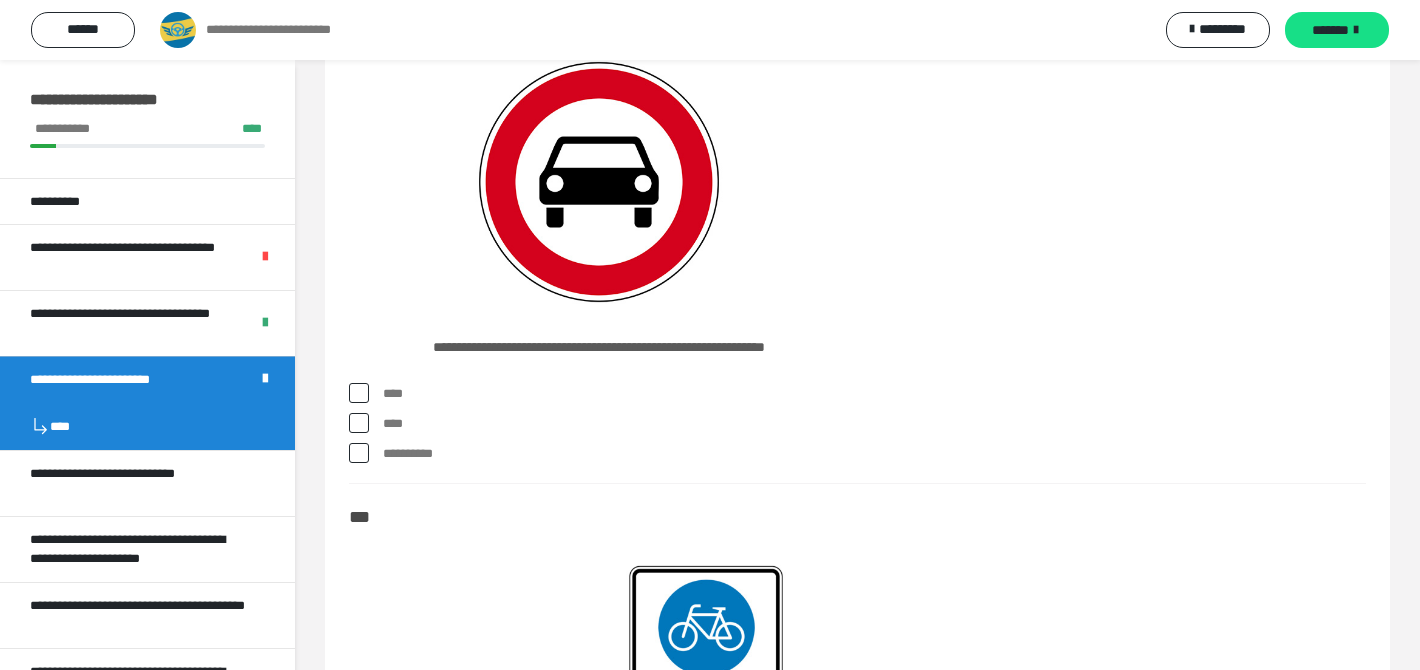 scroll, scrollTop: 7542, scrollLeft: 0, axis: vertical 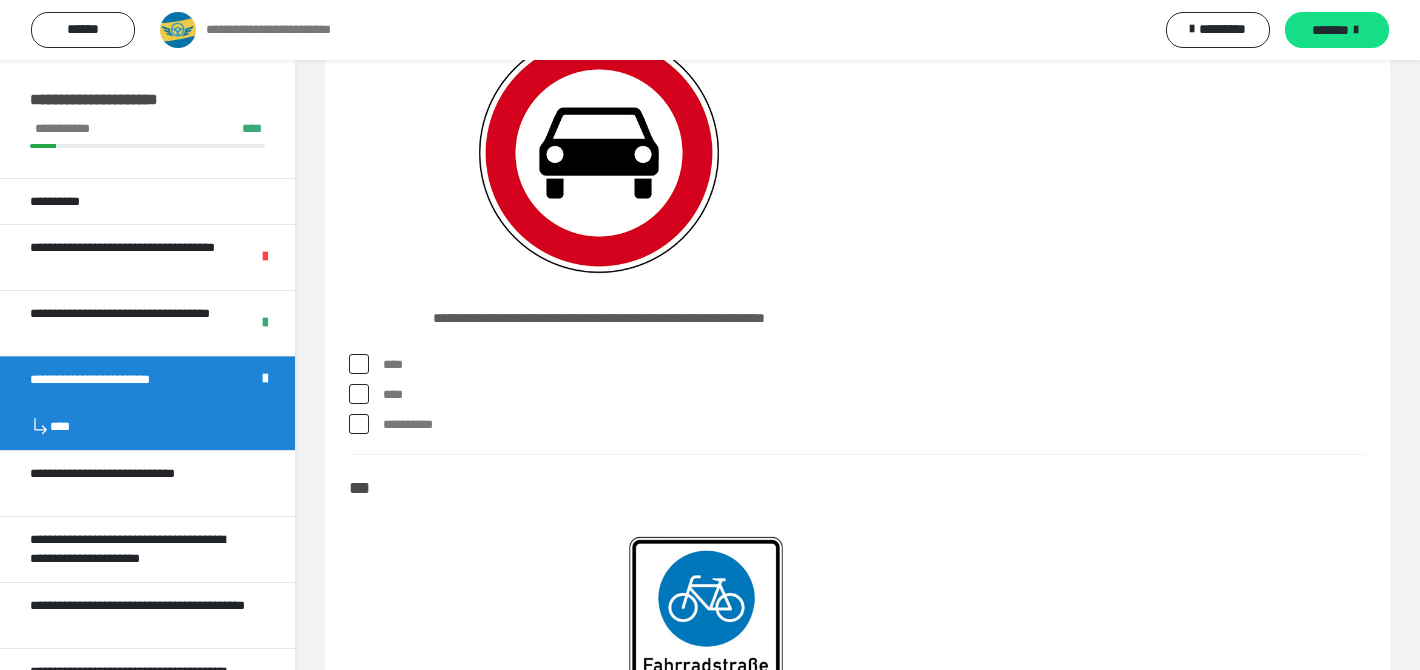 click on "****" at bounding box center [874, 365] 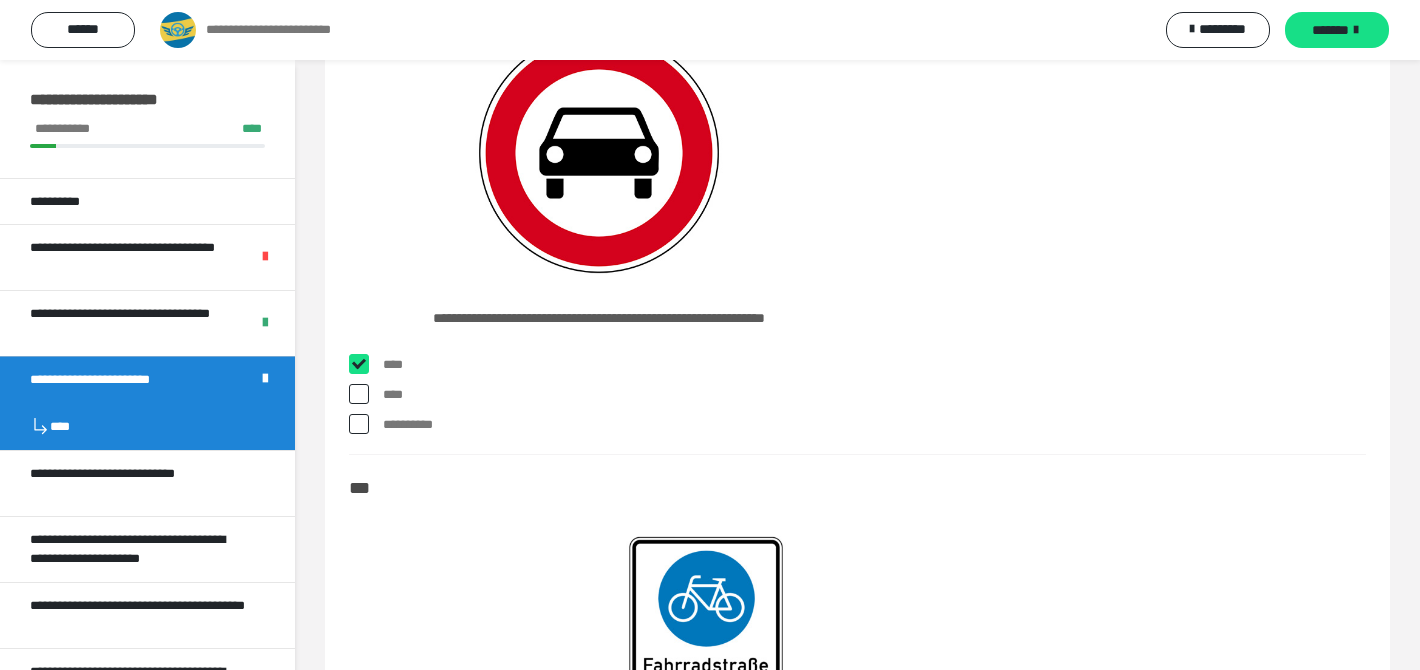 checkbox on "****" 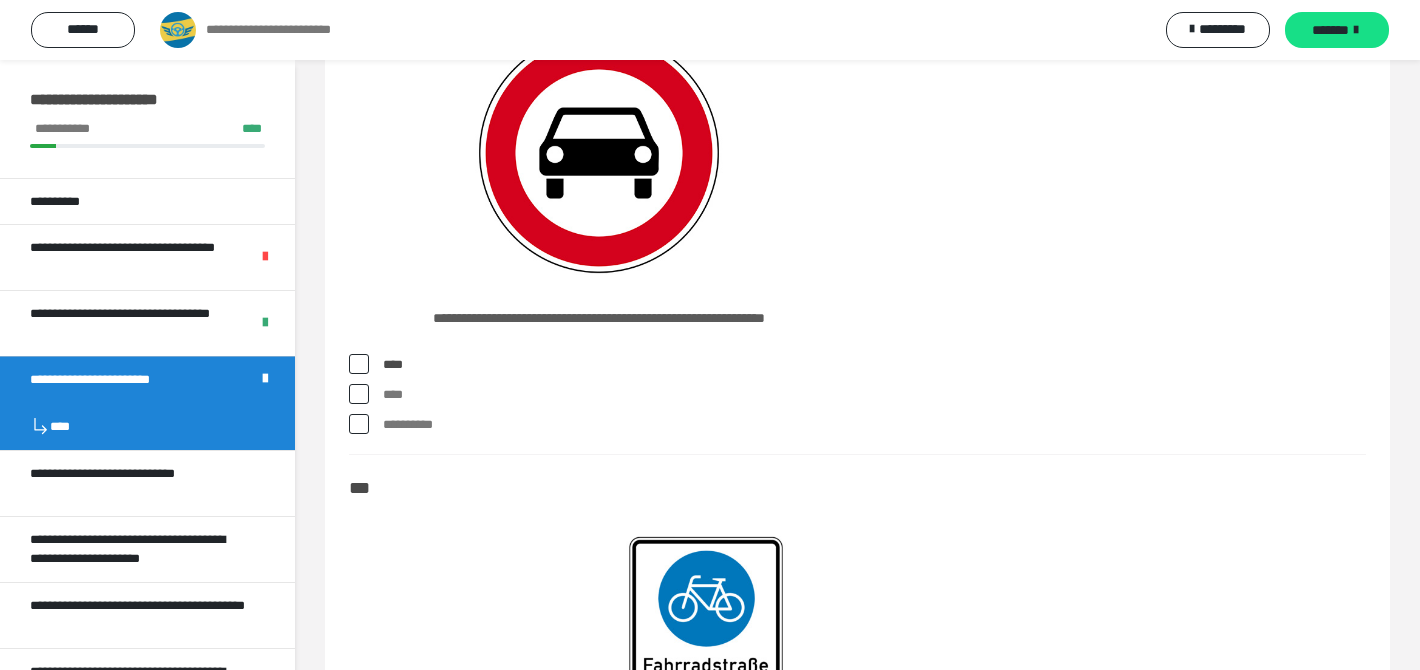click on "****" at bounding box center (874, 395) 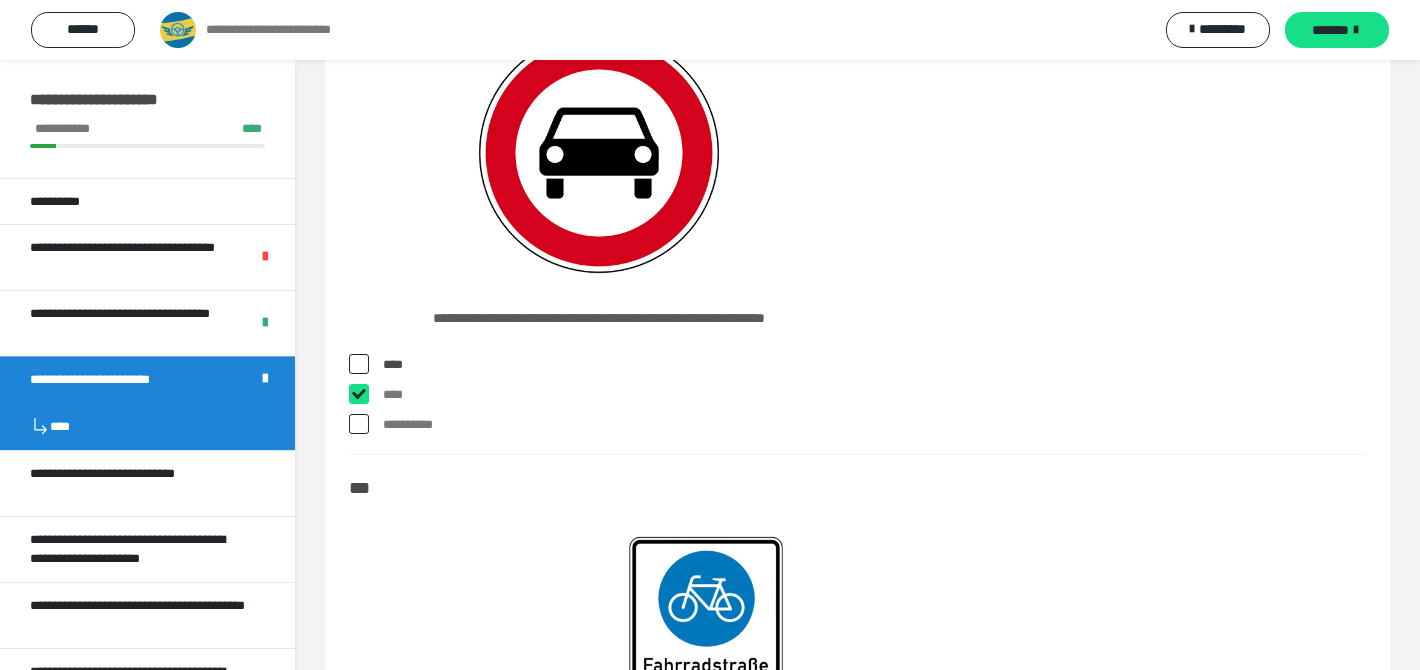 checkbox on "****" 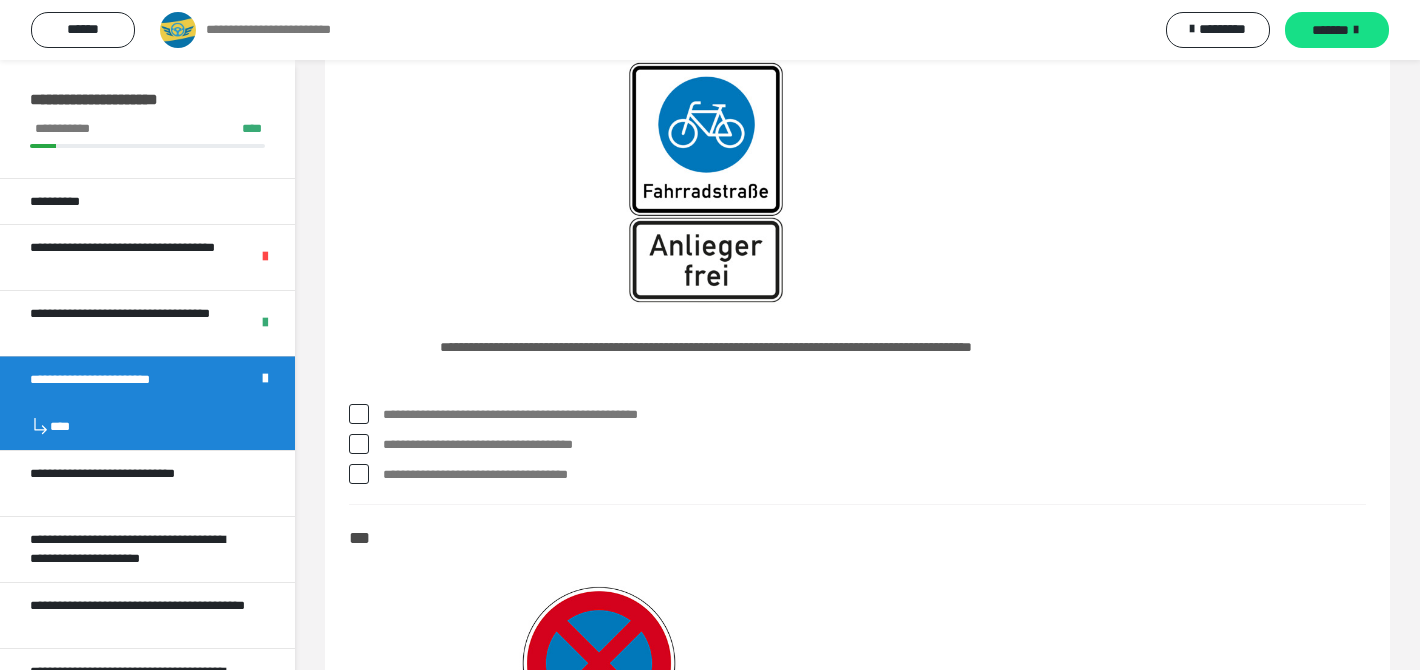 scroll, scrollTop: 8017, scrollLeft: 0, axis: vertical 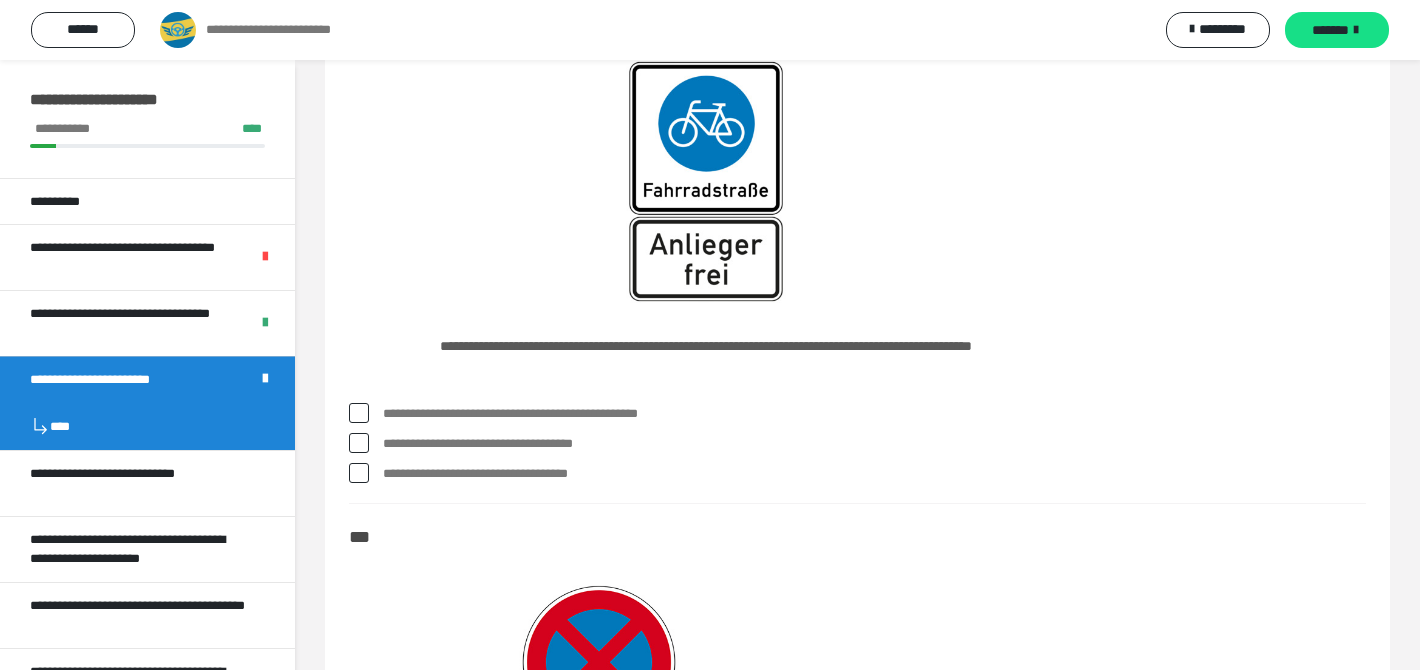 click on "**********" at bounding box center (874, 414) 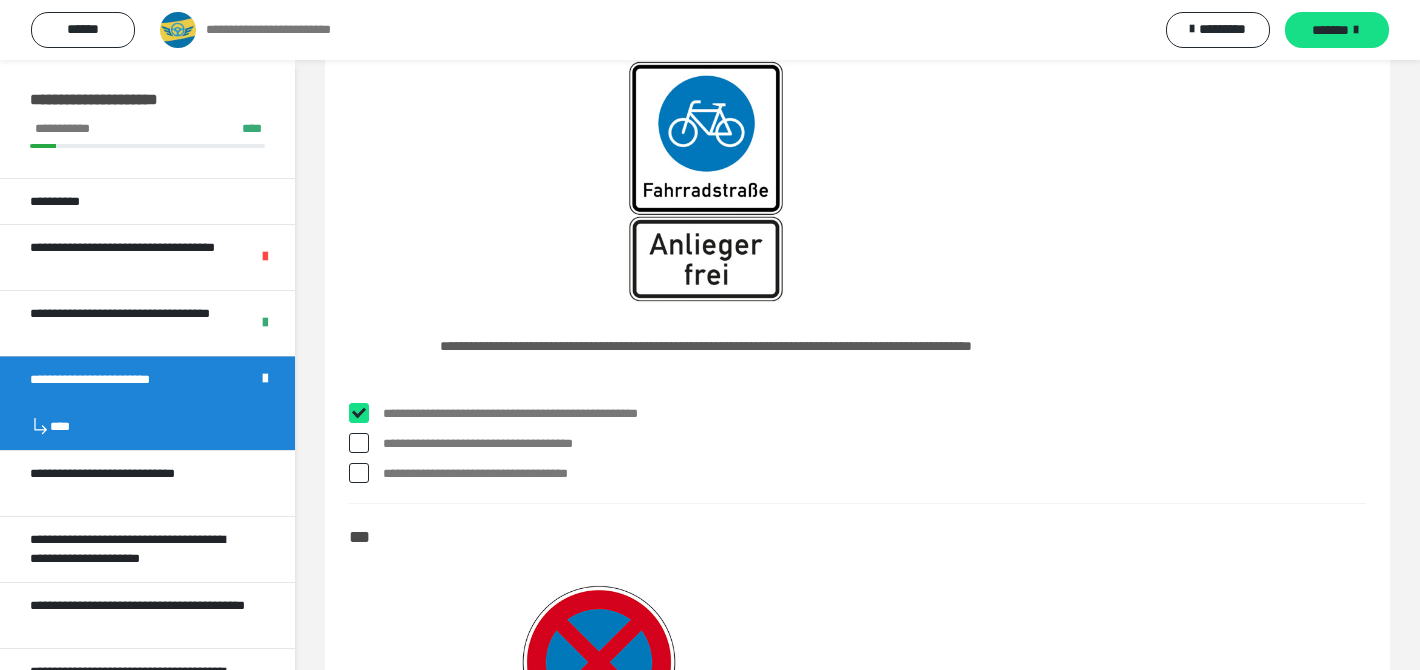 checkbox on "****" 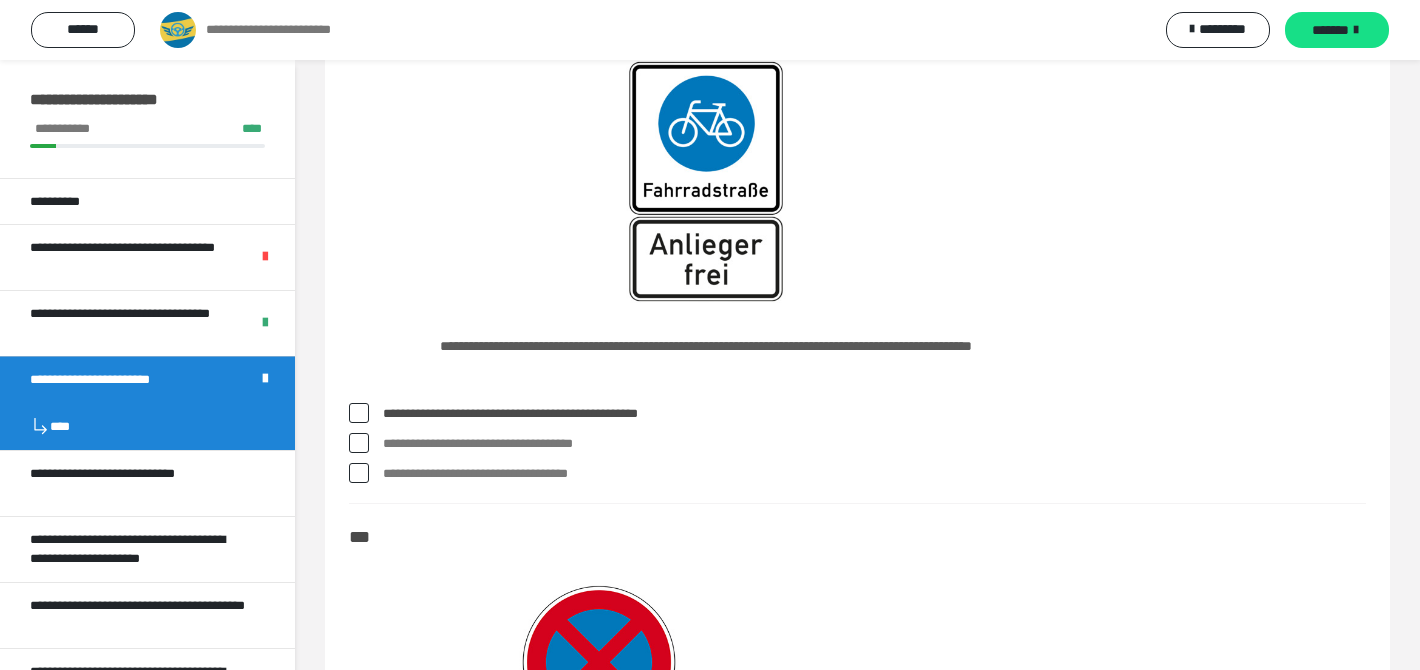 click on "**********" at bounding box center (874, 444) 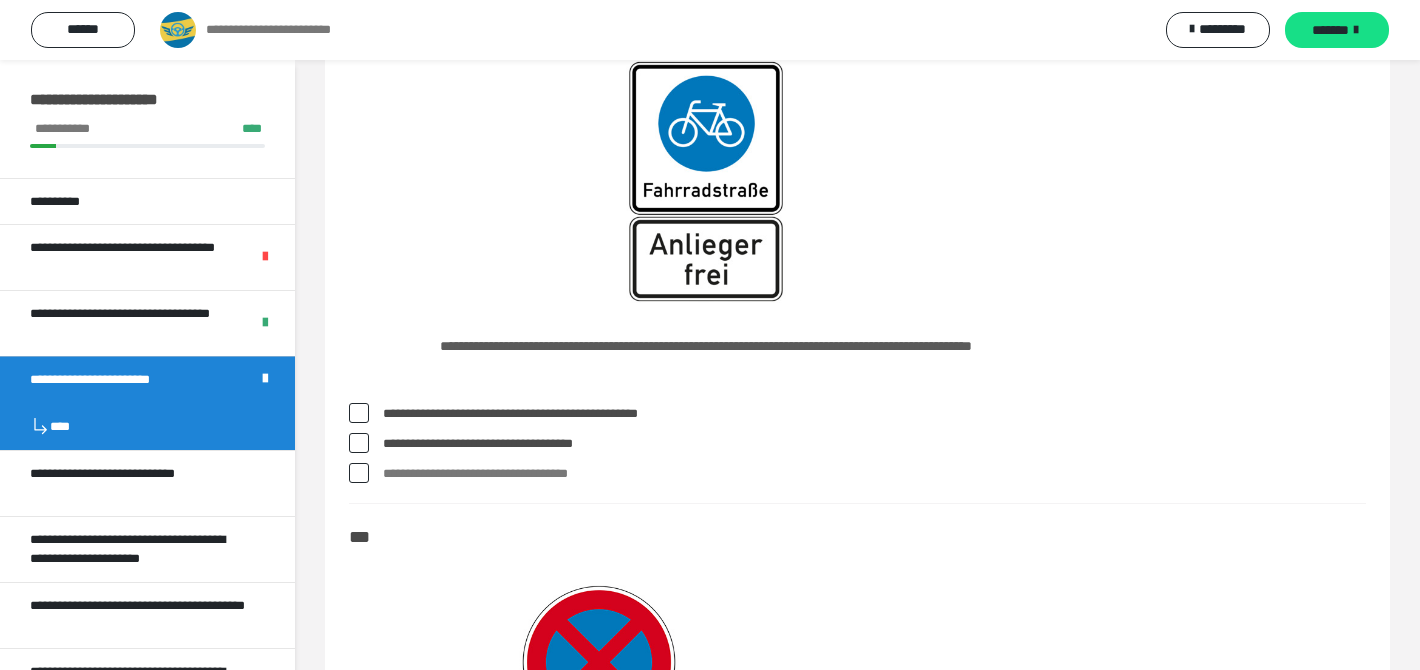 click on "**********" at bounding box center [874, 474] 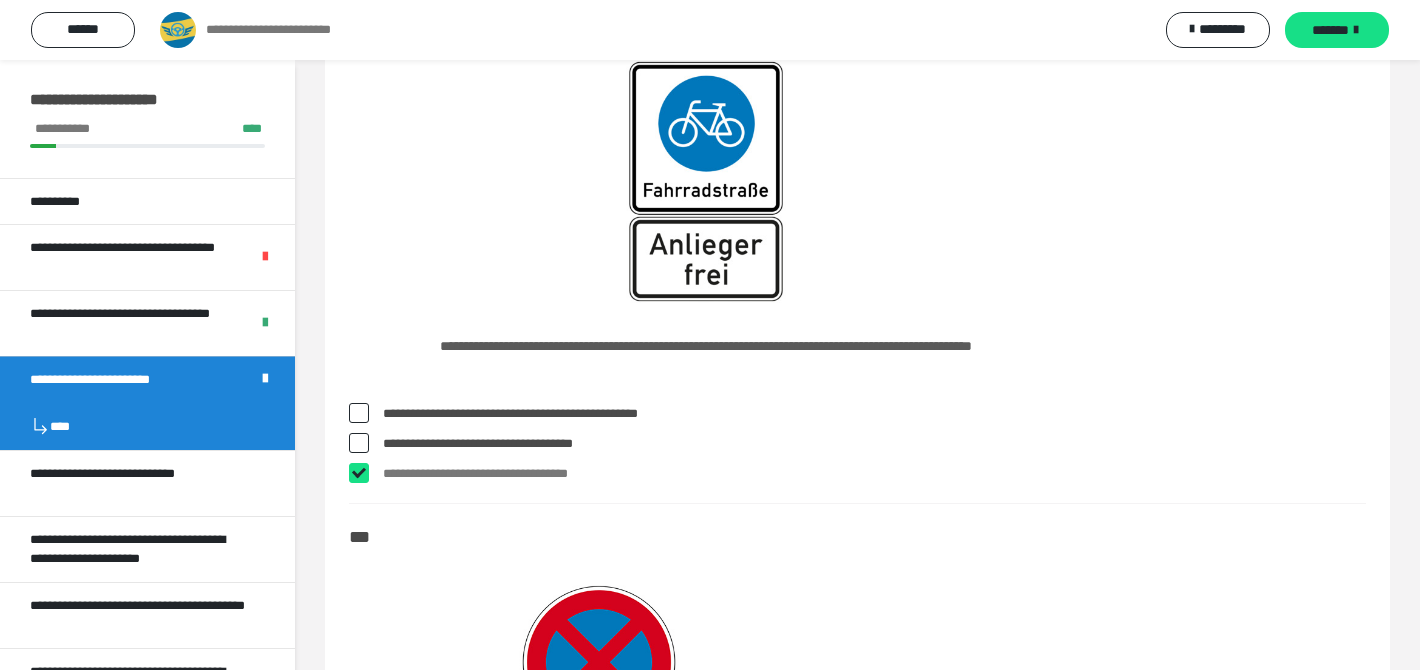 checkbox on "****" 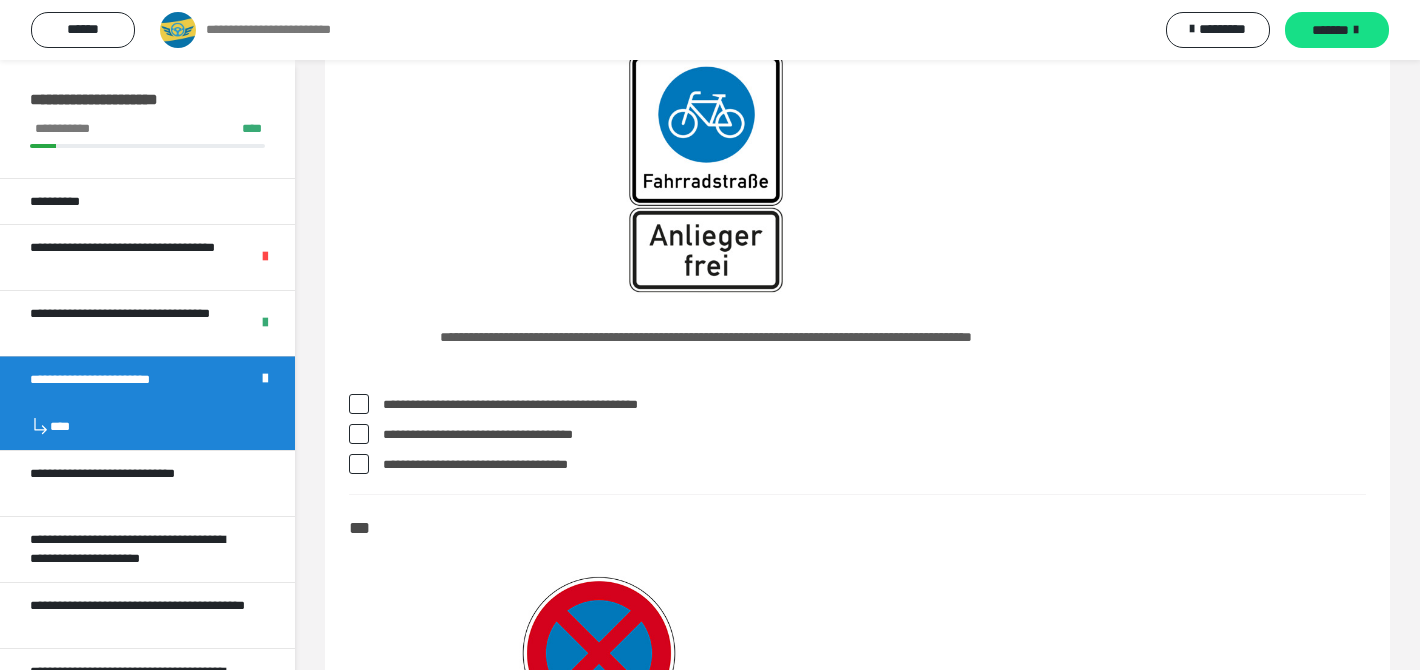 scroll, scrollTop: 8034, scrollLeft: 0, axis: vertical 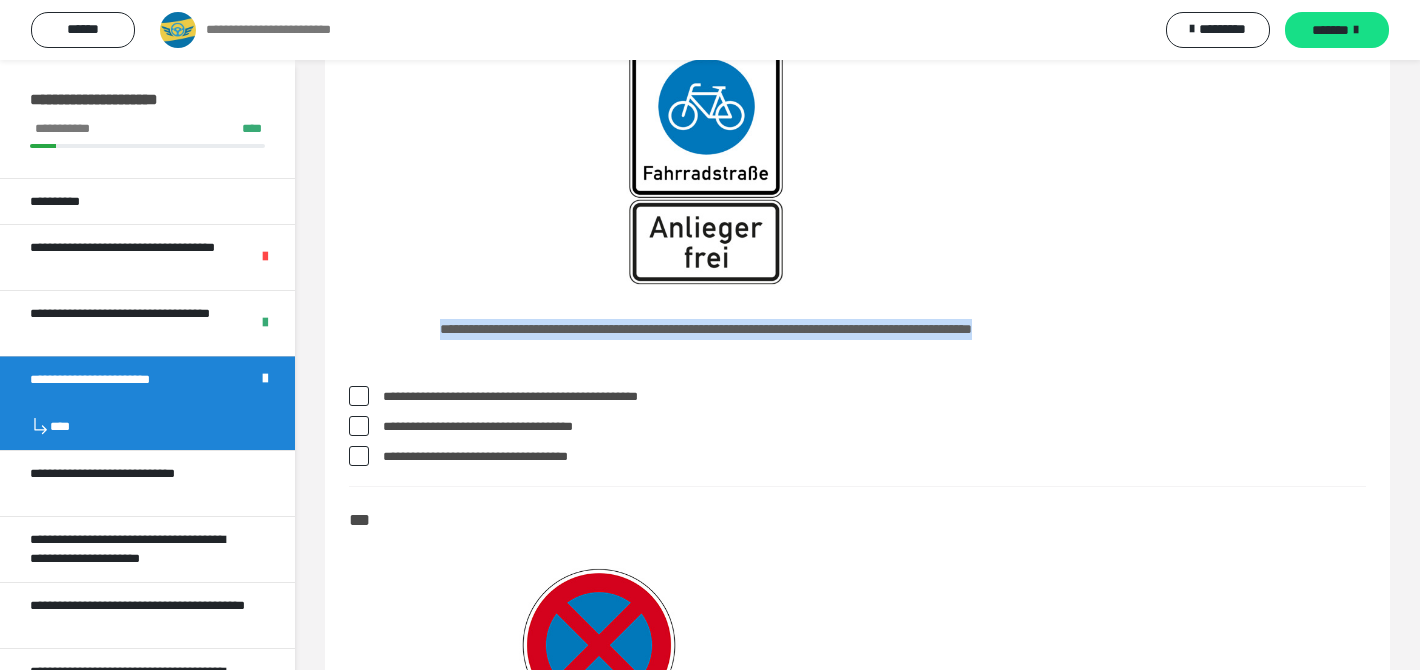 drag, startPoint x: 373, startPoint y: 330, endPoint x: 742, endPoint y: 347, distance: 369.3914 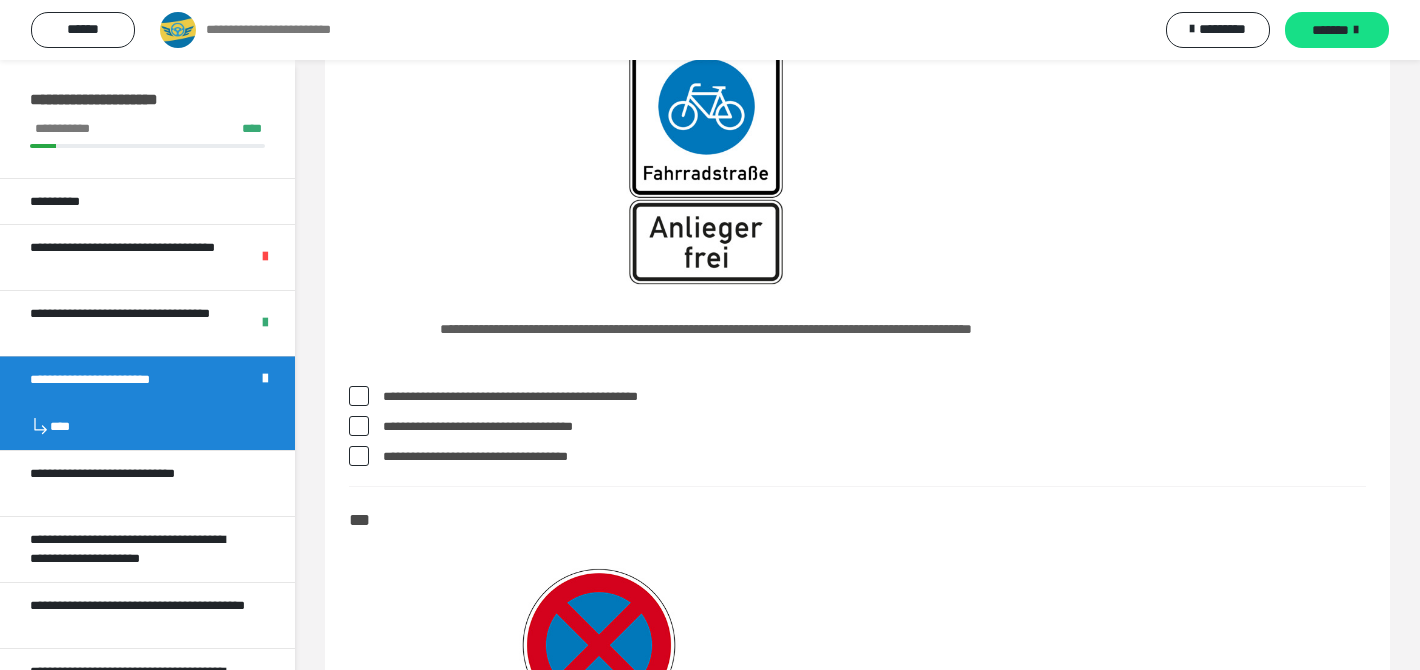 click on "**********" at bounding box center (857, 431) 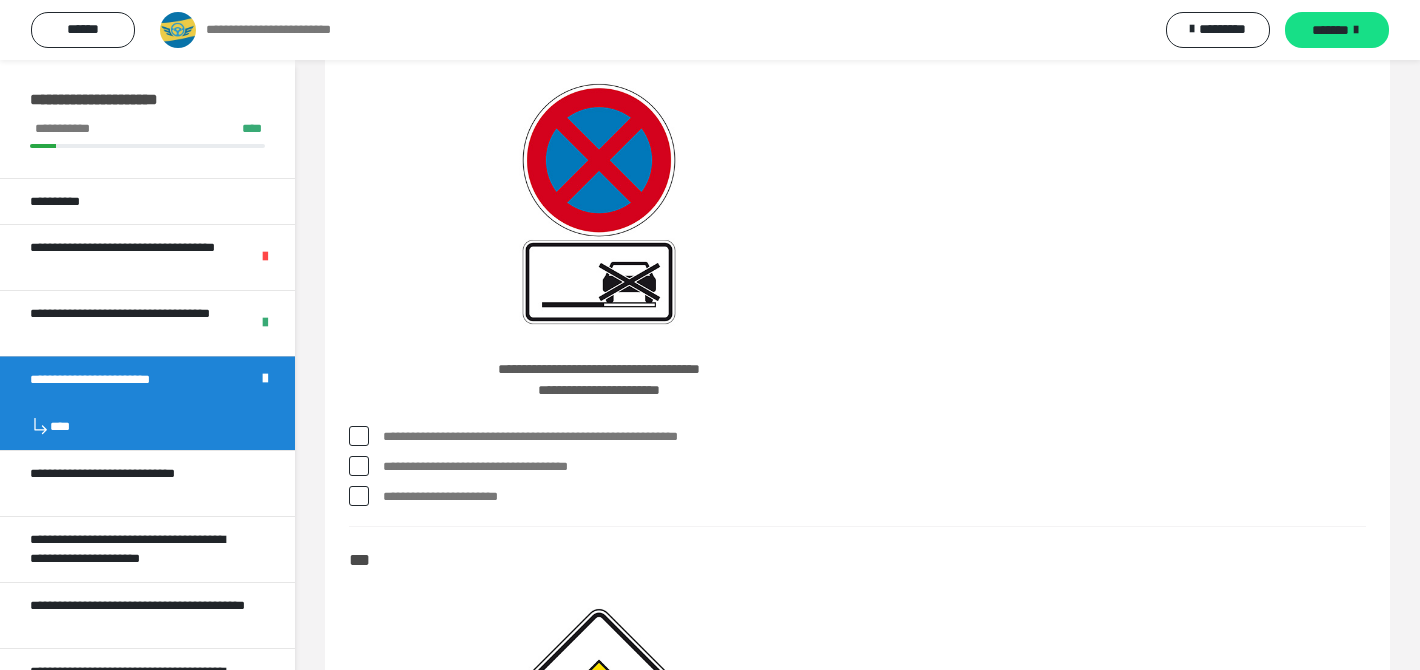 scroll, scrollTop: 8547, scrollLeft: 0, axis: vertical 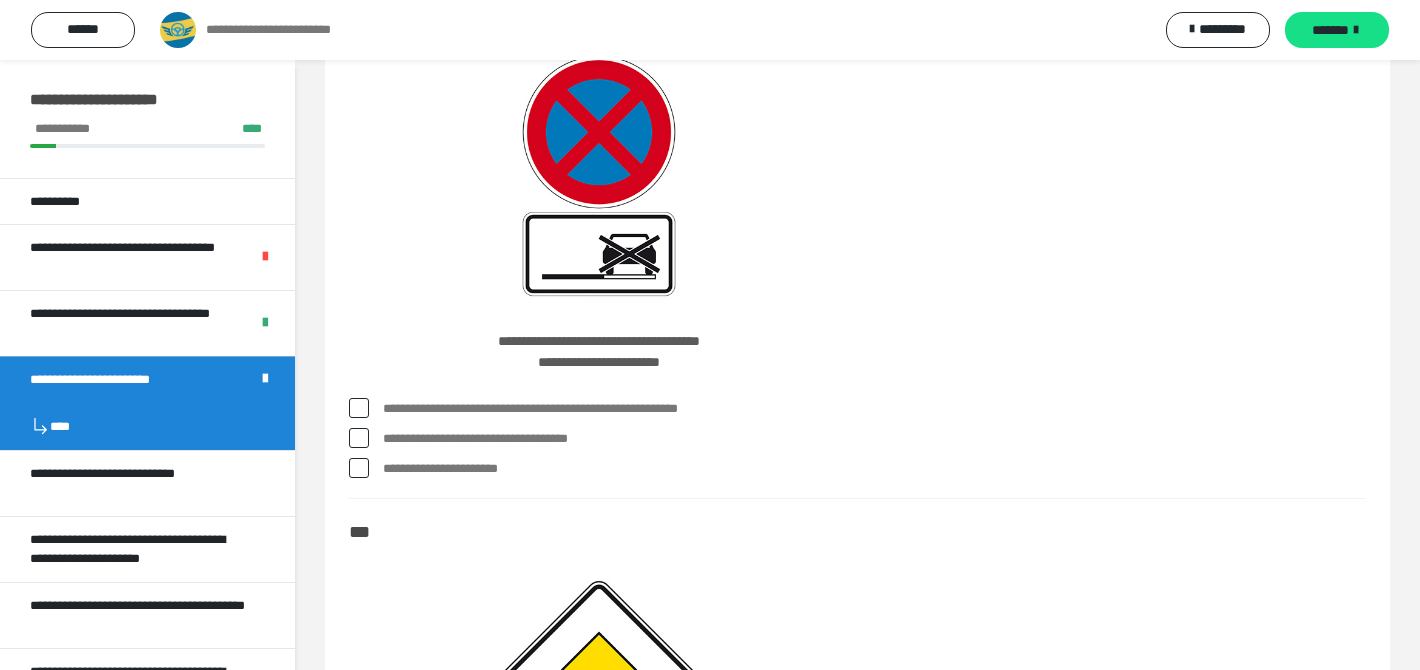 click on "**********" at bounding box center [874, 409] 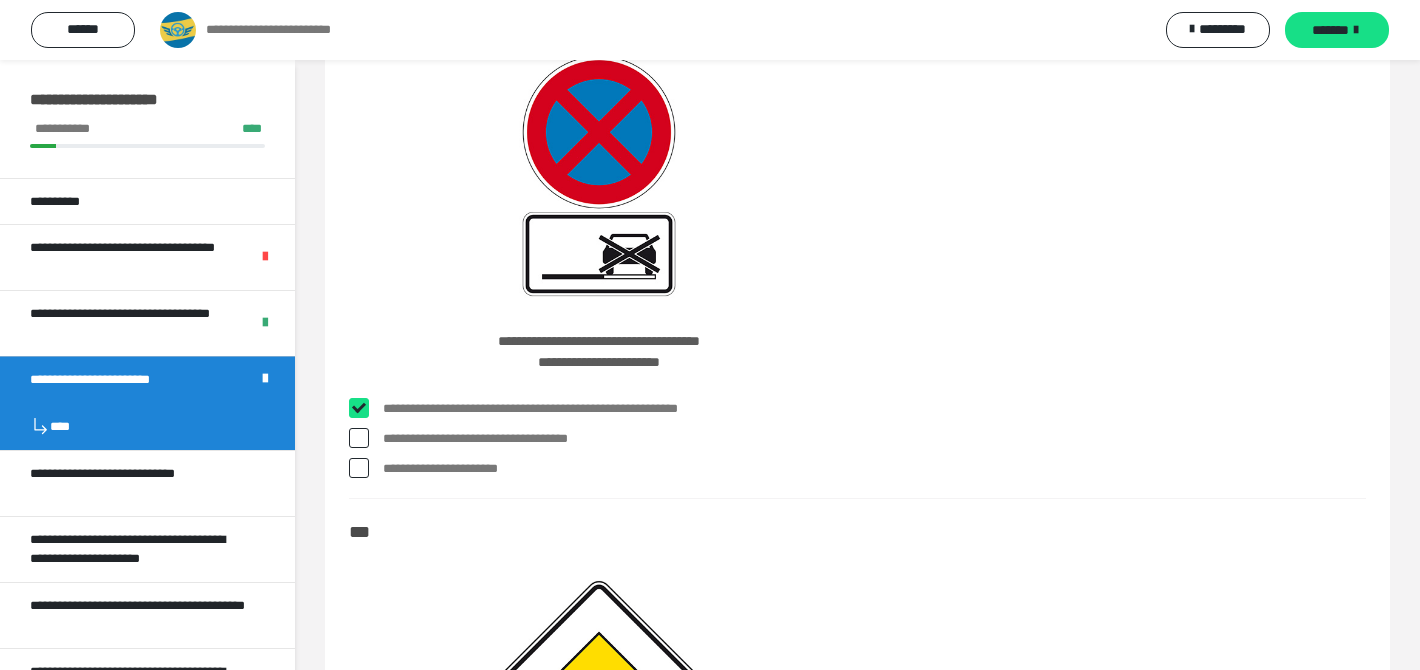 checkbox on "****" 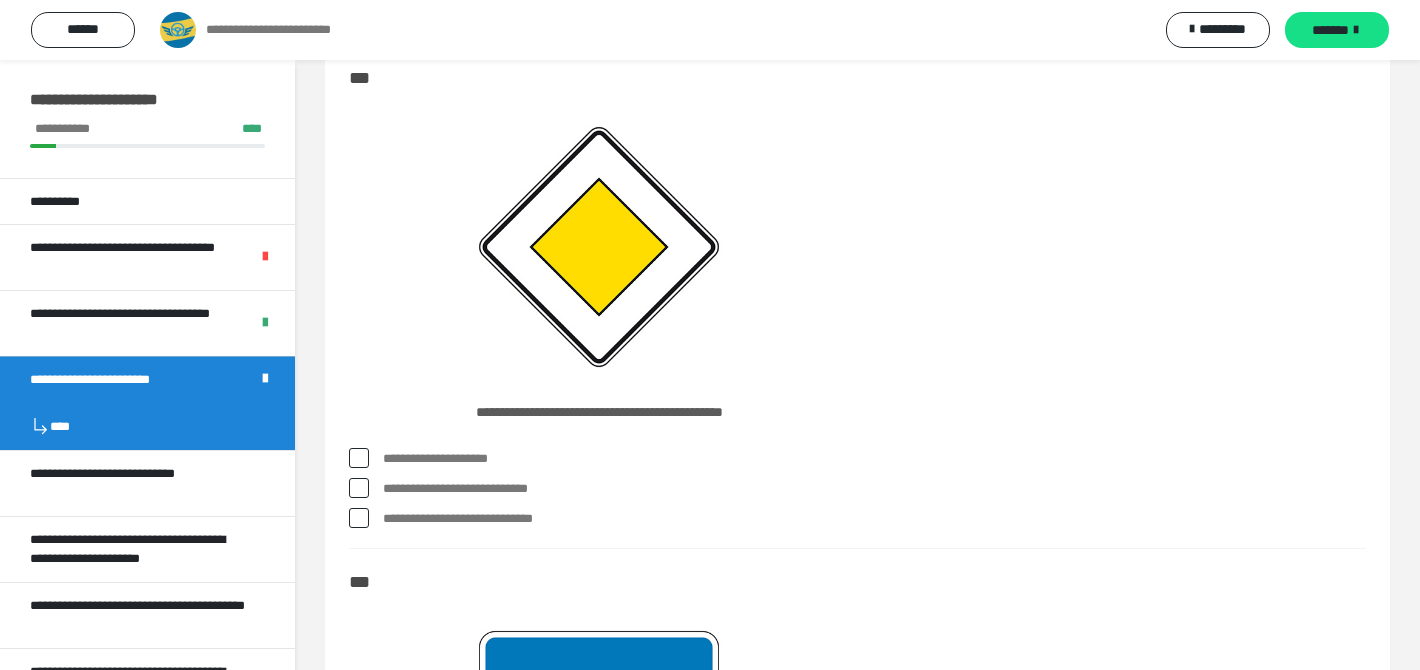 scroll, scrollTop: 9074, scrollLeft: 0, axis: vertical 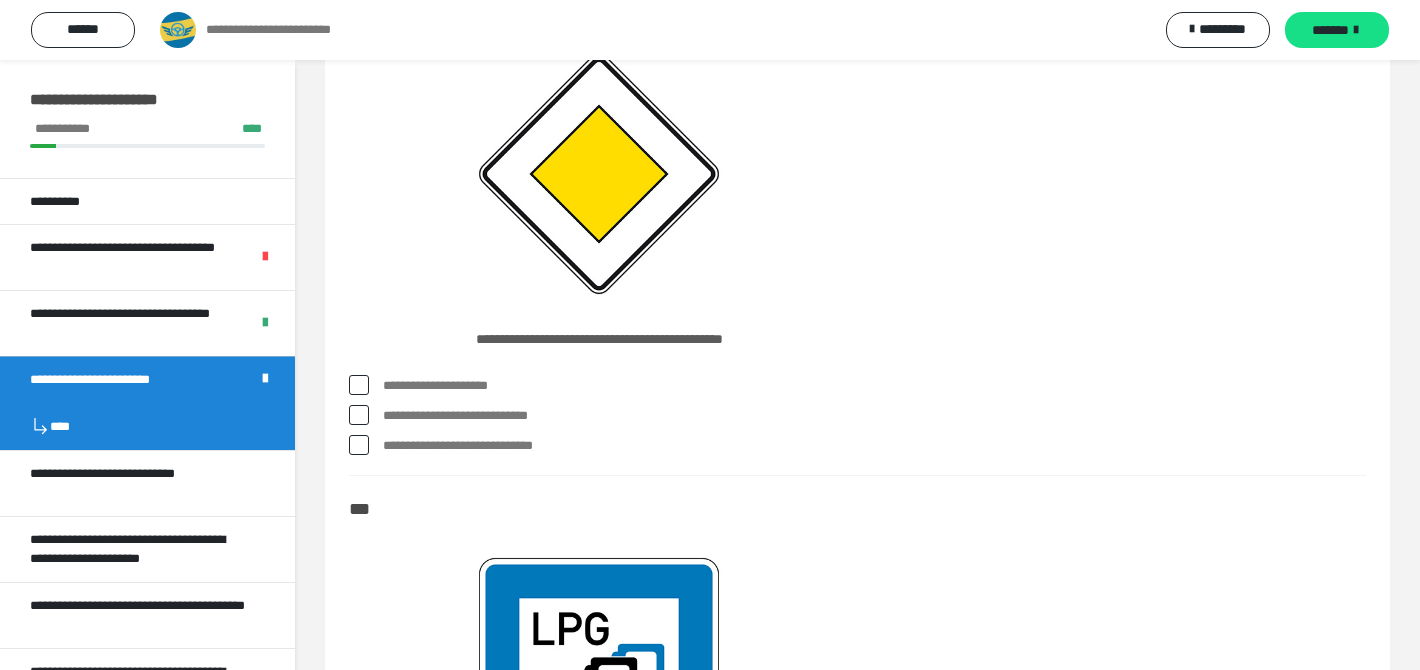 click on "**********" at bounding box center (874, 416) 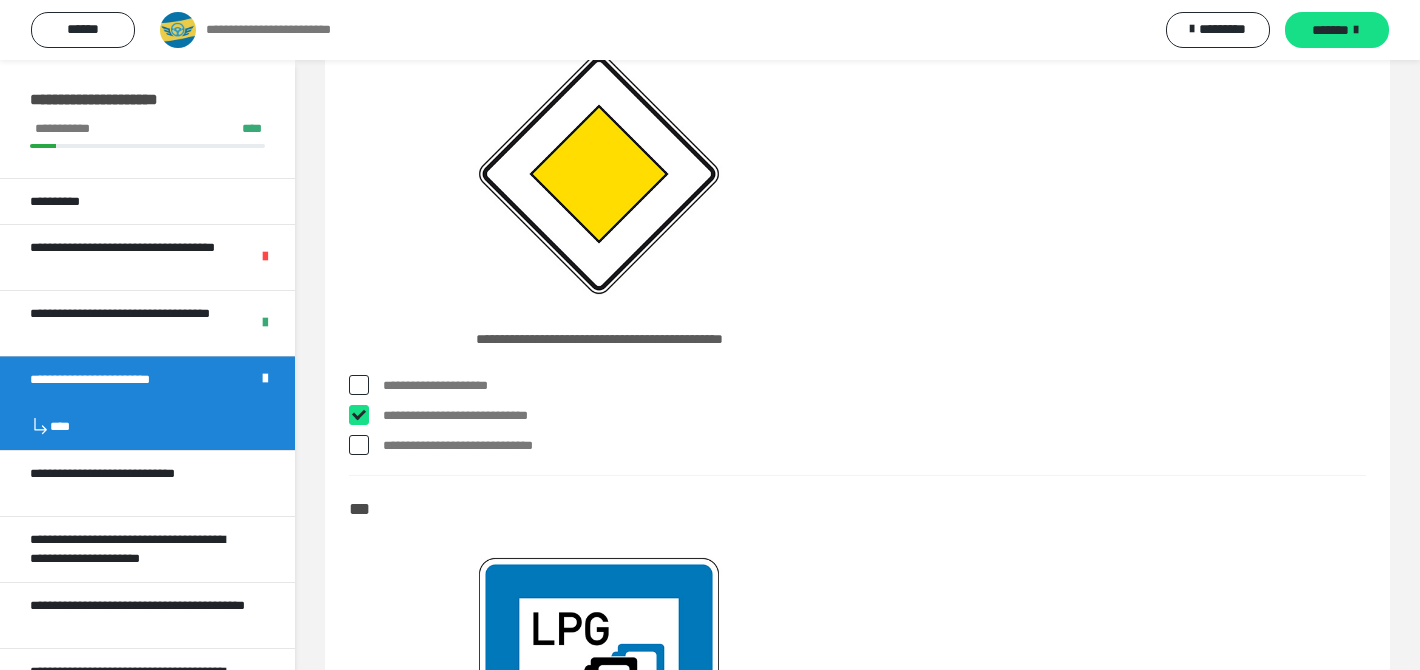 checkbox on "****" 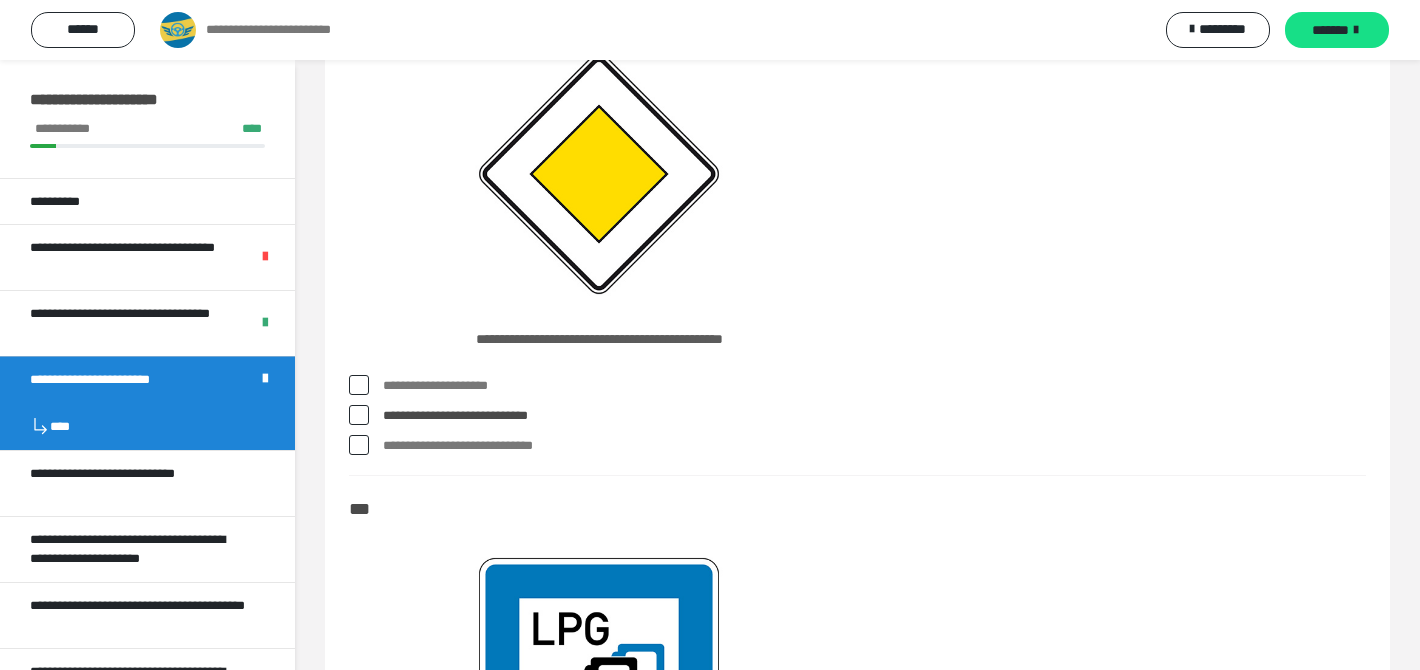 click on "**********" at bounding box center [874, 446] 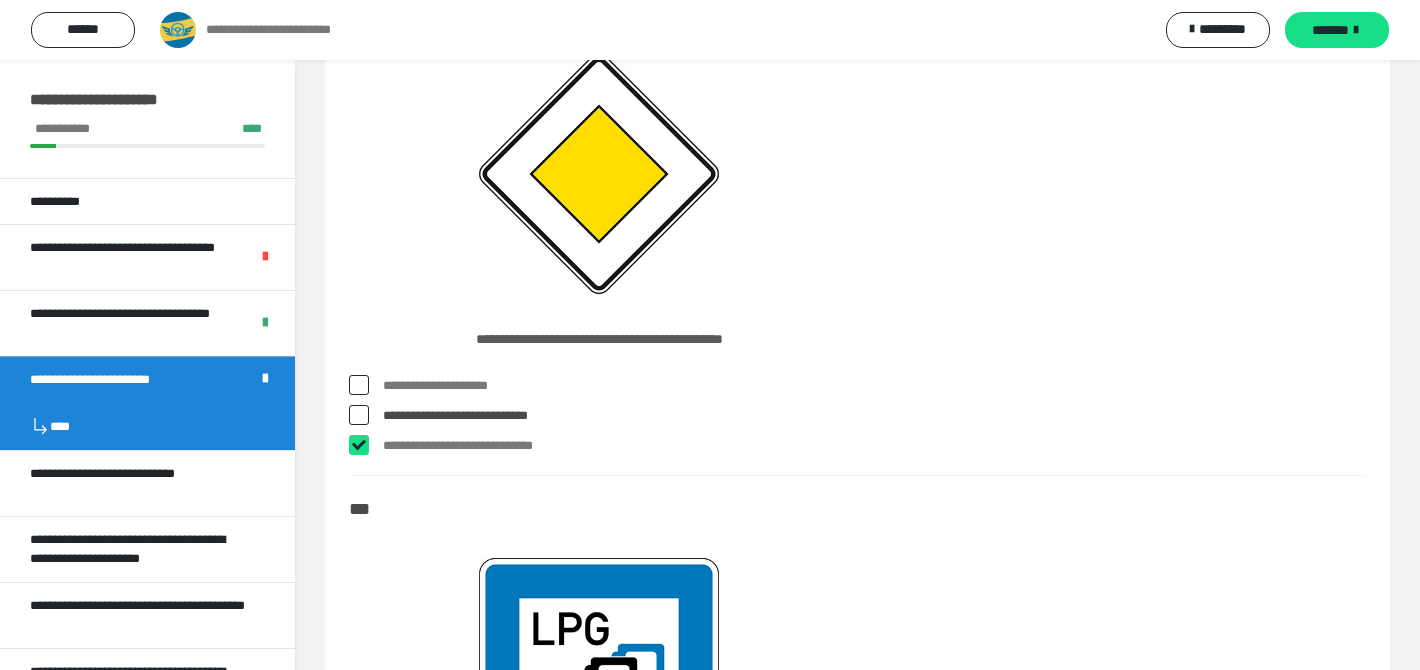 checkbox on "****" 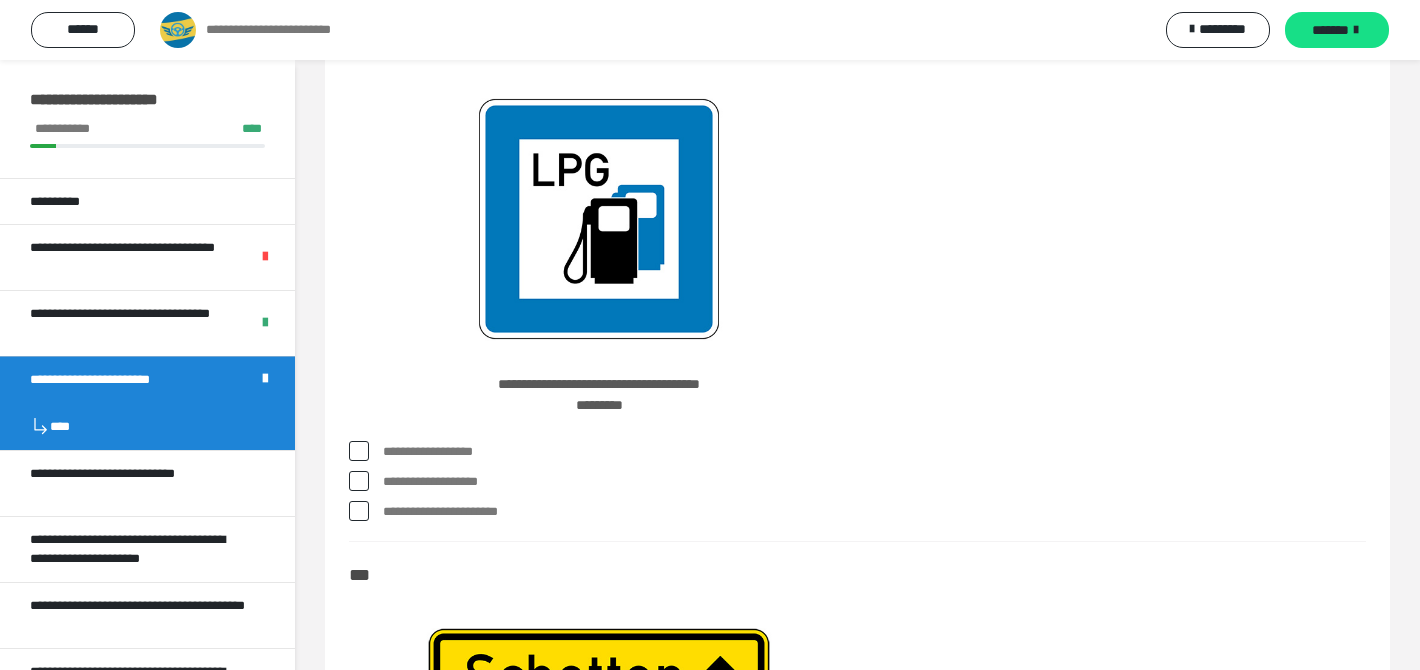 scroll, scrollTop: 9580, scrollLeft: 0, axis: vertical 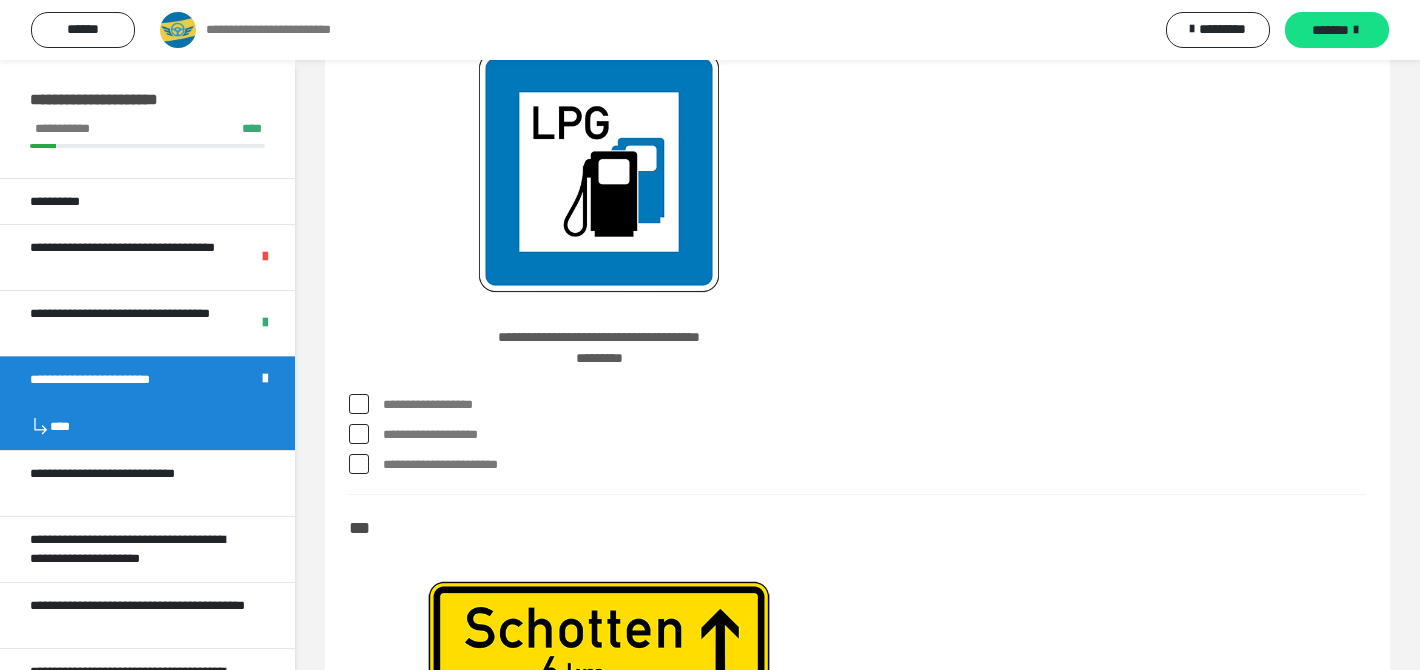 click on "**********" at bounding box center [874, 435] 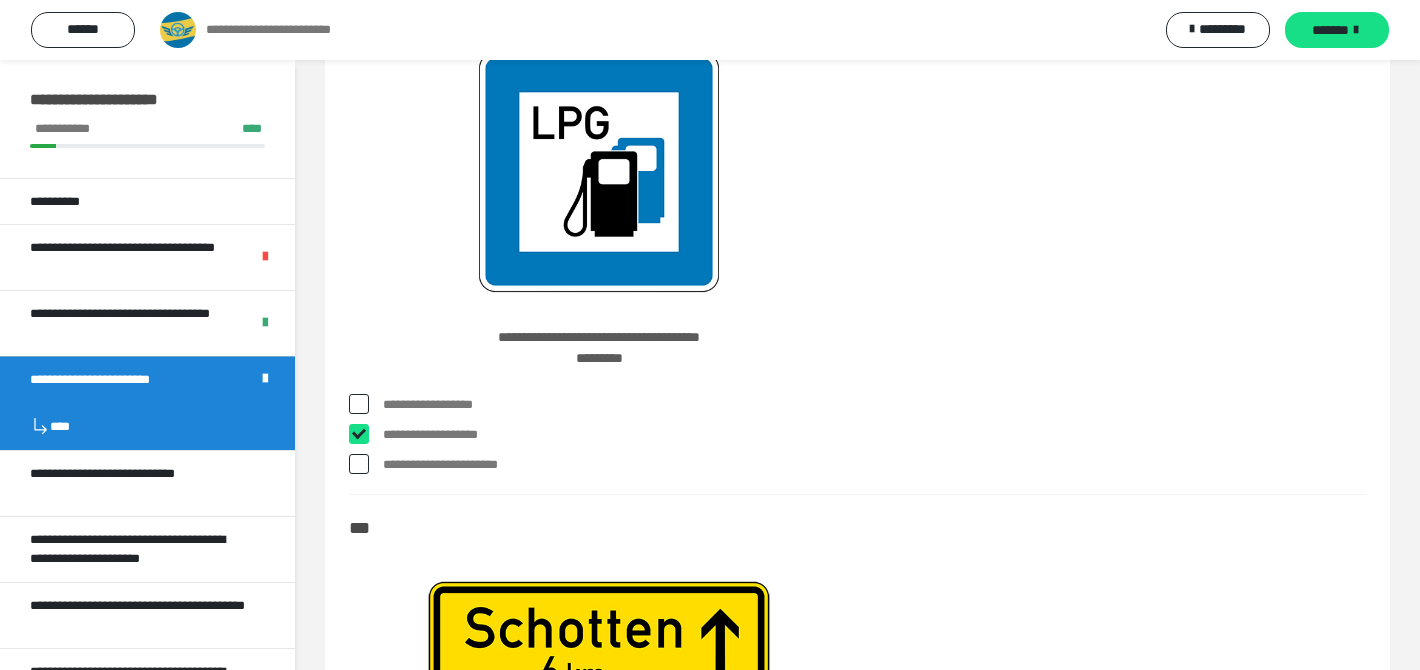 checkbox on "****" 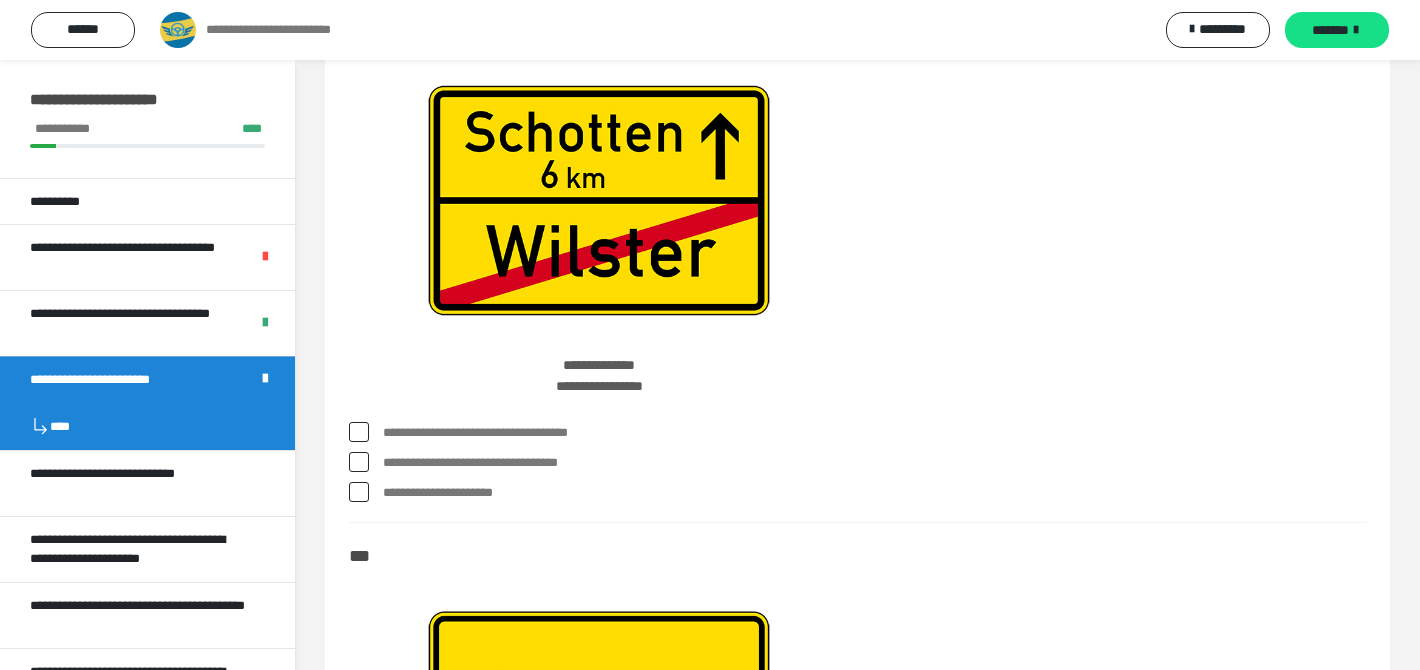 scroll, scrollTop: 10085, scrollLeft: 0, axis: vertical 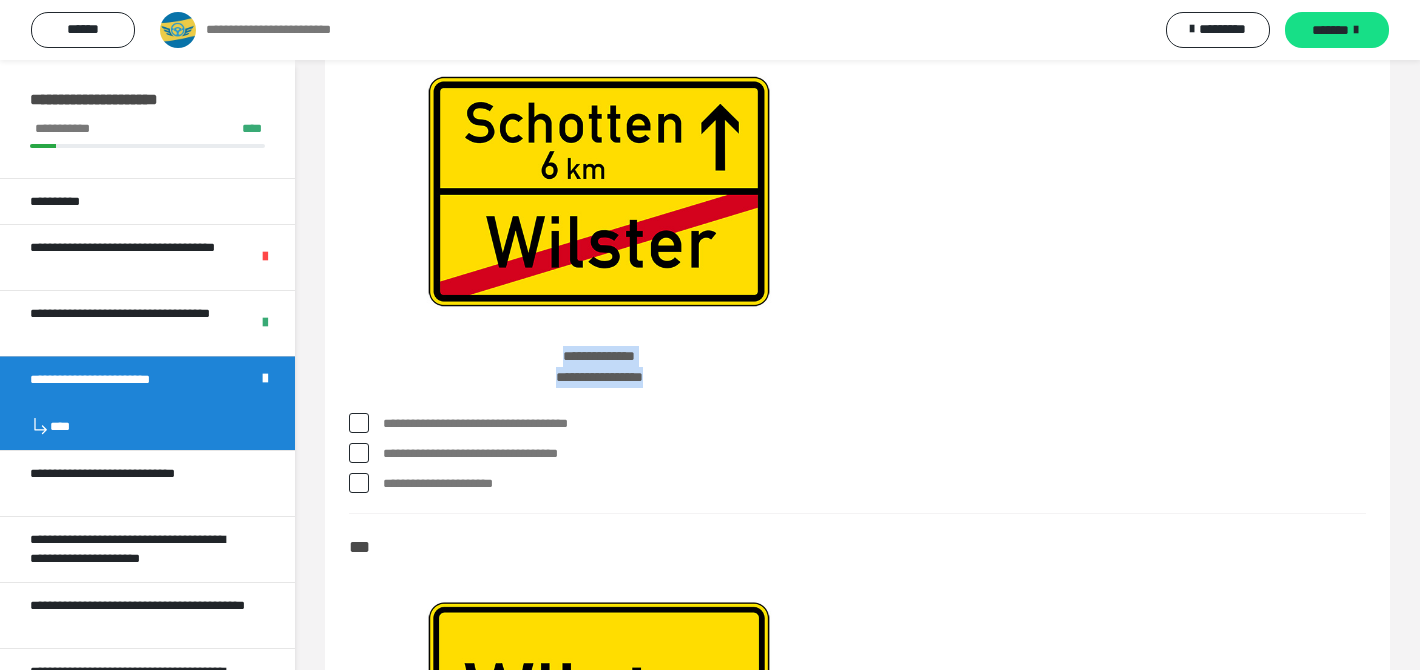 drag, startPoint x: 555, startPoint y: 359, endPoint x: 660, endPoint y: 375, distance: 106.21205 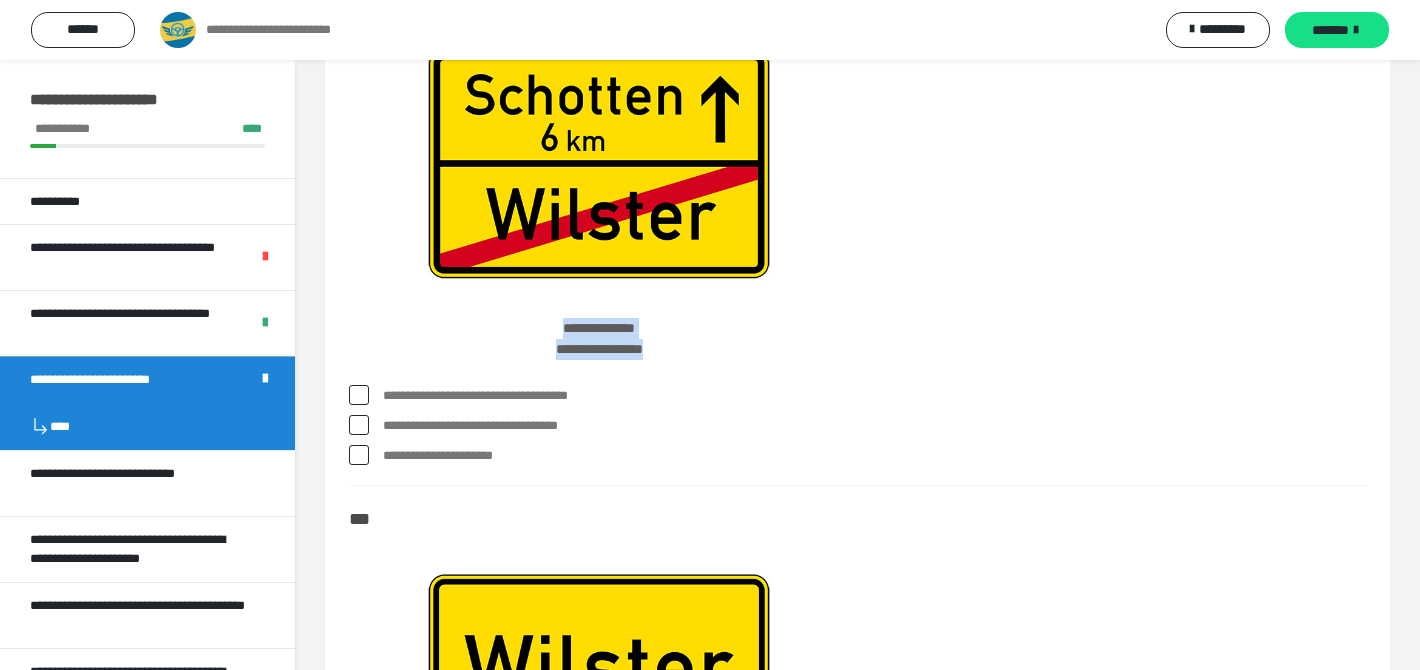 scroll, scrollTop: 10120, scrollLeft: 0, axis: vertical 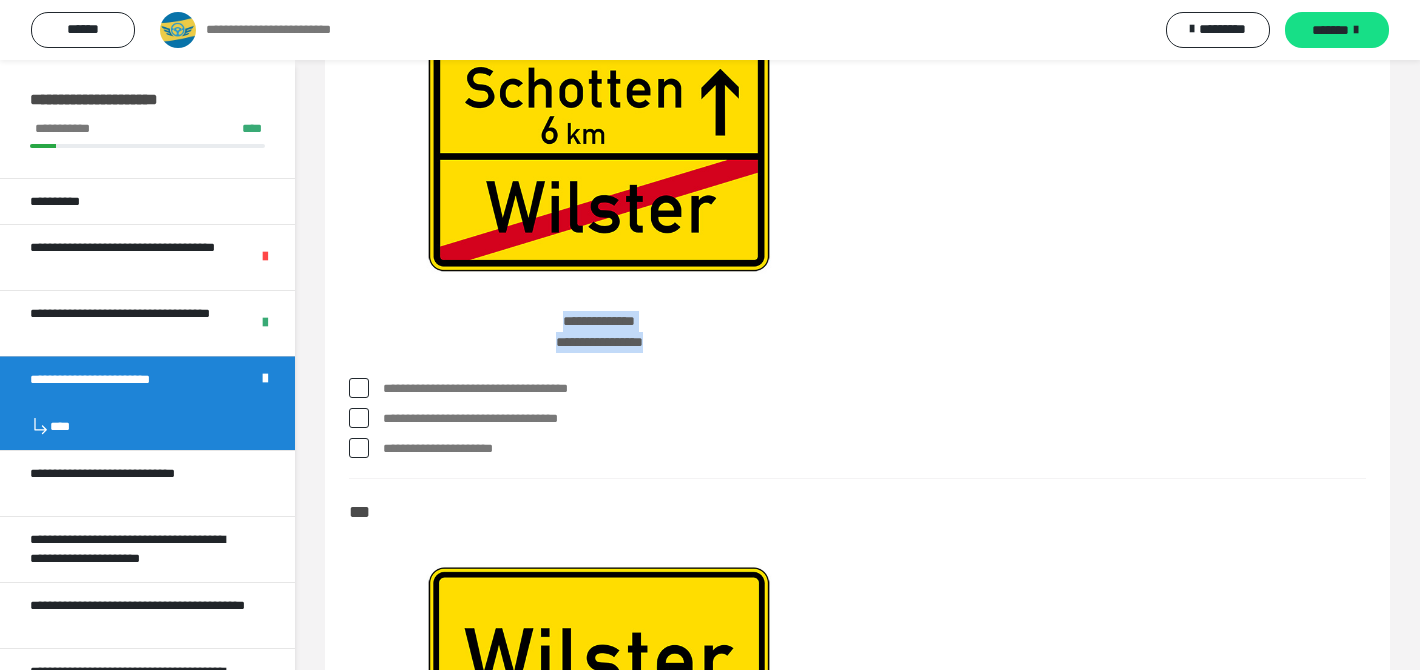 click at bounding box center (359, 418) 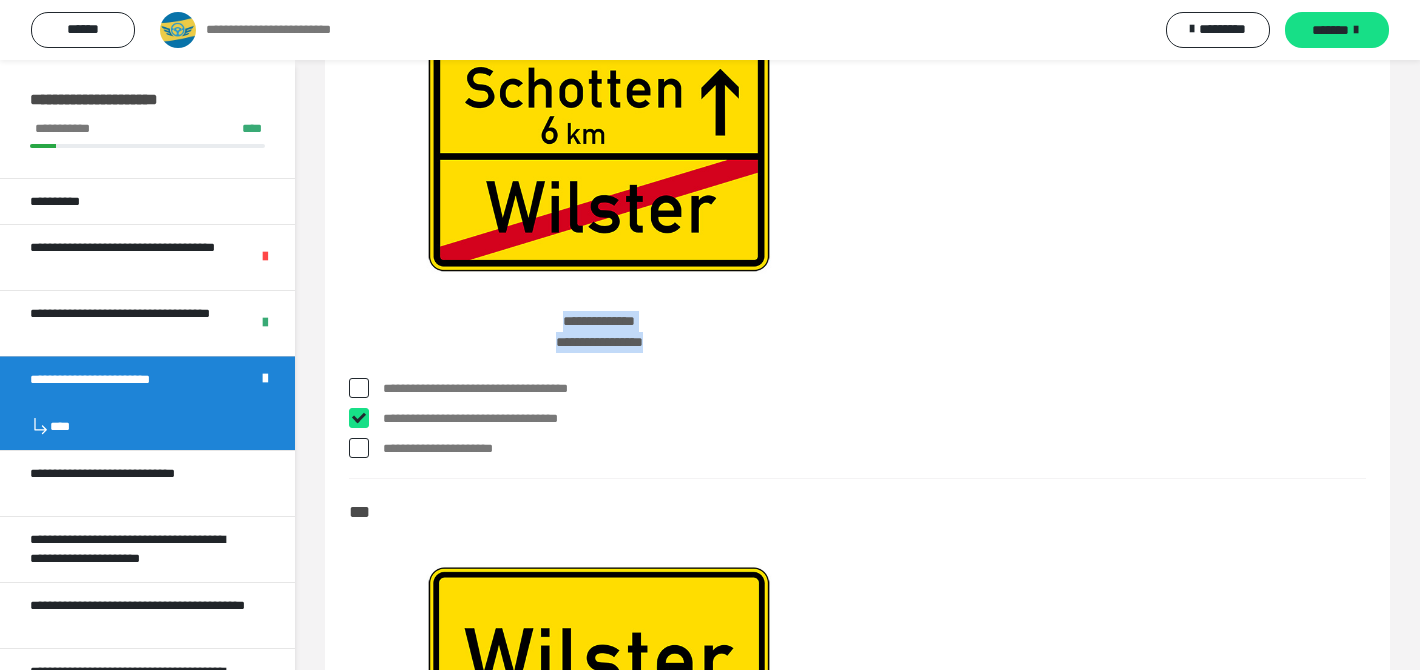 checkbox on "****" 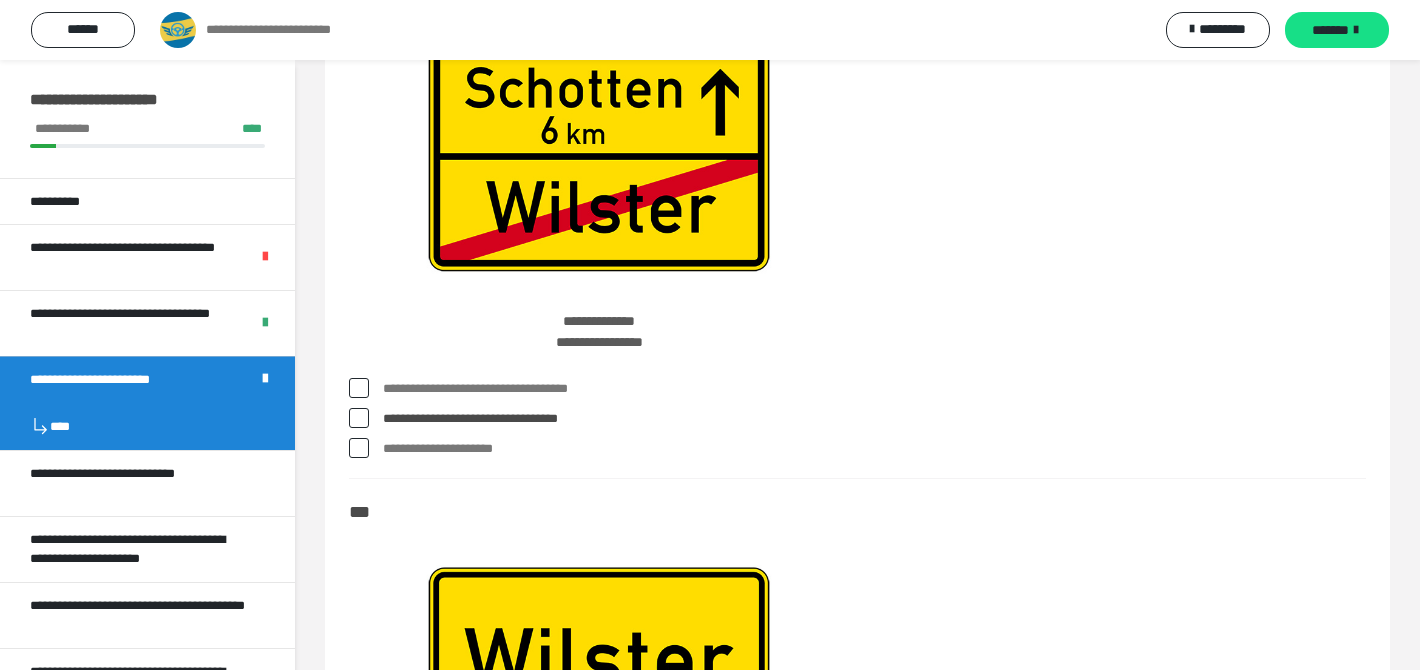 click on "**********" at bounding box center (857, -3418) 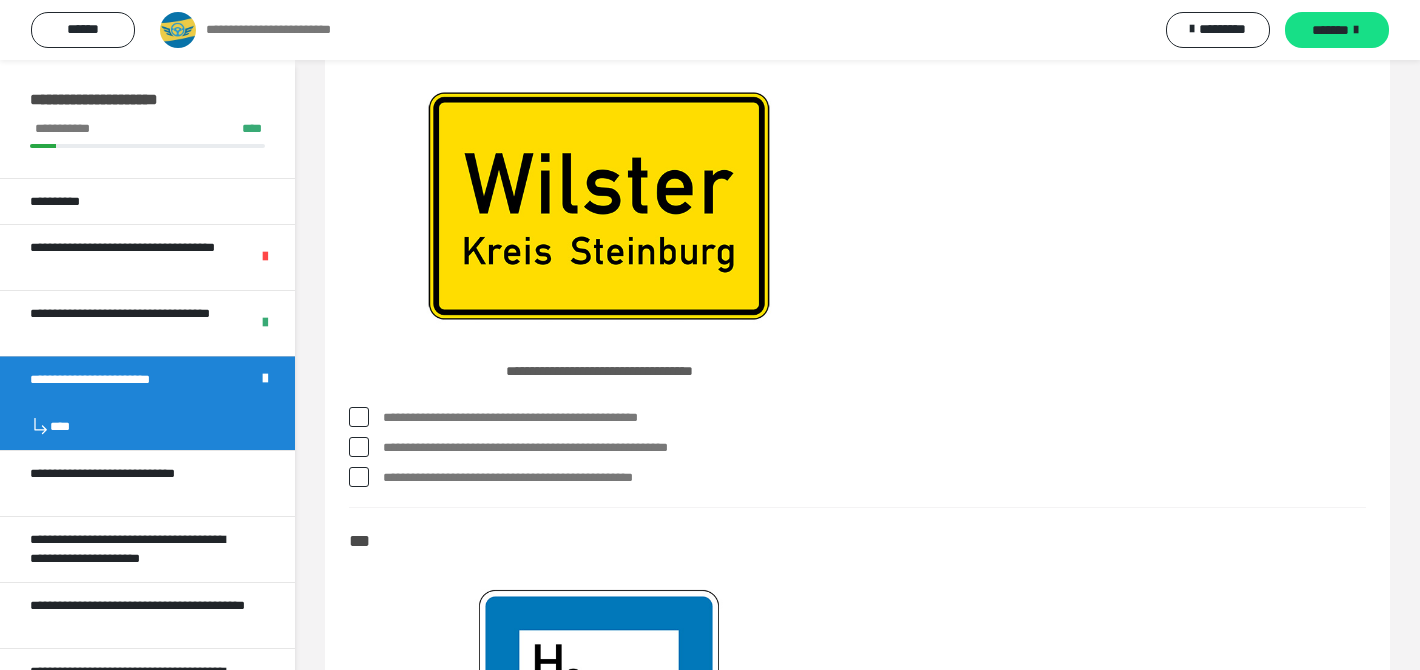 scroll, scrollTop: 10596, scrollLeft: 0, axis: vertical 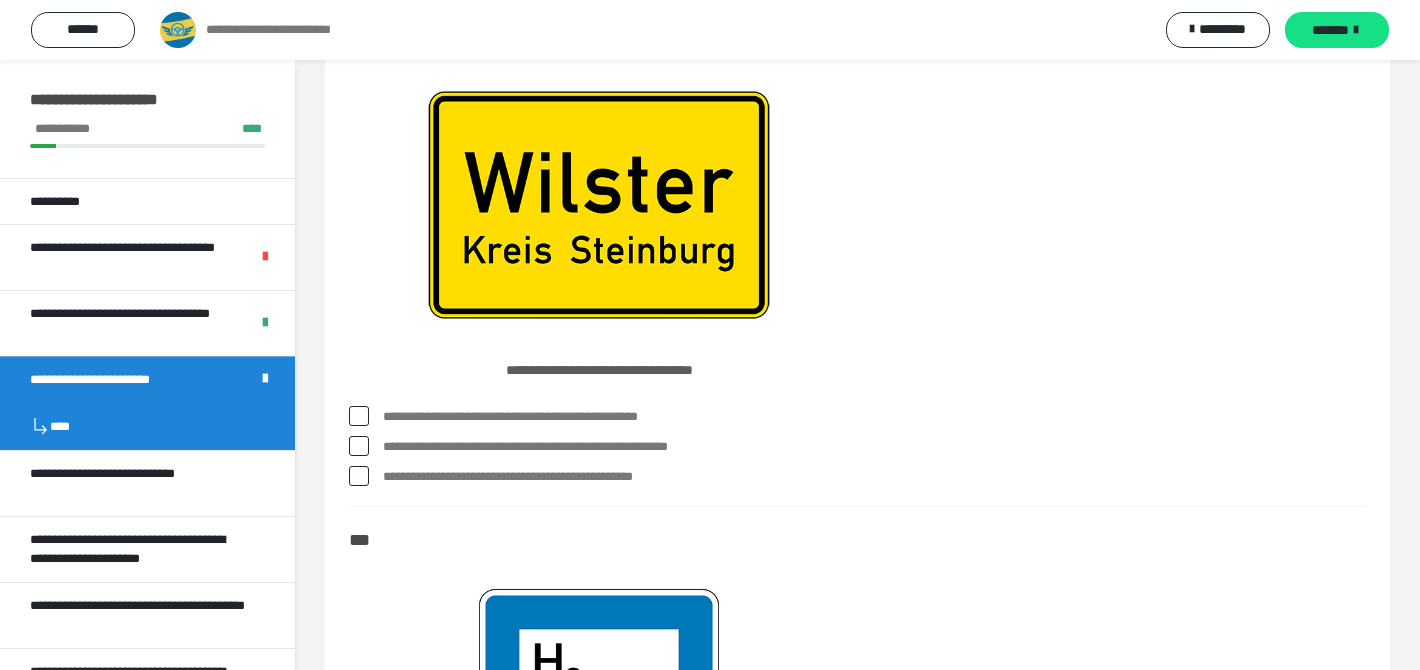 click on "**********" at bounding box center [874, 417] 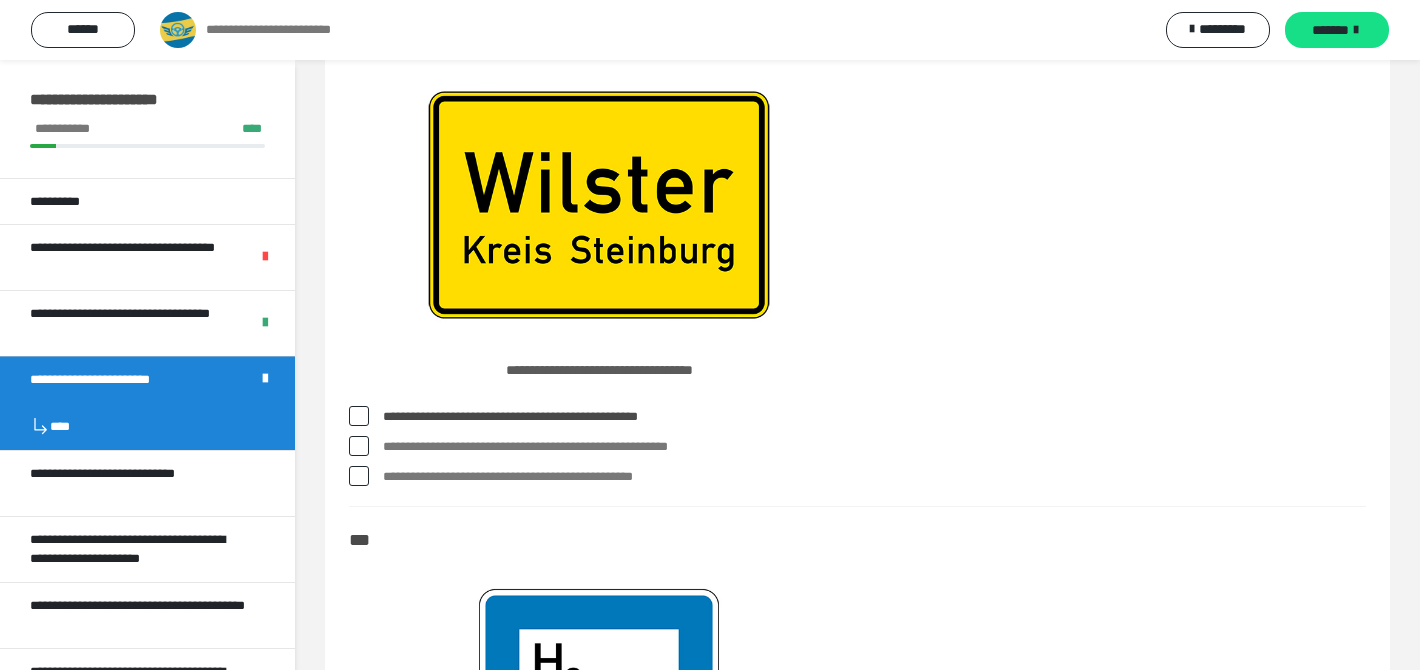 click on "**********" at bounding box center [874, 447] 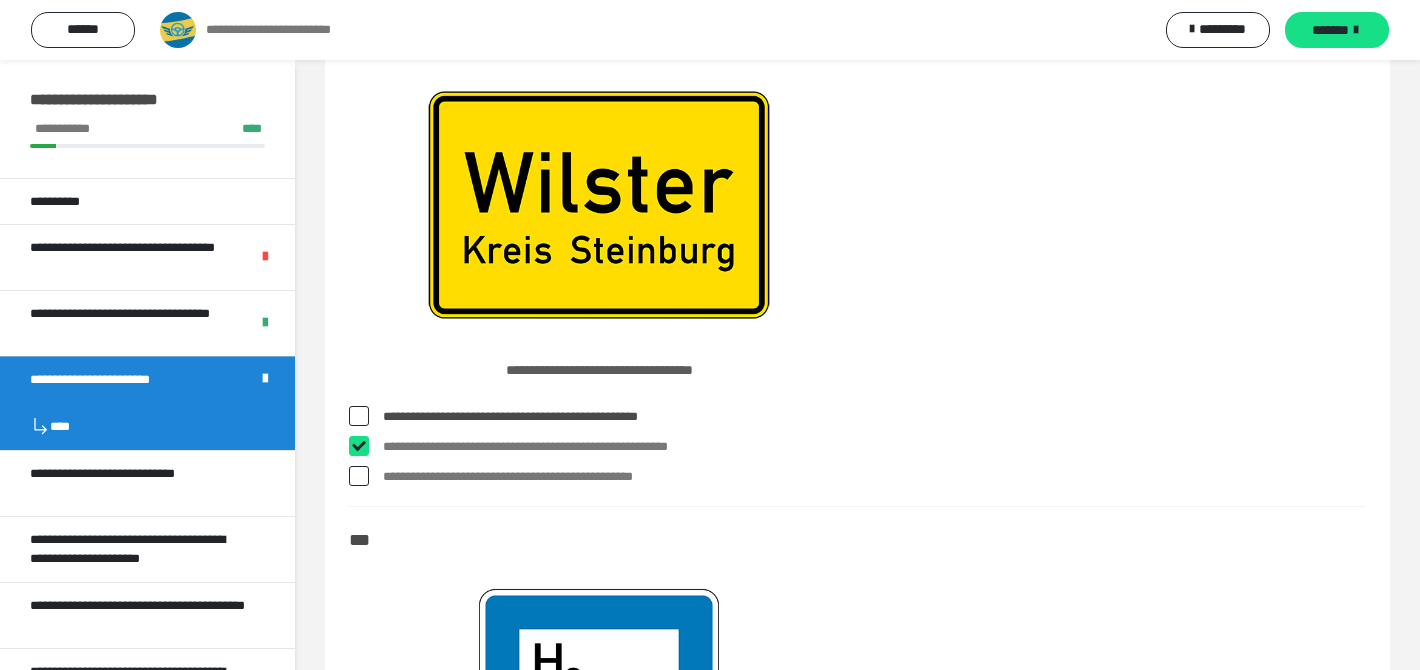 checkbox on "****" 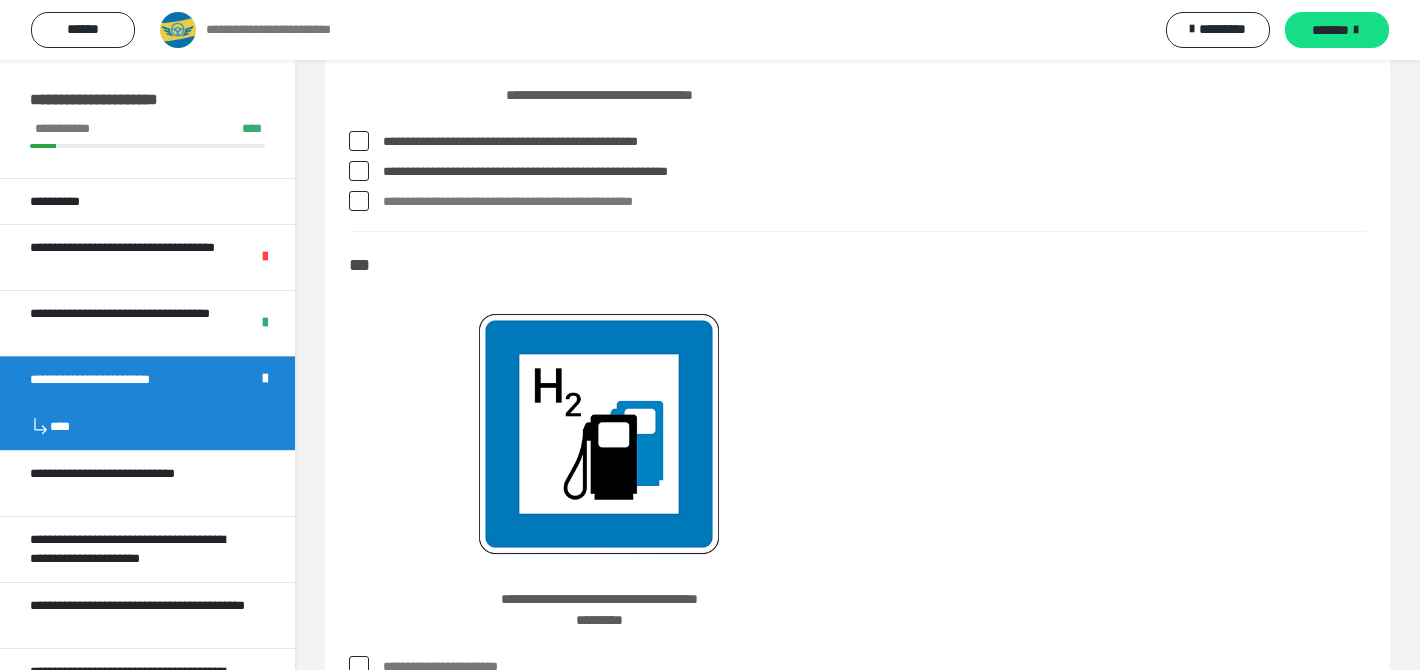 scroll, scrollTop: 11110, scrollLeft: 0, axis: vertical 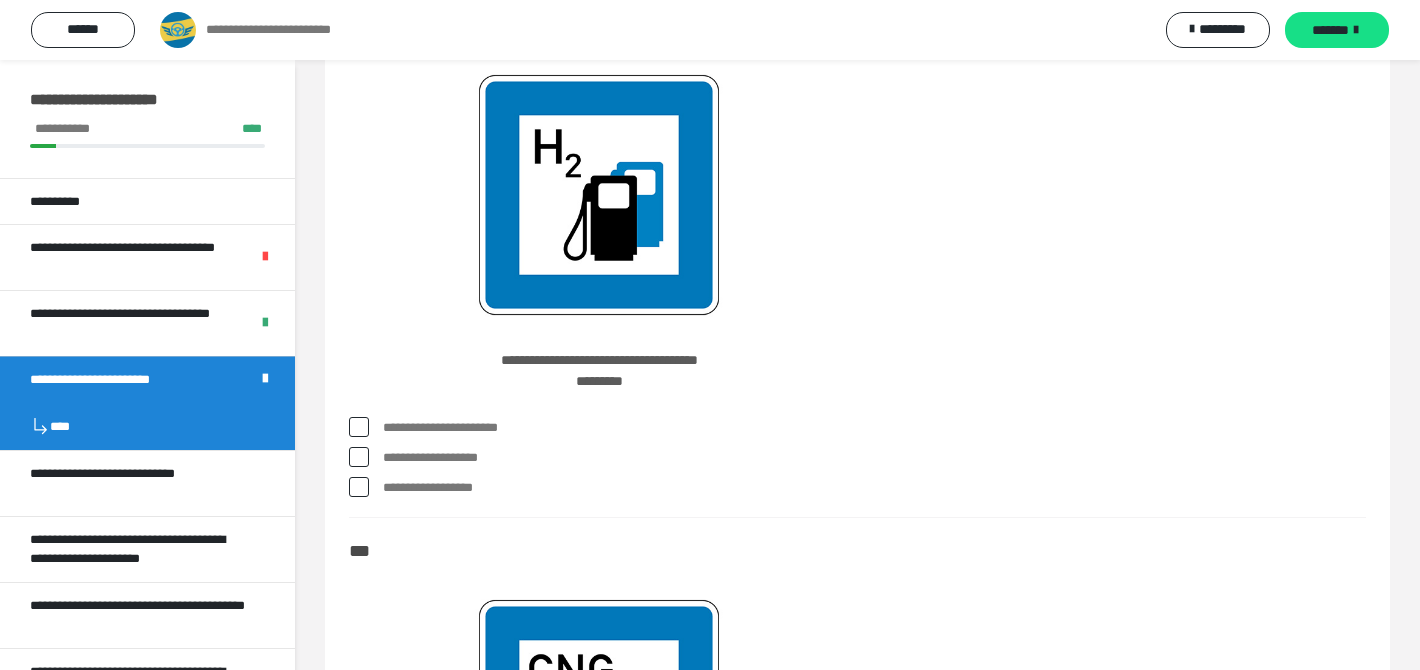 click on "**********" at bounding box center [874, 428] 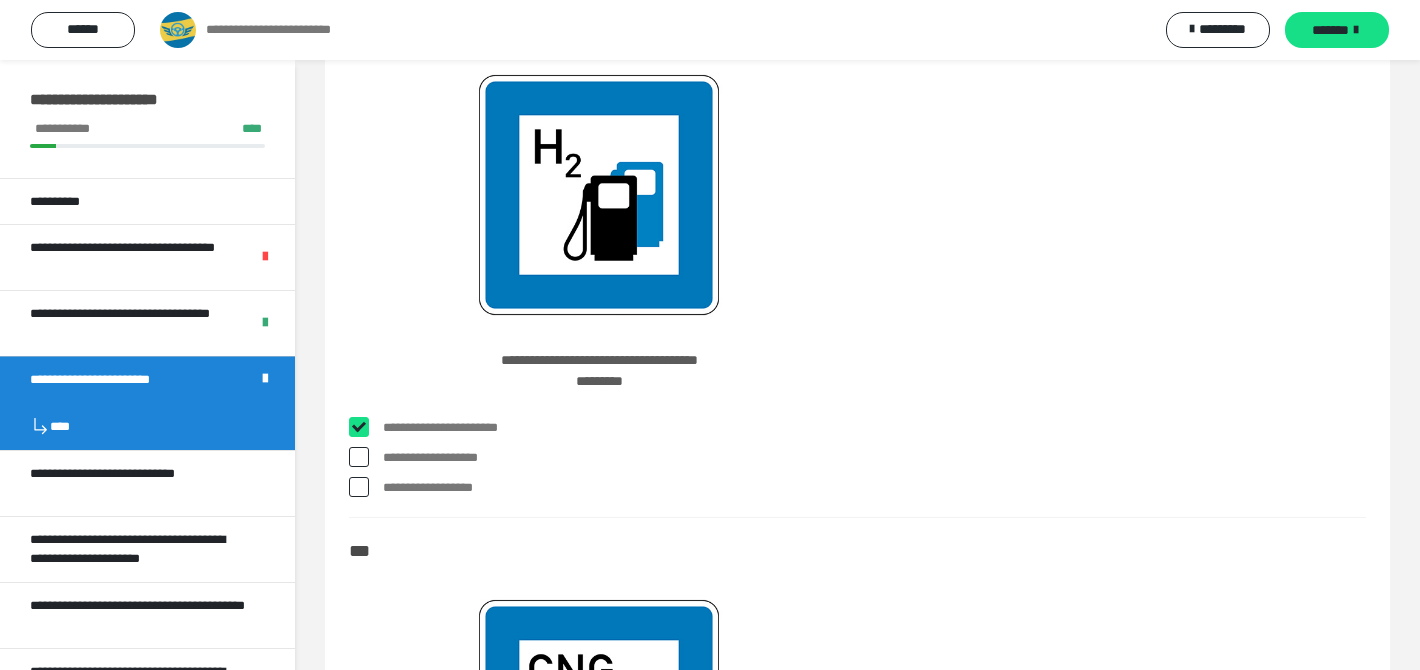 checkbox on "****" 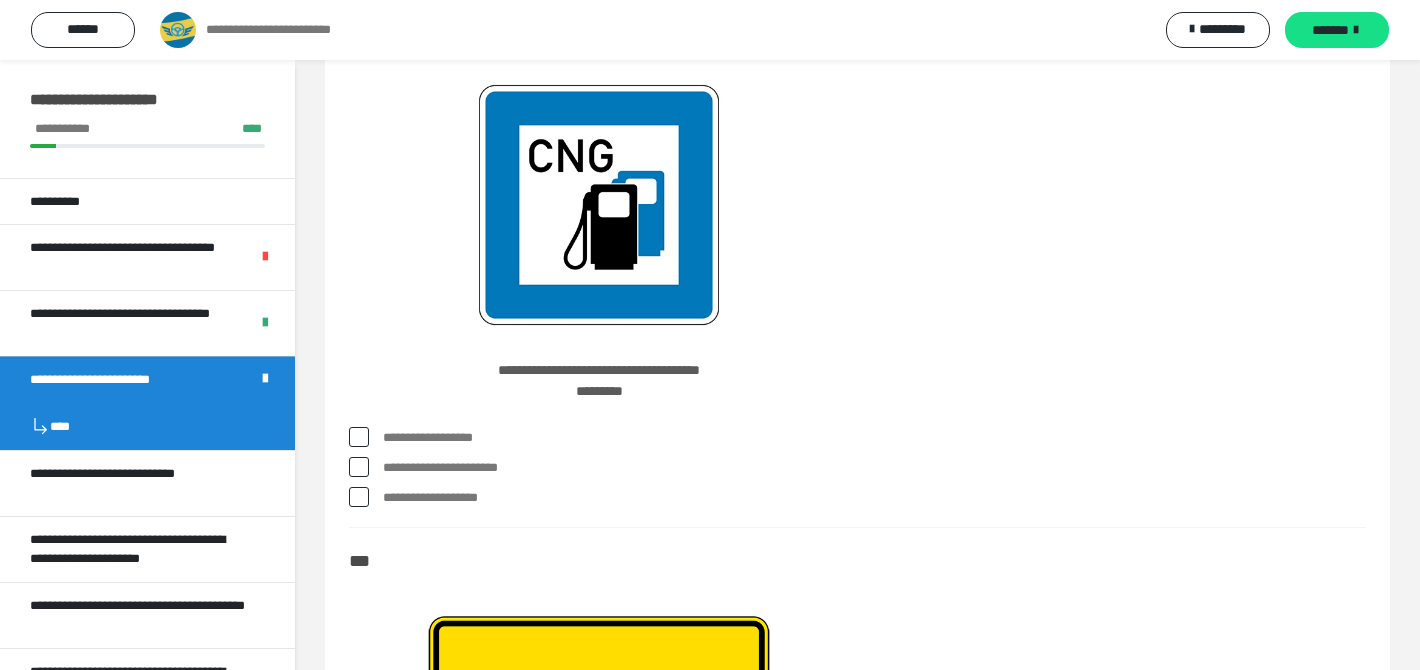scroll, scrollTop: 11626, scrollLeft: 0, axis: vertical 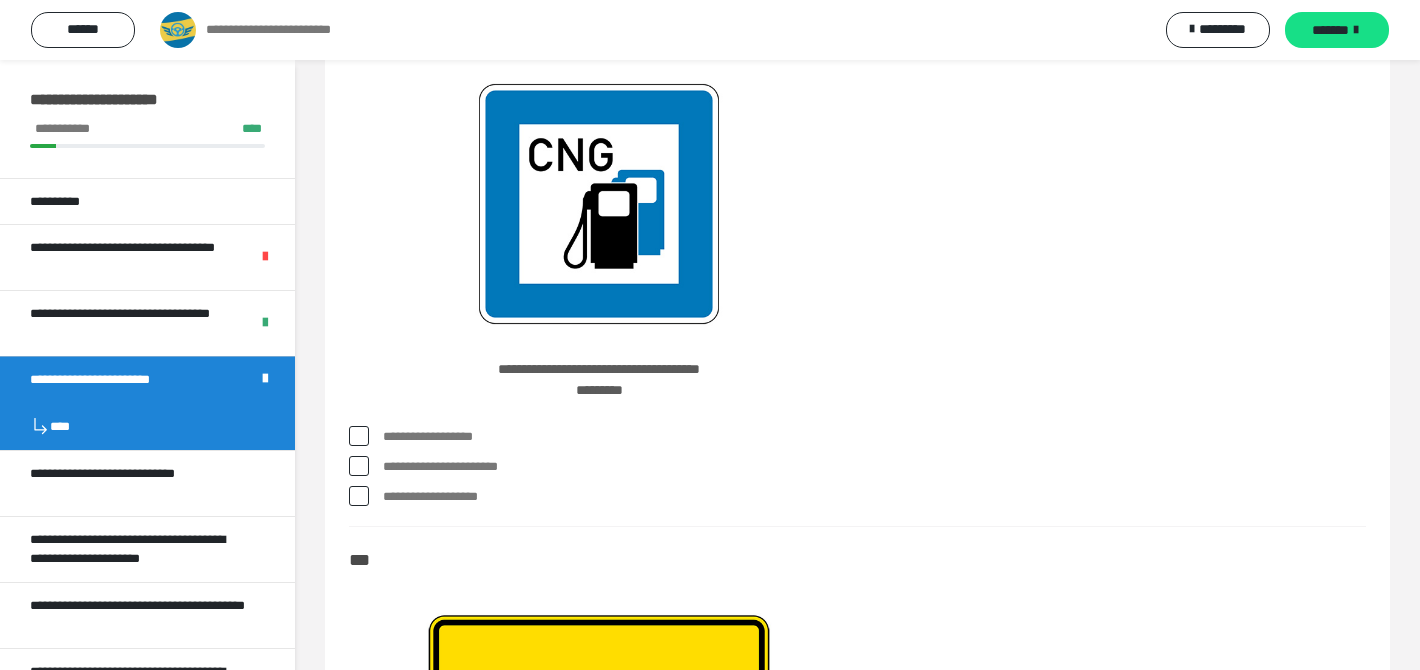 click on "**********" at bounding box center (874, 437) 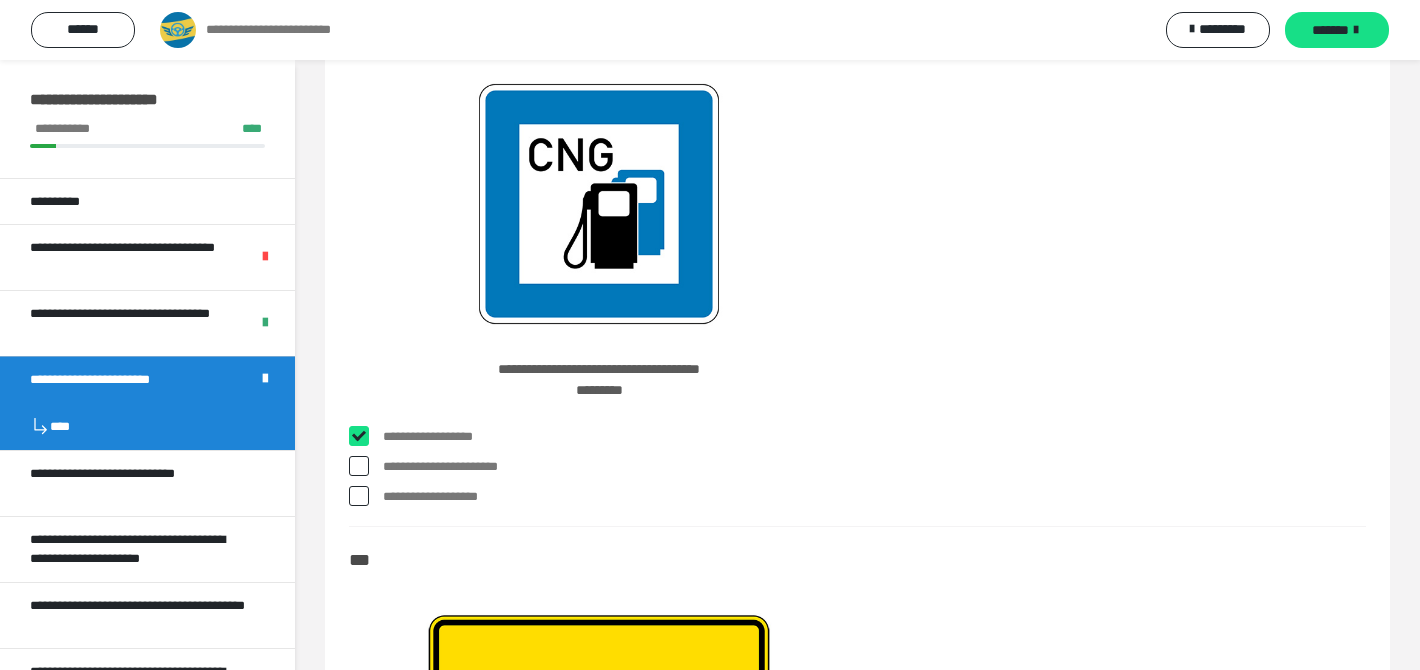 checkbox on "****" 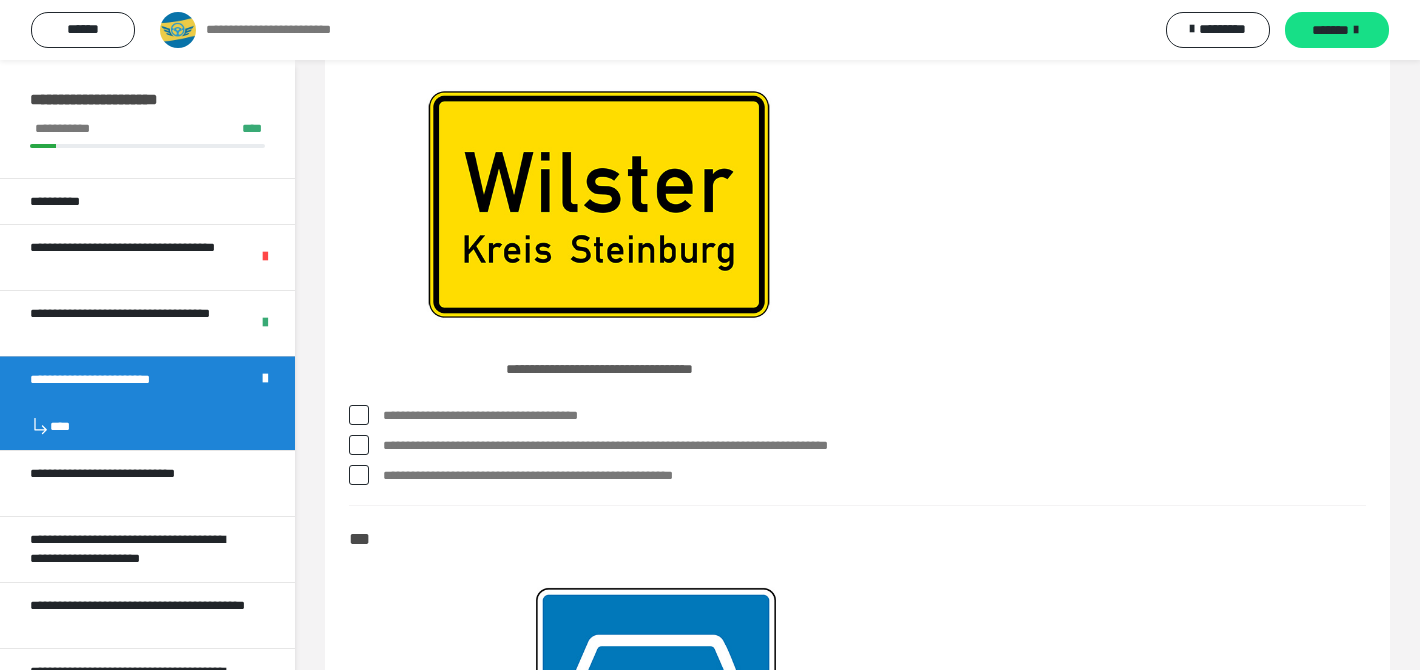 scroll, scrollTop: 12147, scrollLeft: 0, axis: vertical 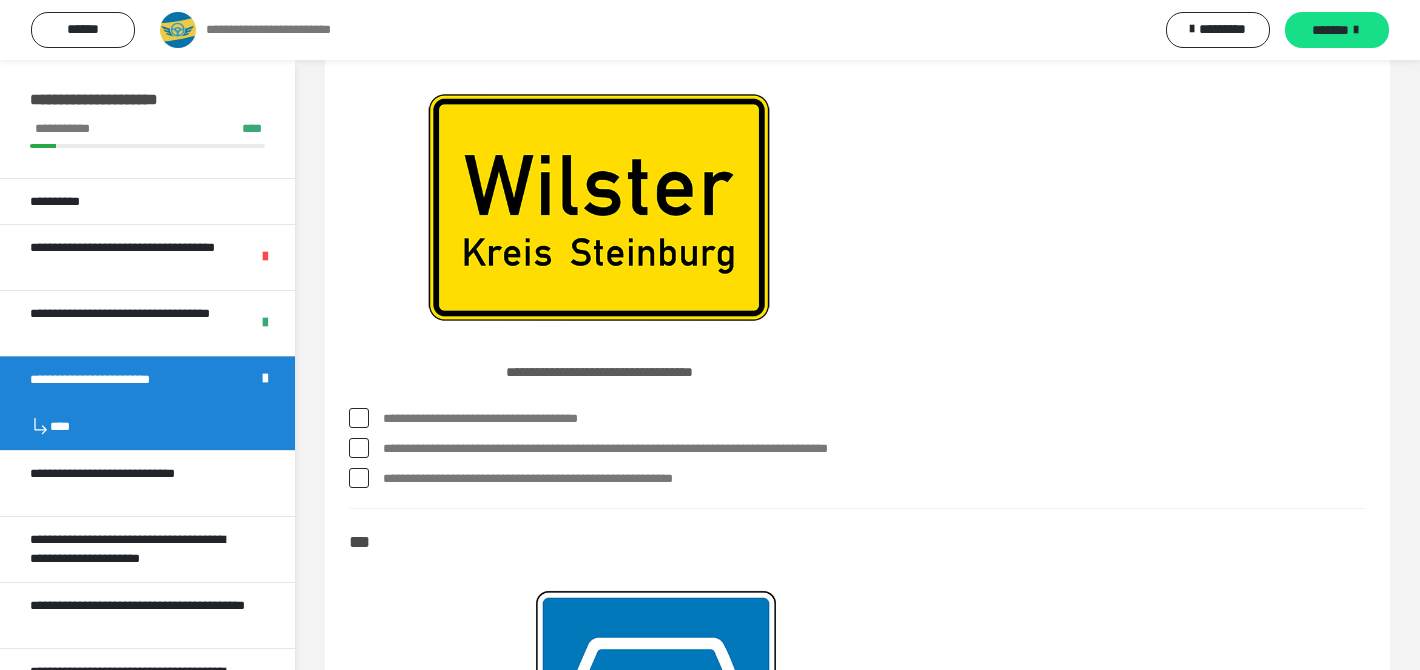 click on "**********" at bounding box center (874, 419) 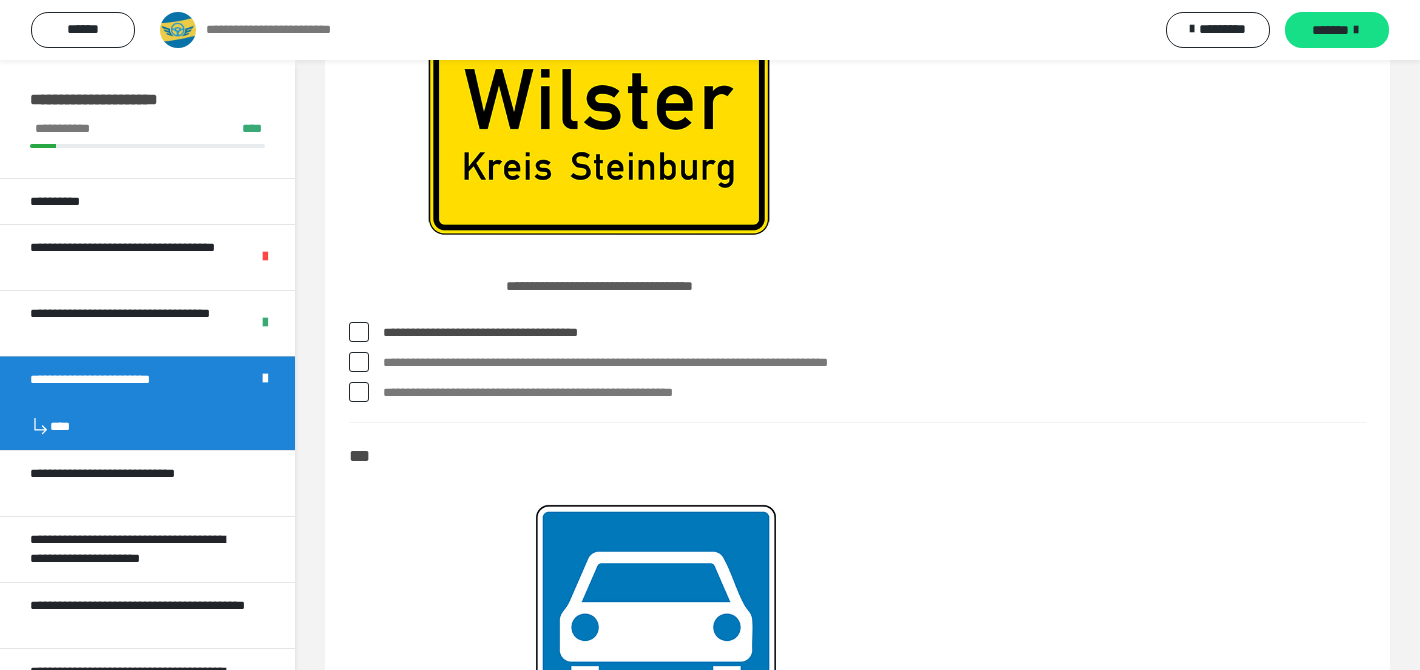 scroll, scrollTop: 12238, scrollLeft: 0, axis: vertical 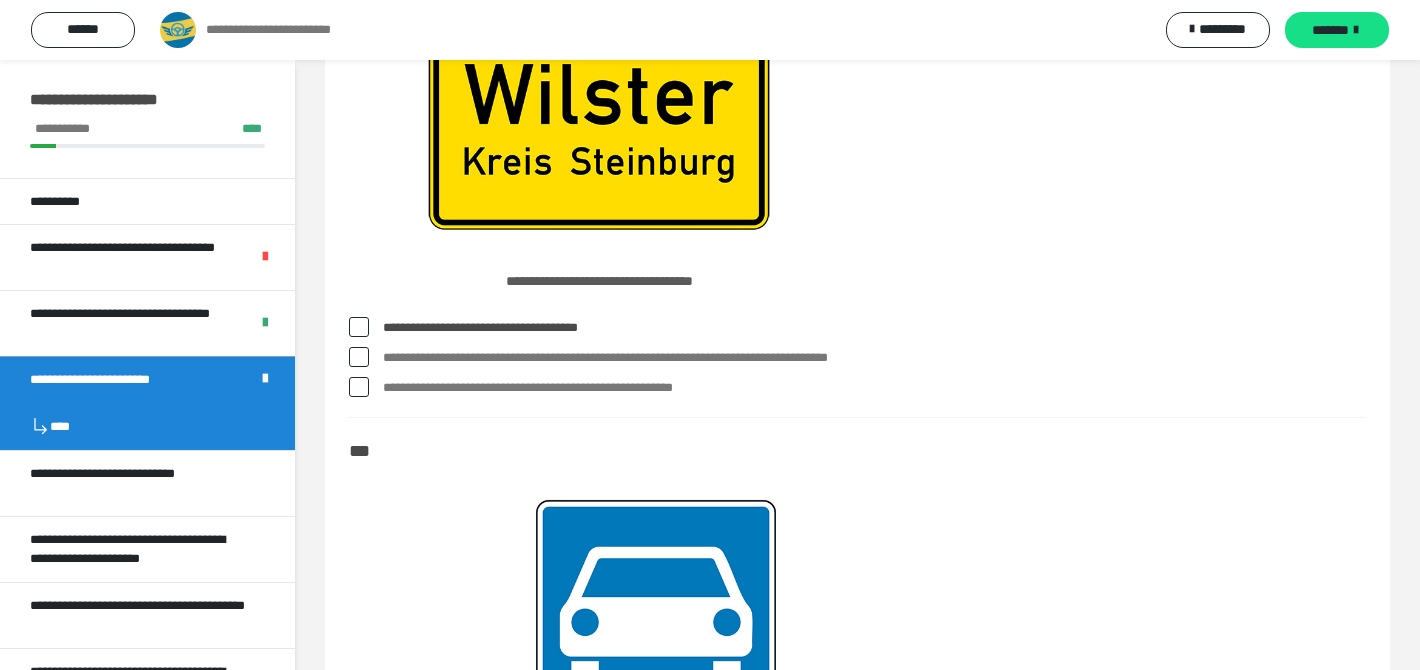 click on "**********" at bounding box center [874, 358] 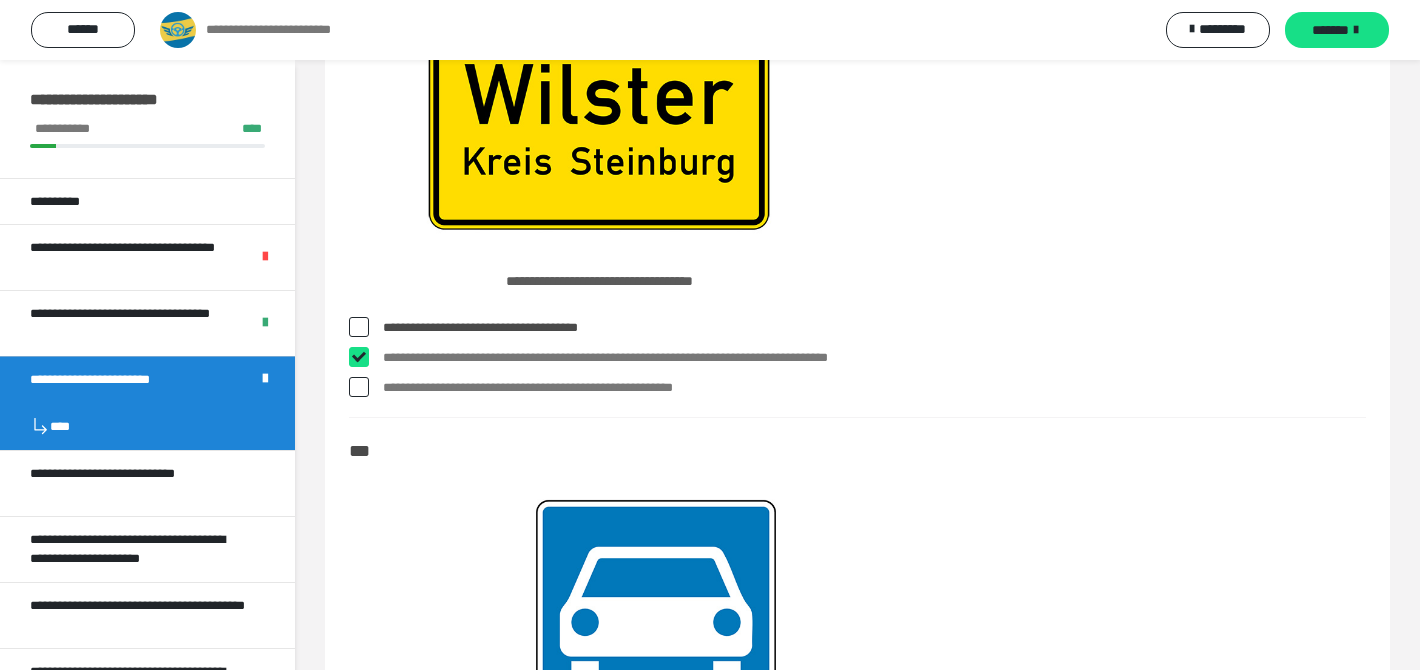 checkbox on "****" 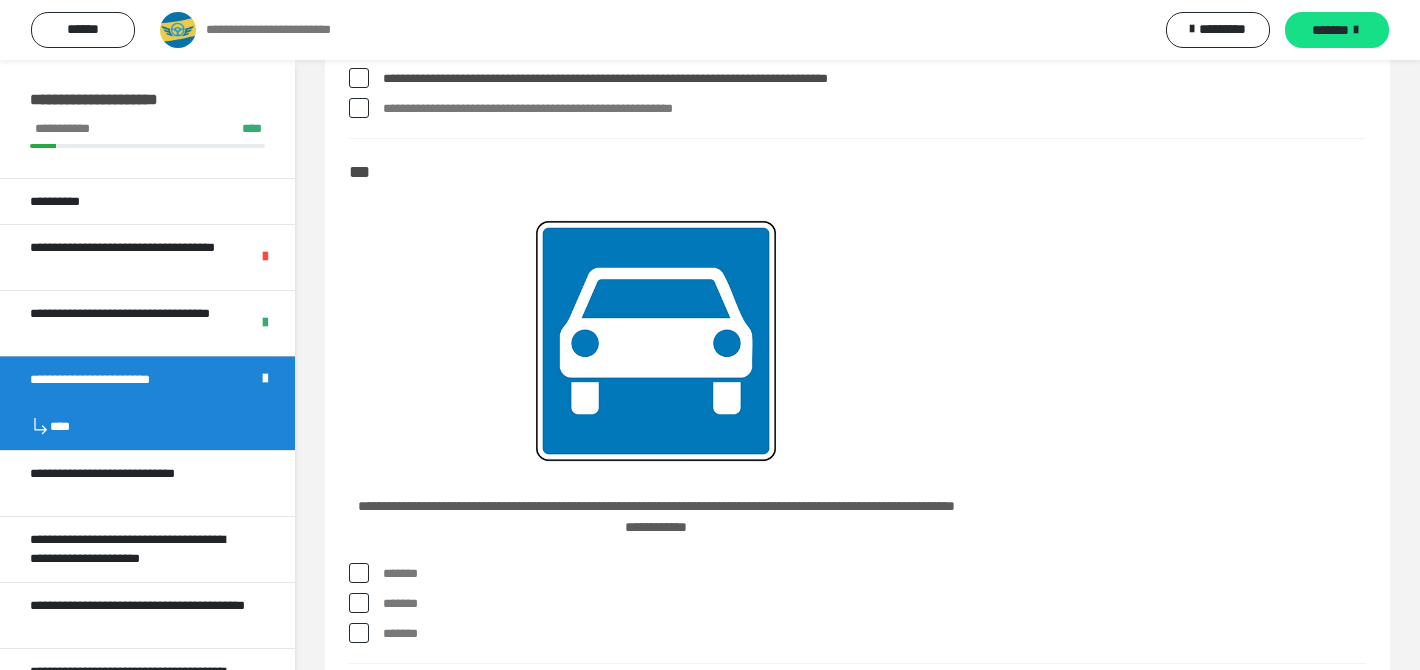 scroll, scrollTop: 12628, scrollLeft: 0, axis: vertical 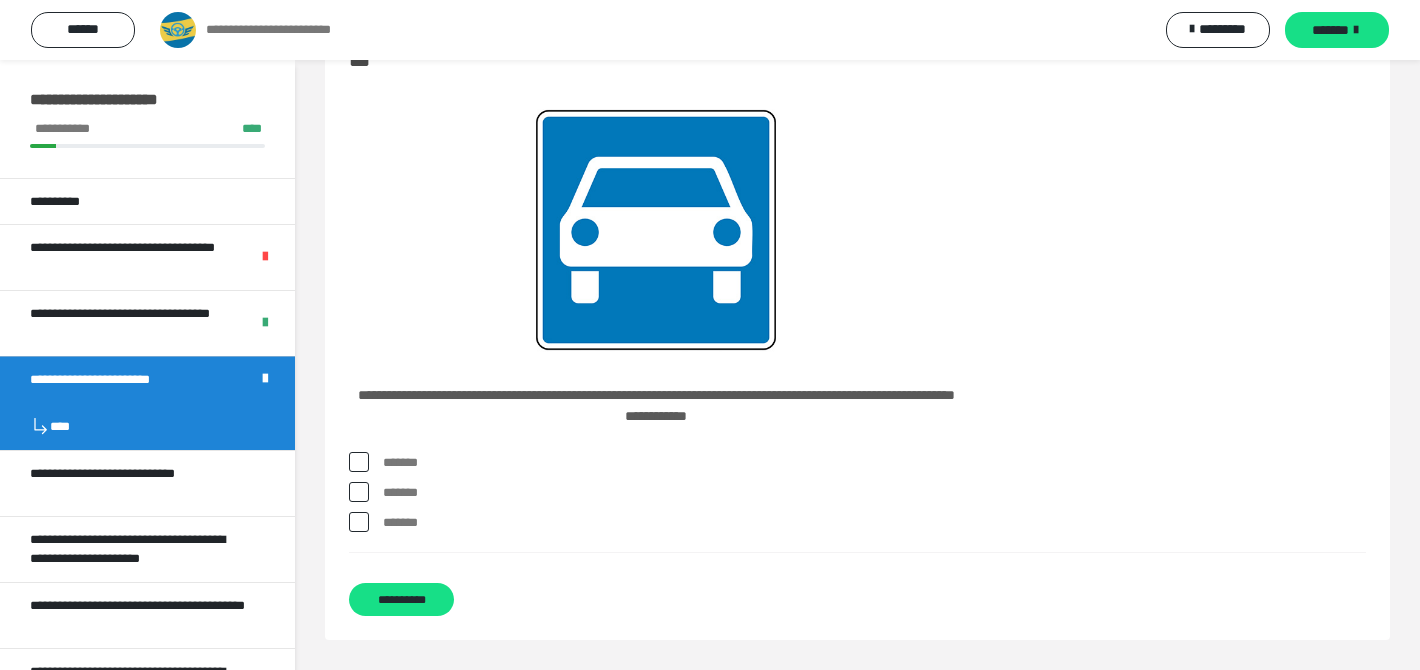 click on "*******" at bounding box center [874, 523] 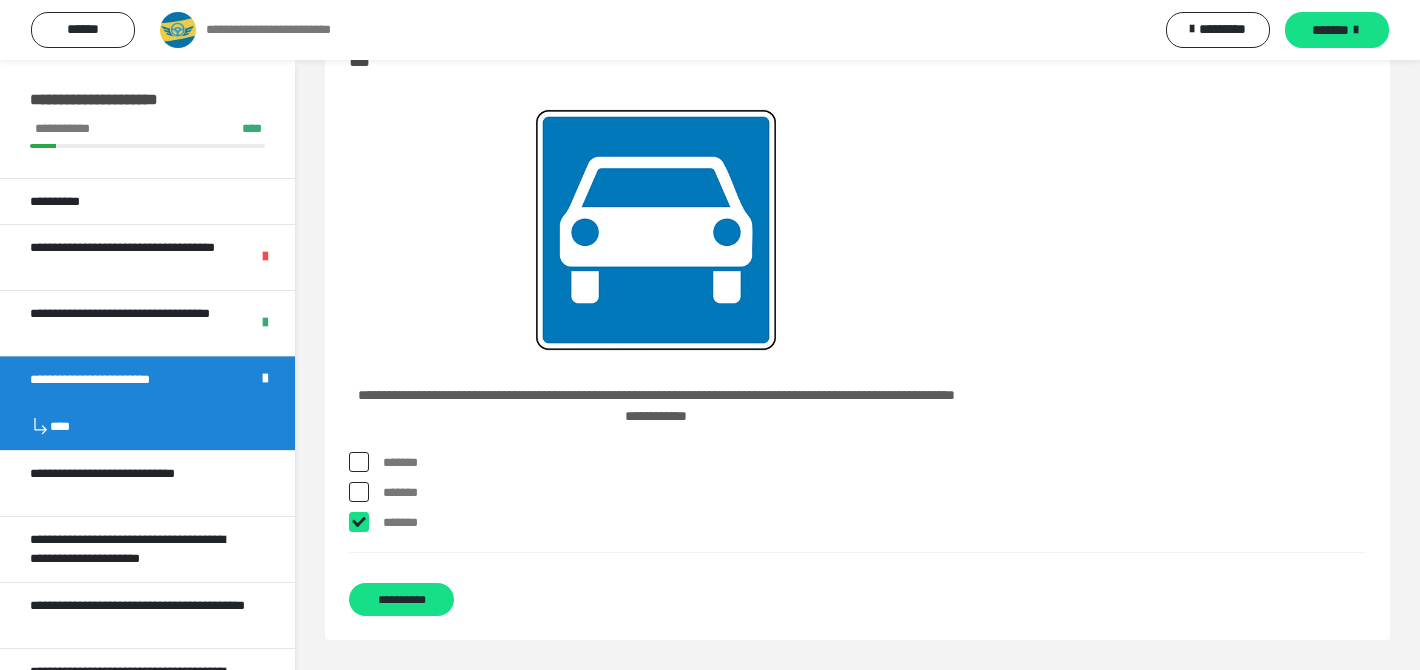 checkbox on "****" 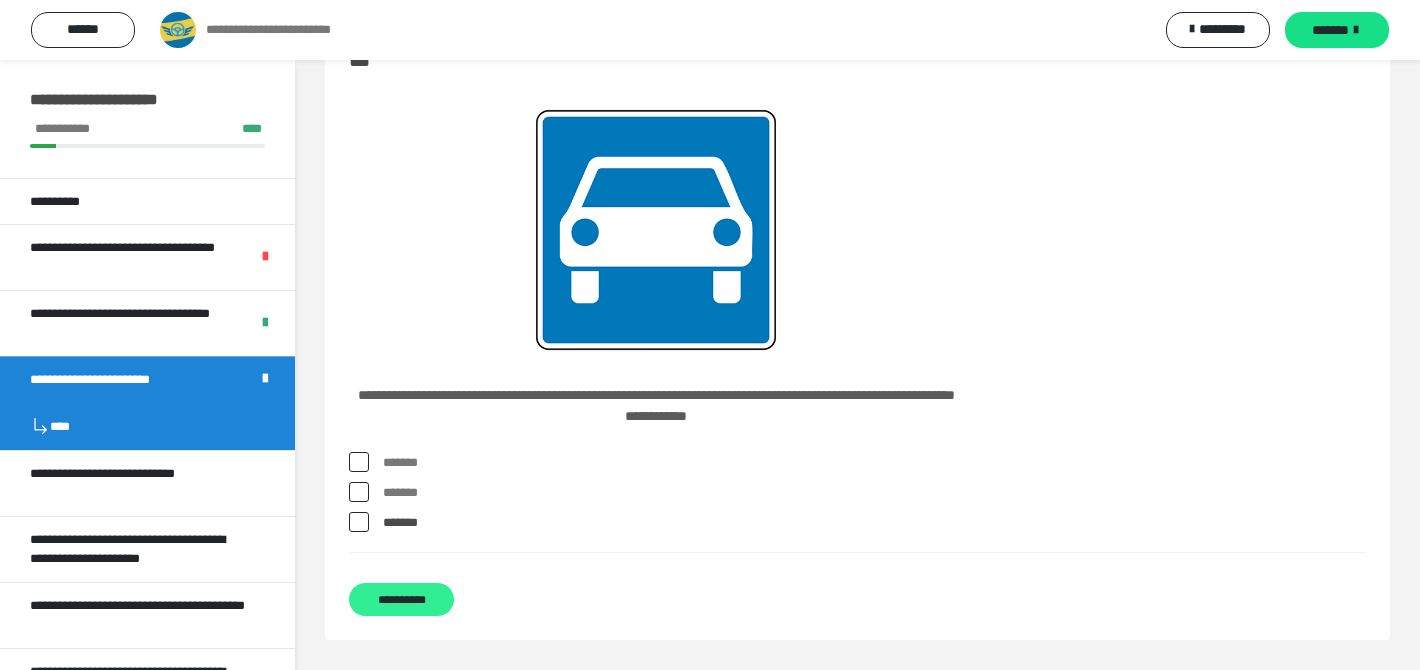 click on "**********" at bounding box center [401, 599] 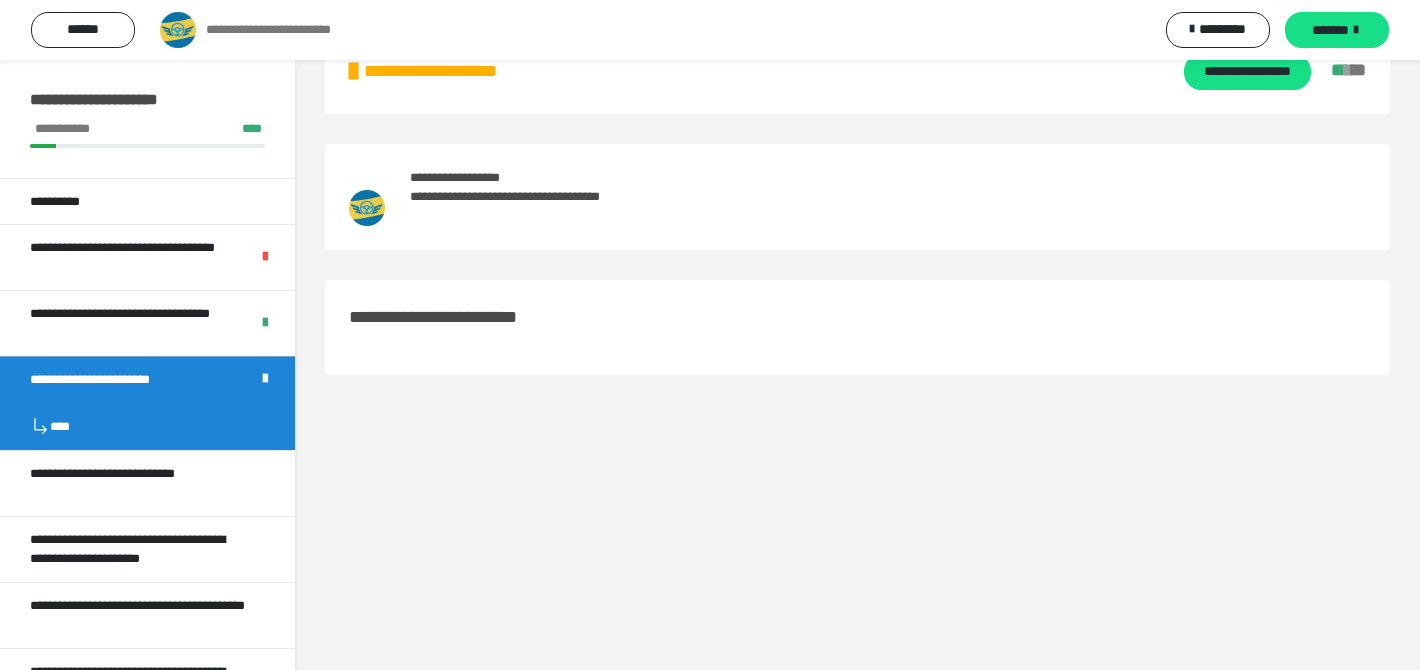 scroll, scrollTop: 60, scrollLeft: 0, axis: vertical 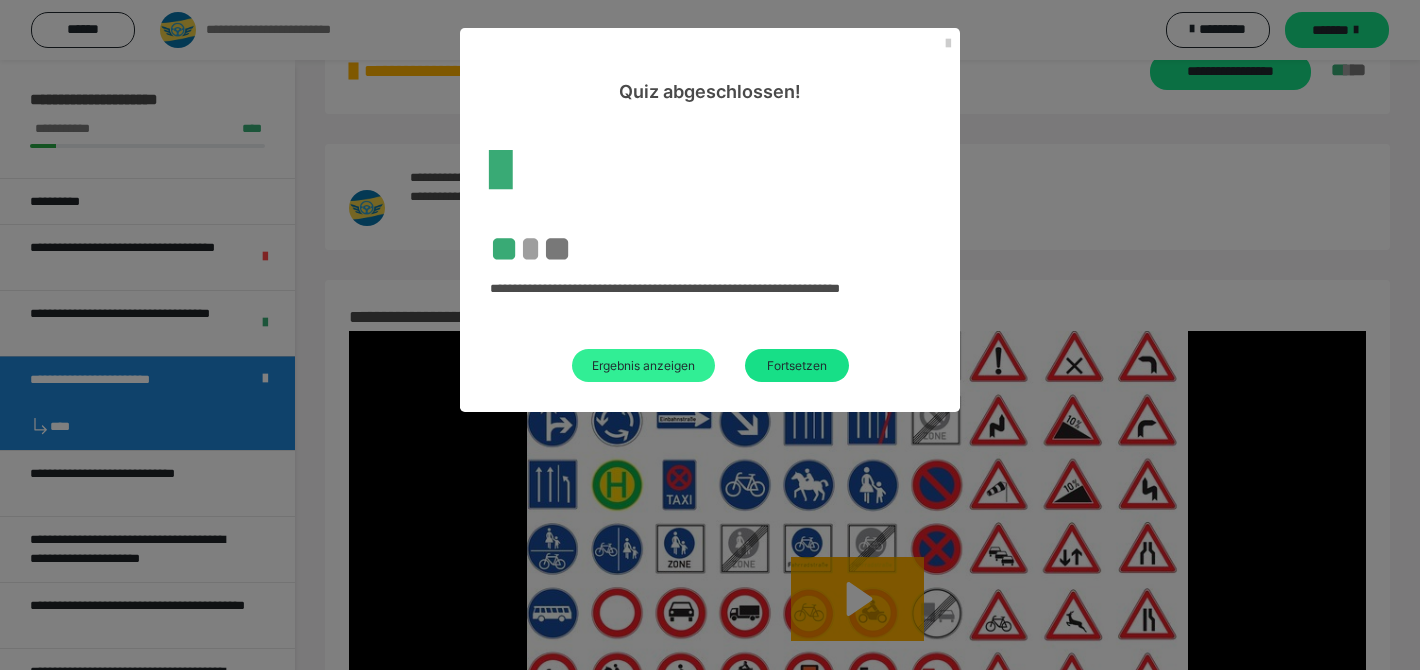 click on "Ergebnis anzeigen" at bounding box center (643, 365) 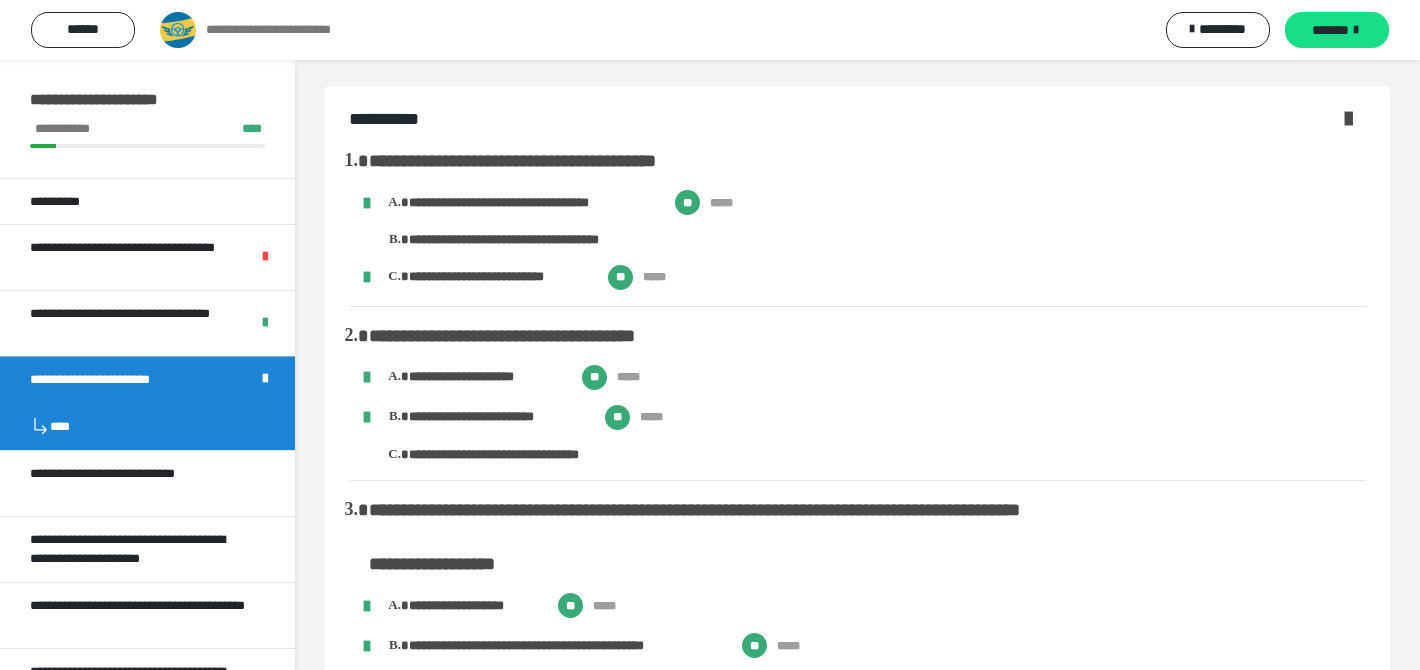 scroll, scrollTop: 0, scrollLeft: 0, axis: both 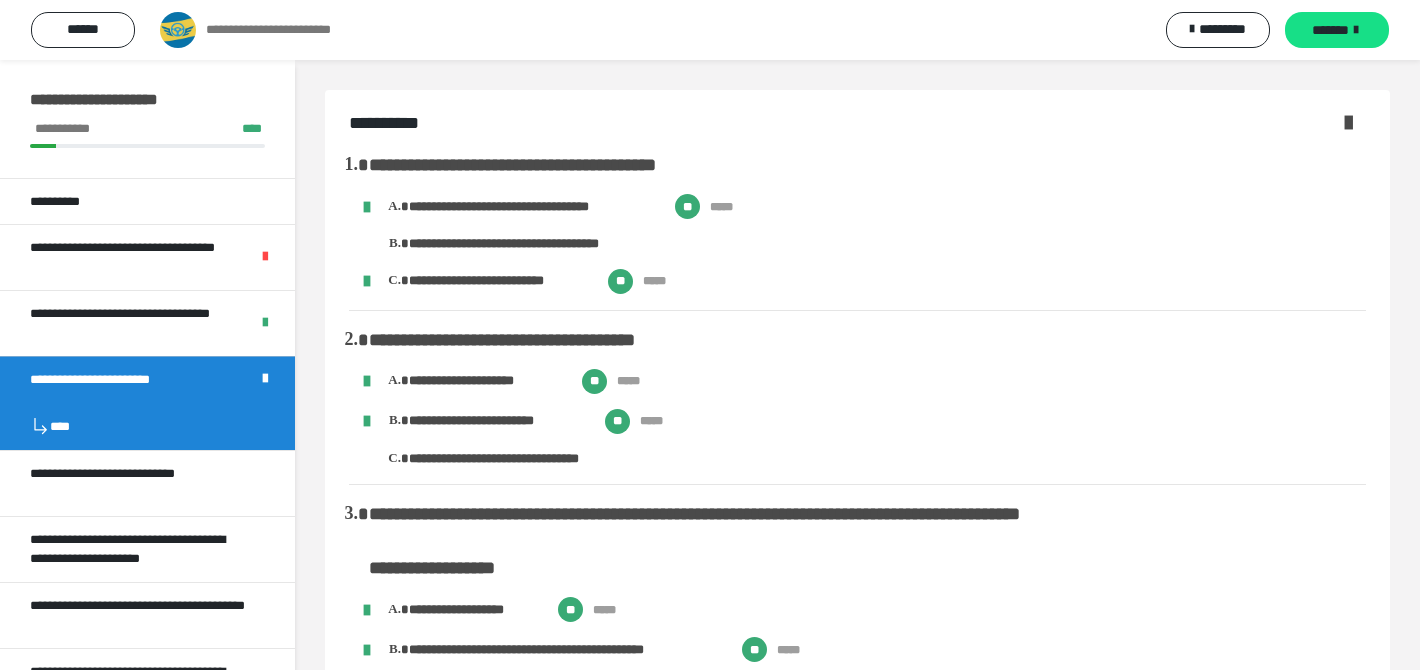 click on "**" at bounding box center [687, 206] 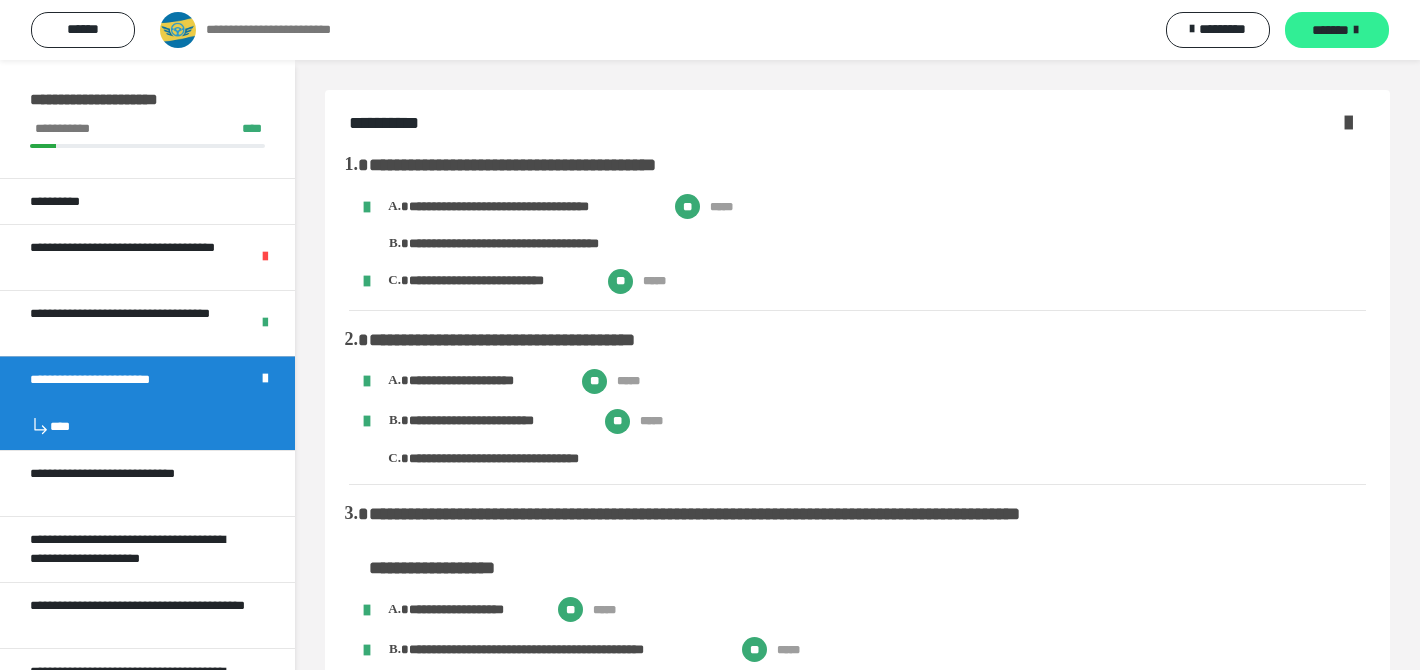 click on "*******" at bounding box center (1330, 30) 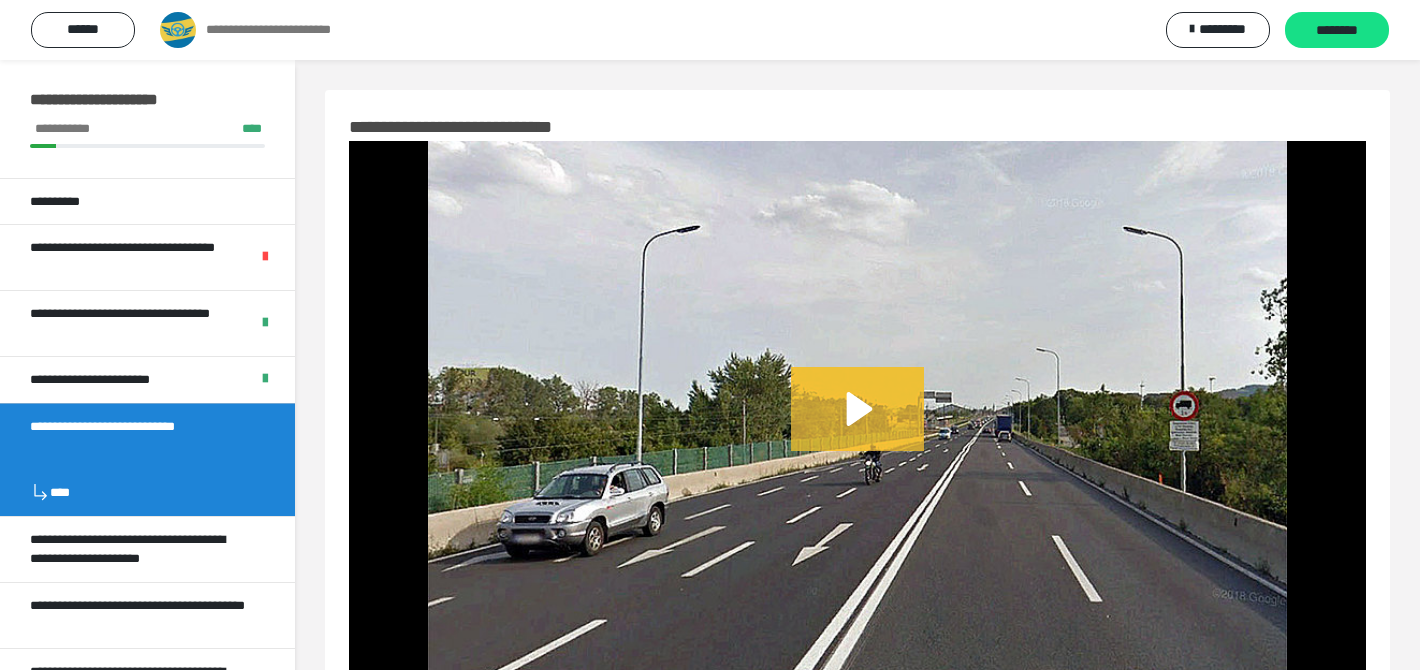 scroll, scrollTop: 97, scrollLeft: 0, axis: vertical 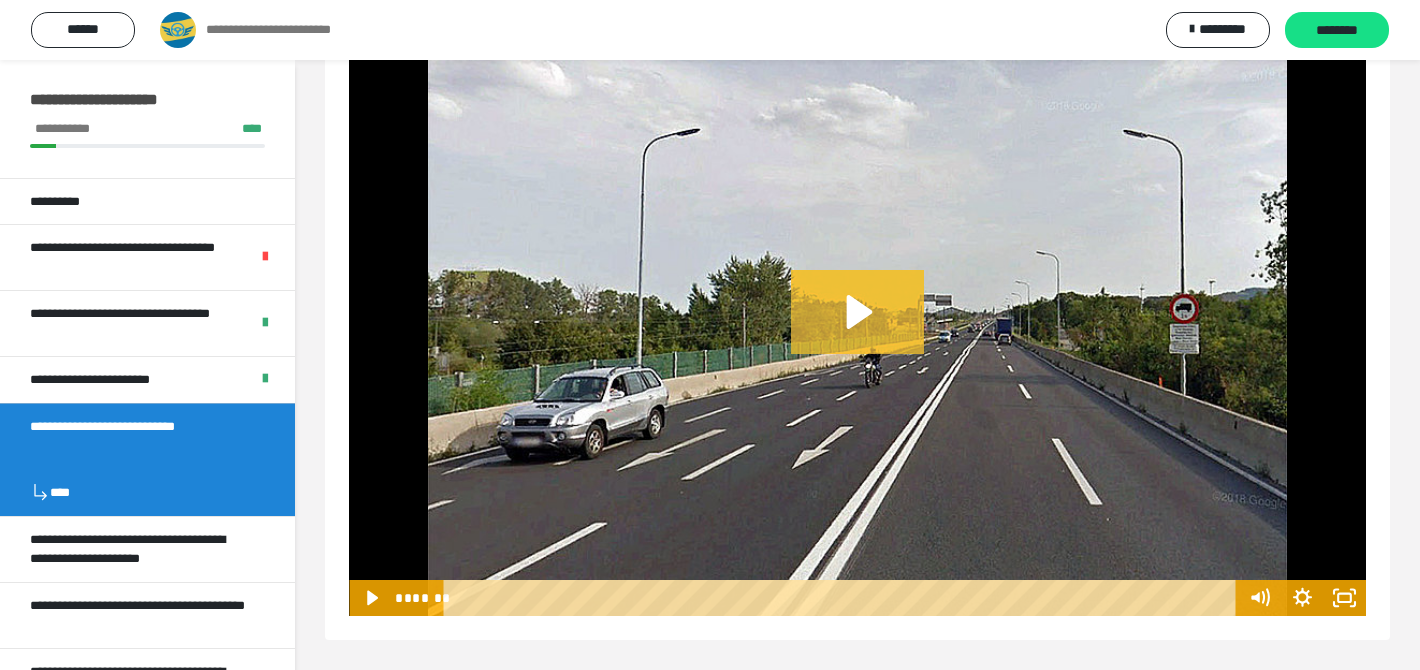 click 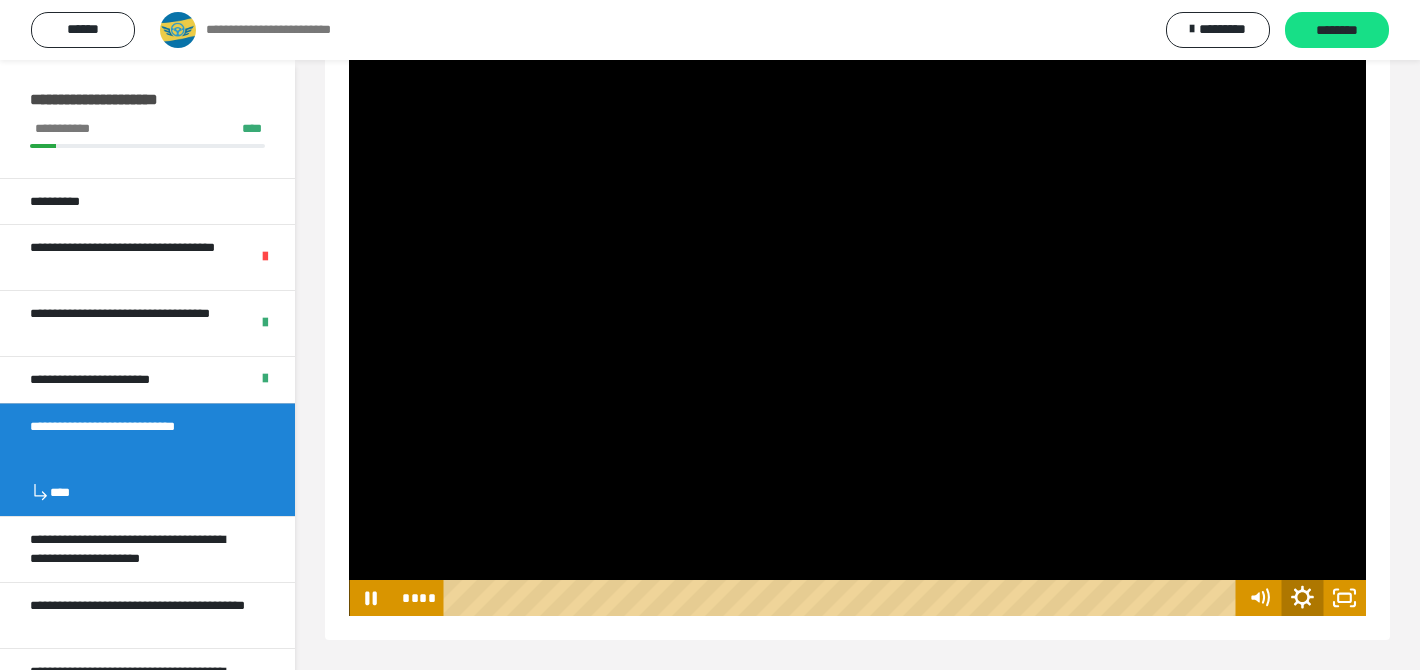 click 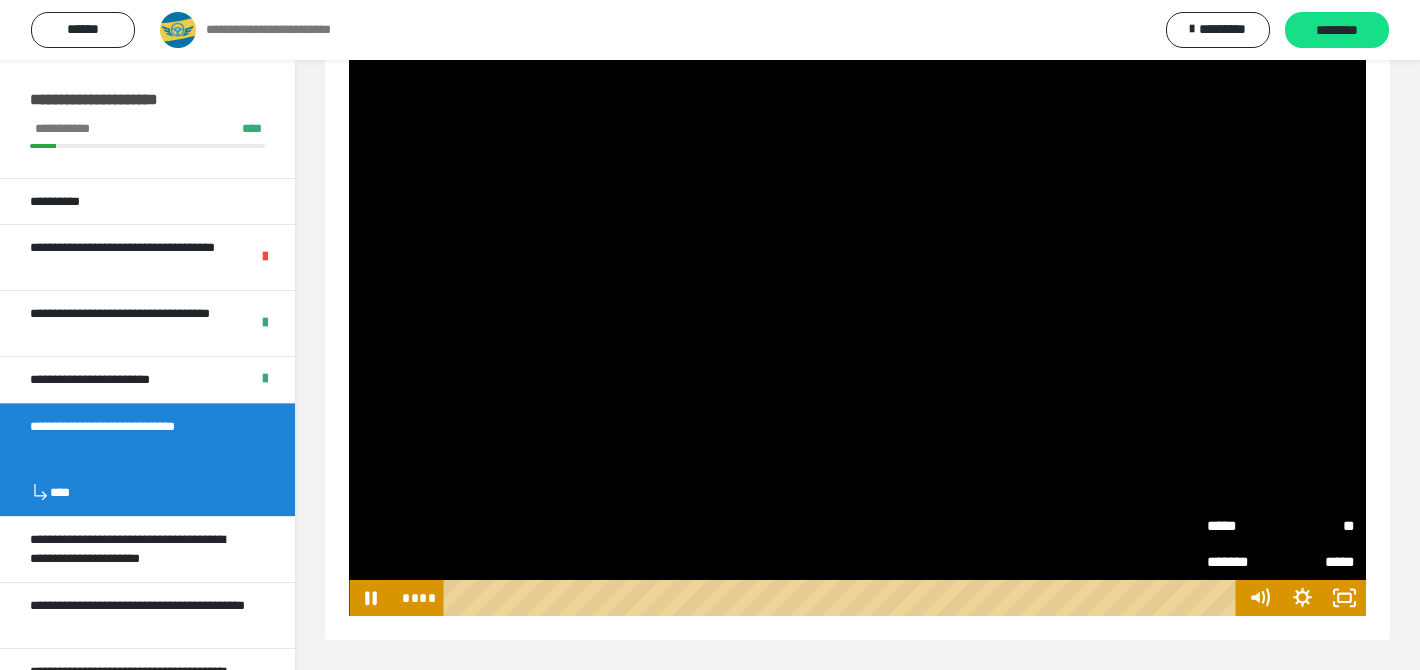 click on "**" at bounding box center [1318, 526] 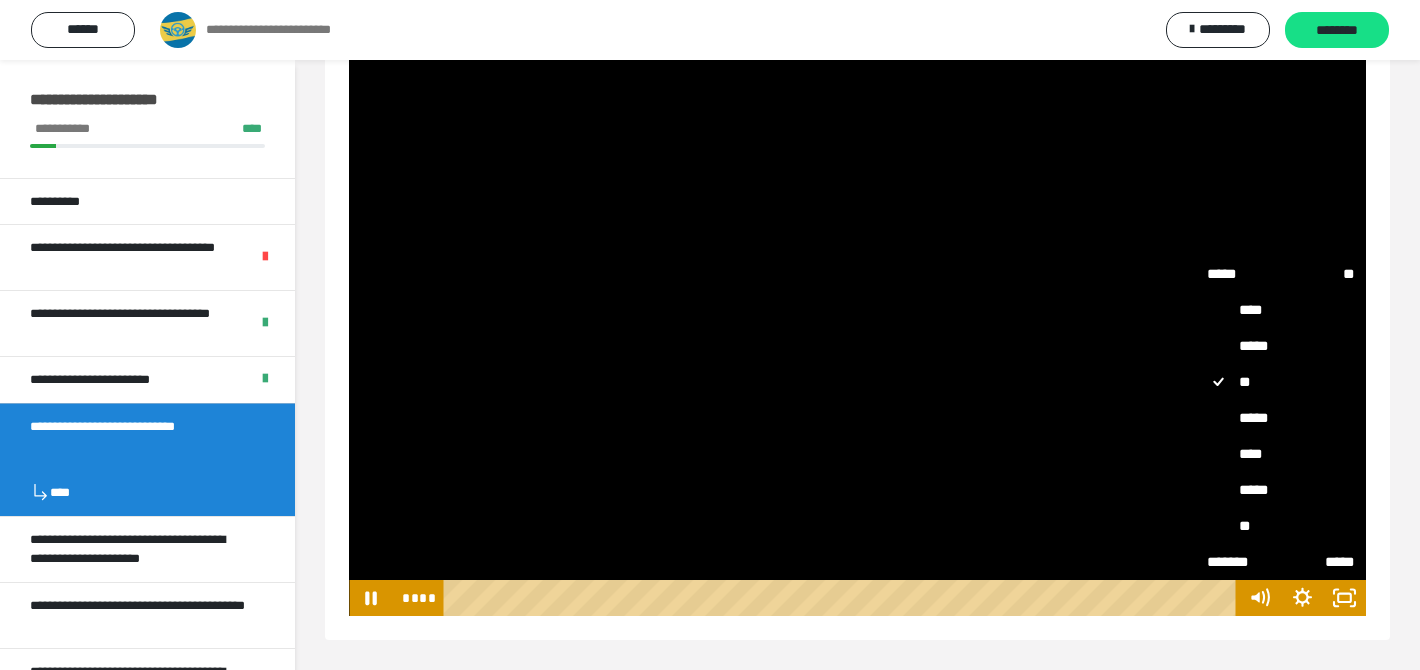 click on "****" at bounding box center (1282, 454) 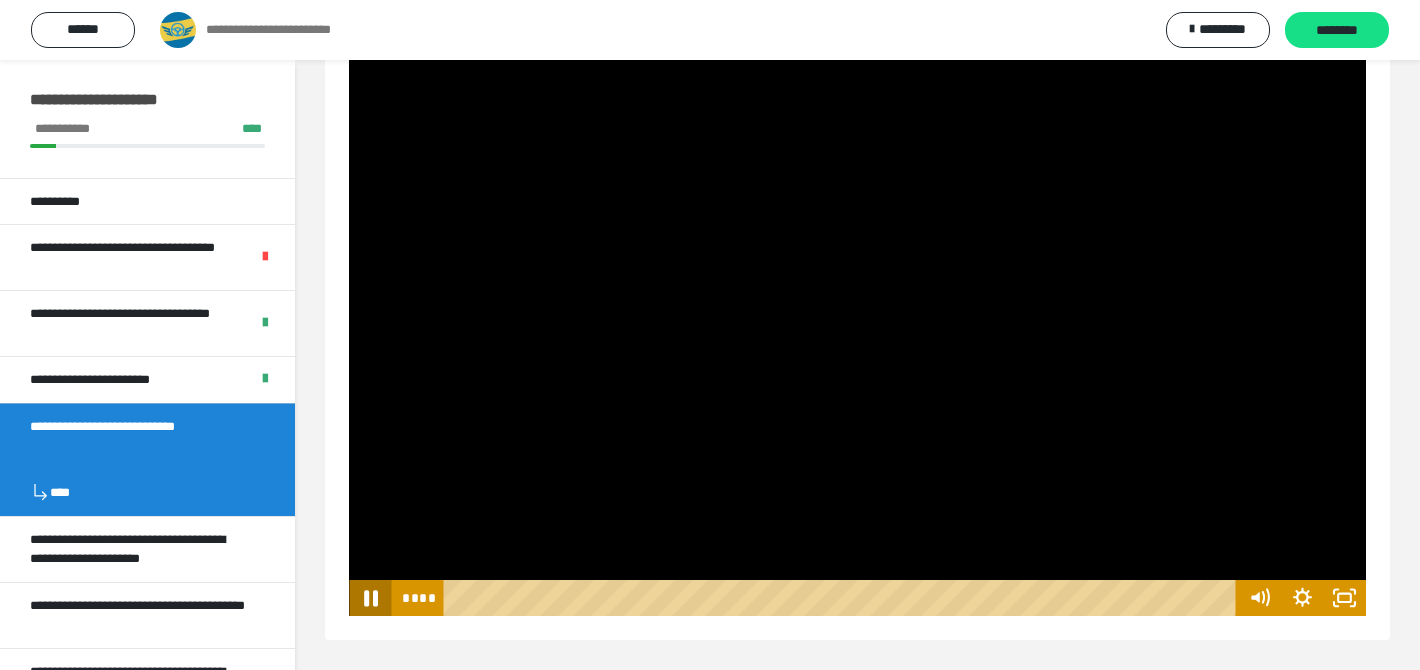 click 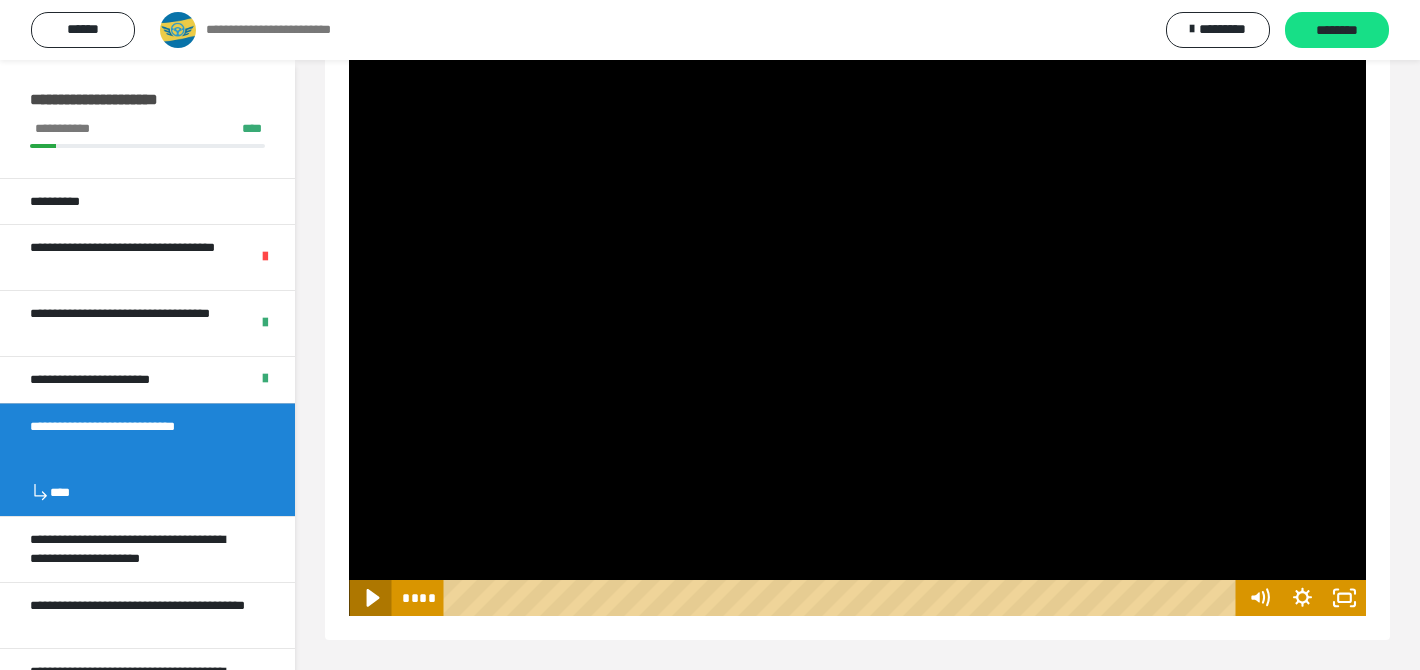 click 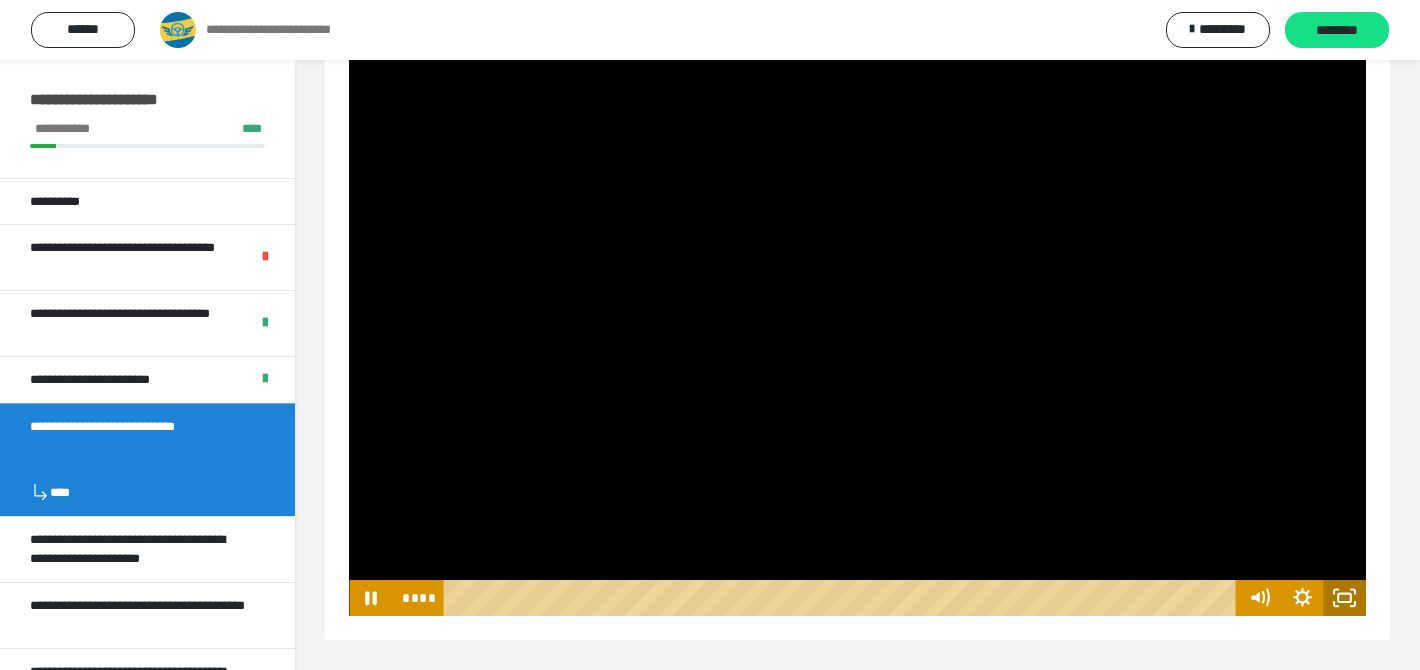 click 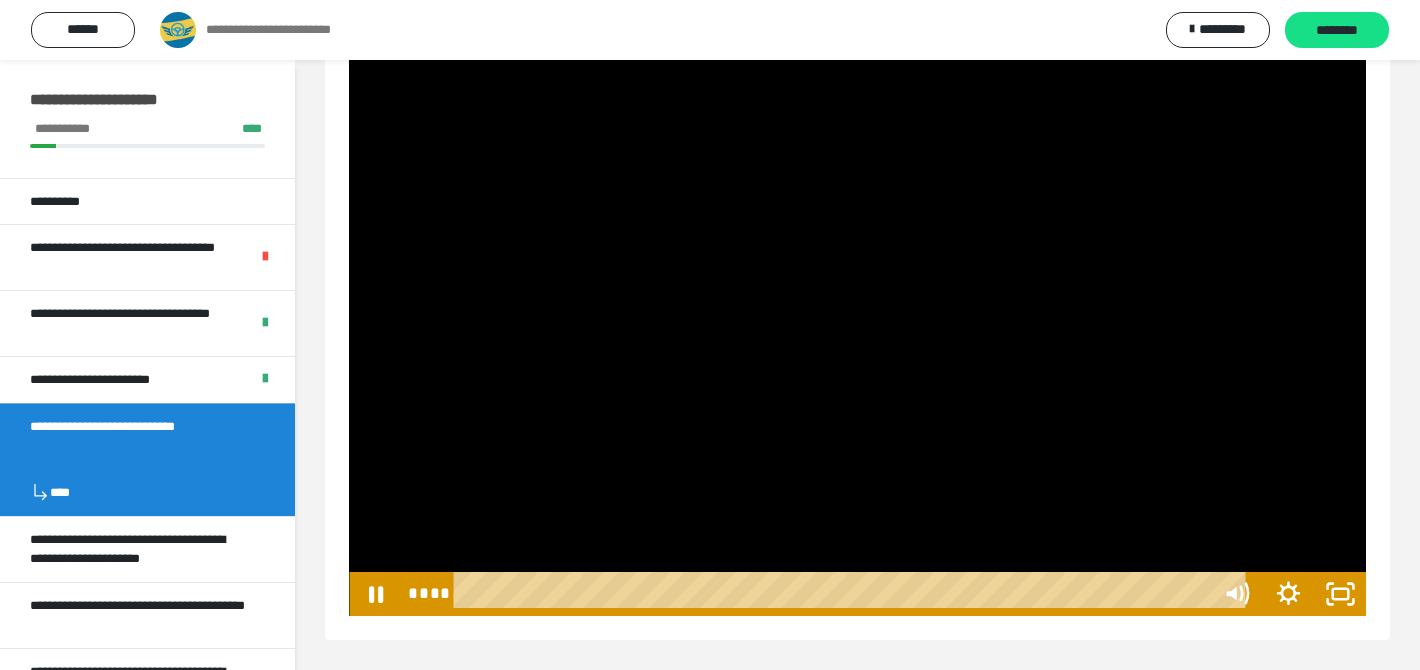 scroll, scrollTop: 60, scrollLeft: 0, axis: vertical 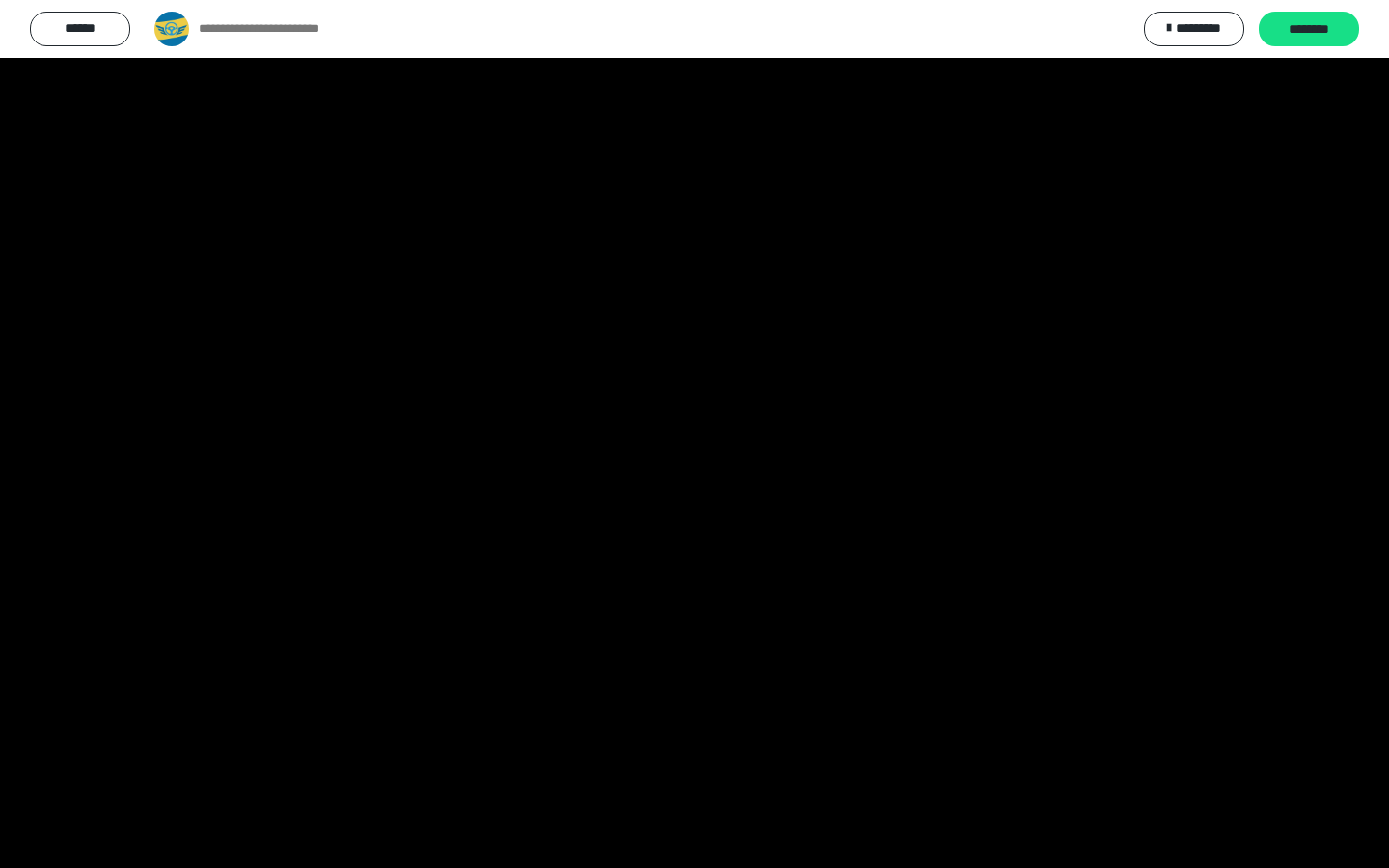 type 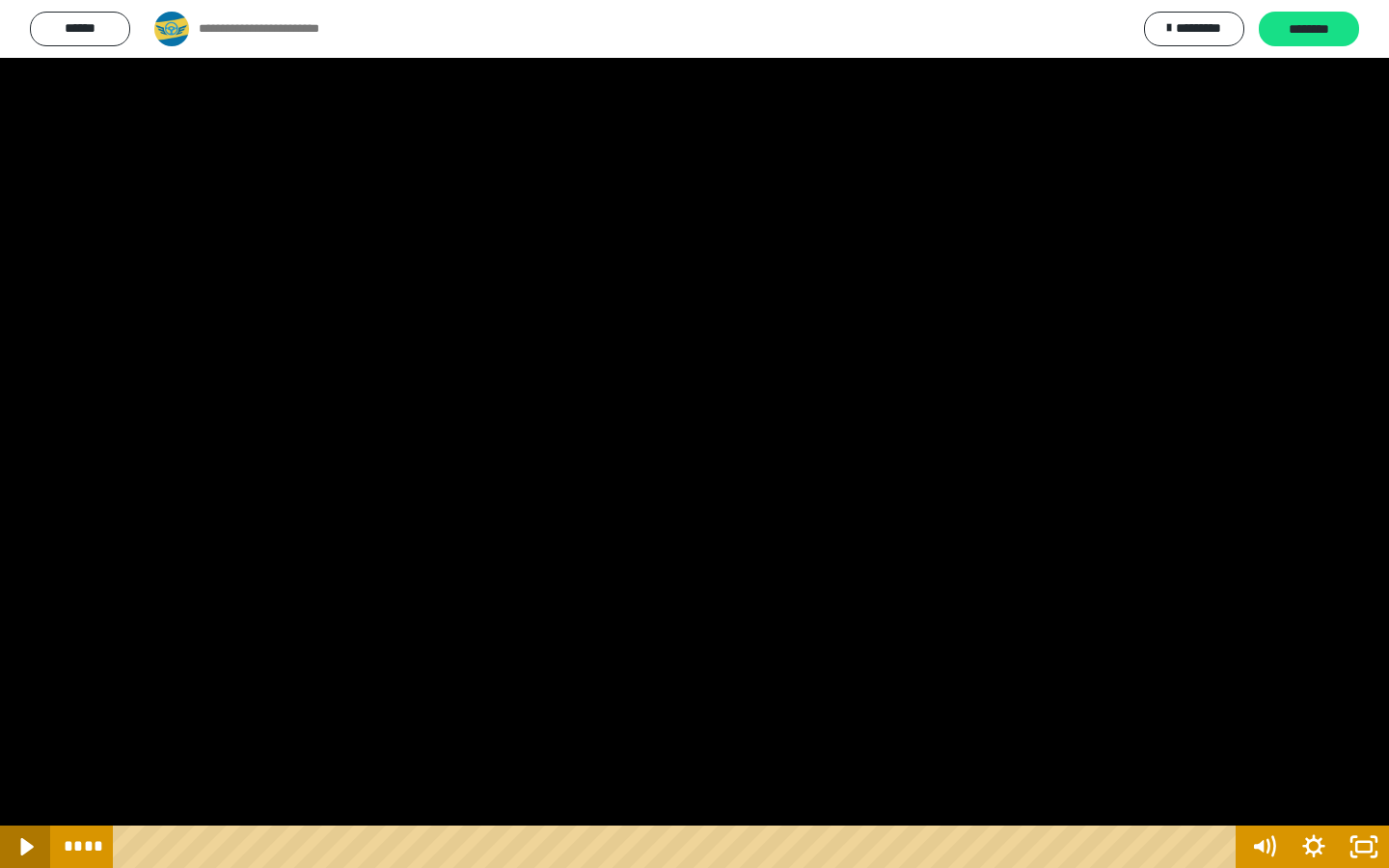 click 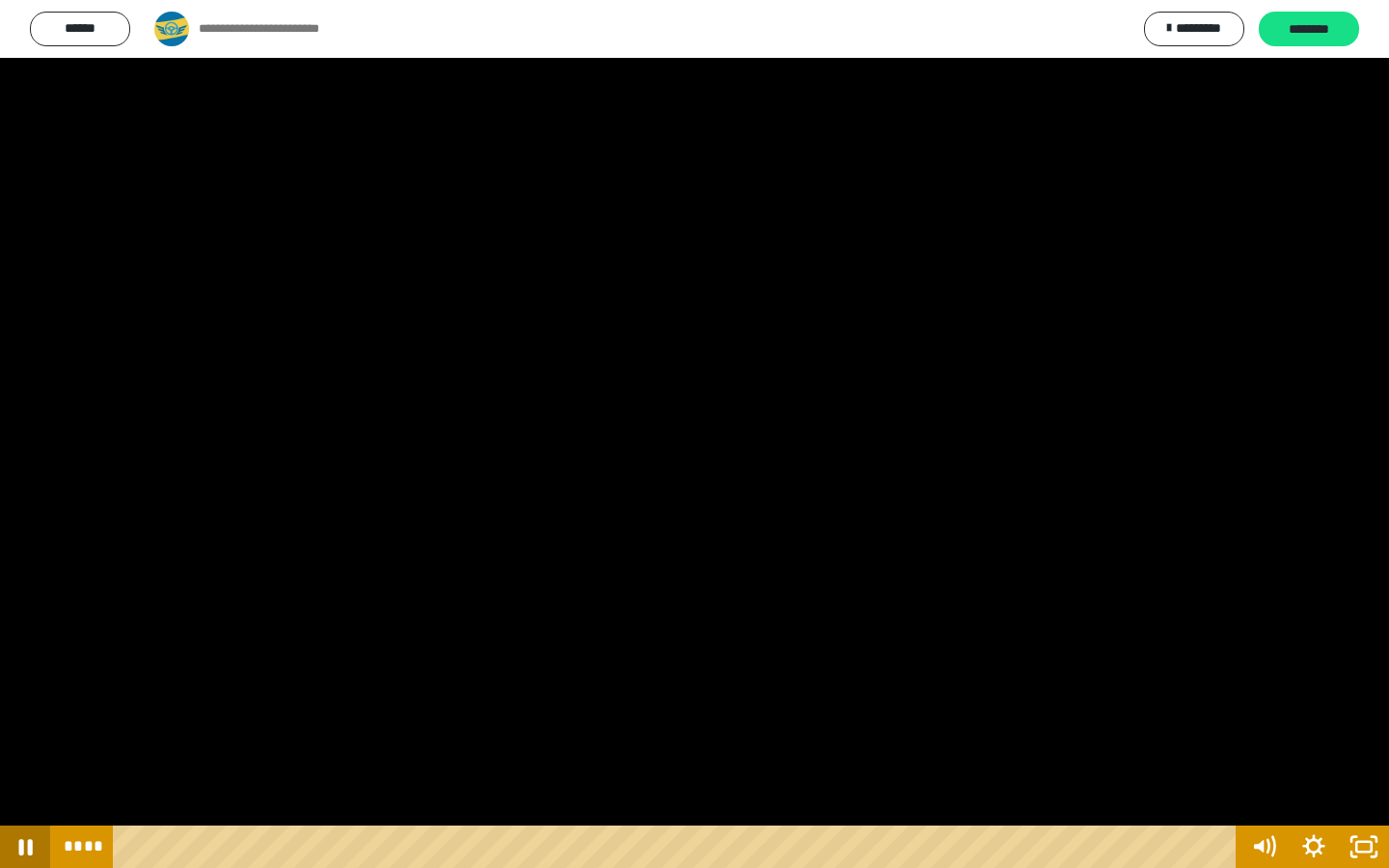 type 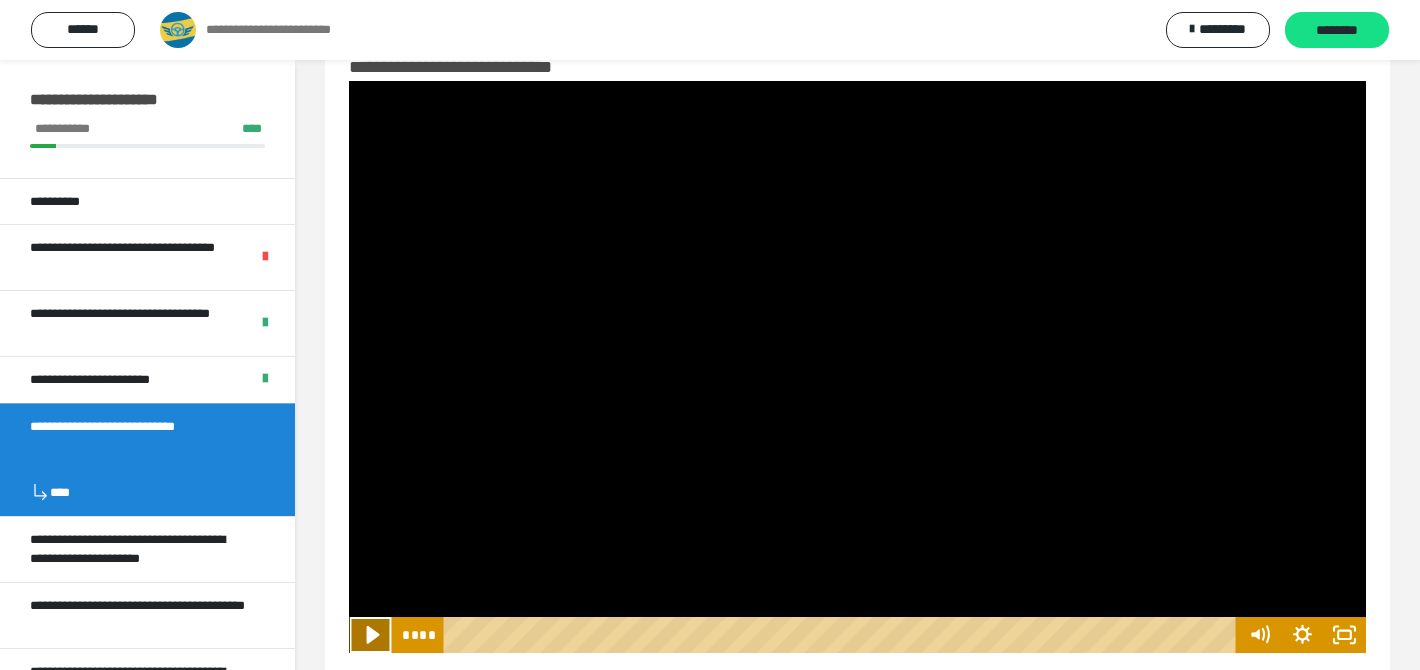 click 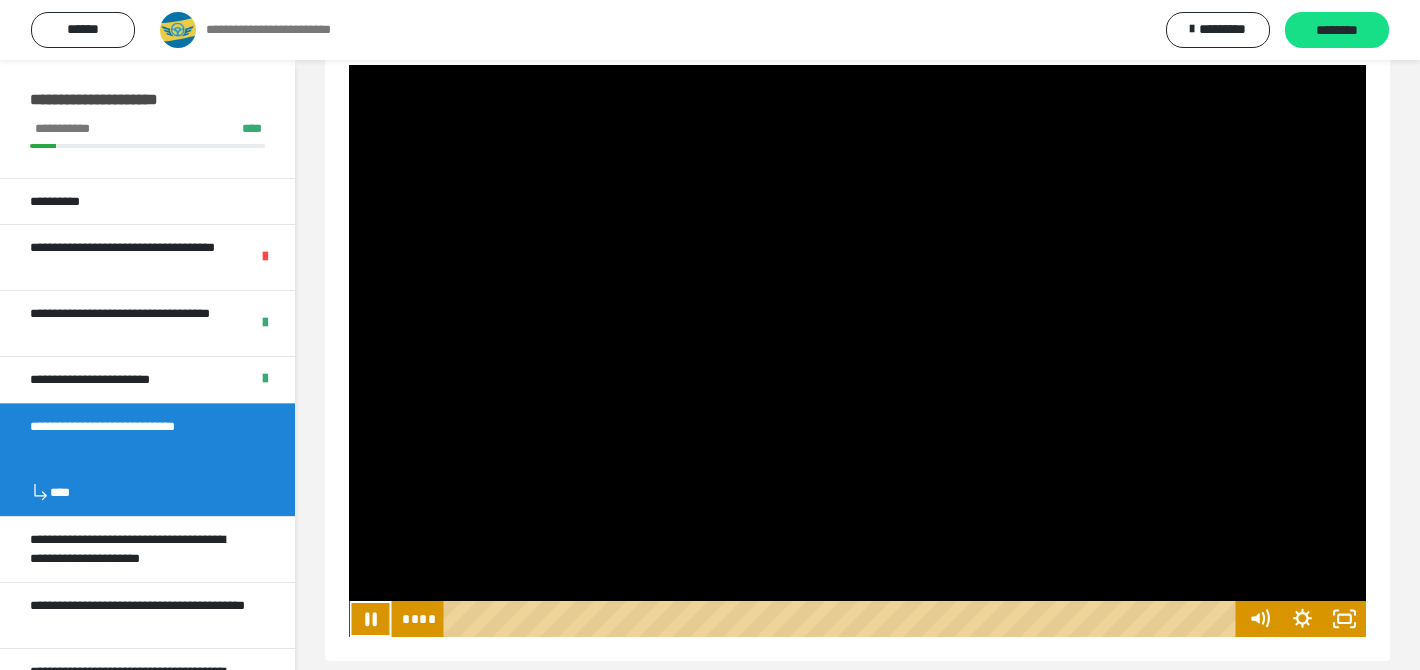 scroll, scrollTop: 79, scrollLeft: 0, axis: vertical 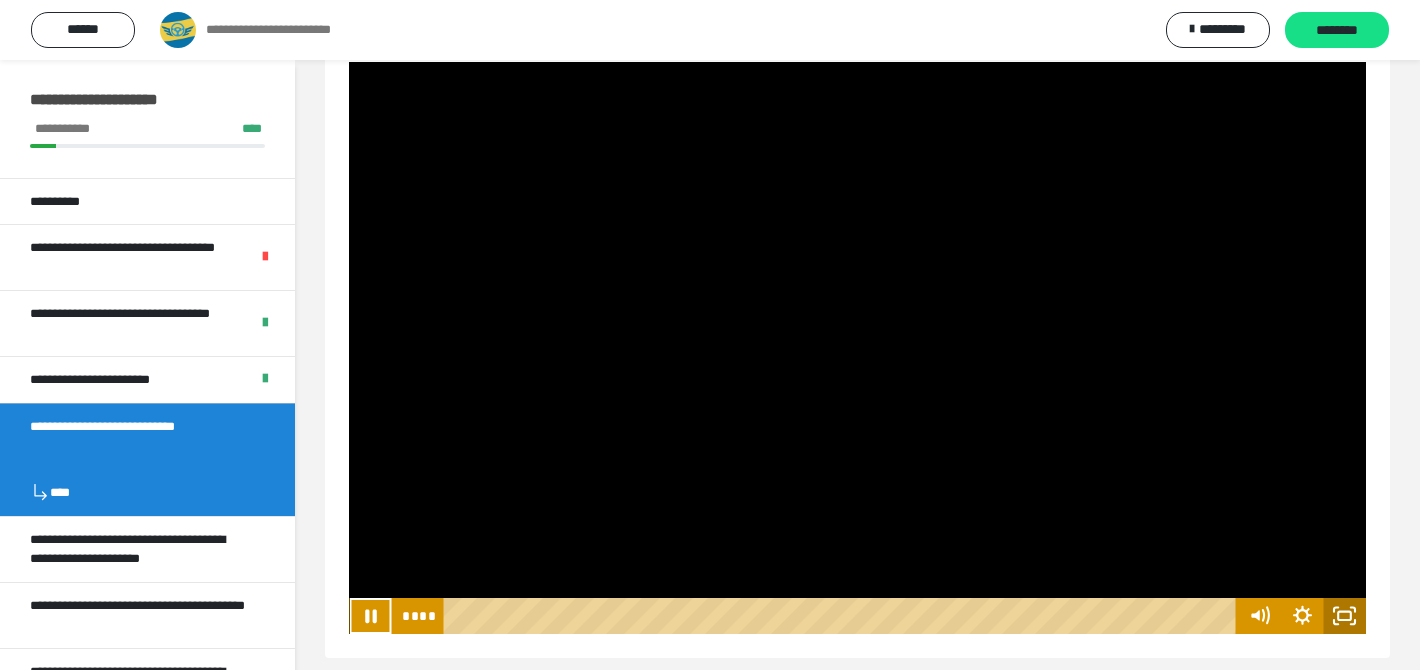 click 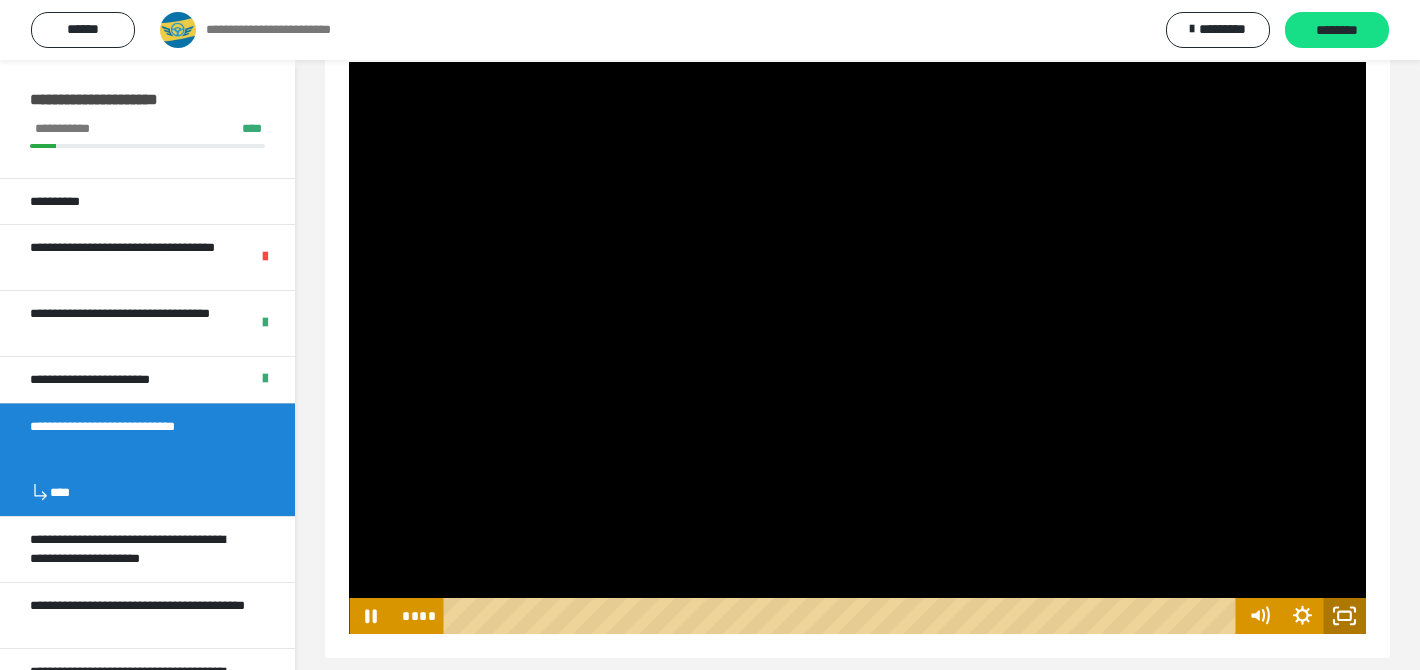 scroll, scrollTop: 60, scrollLeft: 0, axis: vertical 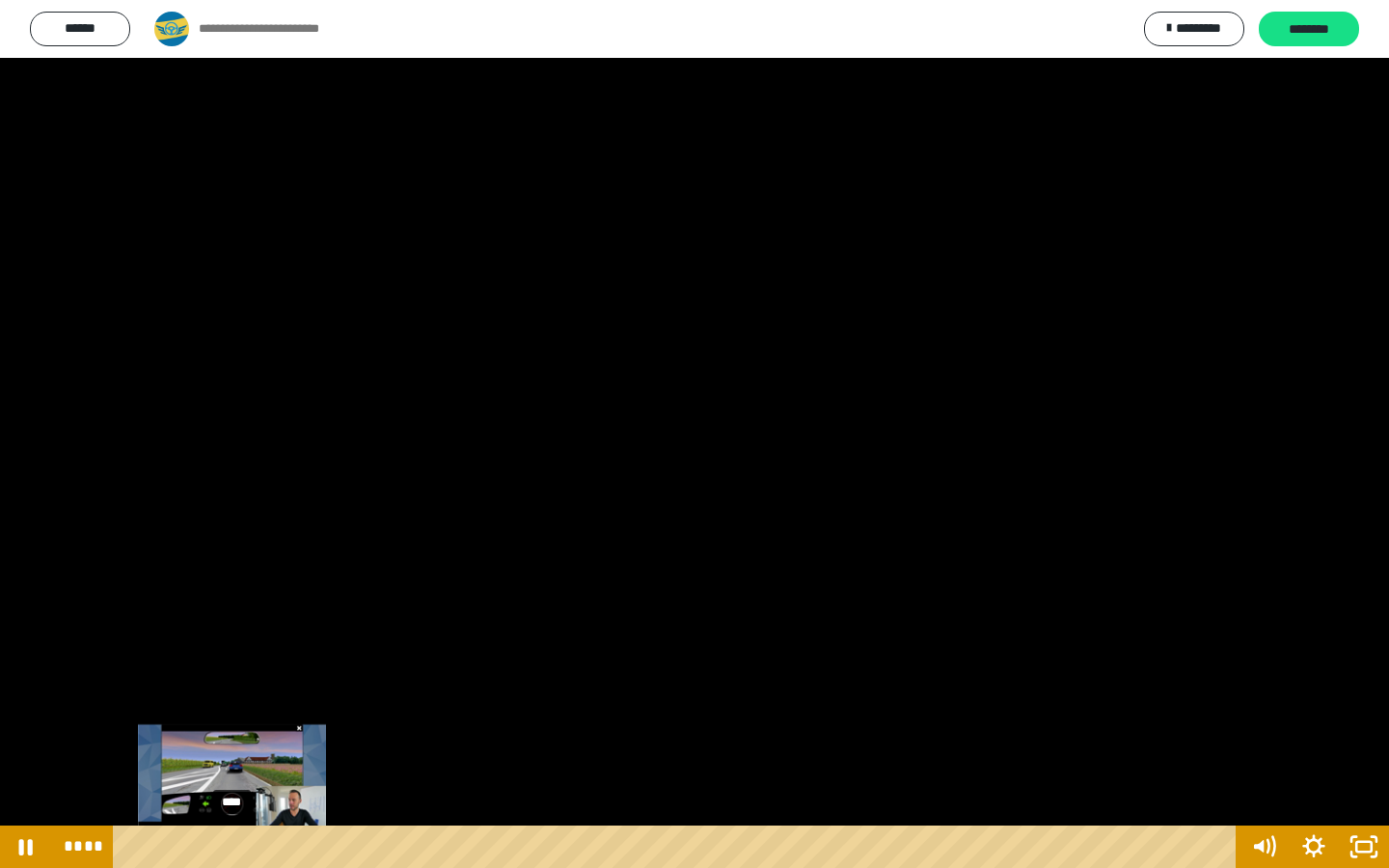 click on "****" at bounding box center [678, 847] 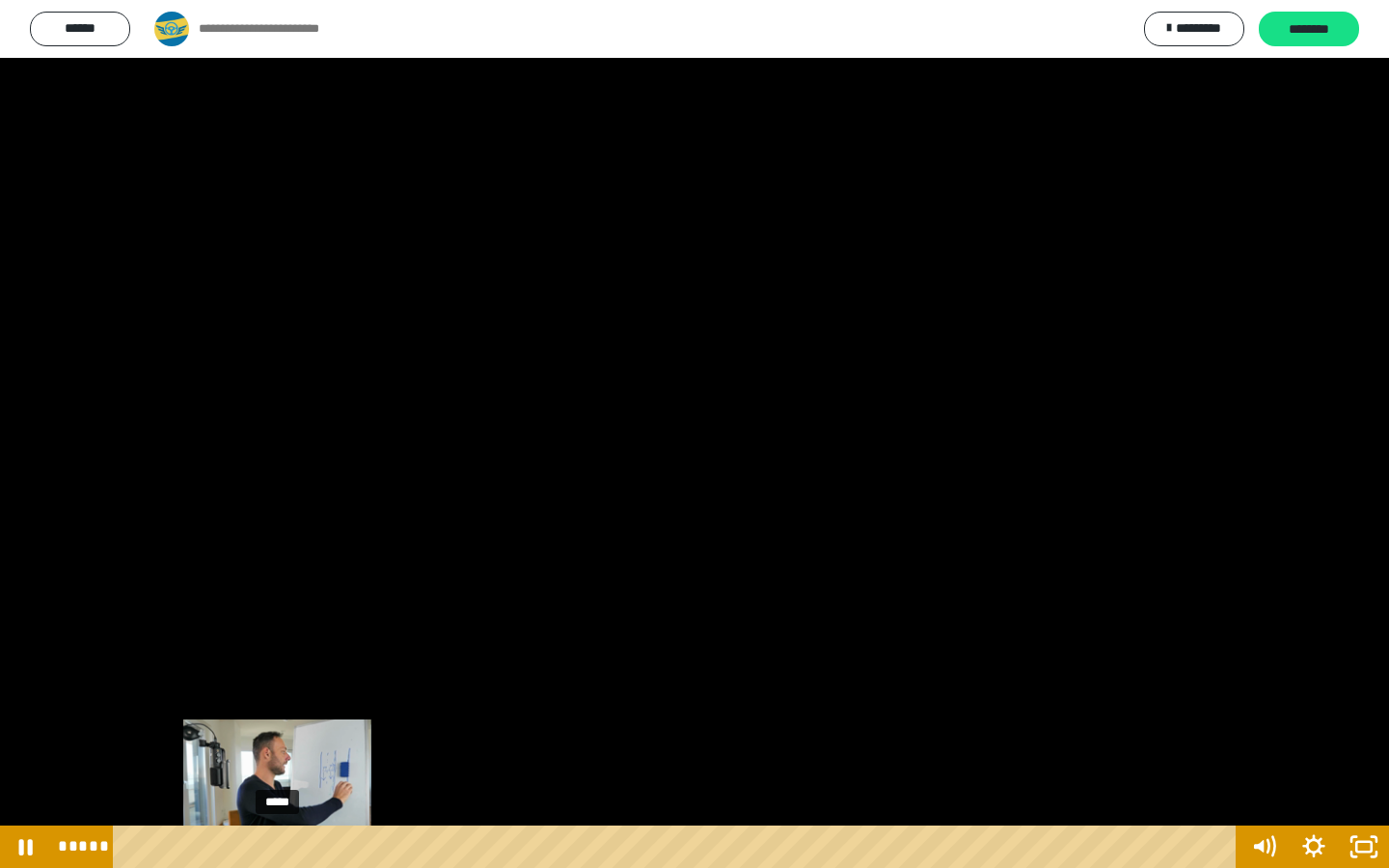 click at bounding box center (277, 847) 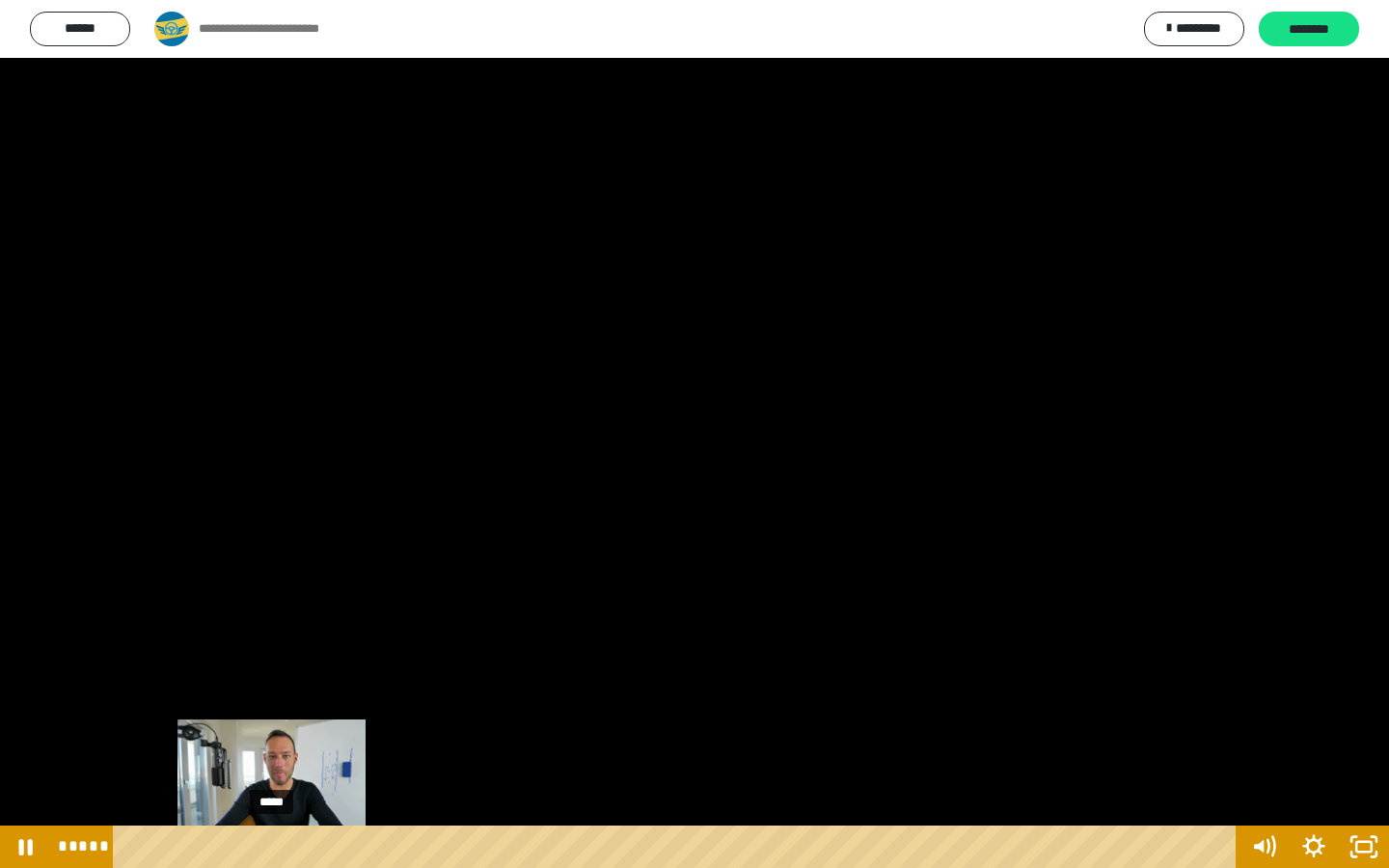 click at bounding box center (271, 847) 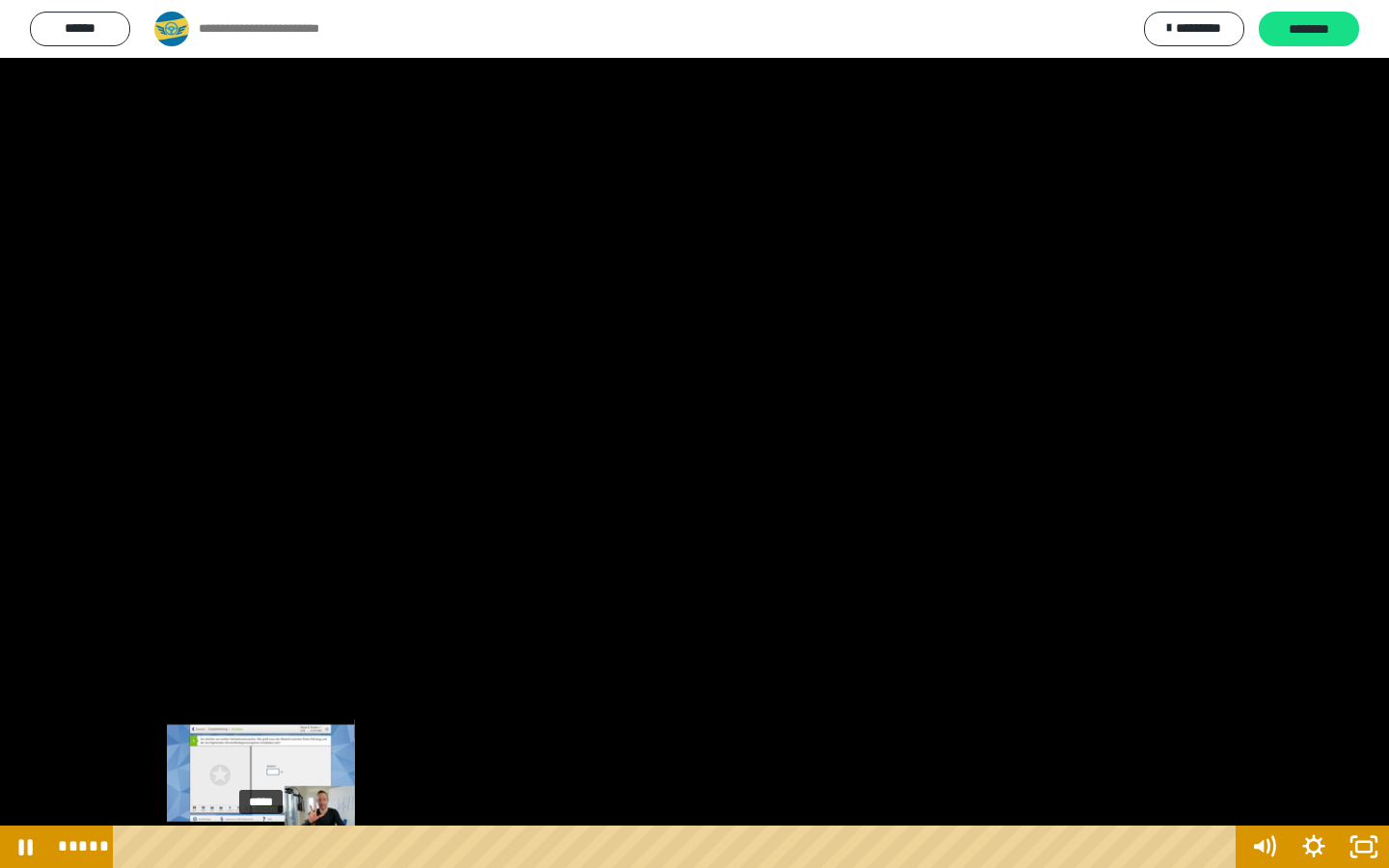 click on "*****" at bounding box center (678, 847) 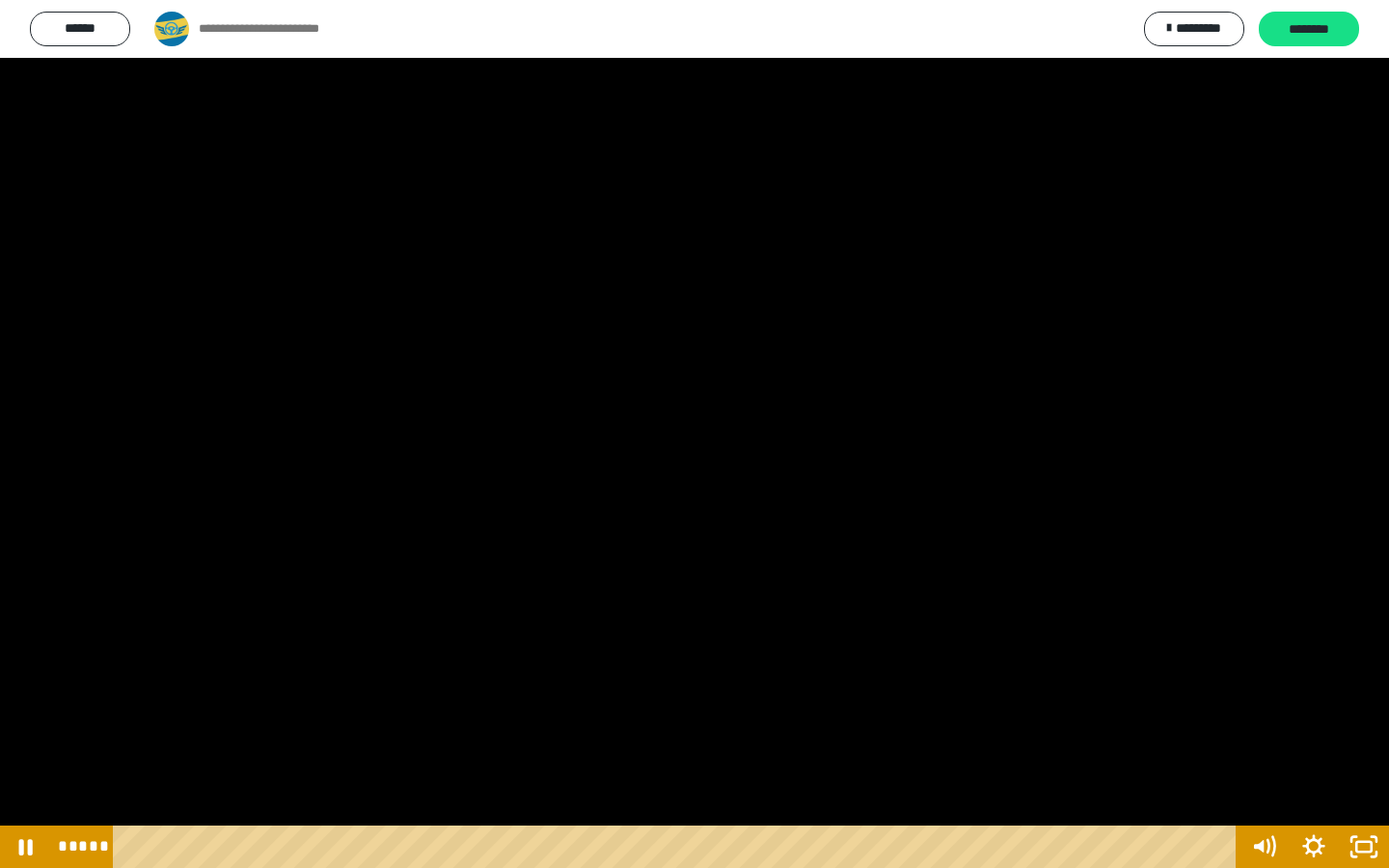 click at bounding box center (694, 434) 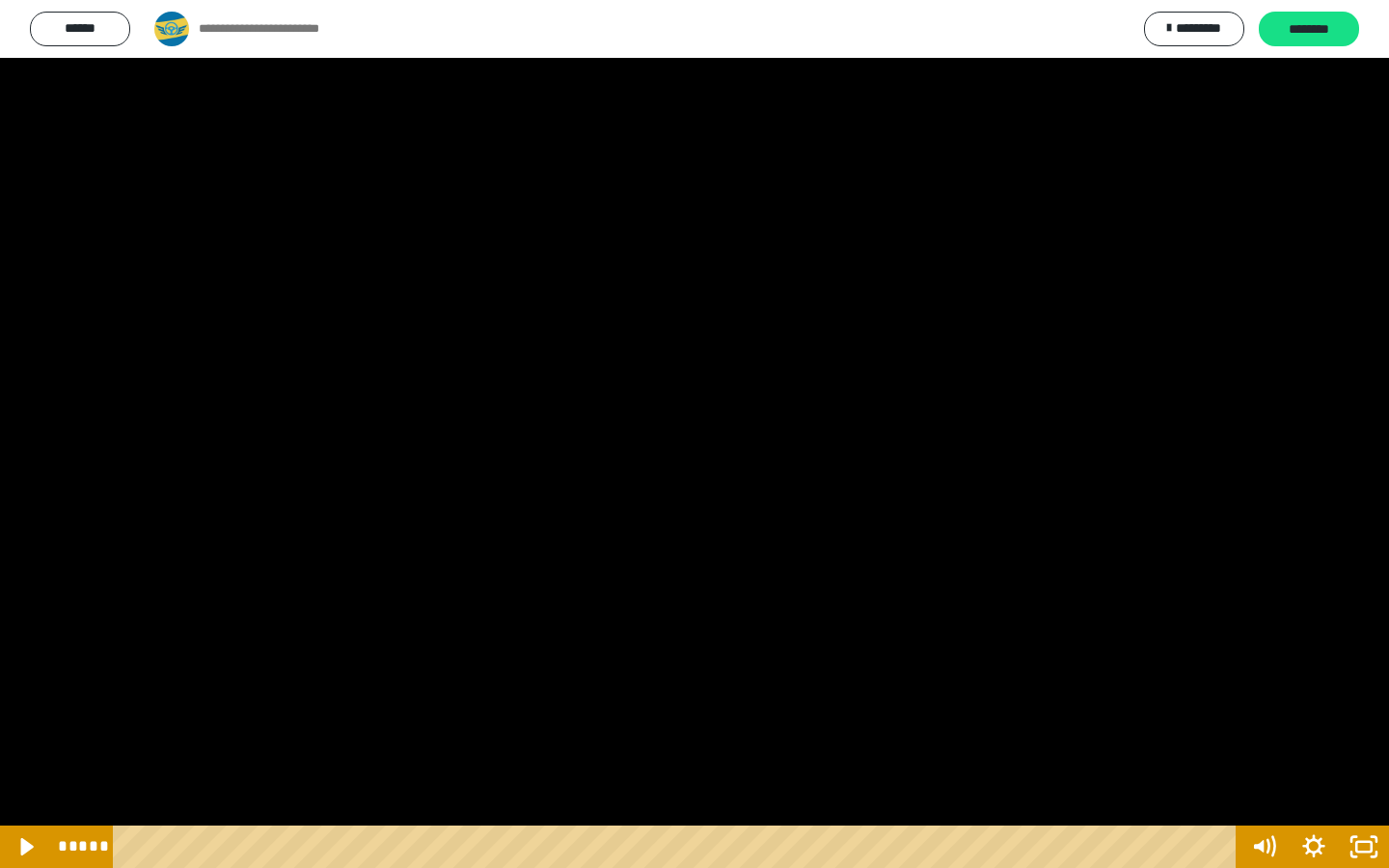click at bounding box center [694, 434] 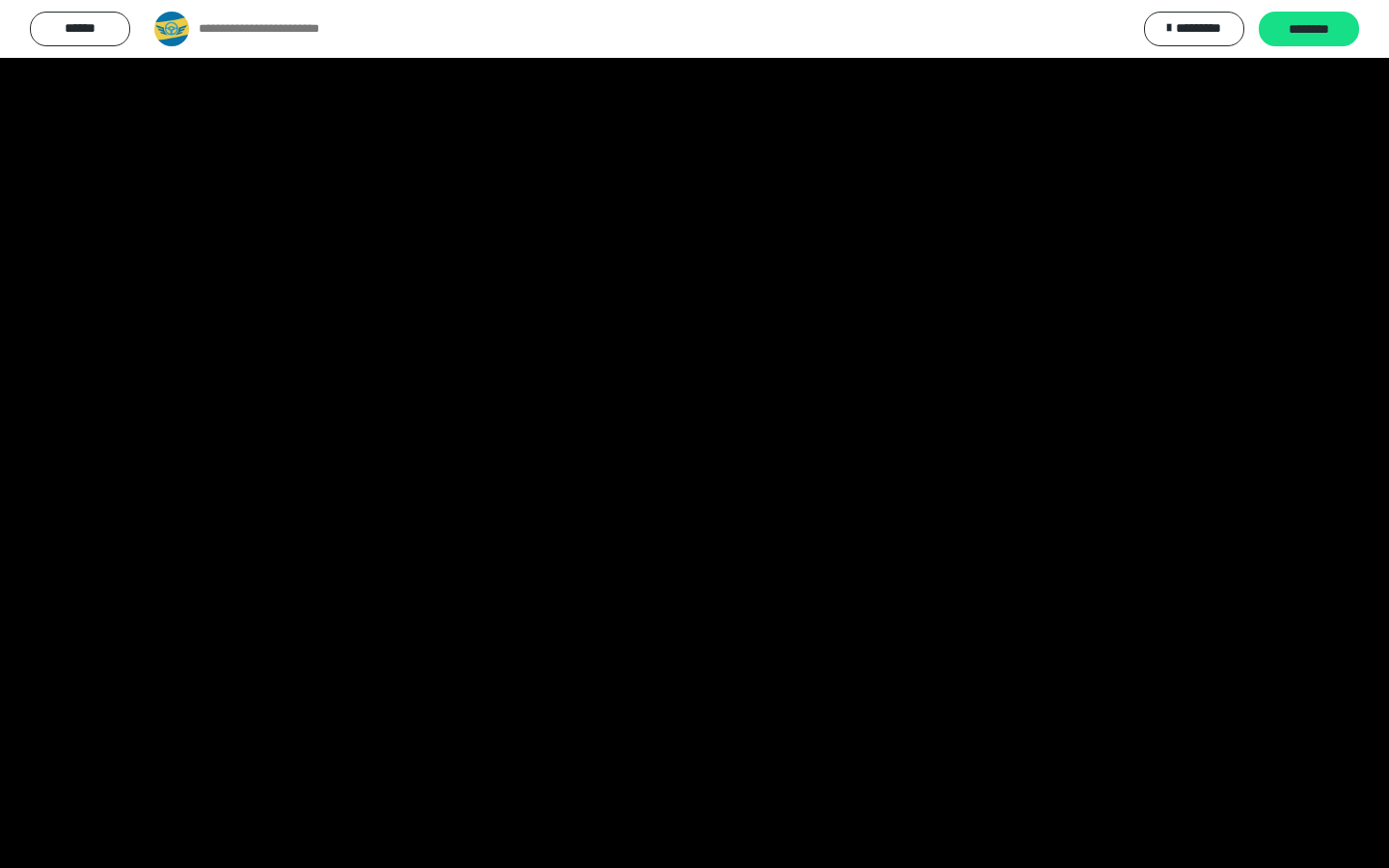 click at bounding box center [0, 0] 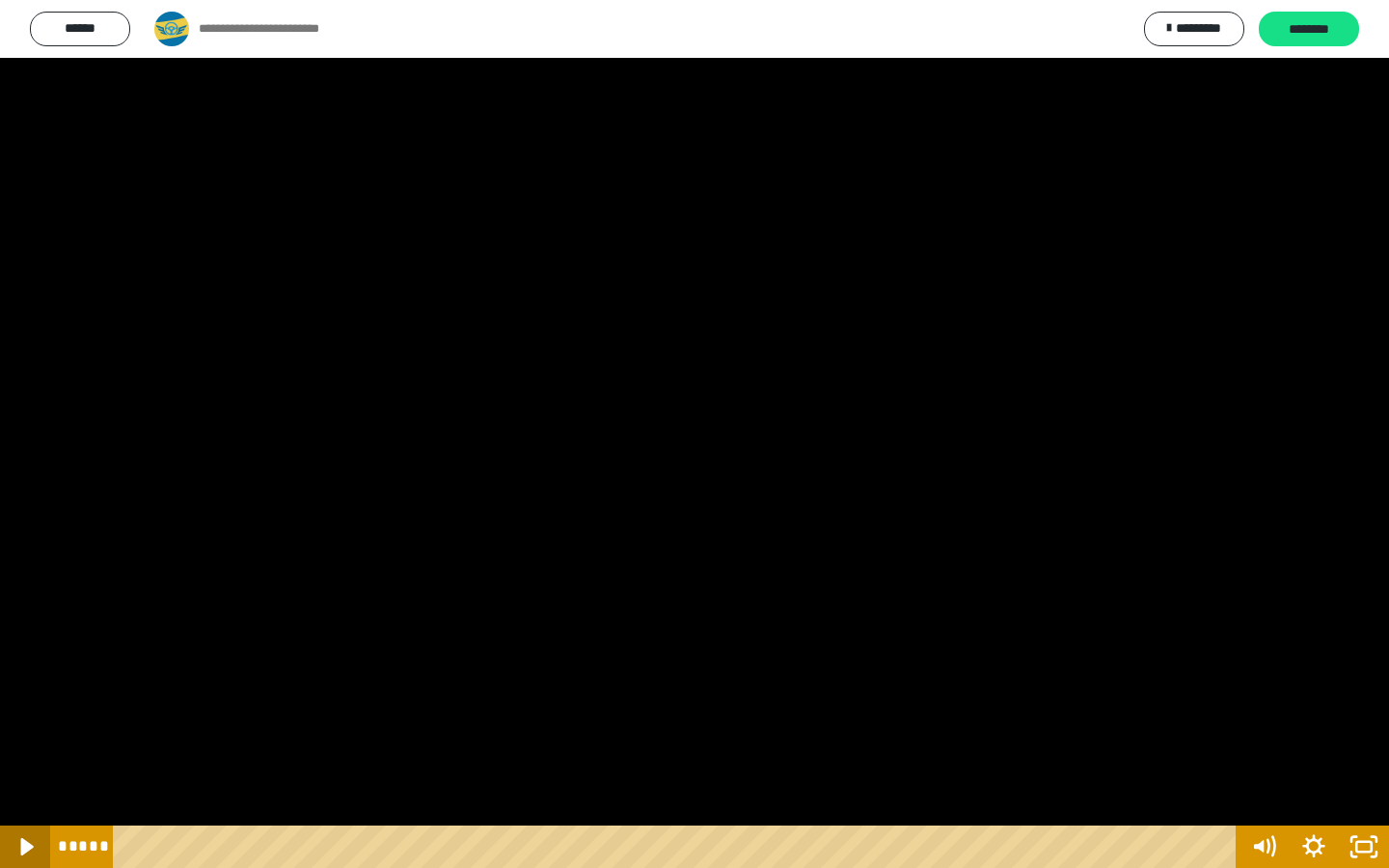 click 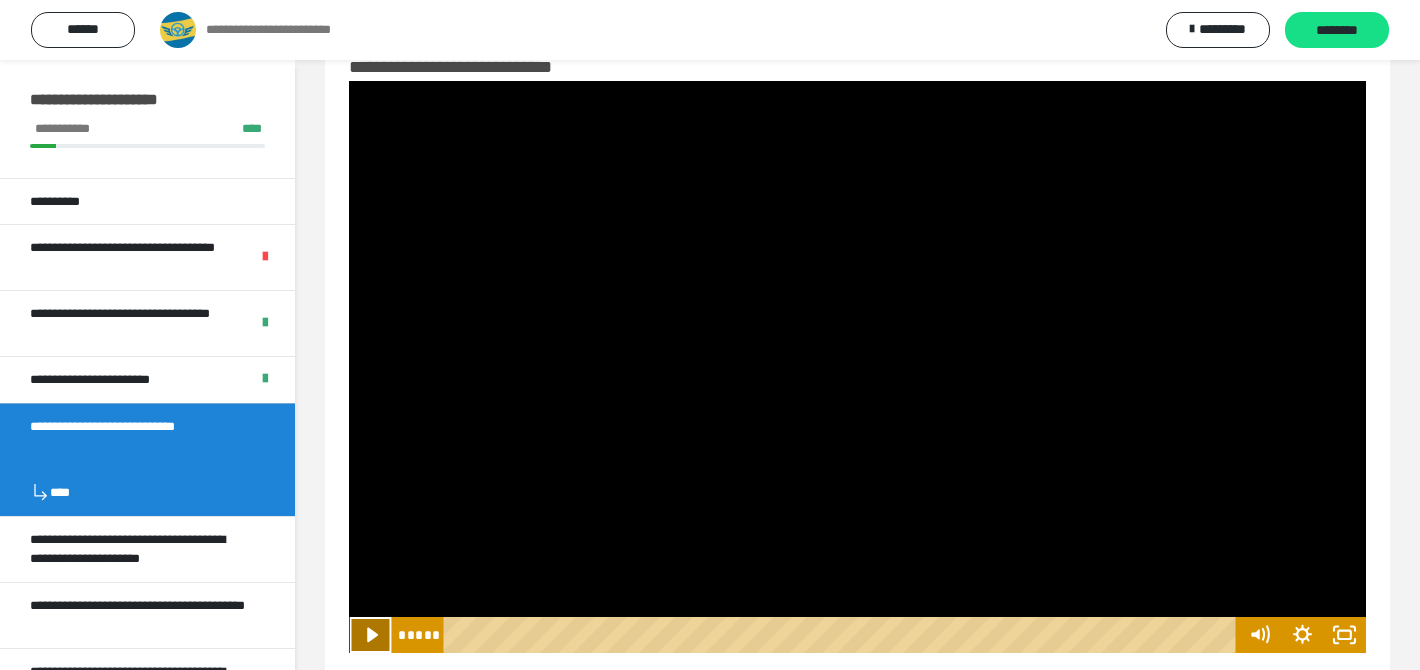 click 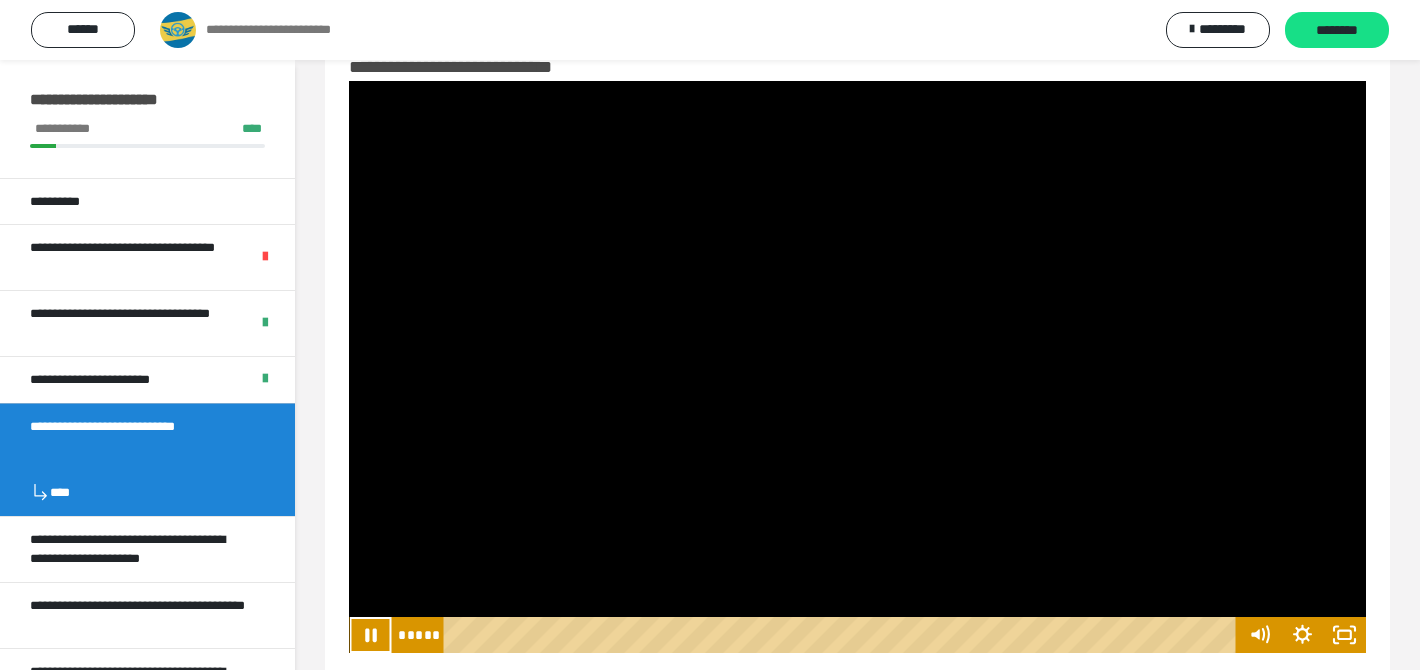 scroll, scrollTop: 97, scrollLeft: 0, axis: vertical 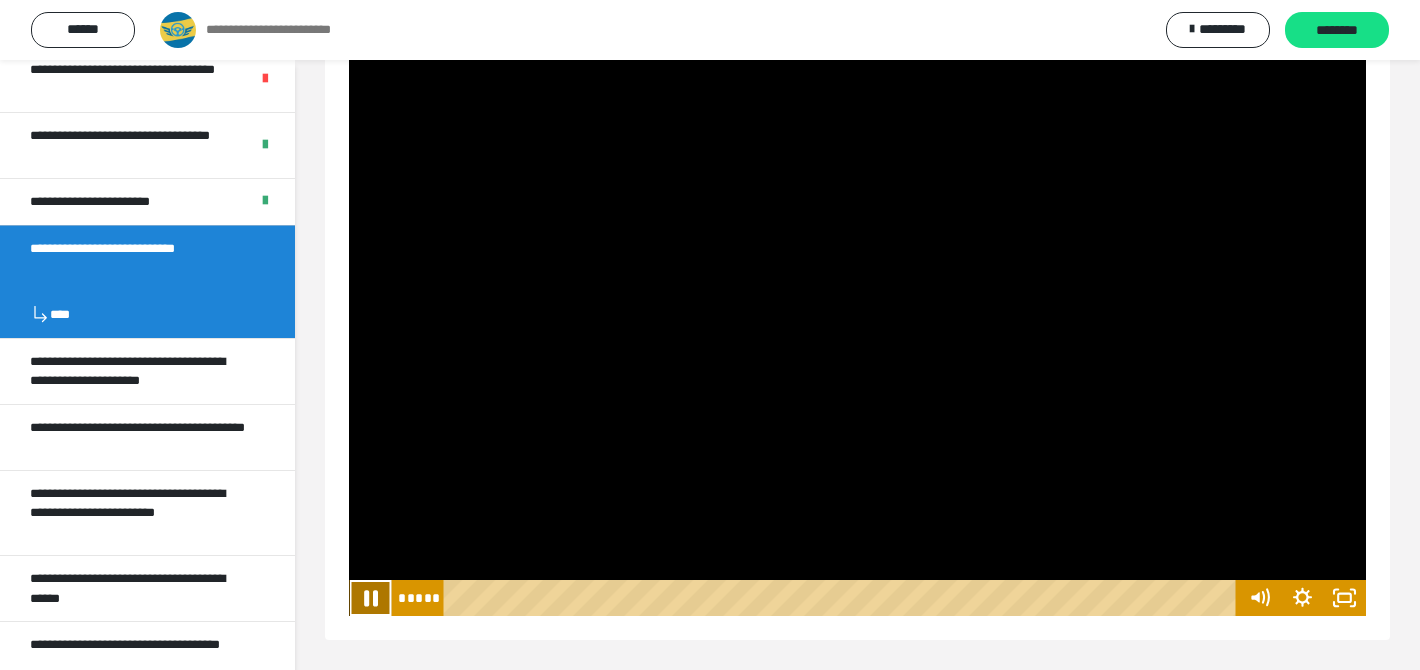 click 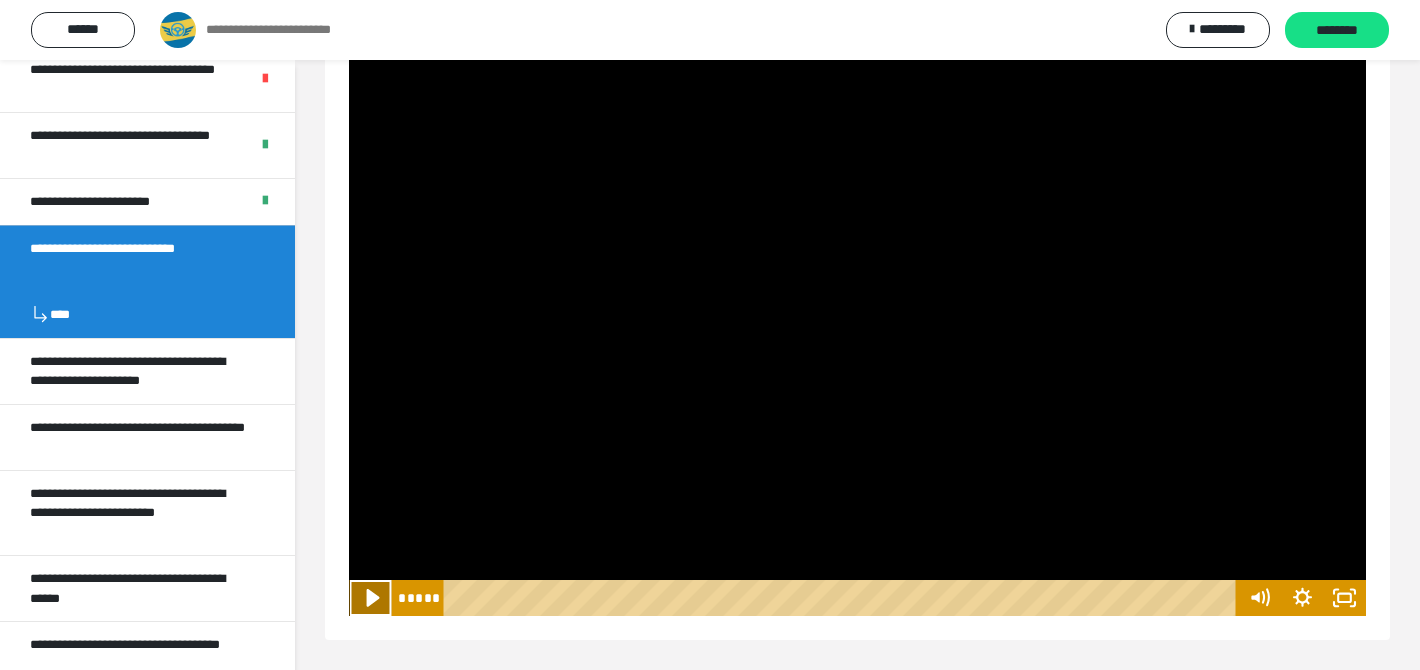 click 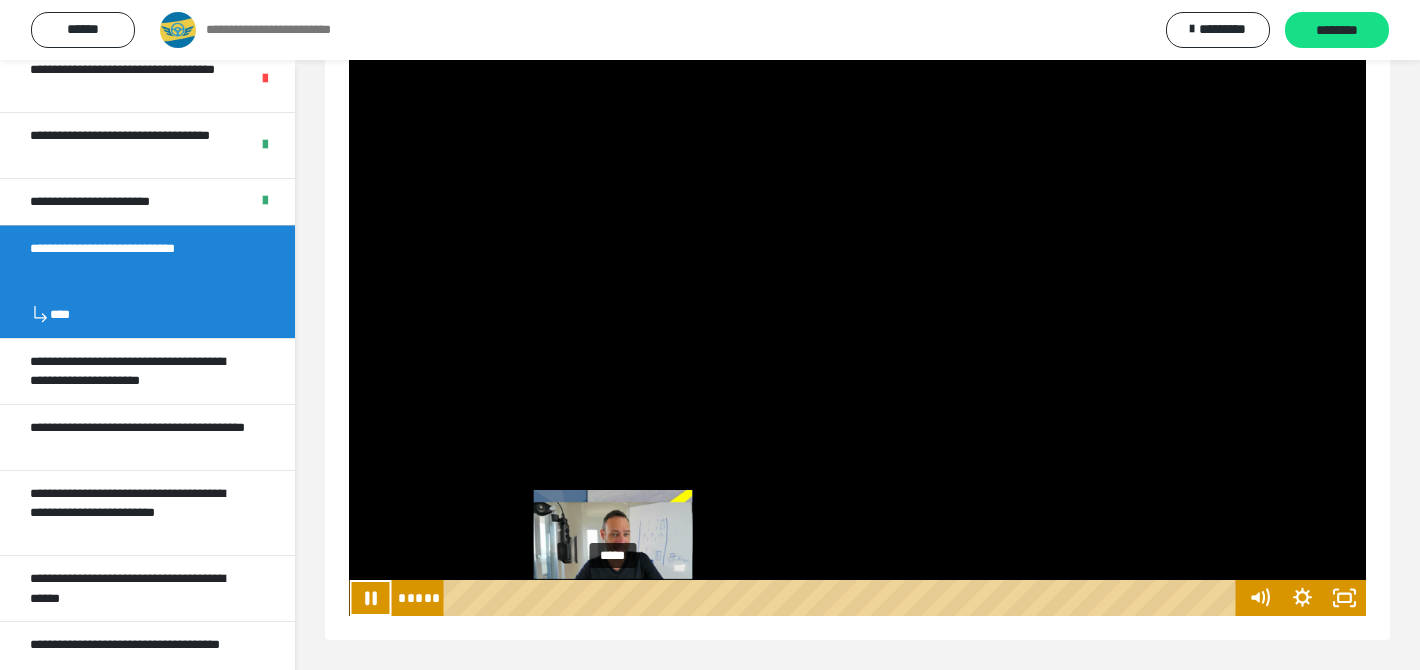 click on "*****" at bounding box center (843, 598) 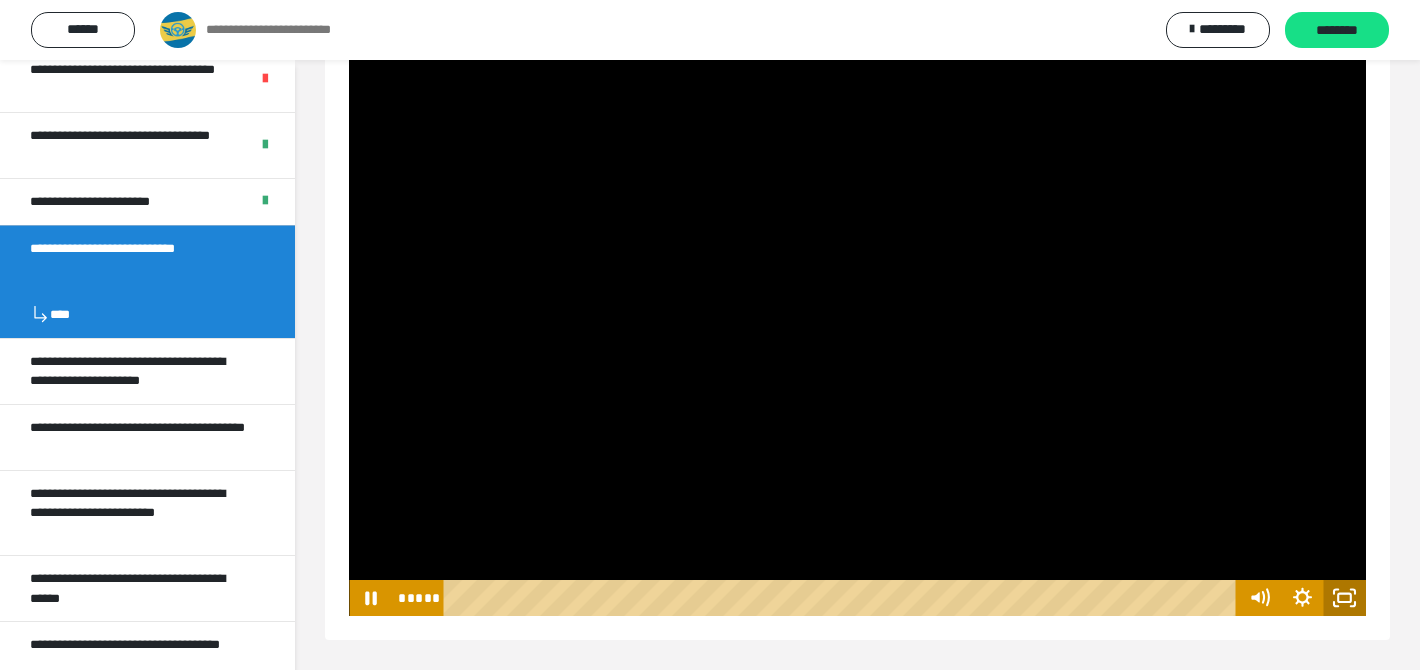 click 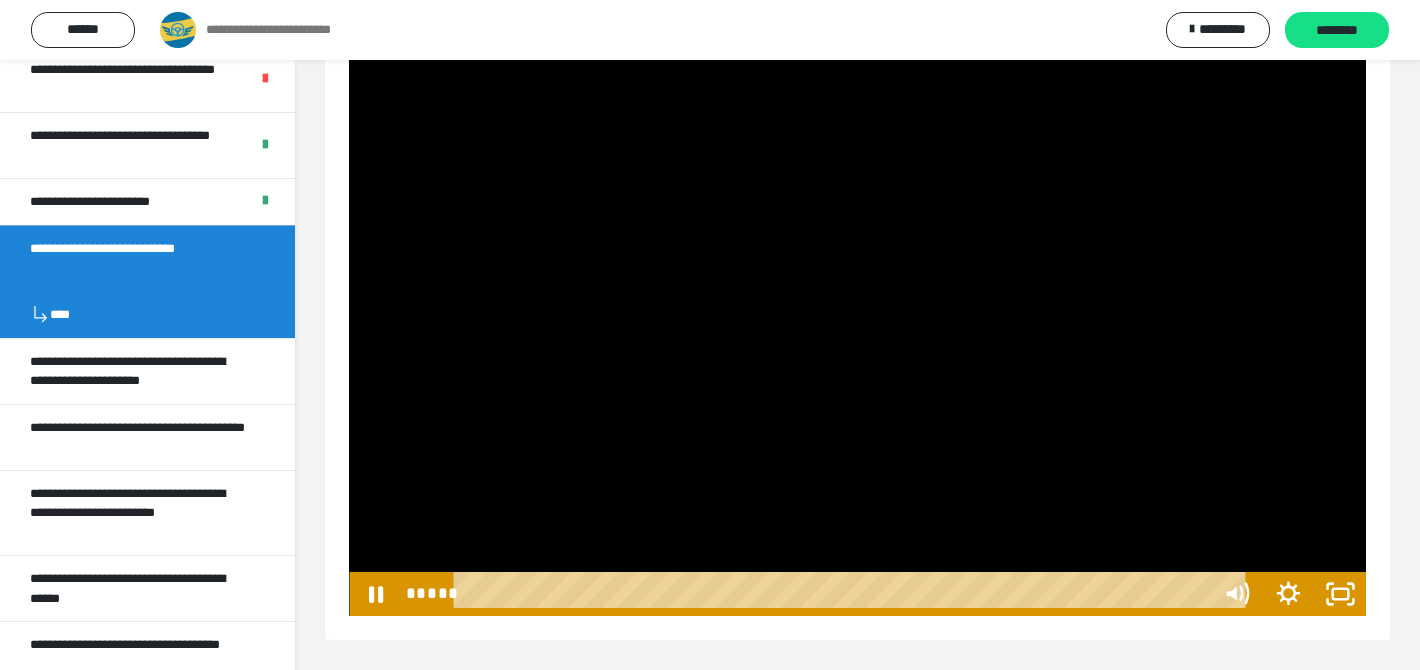 scroll, scrollTop: 60, scrollLeft: 0, axis: vertical 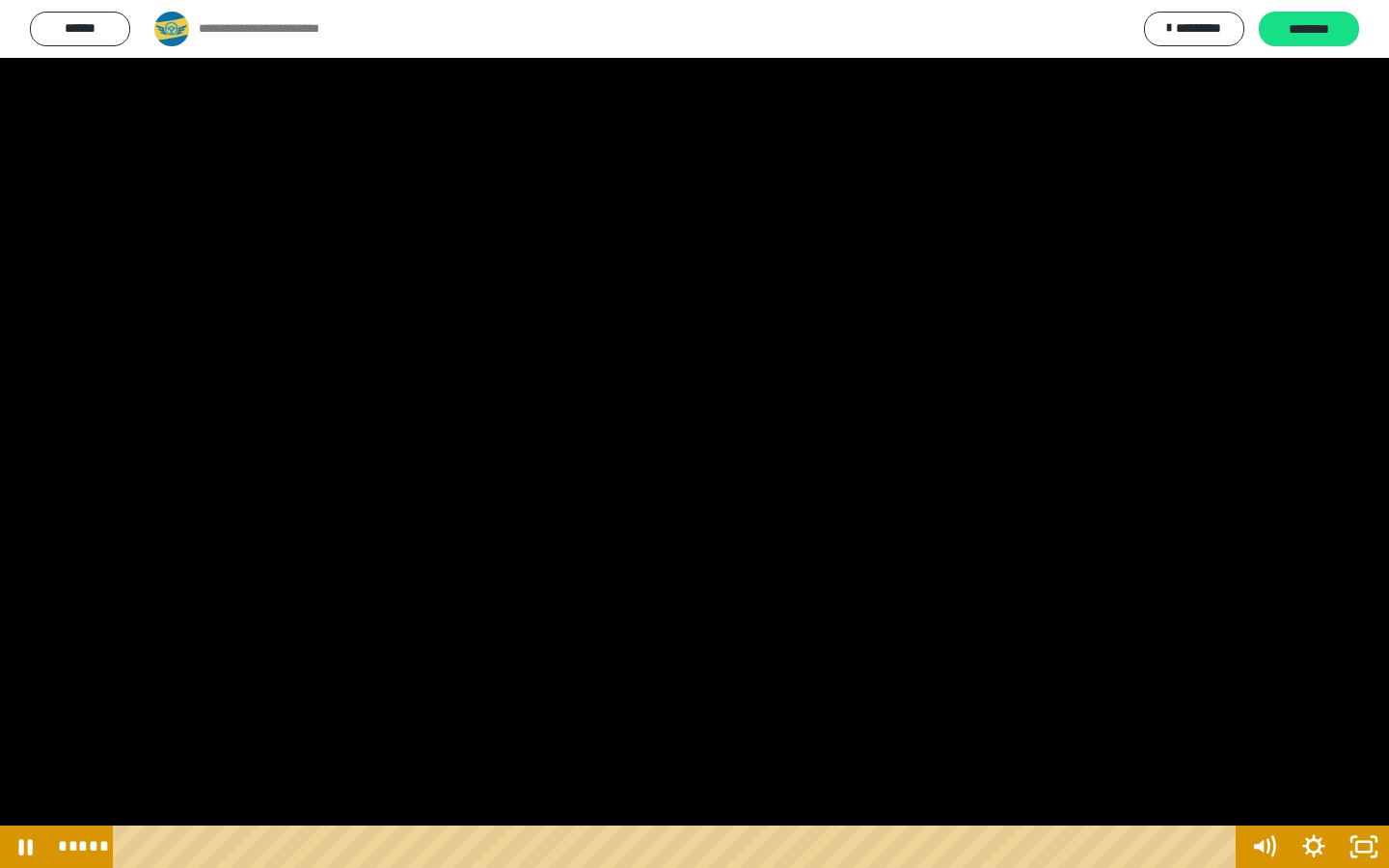 click at bounding box center [1364, 847] 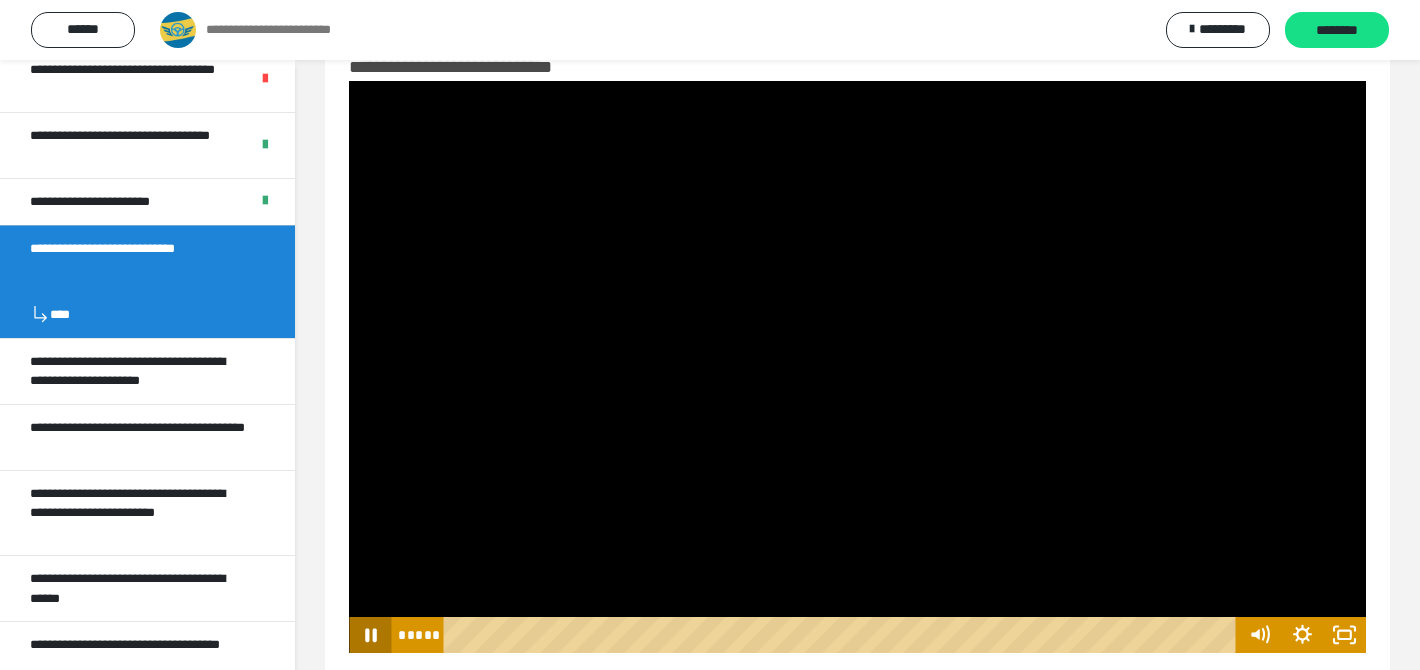 click 